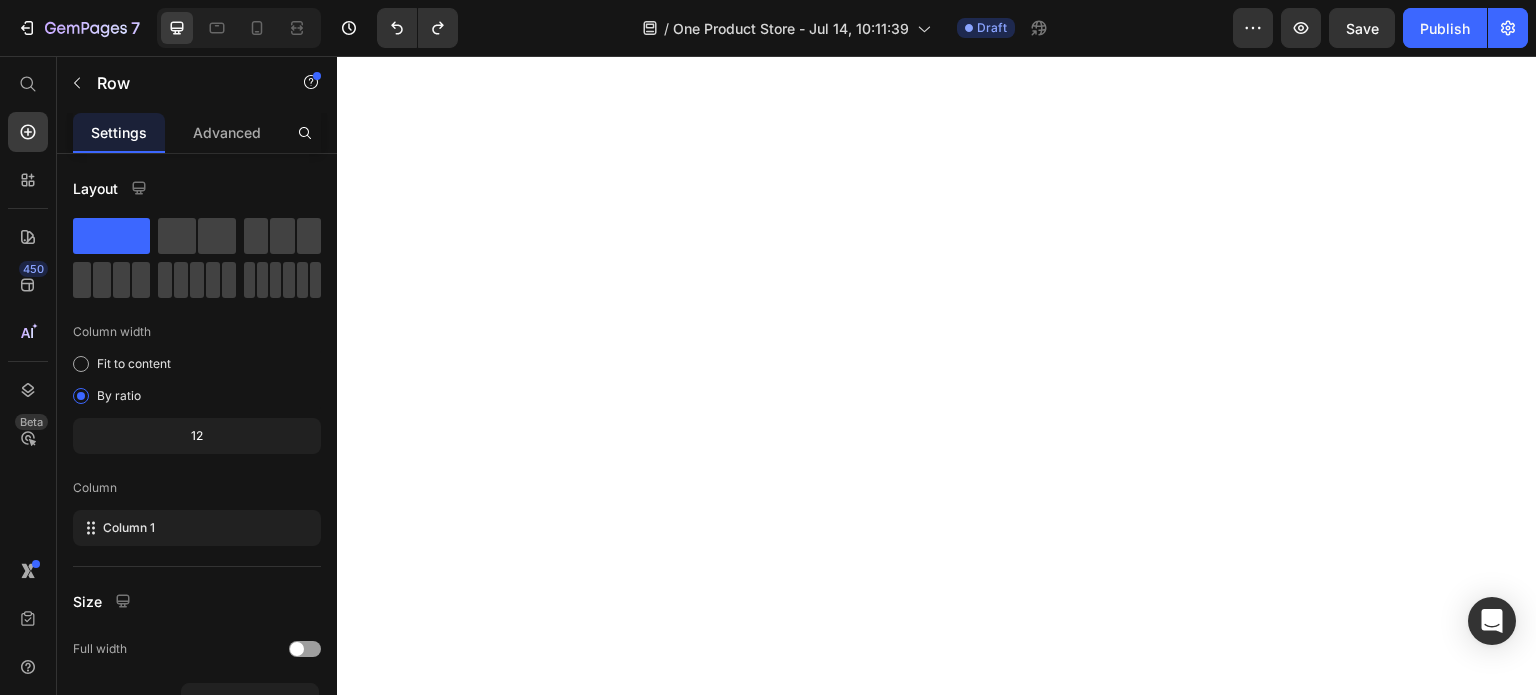 scroll, scrollTop: 0, scrollLeft: 0, axis: both 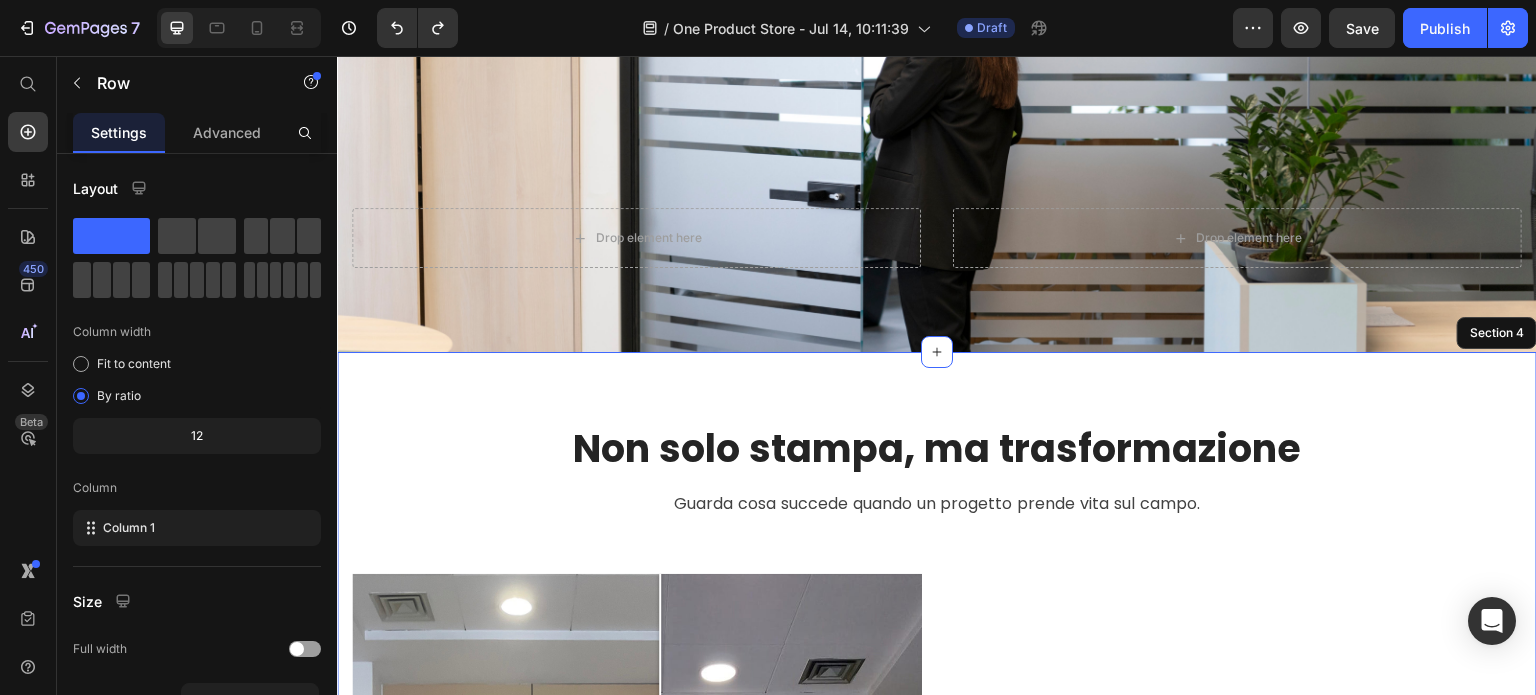 click on "Non solo stampa, ma trasformazione Heading Guarda cosa succede quando un progetto prende vita sul campo. Text block Row Prima Dopo Image Comparison Hai uno spazio anonimo o poco valorizzato? Heading Pareti bianche, vetrine spente, ambienti che non dicono nulla… ogni metro che non comunica, è un'opportunità sprecata. È il momento di trasformarlo in qualcosa che cattura sguardi e racconta chi sei. Text block Row Row Non sai da dove cominciare? Heading Nessun problema.  Ti guidiamo noi, passo dopo passo. Dalla progettazione alla stampa, fino al montaggio finale:  ci occupiamo di tutto , con precisione, creatività e zero stress per te. Text block Row Image Row Image Dobbiamo rinnovare i tuoi spazi o i tuoi veicoli? Heading Realizziamo installazioni scenografiche con  LED integrati , rivestimenti su misura per rinnovare locali commerciali, uffici o showroom. Hai una flotta aziendale? La personalizziamo con pellicole professionali, durature e certificate. Text block Row Row Row Section 4" at bounding box center (937, 1110) 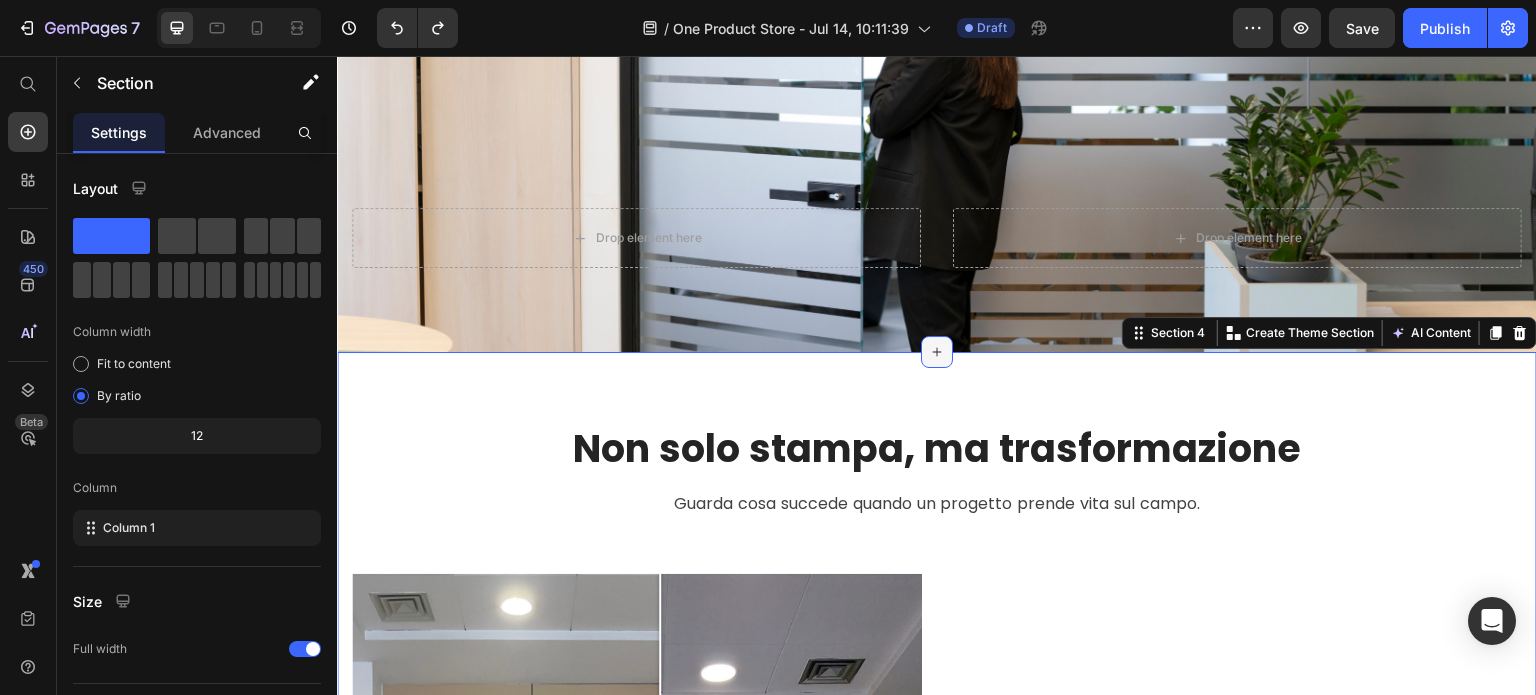 click 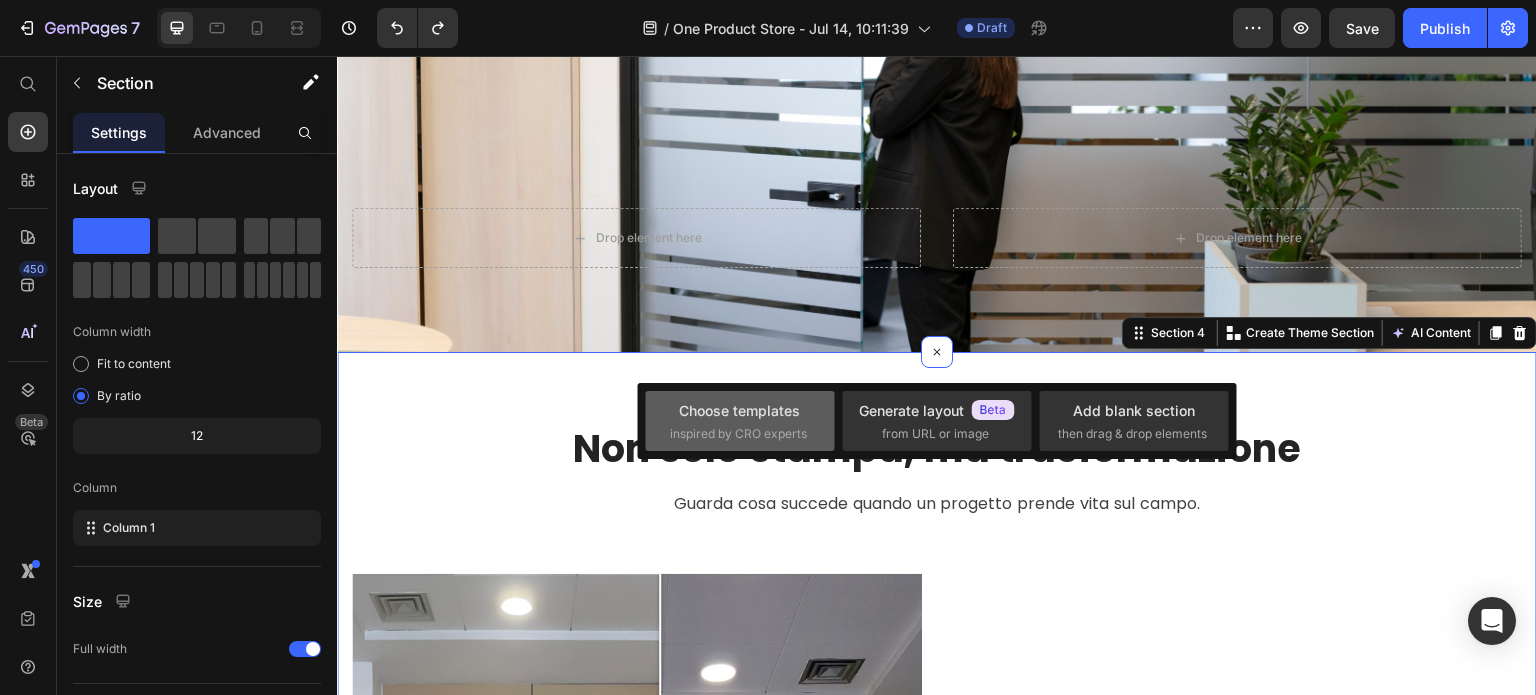 click on "inspired by CRO experts" at bounding box center (738, 434) 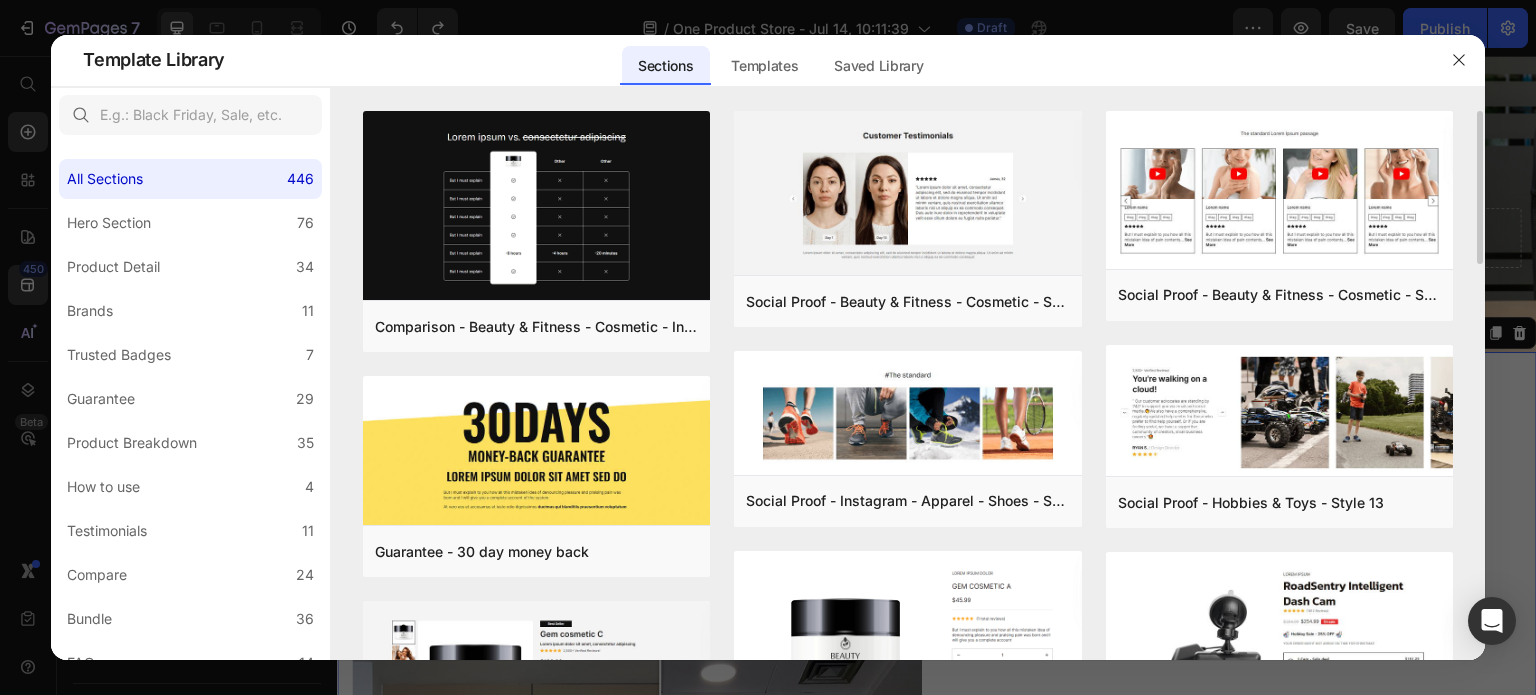 scroll, scrollTop: 100, scrollLeft: 0, axis: vertical 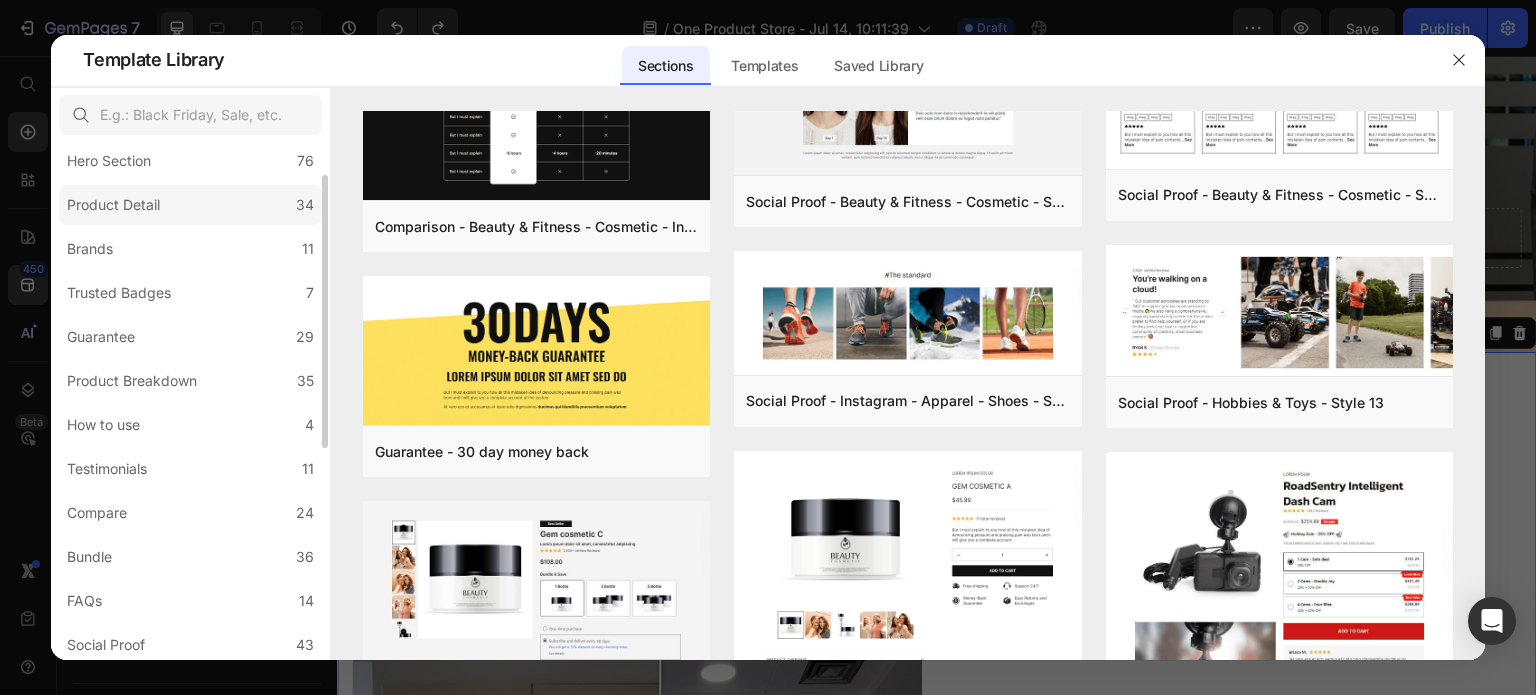 click on "Product Detail 34" 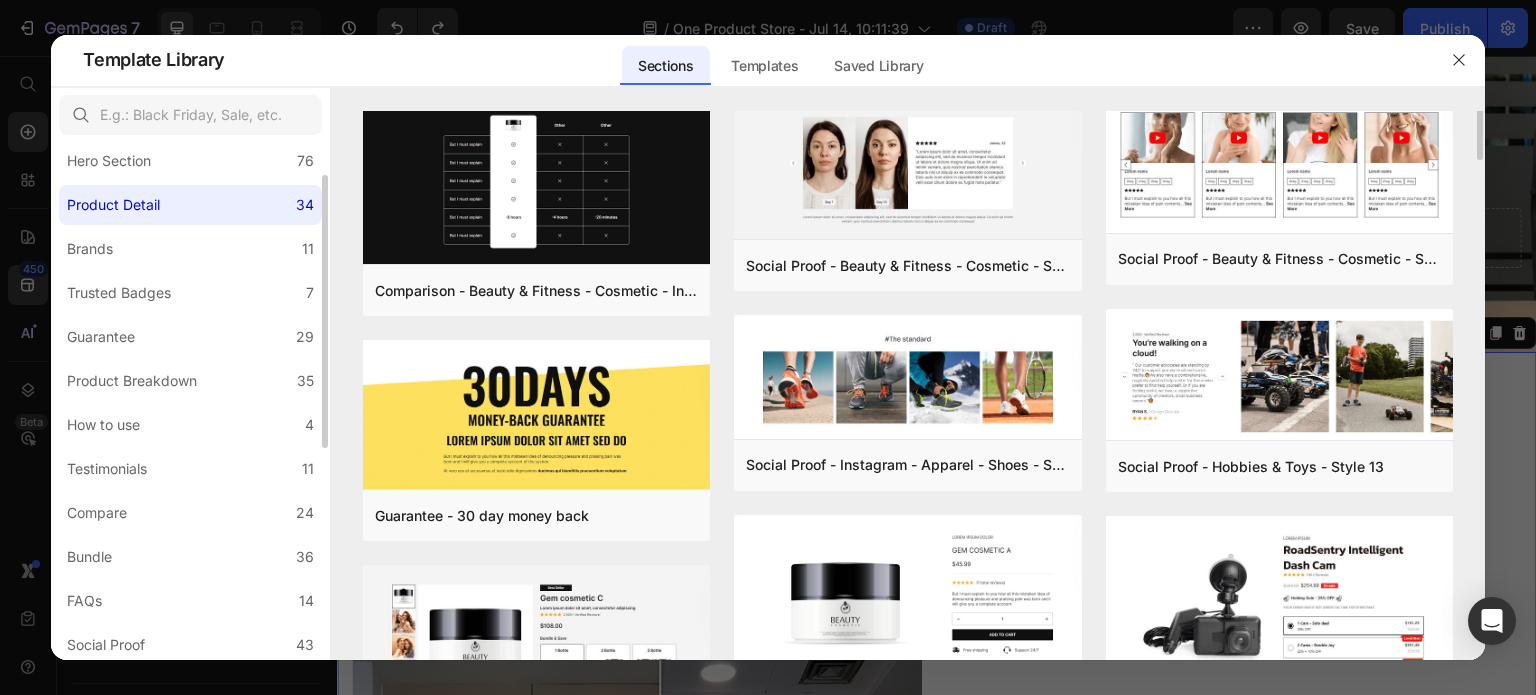 scroll, scrollTop: 0, scrollLeft: 0, axis: both 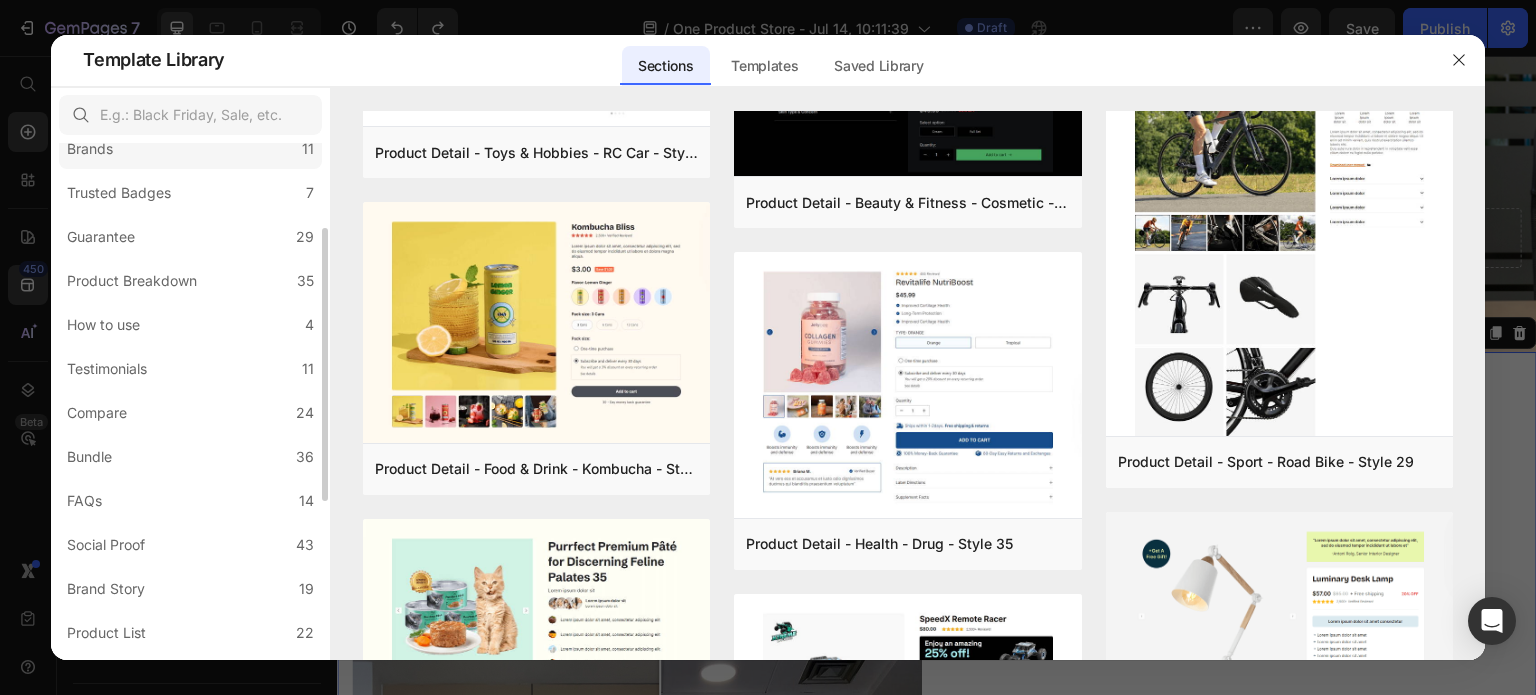 click on "Brands 11" 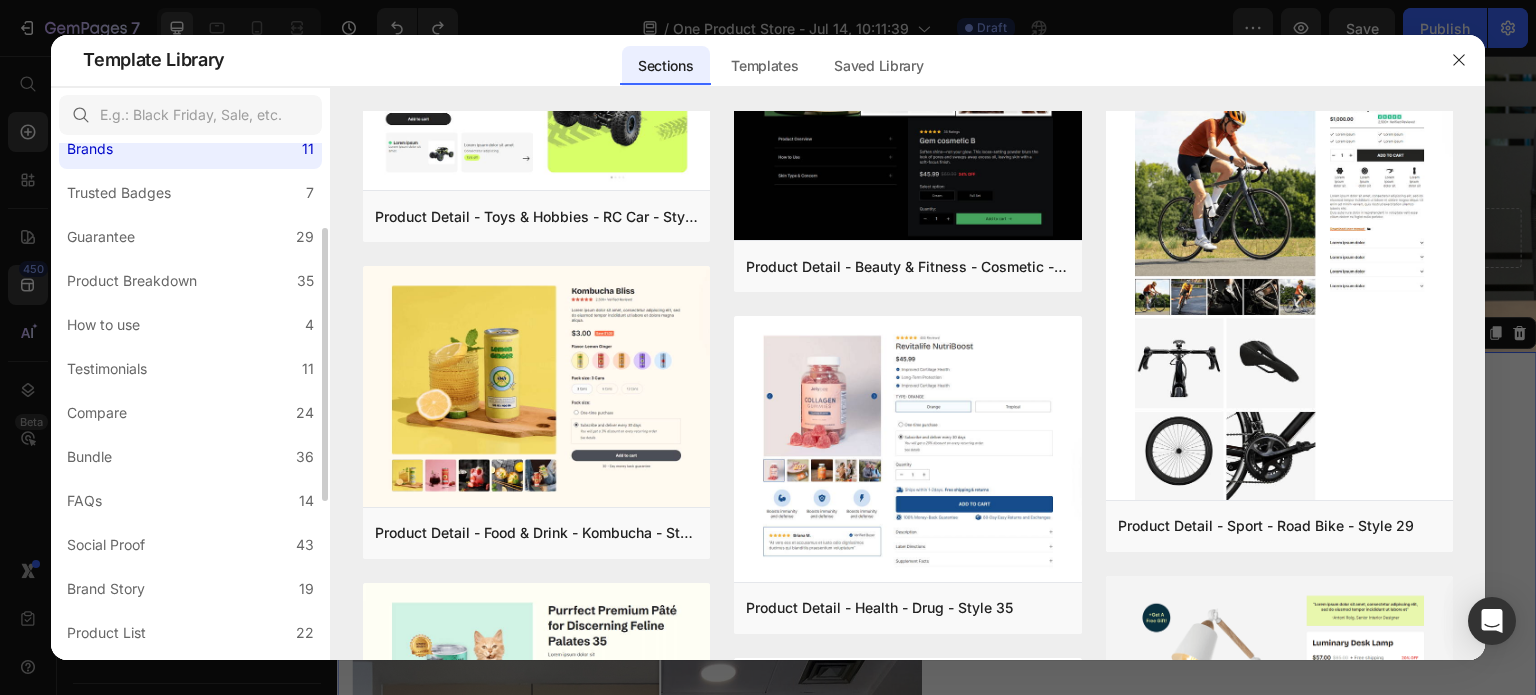 scroll, scrollTop: 0, scrollLeft: 0, axis: both 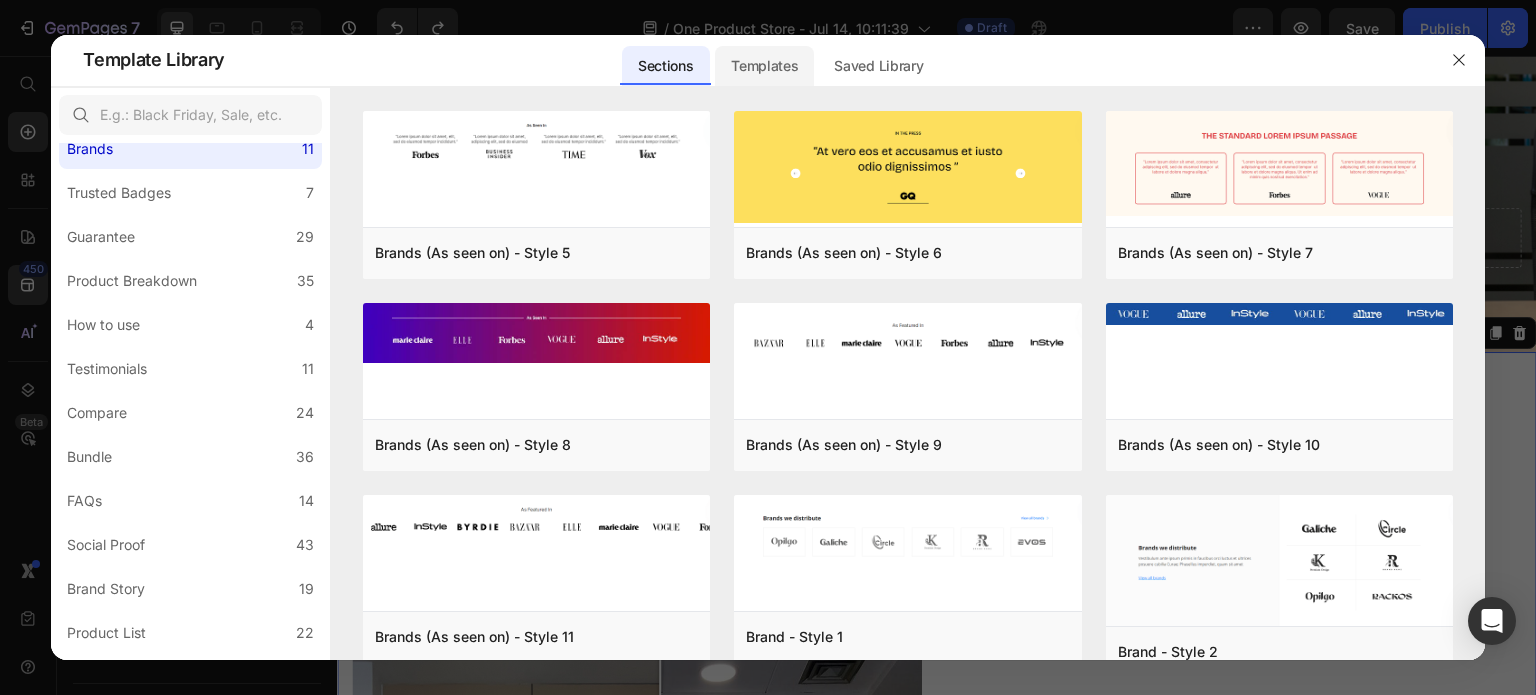 click on "Templates" 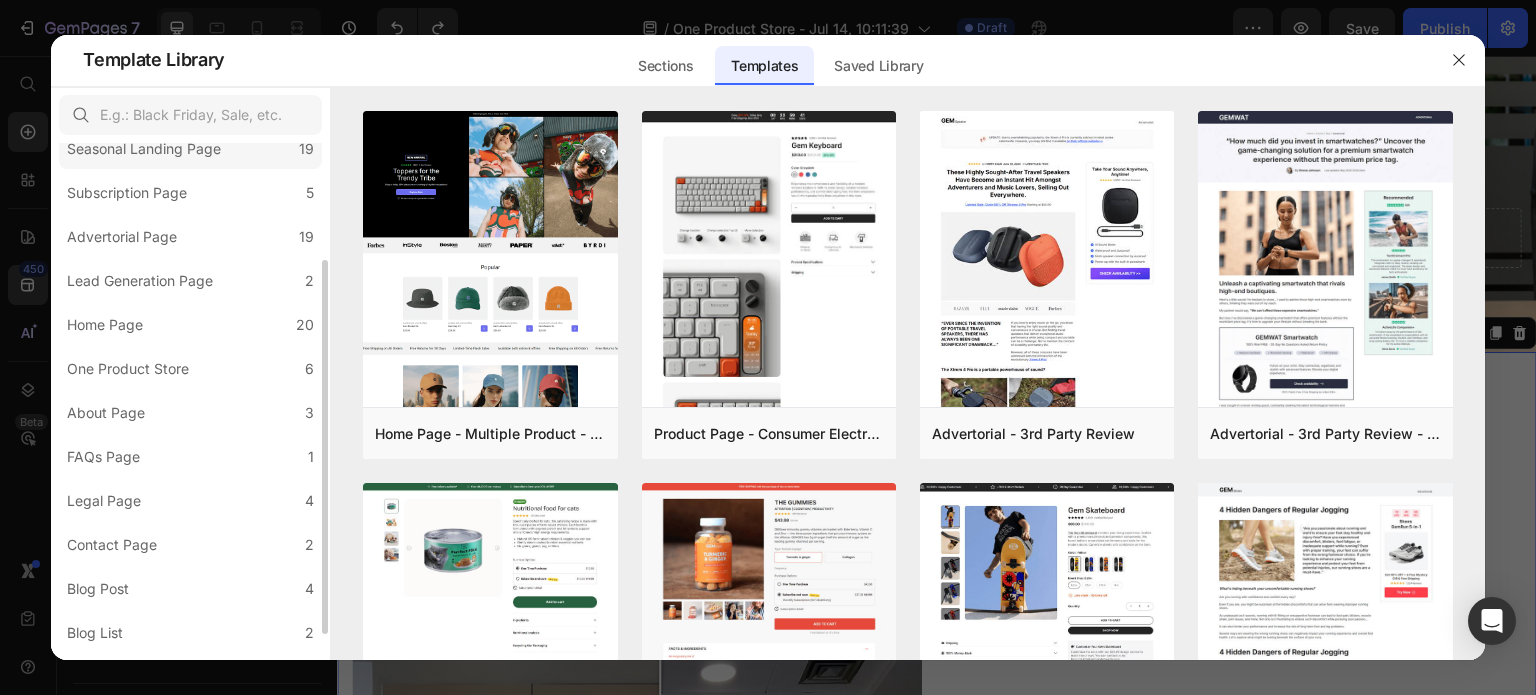 click on "Seasonal Landing Page 19" 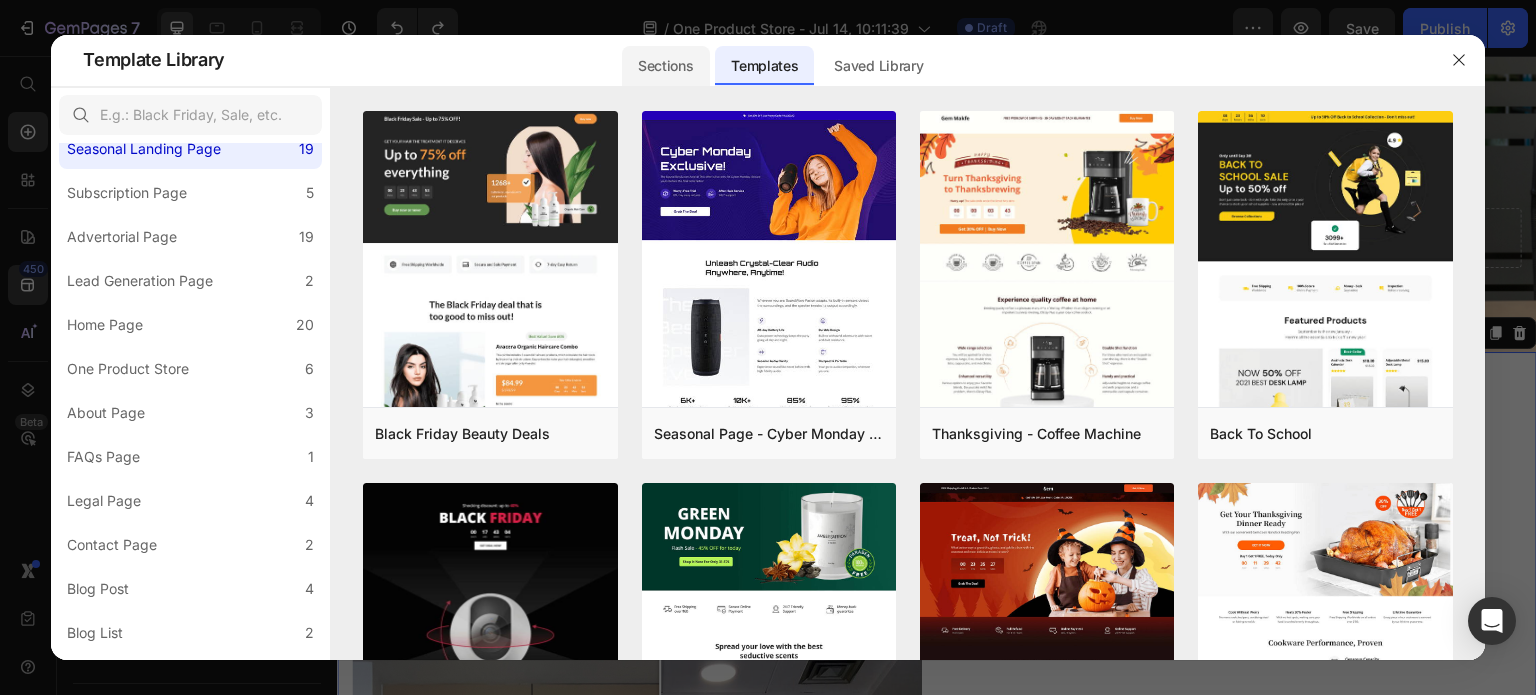 click on "Sections" 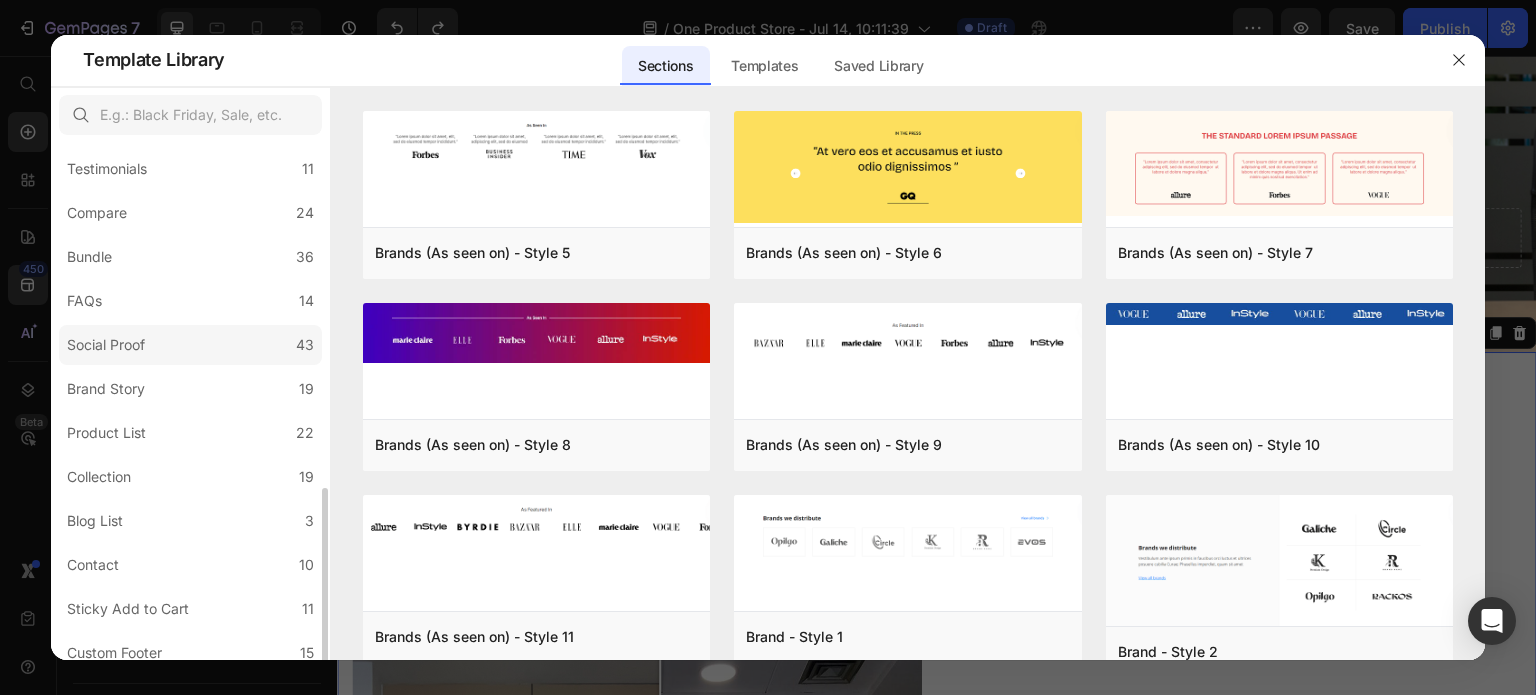 scroll, scrollTop: 462, scrollLeft: 0, axis: vertical 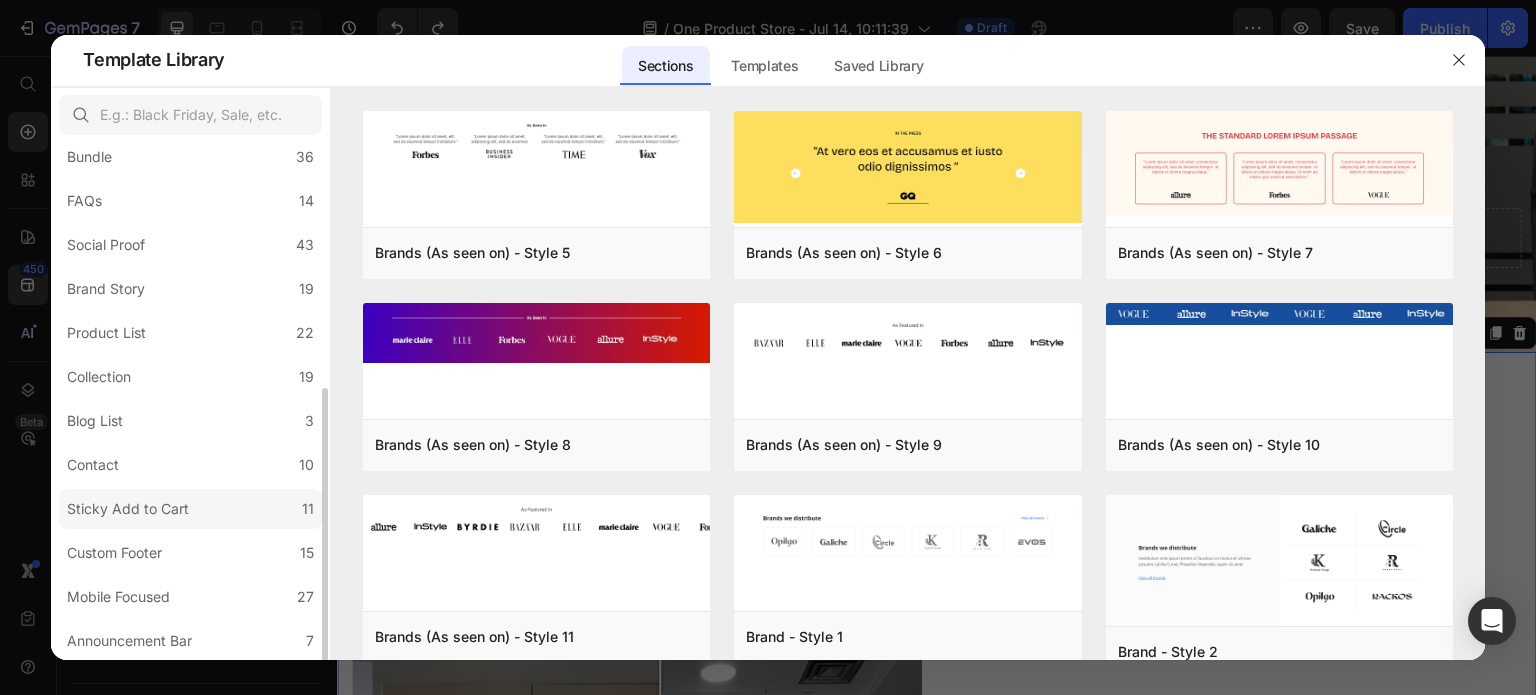 click on "Sticky Add to Cart 11" 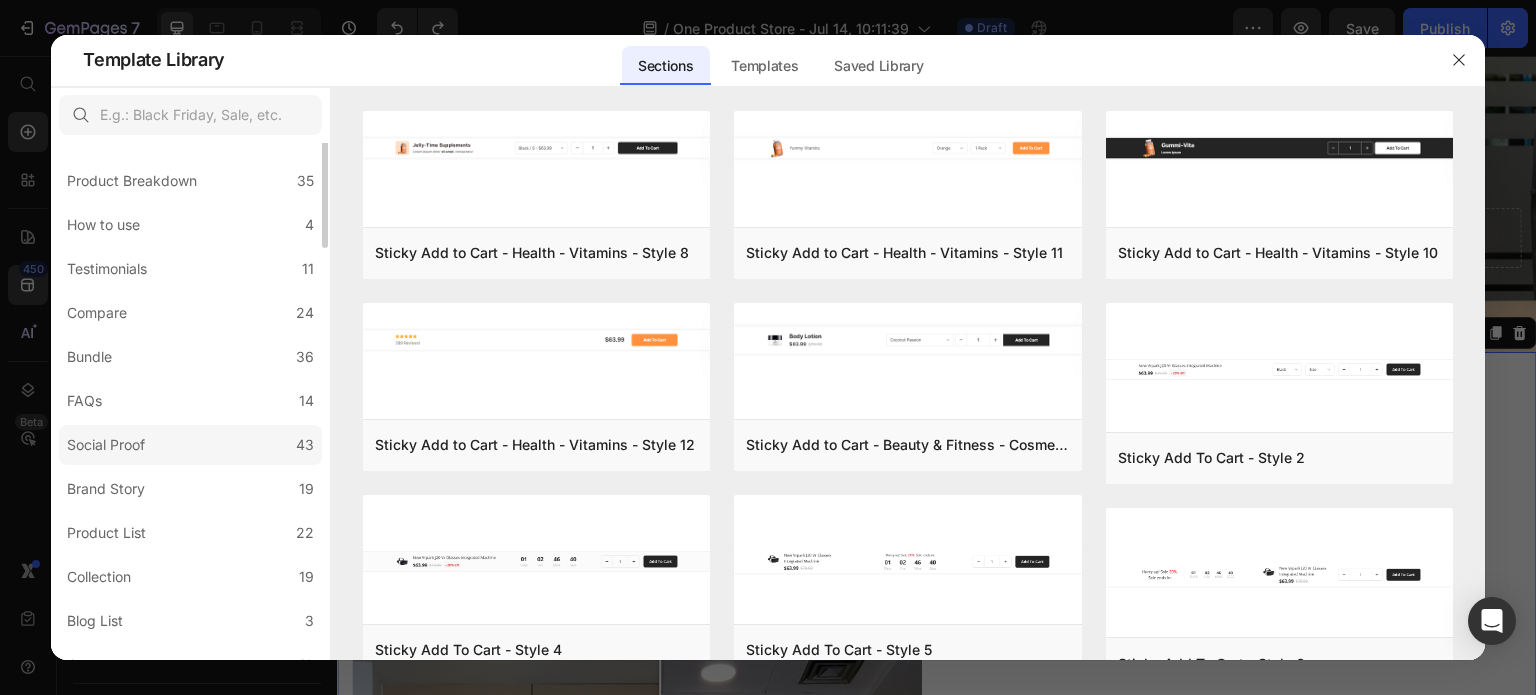 scroll, scrollTop: 62, scrollLeft: 0, axis: vertical 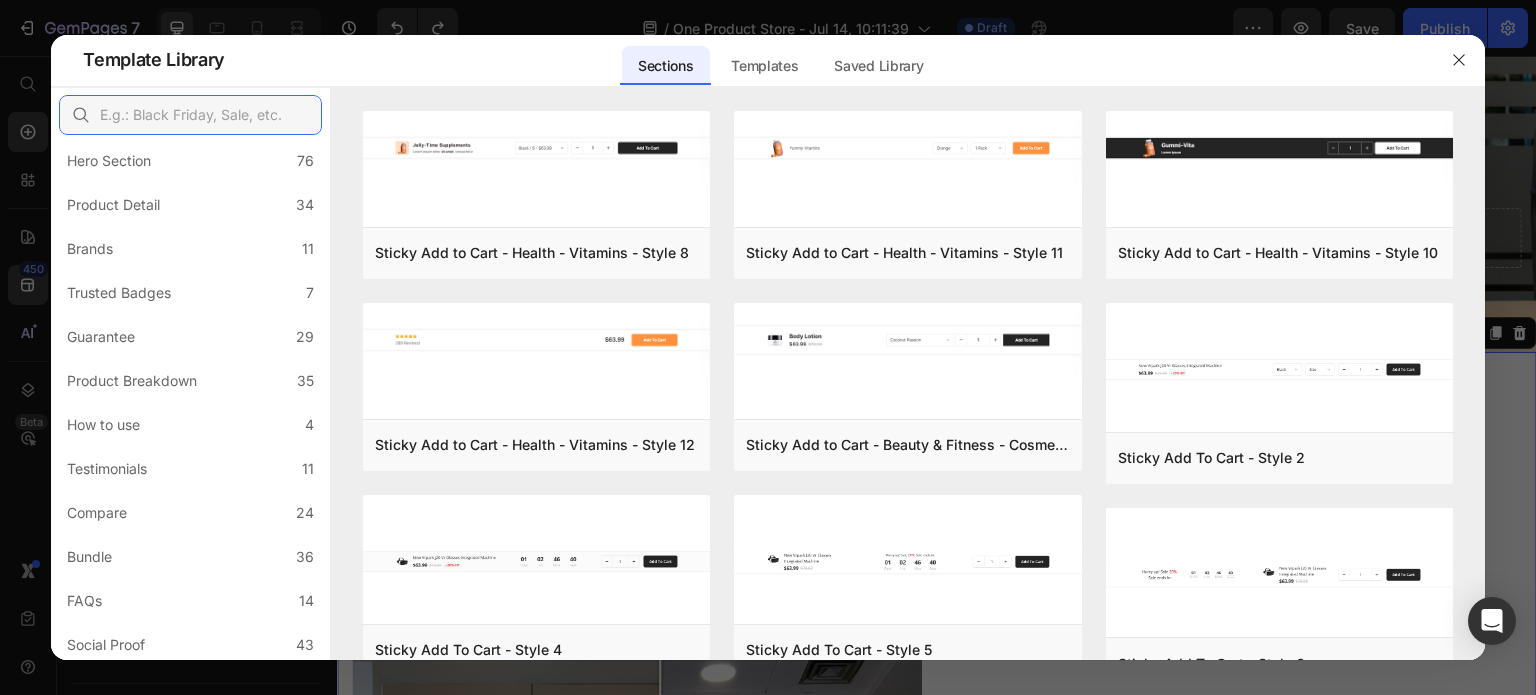 click at bounding box center (190, 115) 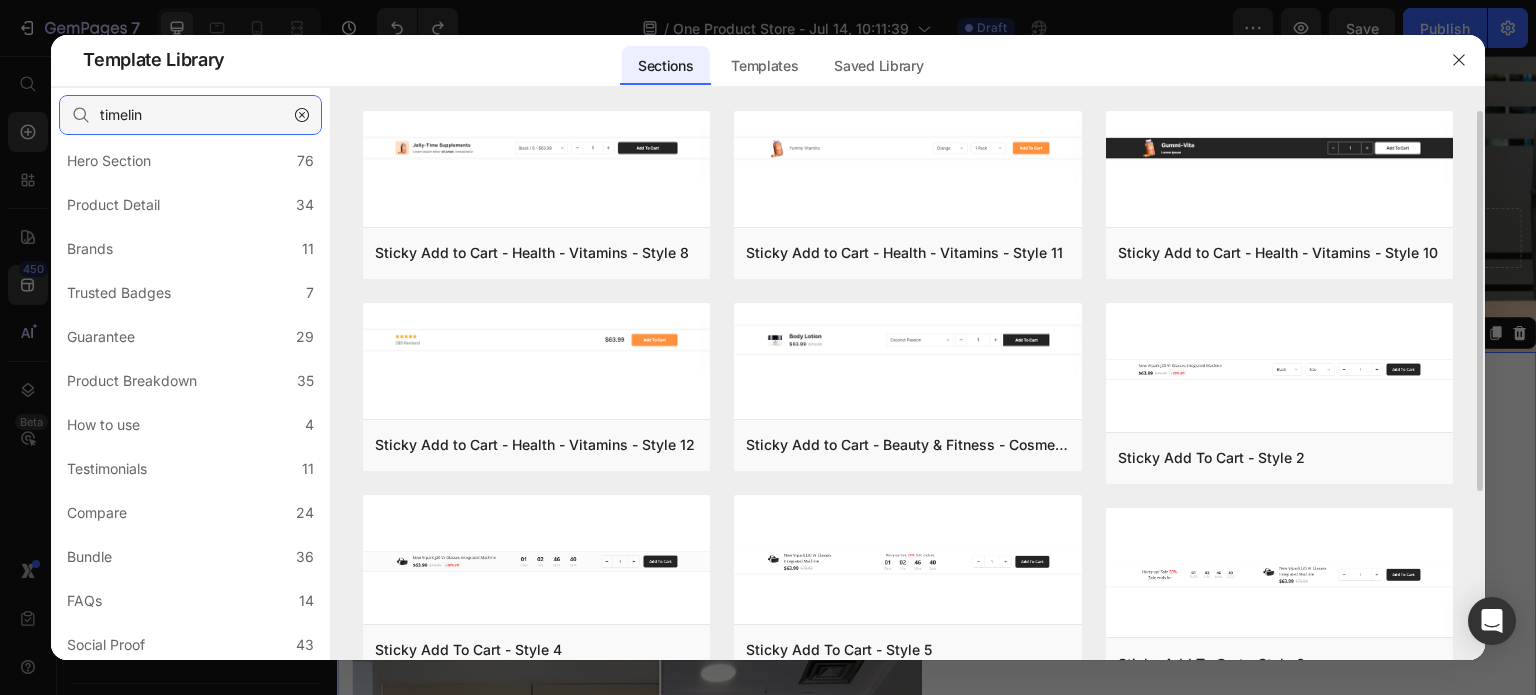 type on "timelin" 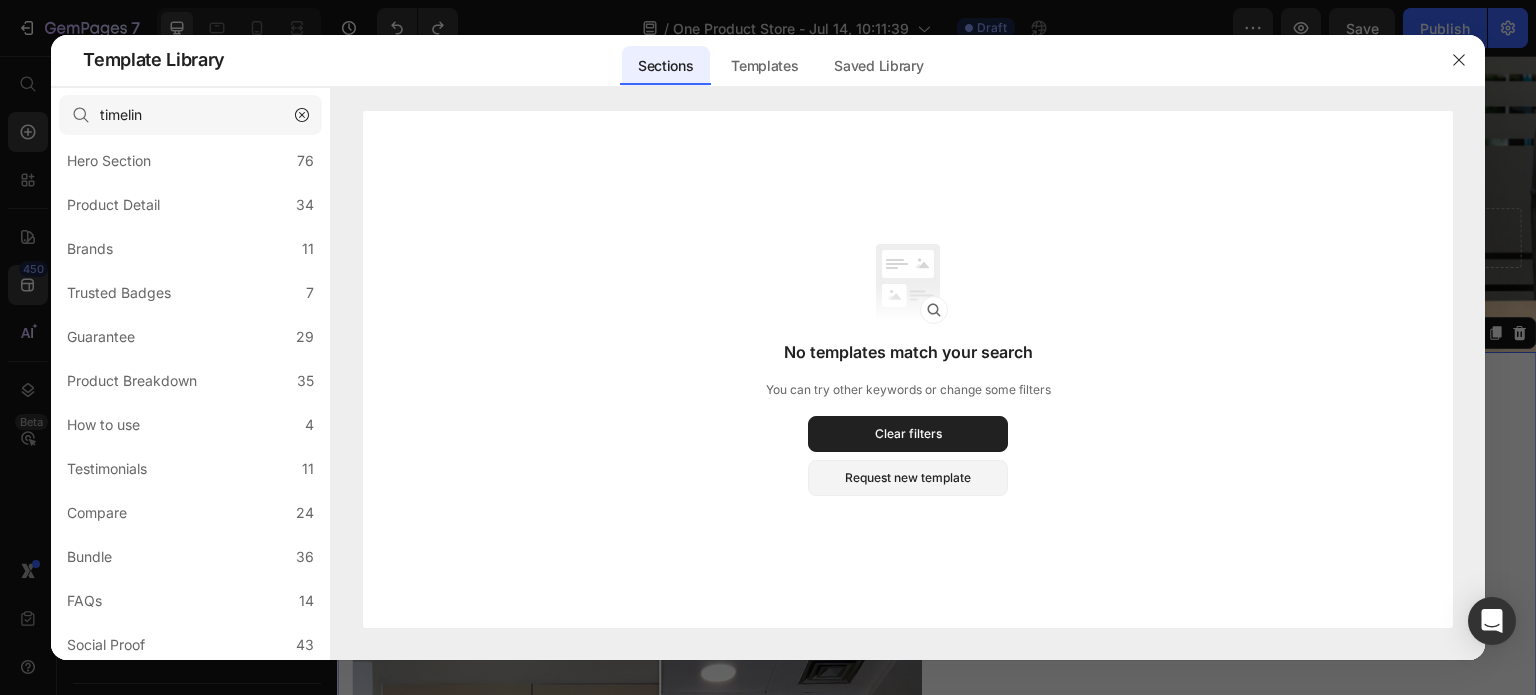 click at bounding box center (302, 115) 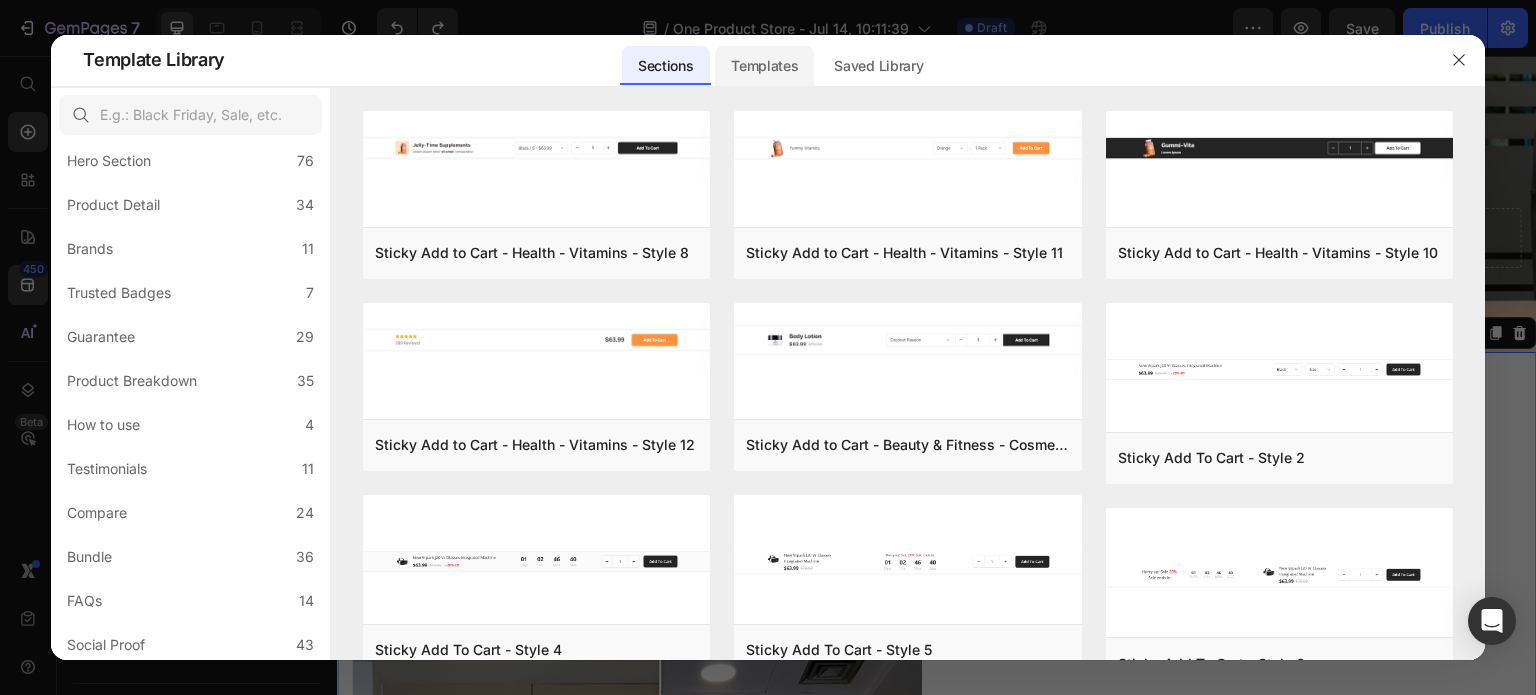 click on "Templates" 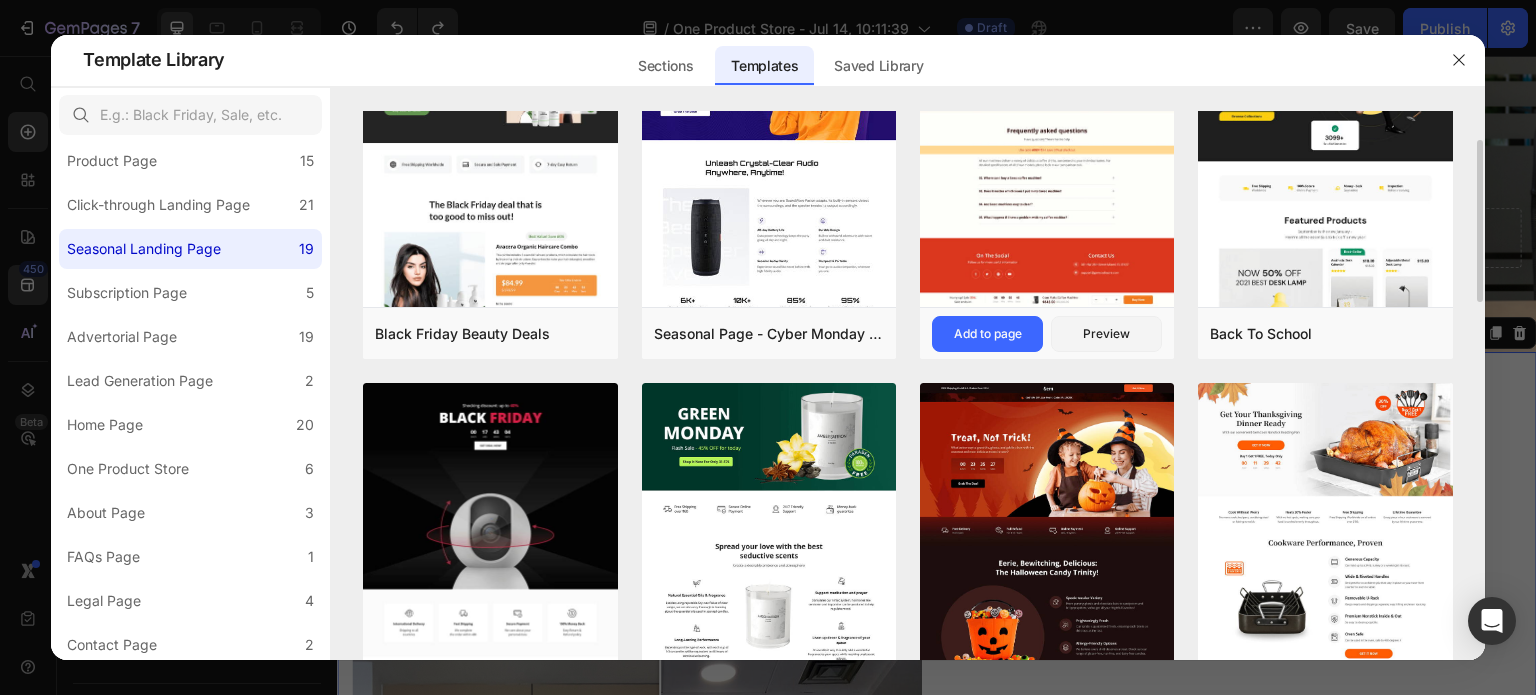 scroll, scrollTop: 0, scrollLeft: 0, axis: both 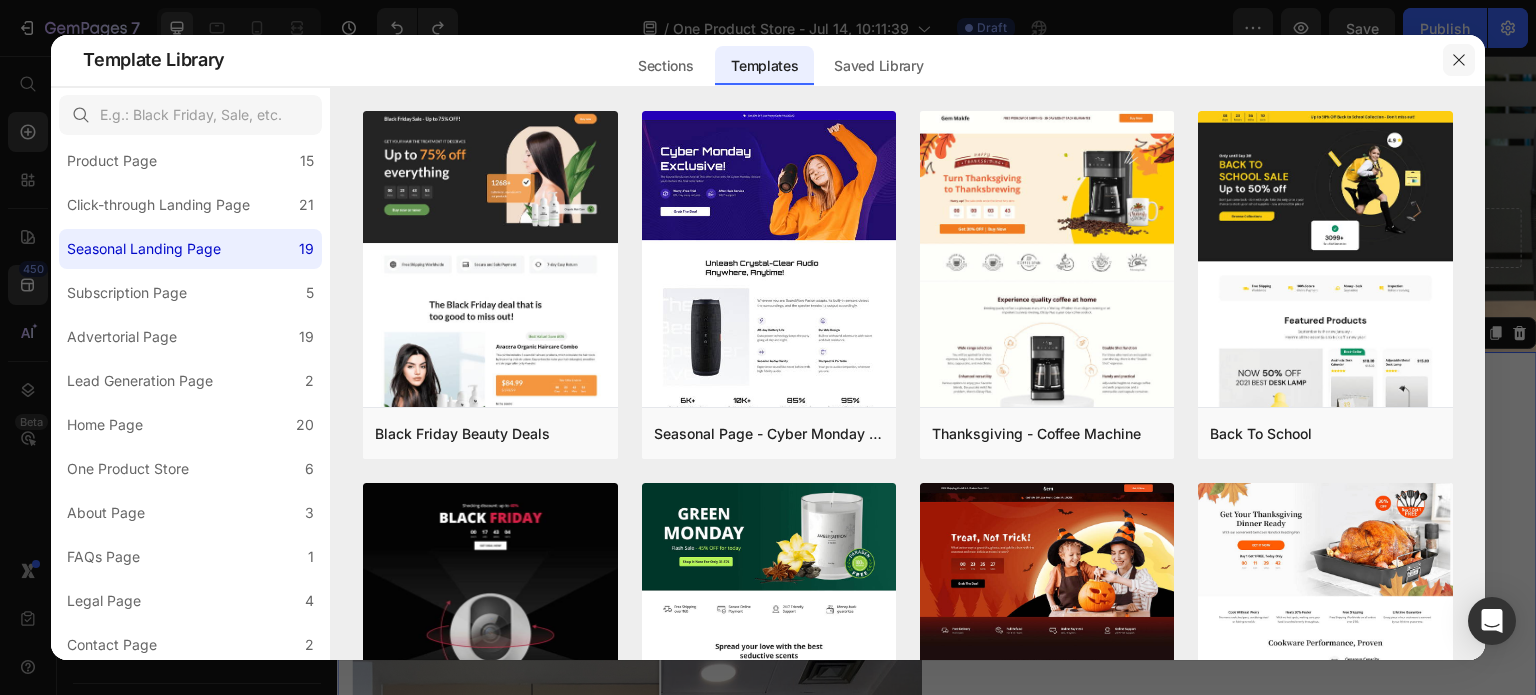 click 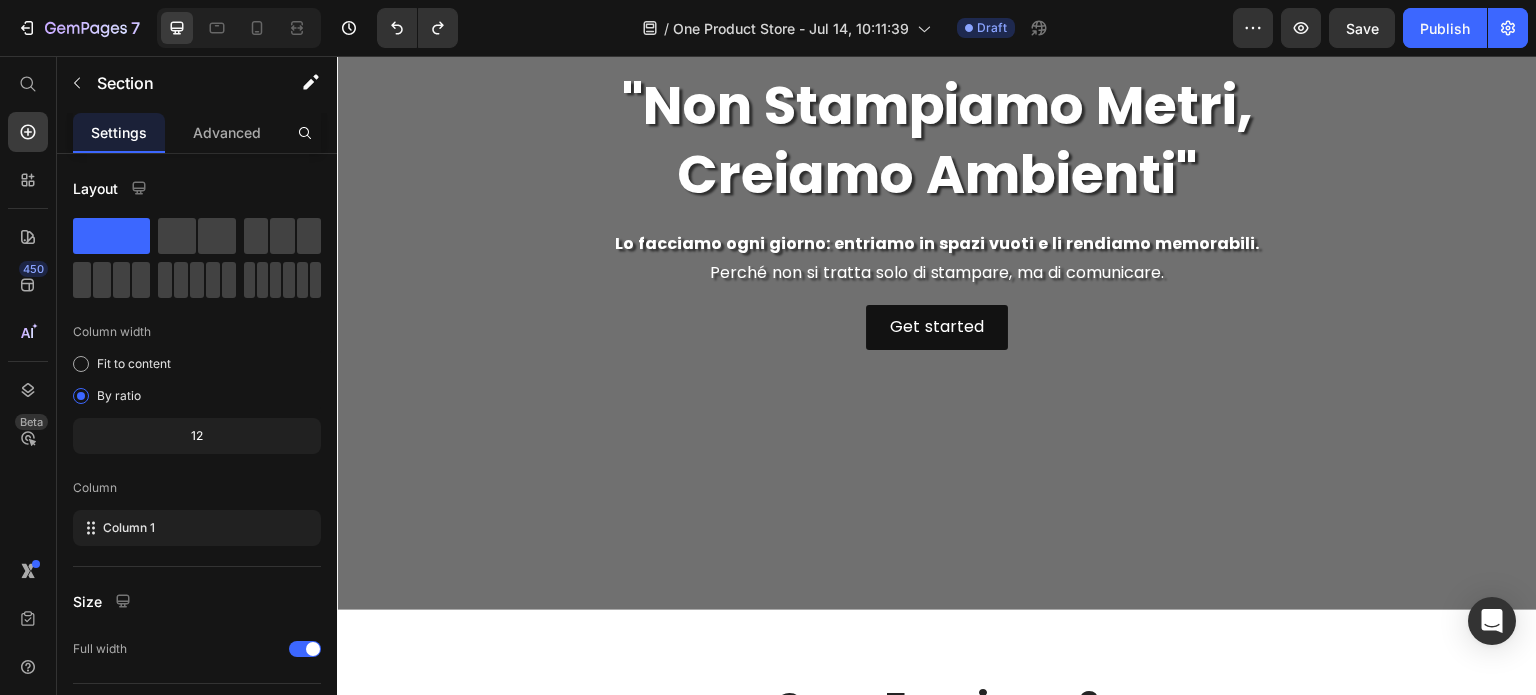 scroll, scrollTop: 0, scrollLeft: 0, axis: both 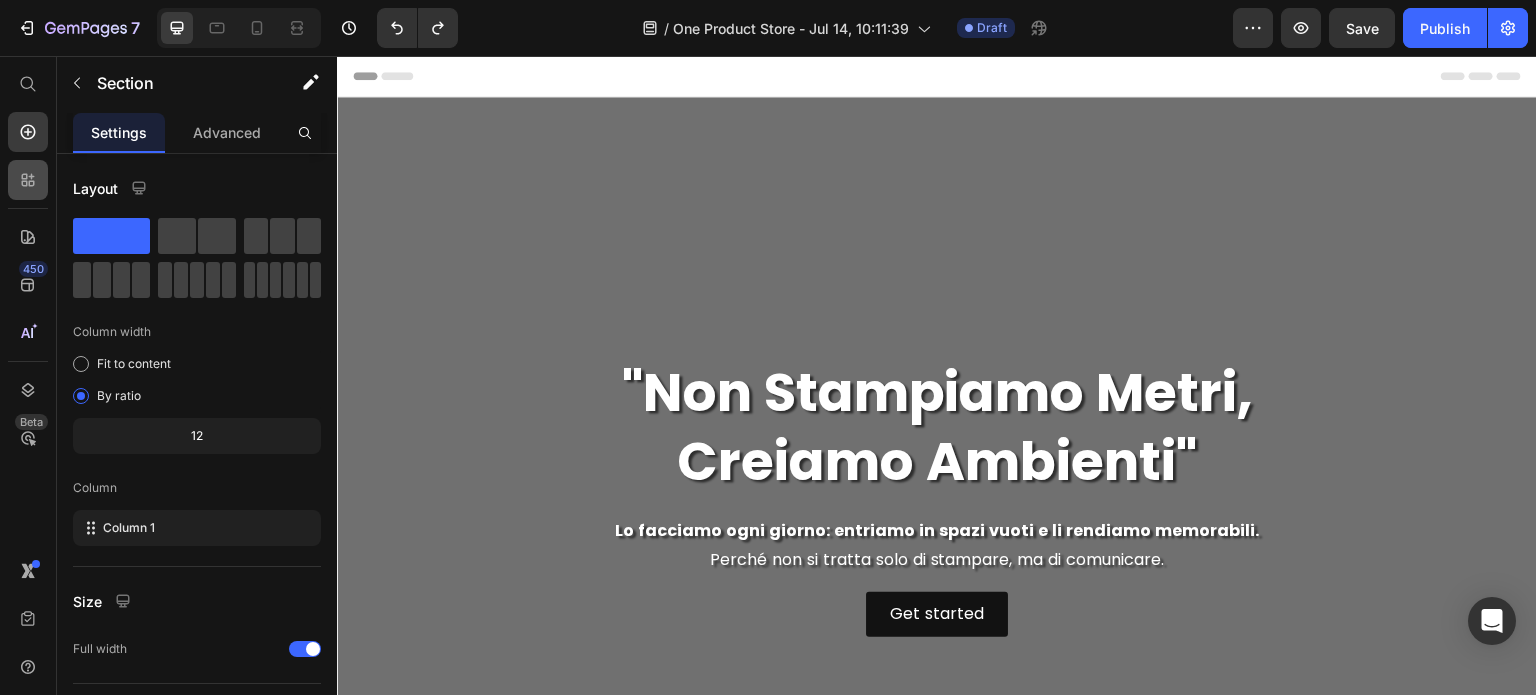 click 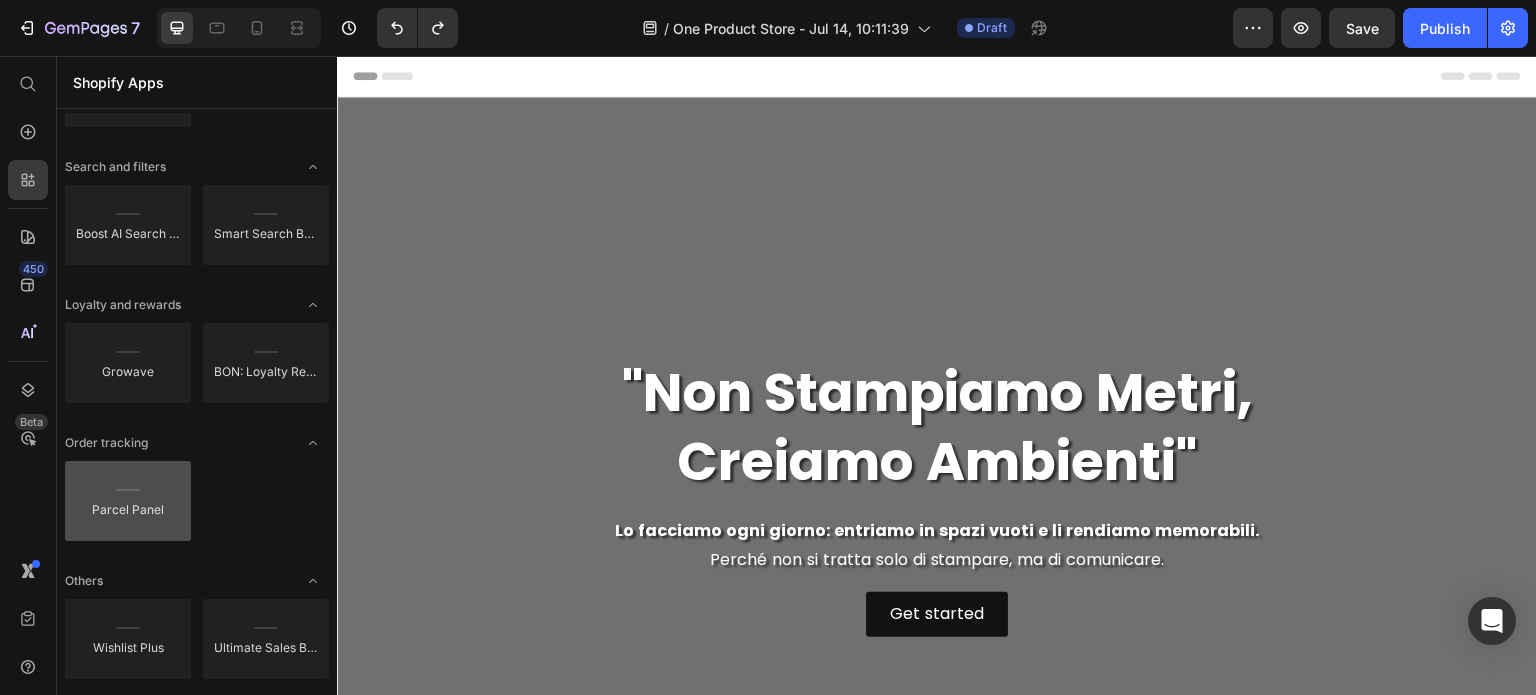 scroll, scrollTop: 4000, scrollLeft: 0, axis: vertical 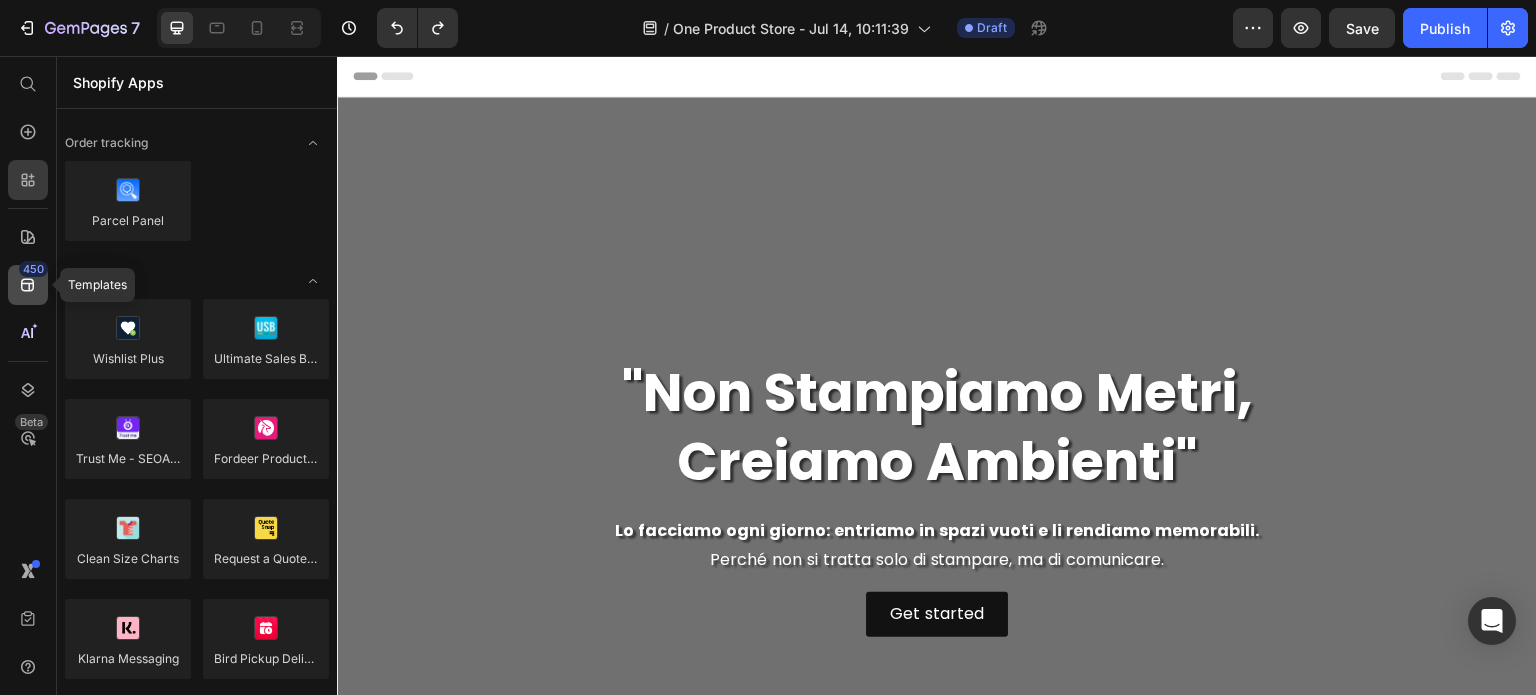click on "450" 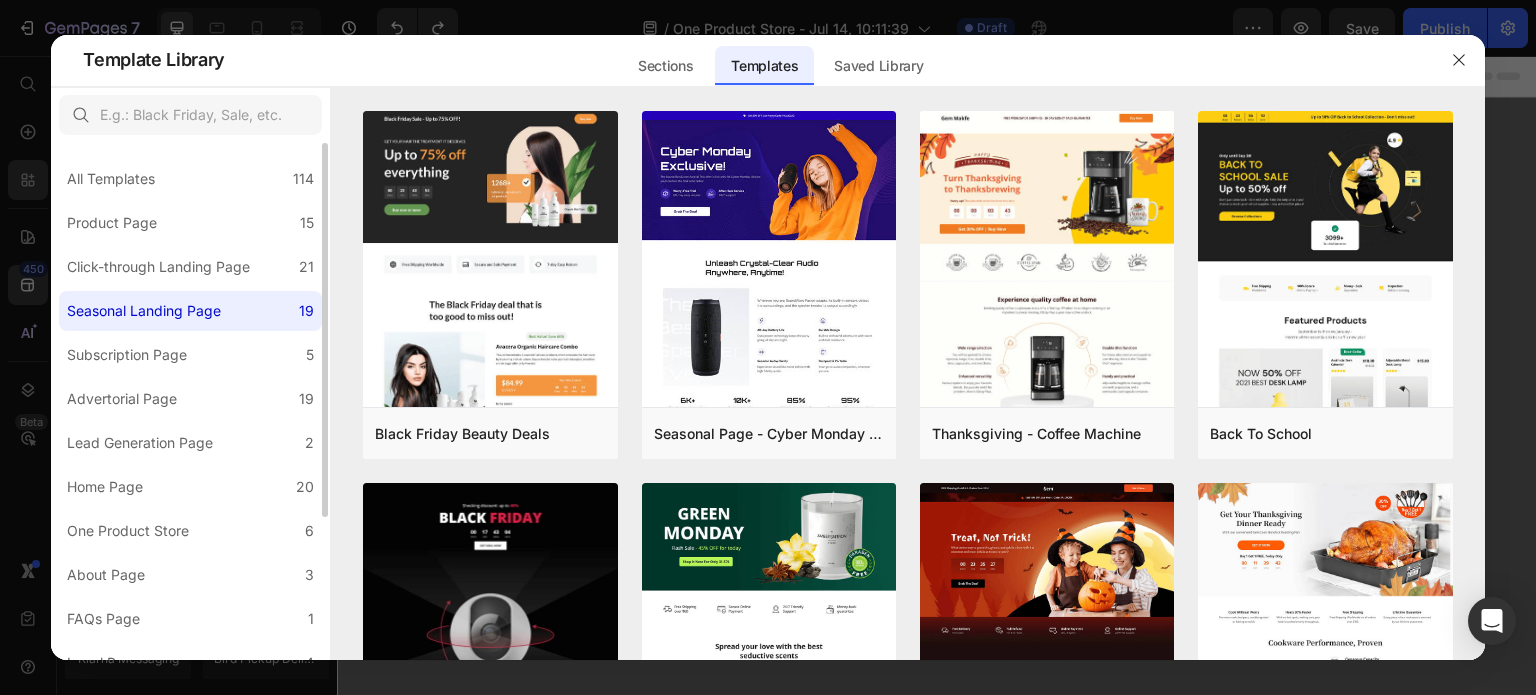 scroll, scrollTop: 100, scrollLeft: 0, axis: vertical 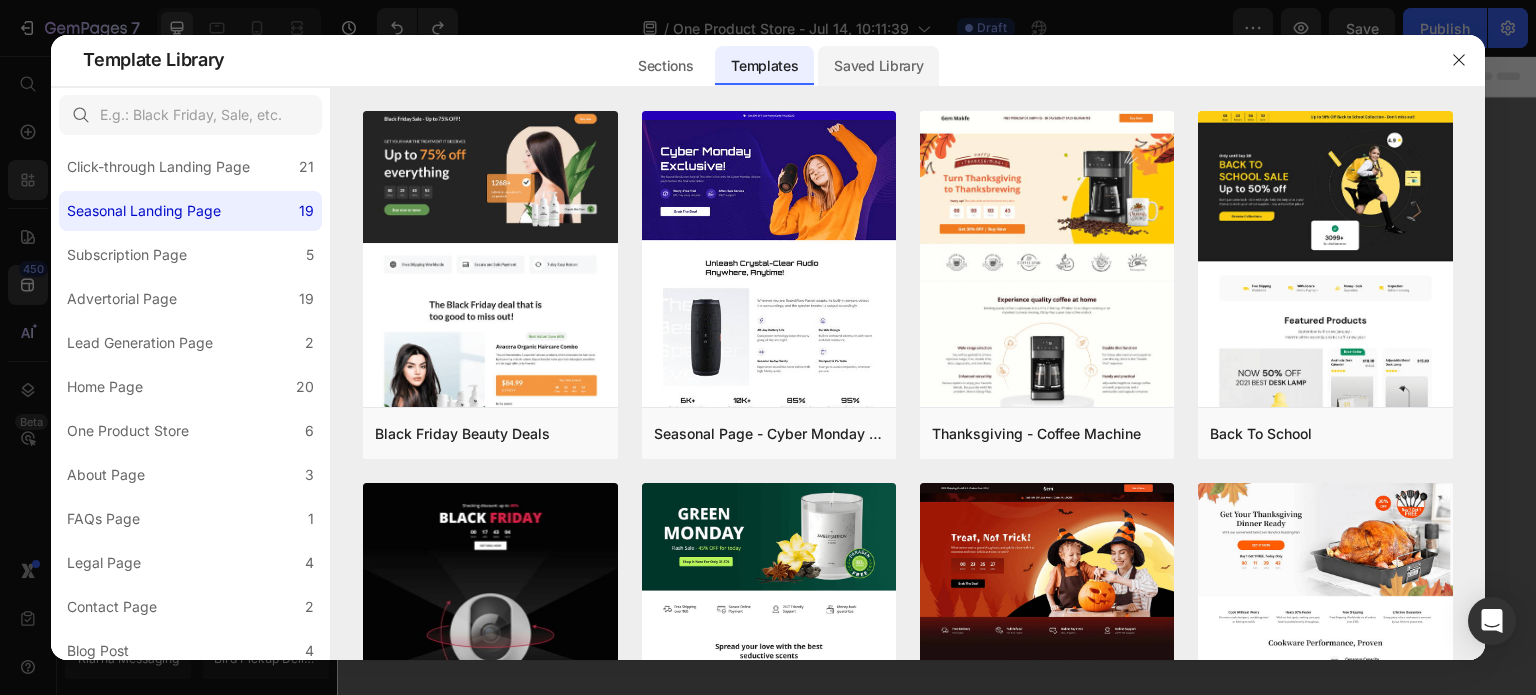 click on "Saved Library" 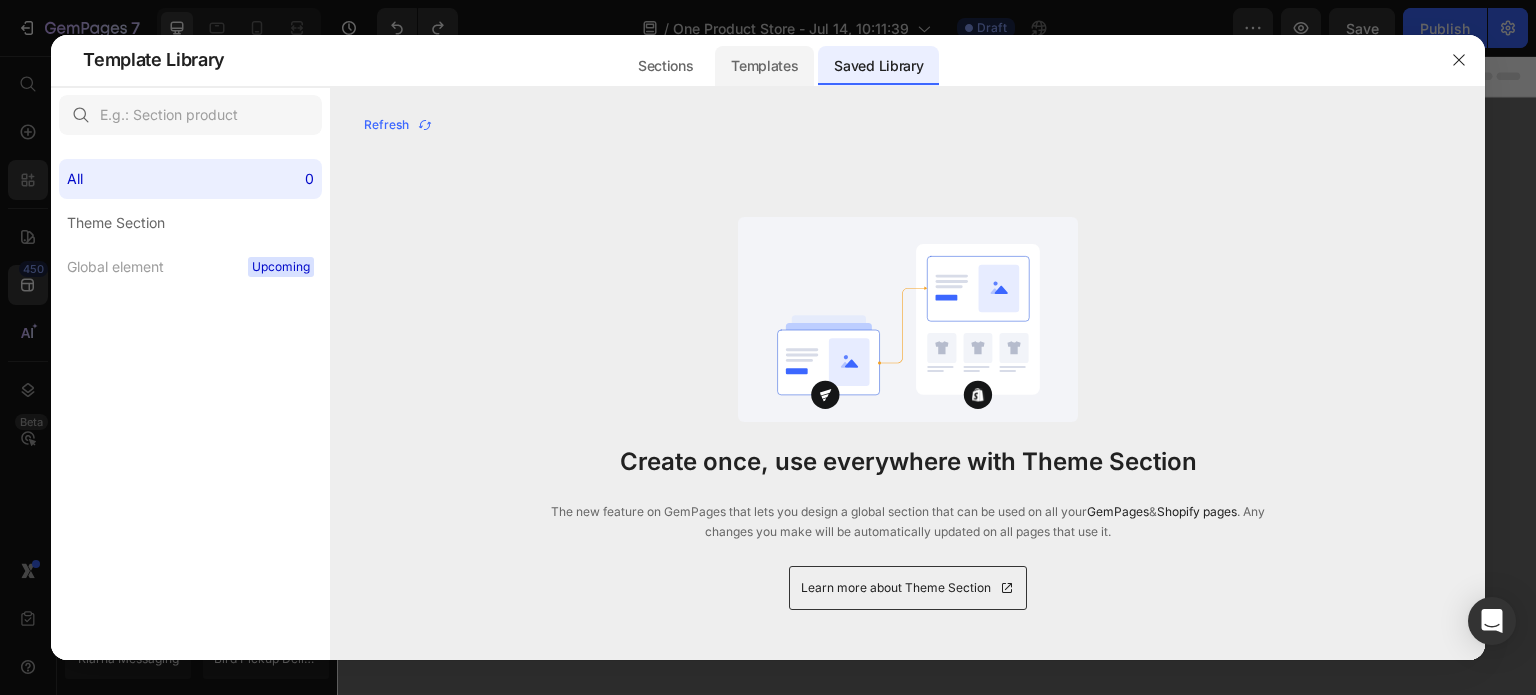 scroll, scrollTop: 0, scrollLeft: 0, axis: both 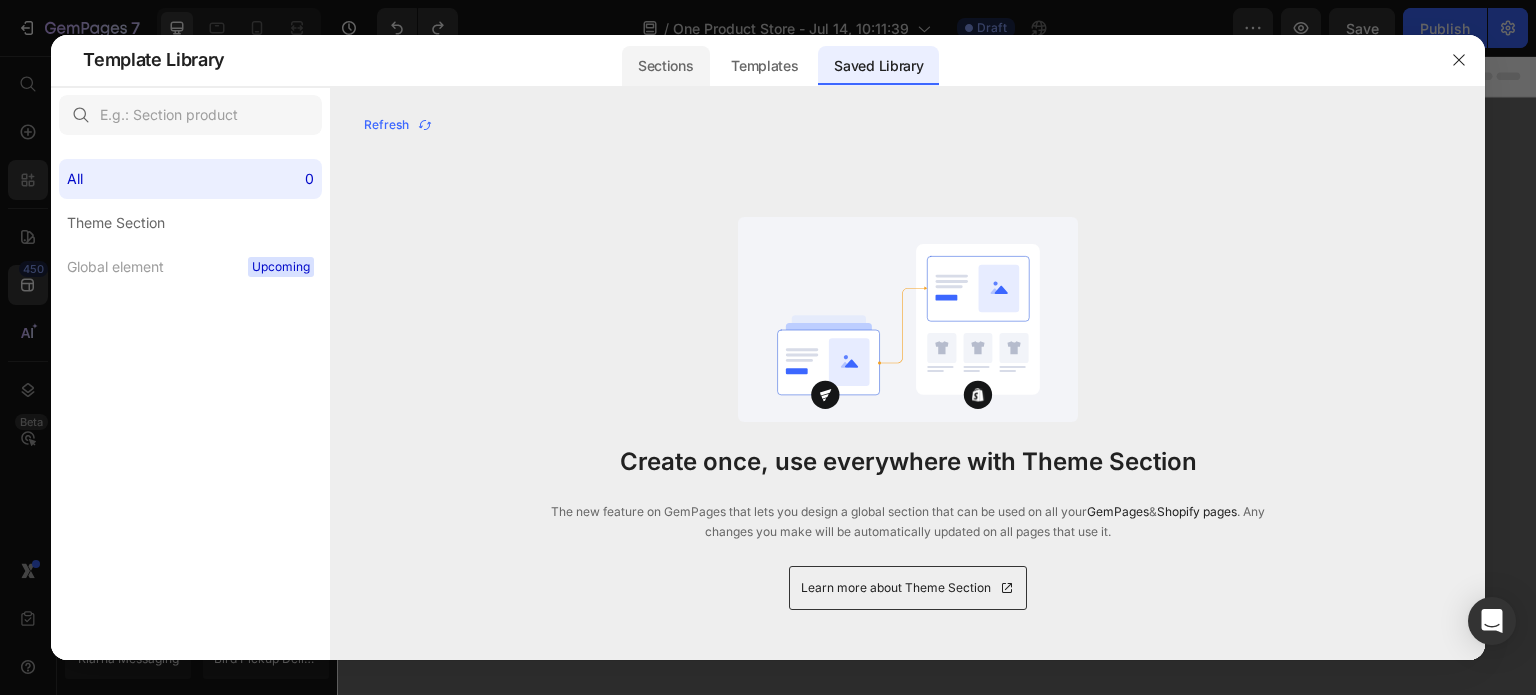 click on "Sections" 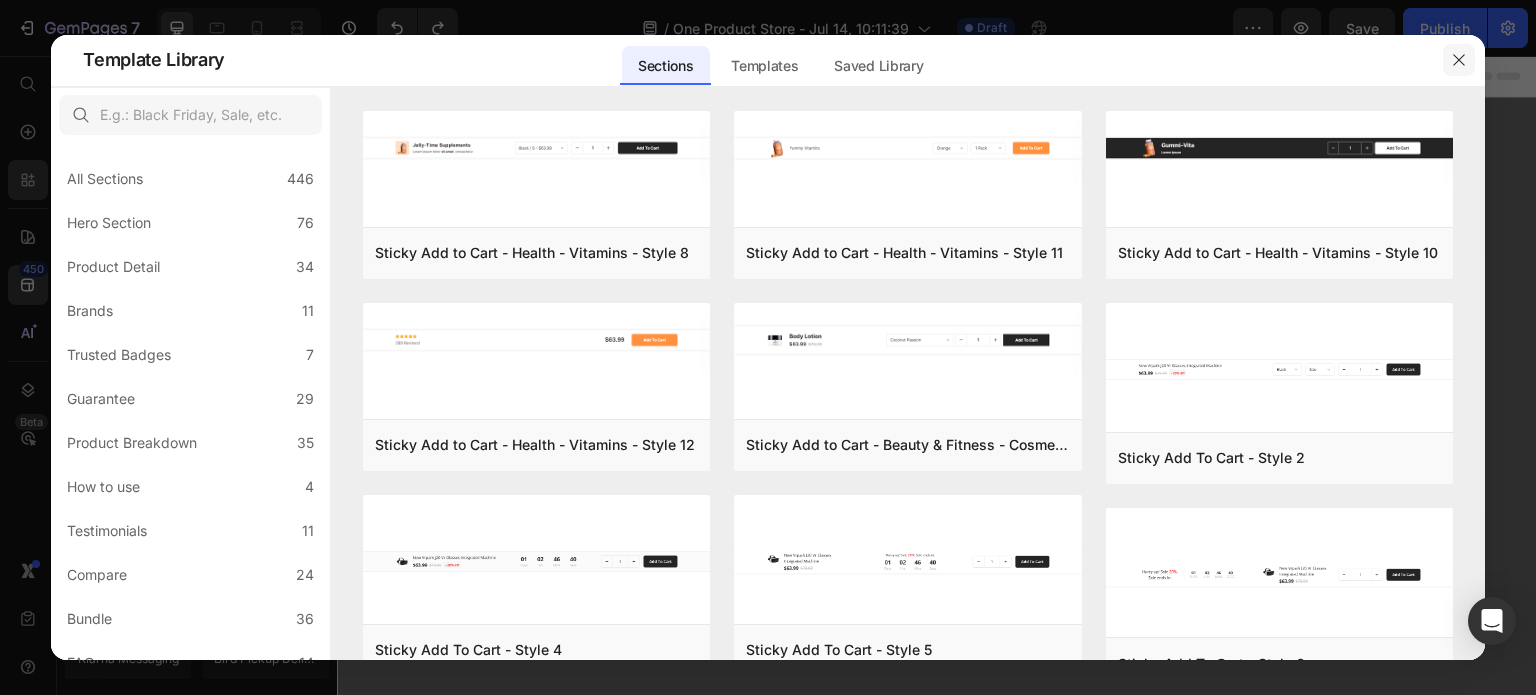 click at bounding box center [1459, 60] 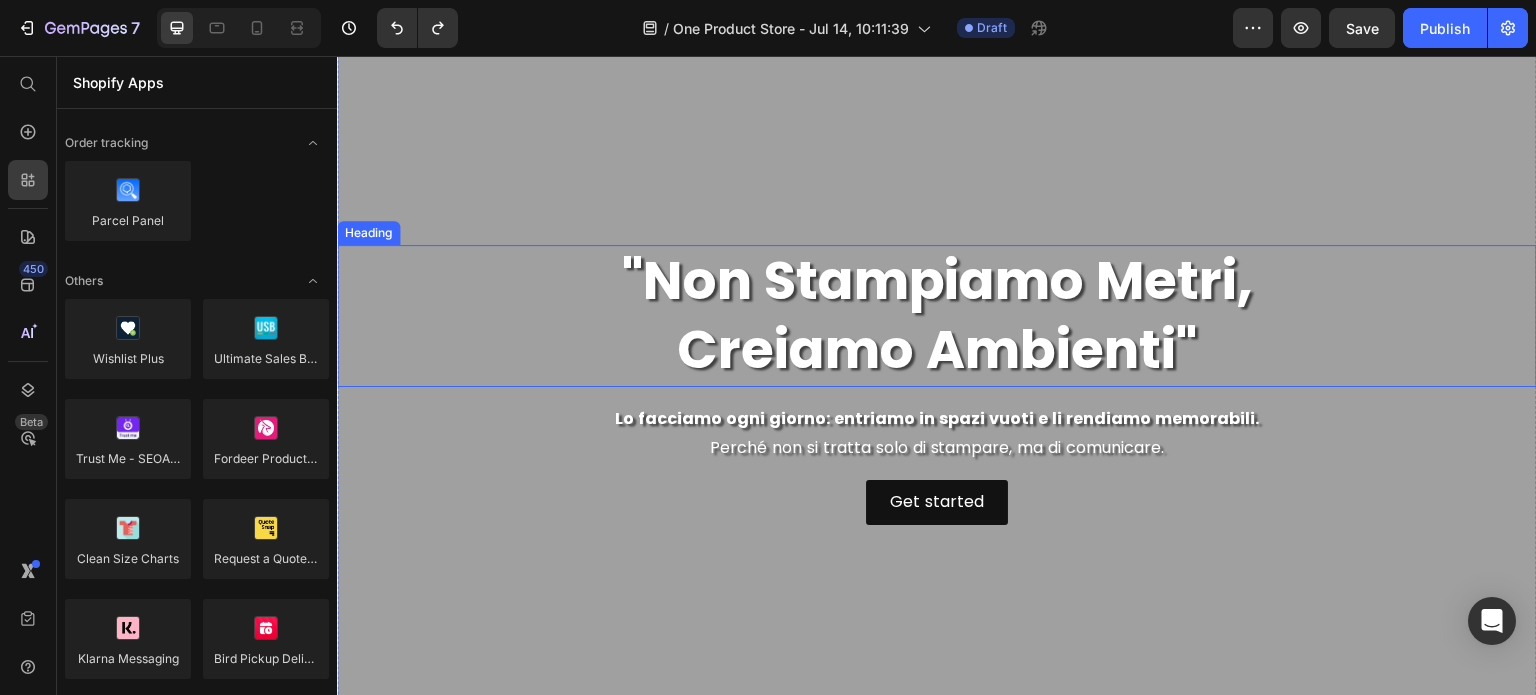 scroll, scrollTop: 400, scrollLeft: 0, axis: vertical 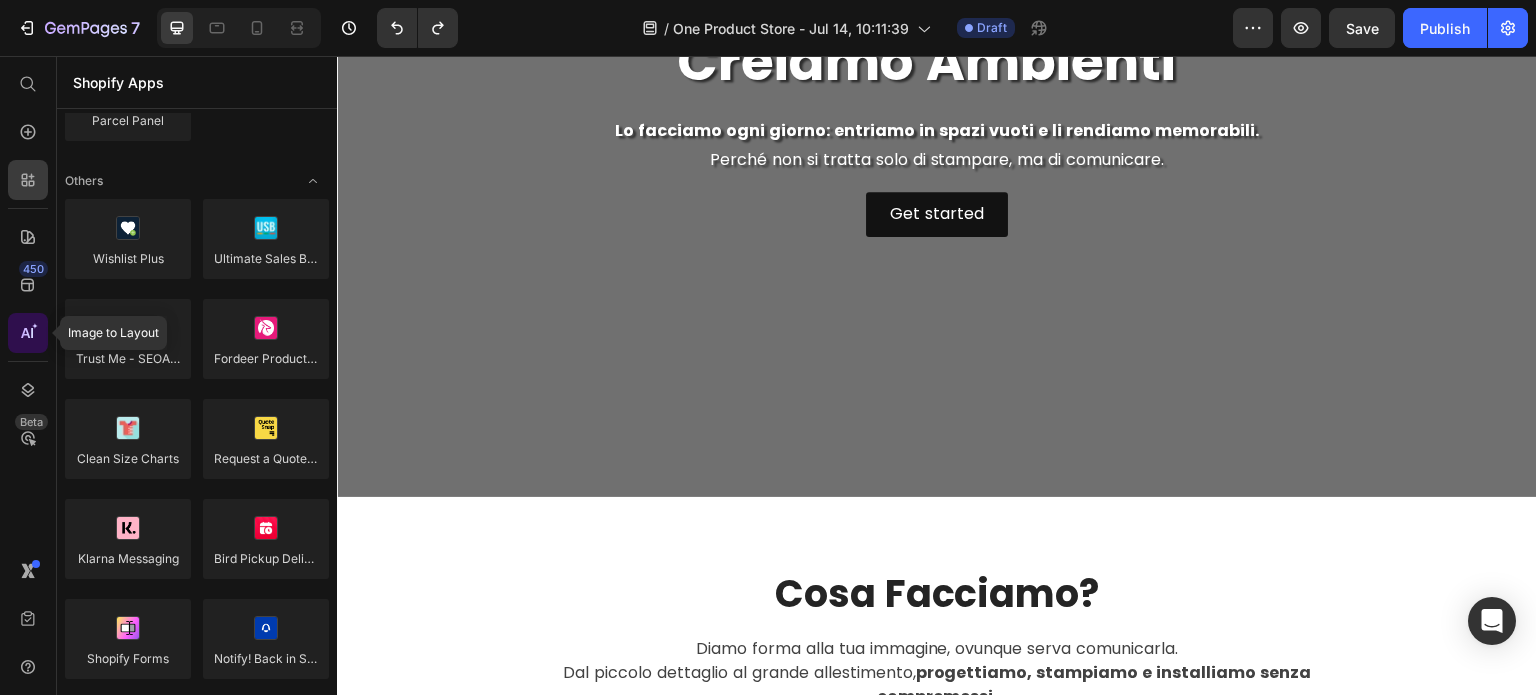 click 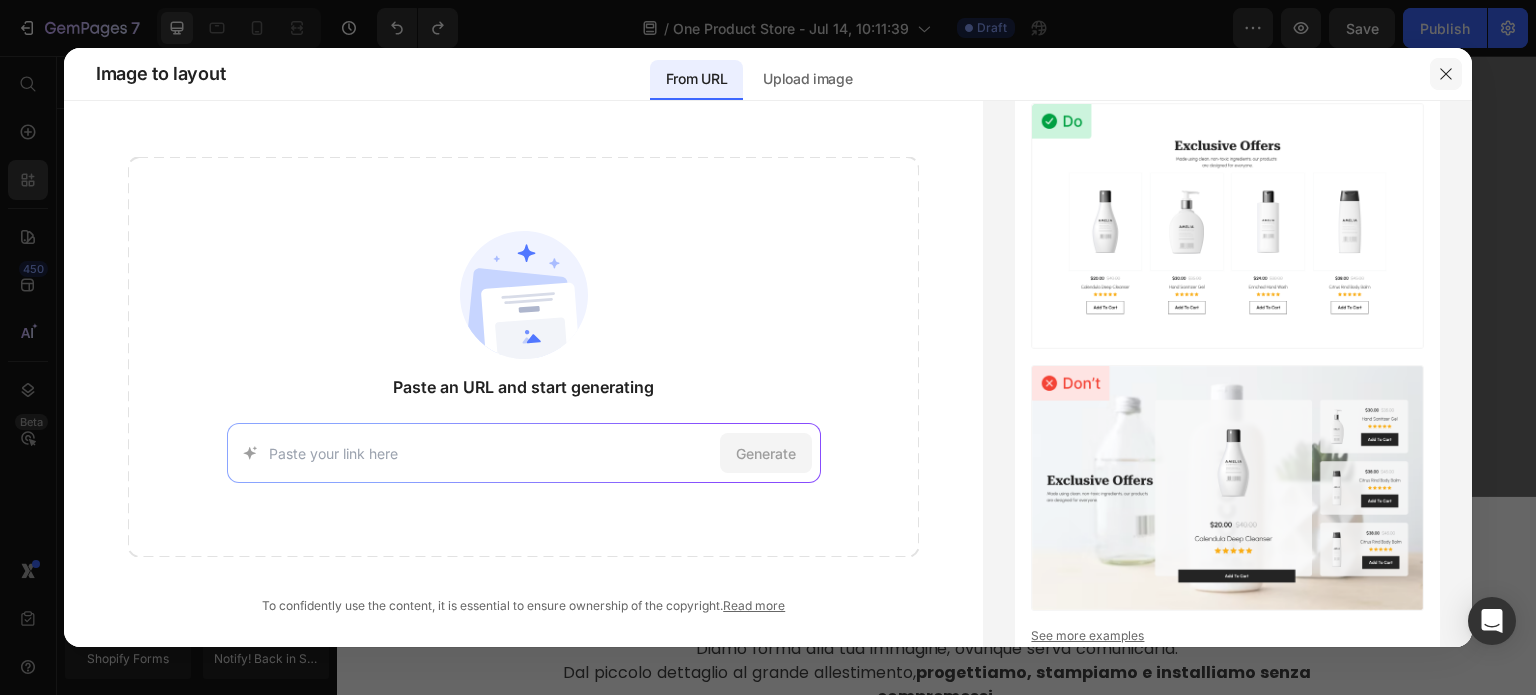 click 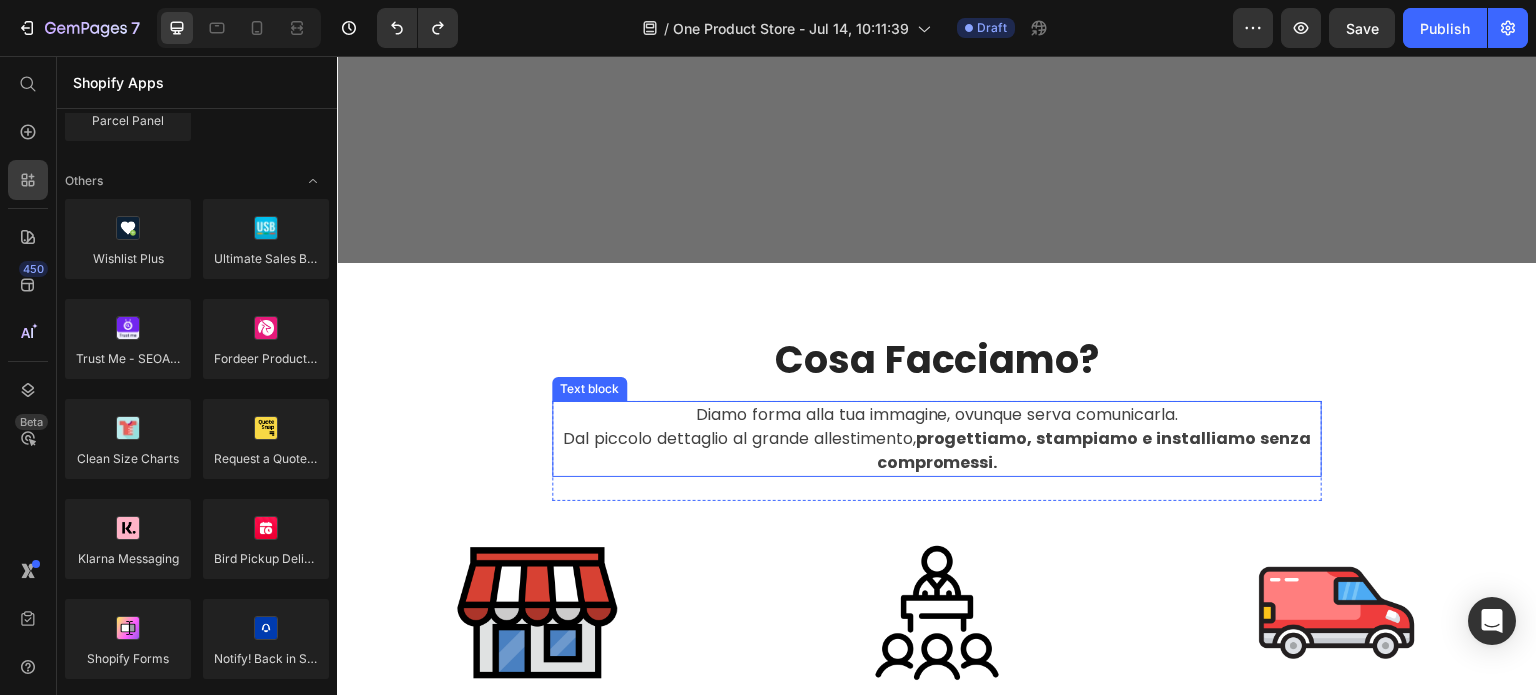 scroll, scrollTop: 600, scrollLeft: 0, axis: vertical 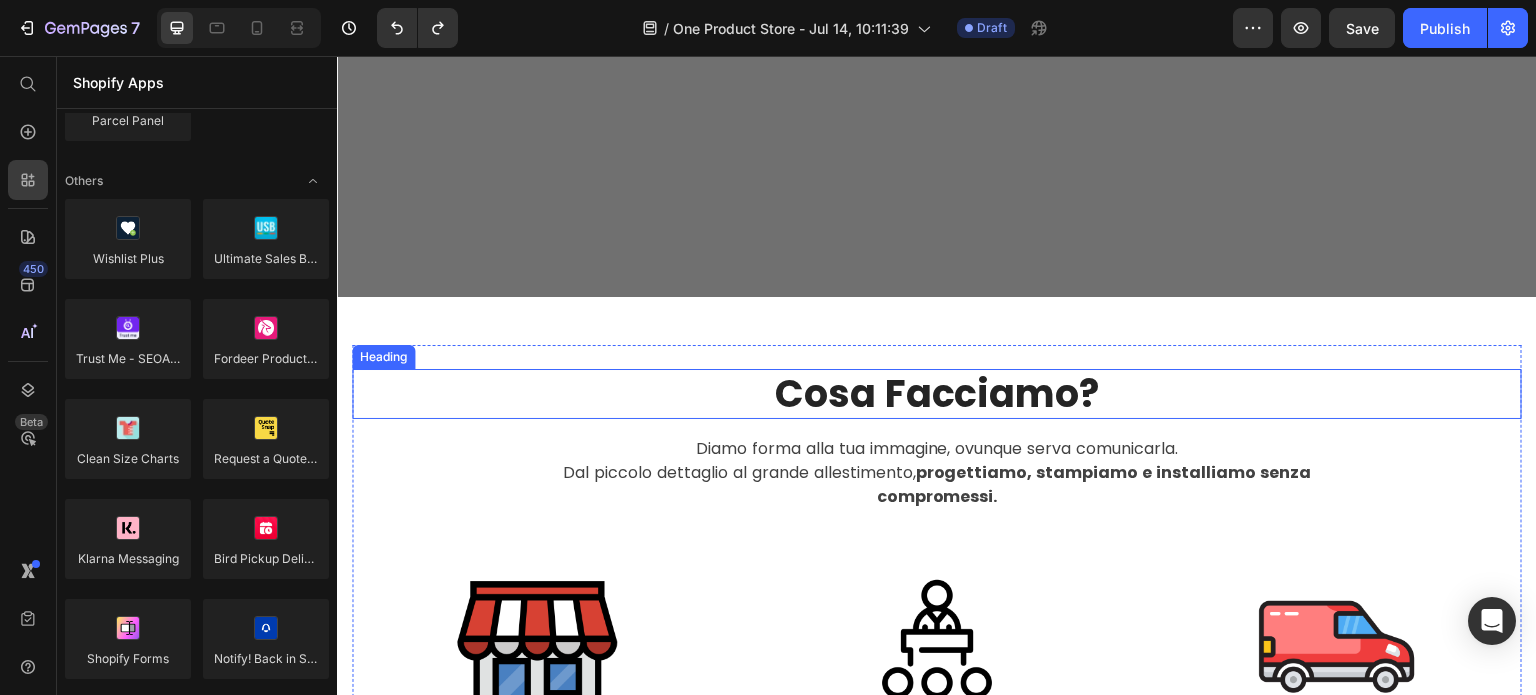 click on "Cosa Facciamo?" at bounding box center (937, 394) 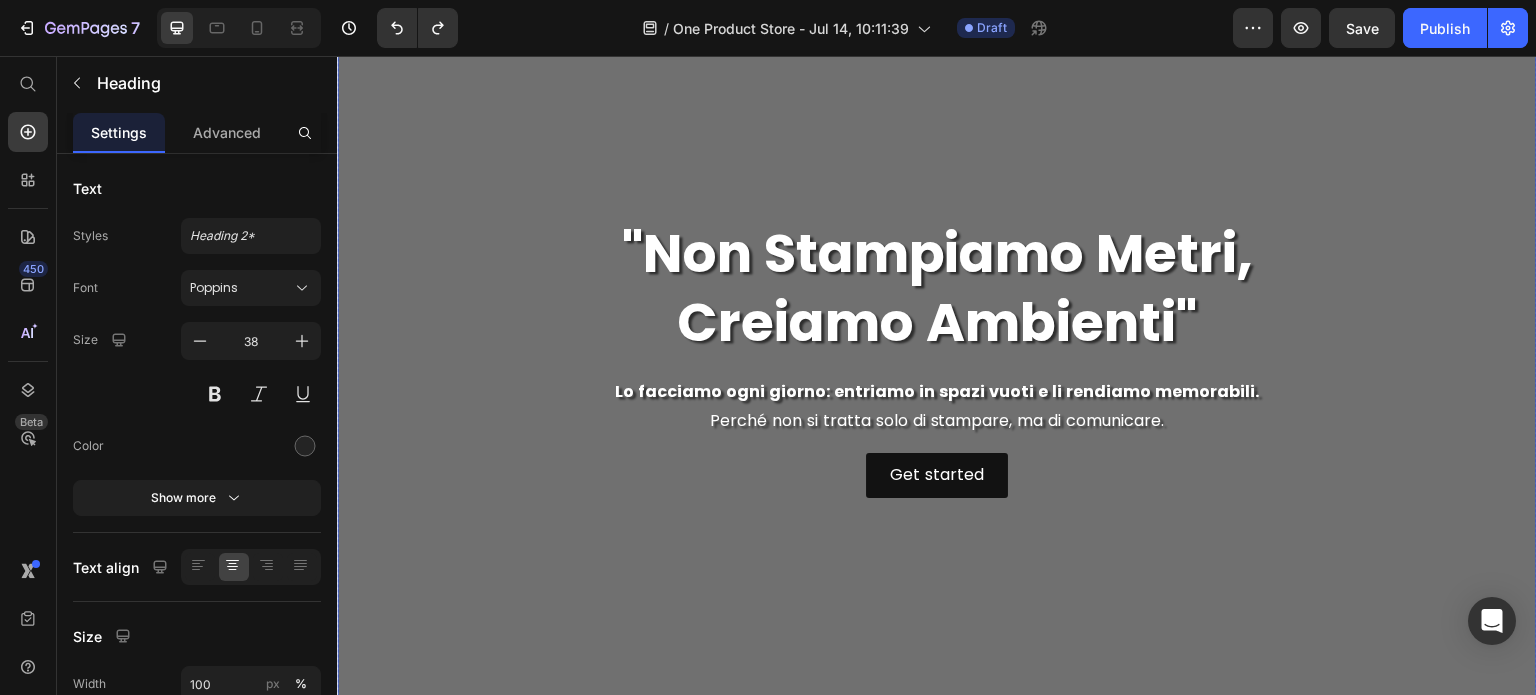 scroll, scrollTop: 600, scrollLeft: 0, axis: vertical 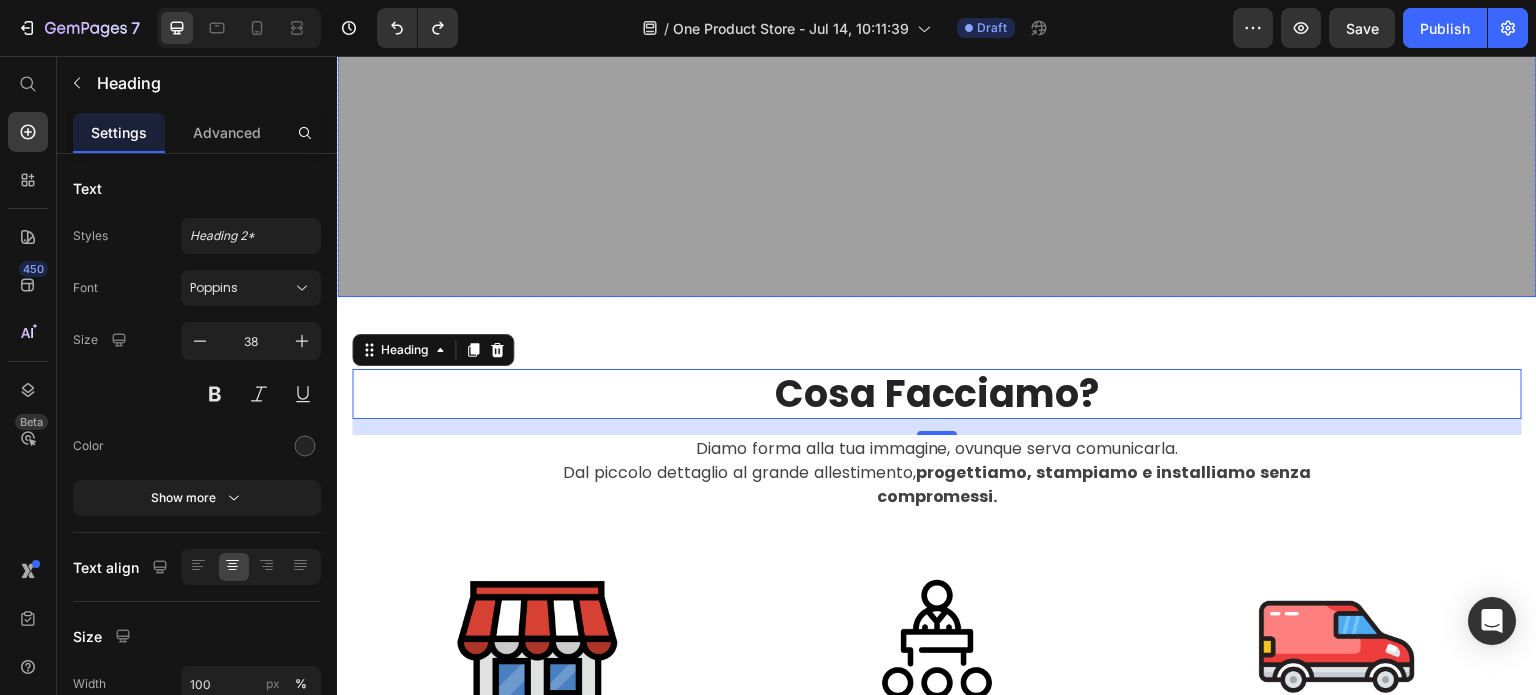 click at bounding box center [937, -103] 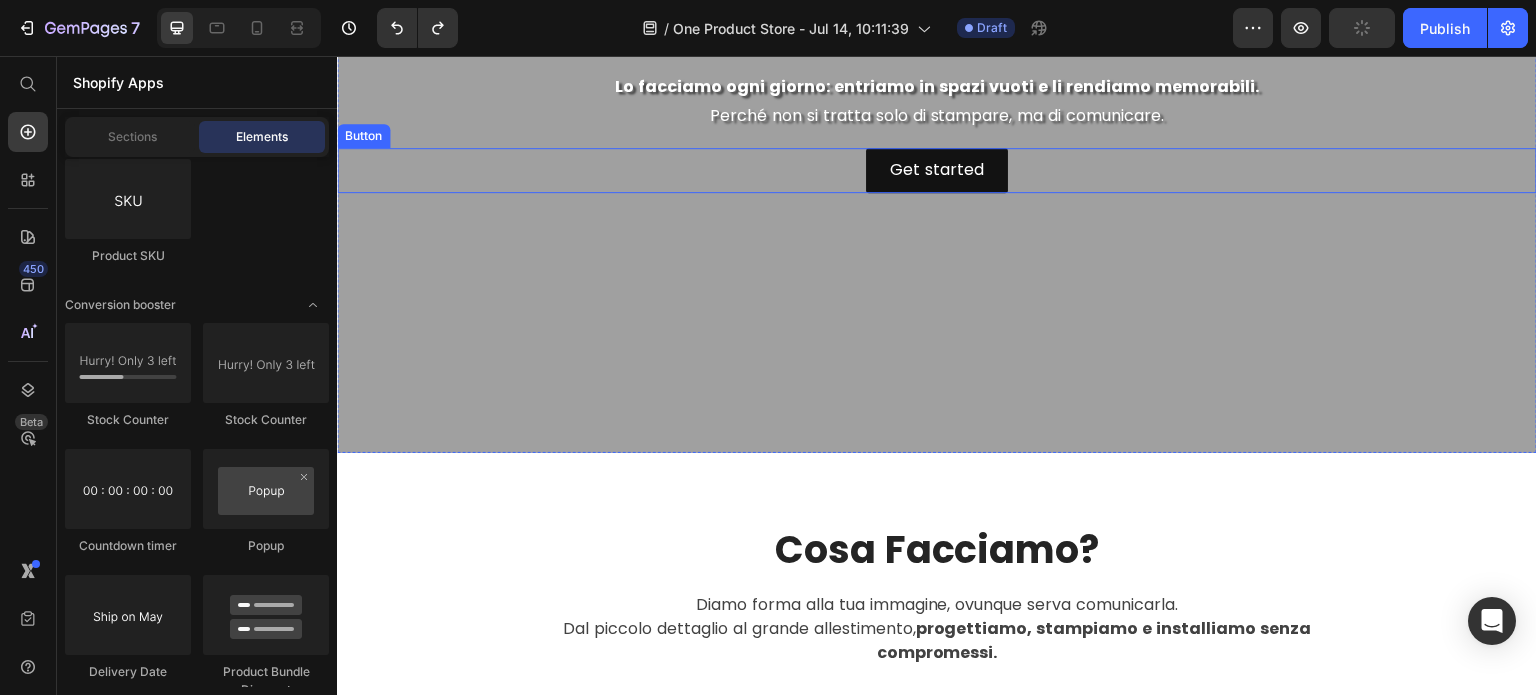 scroll, scrollTop: 600, scrollLeft: 0, axis: vertical 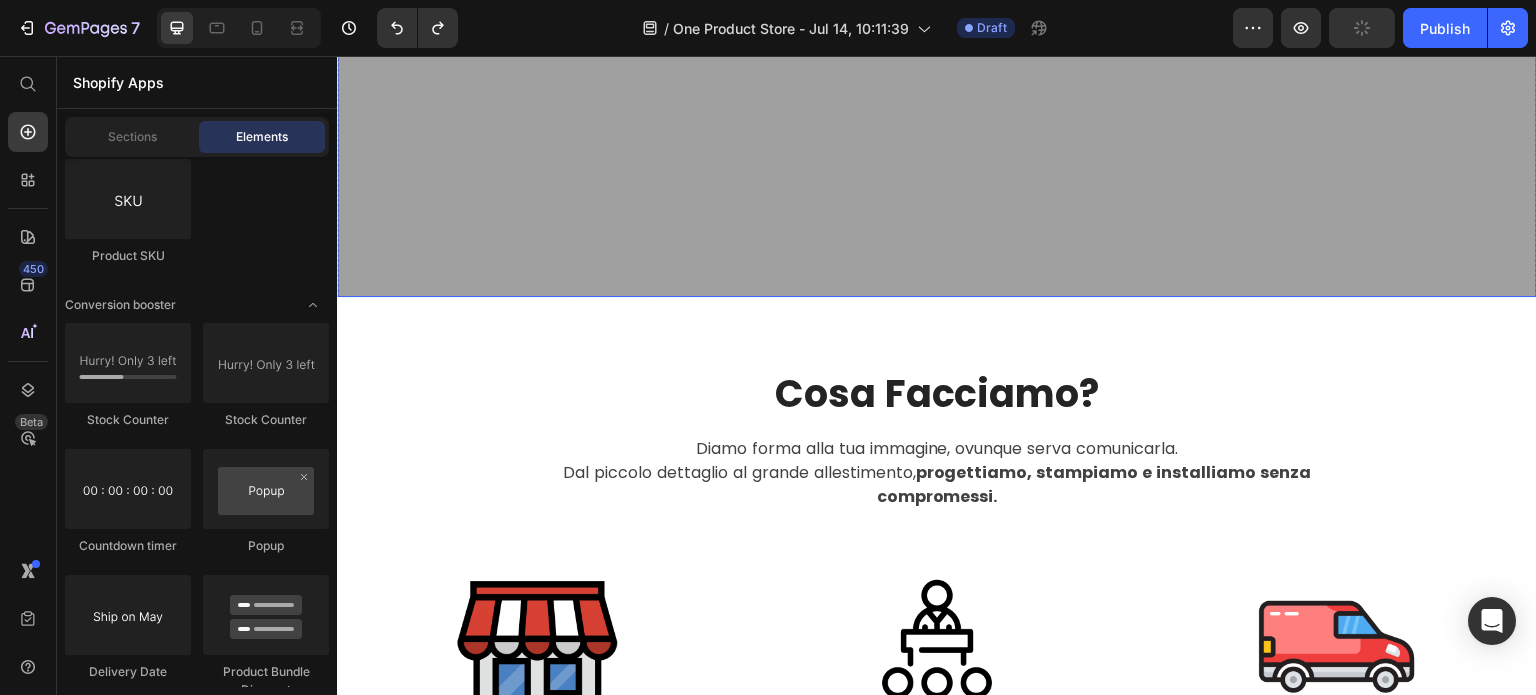 click at bounding box center [937, -103] 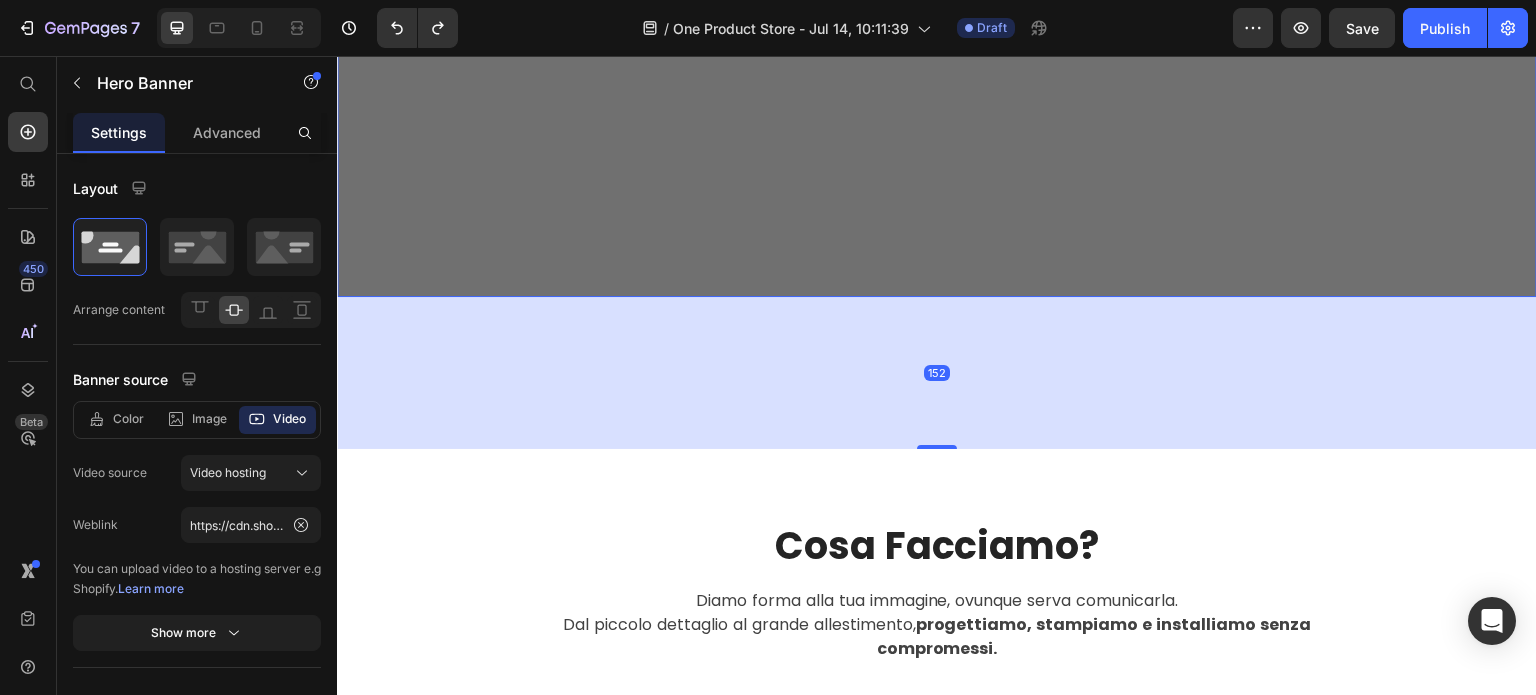 drag, startPoint x: 945, startPoint y: 293, endPoint x: 954, endPoint y: 405, distance: 112.36102 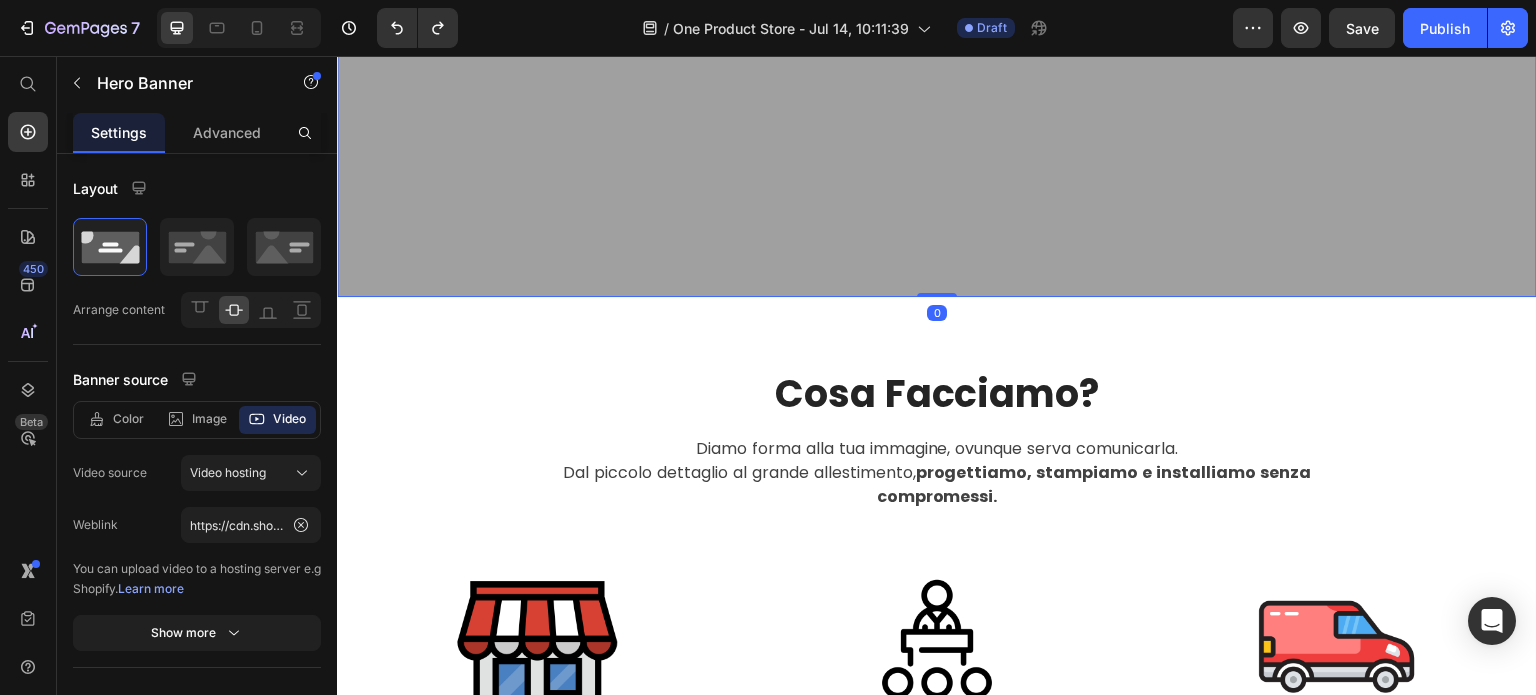 click at bounding box center [937, -103] 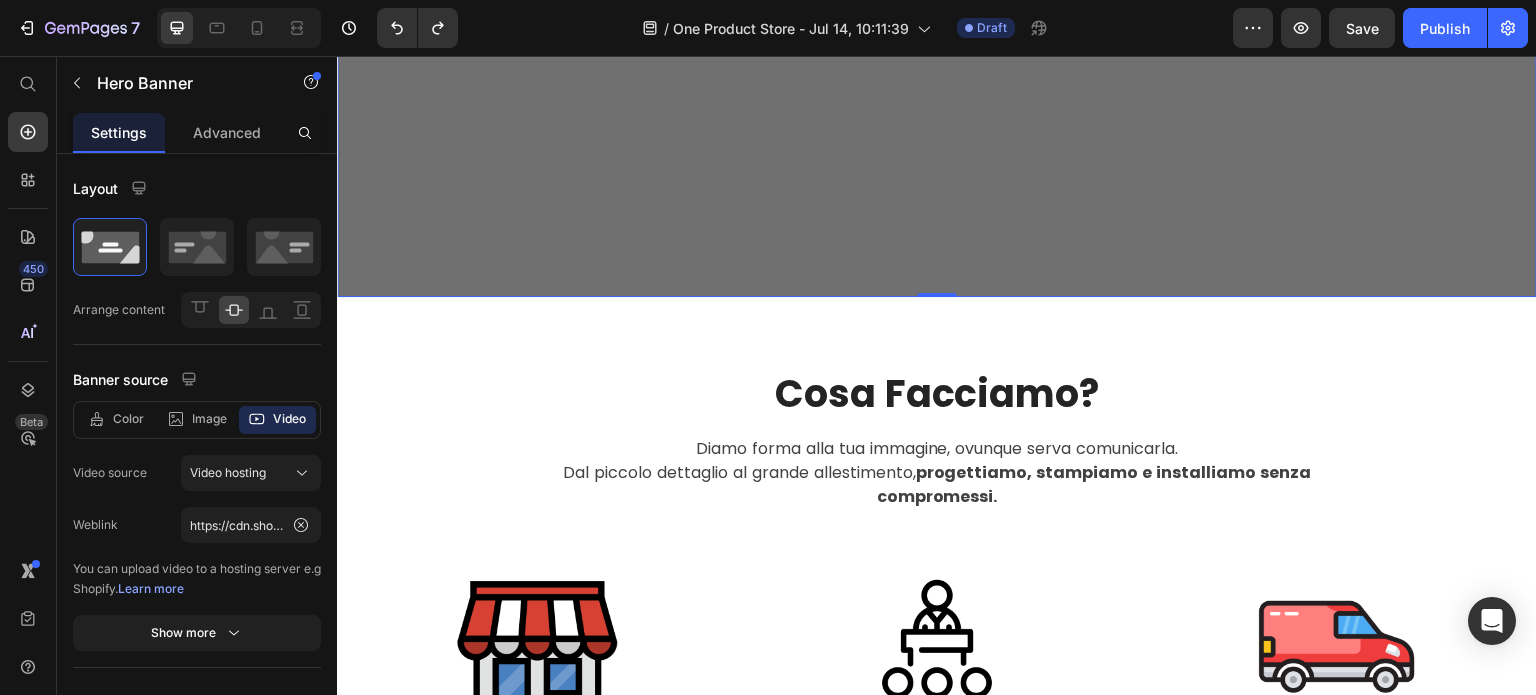 scroll, scrollTop: 500, scrollLeft: 0, axis: vertical 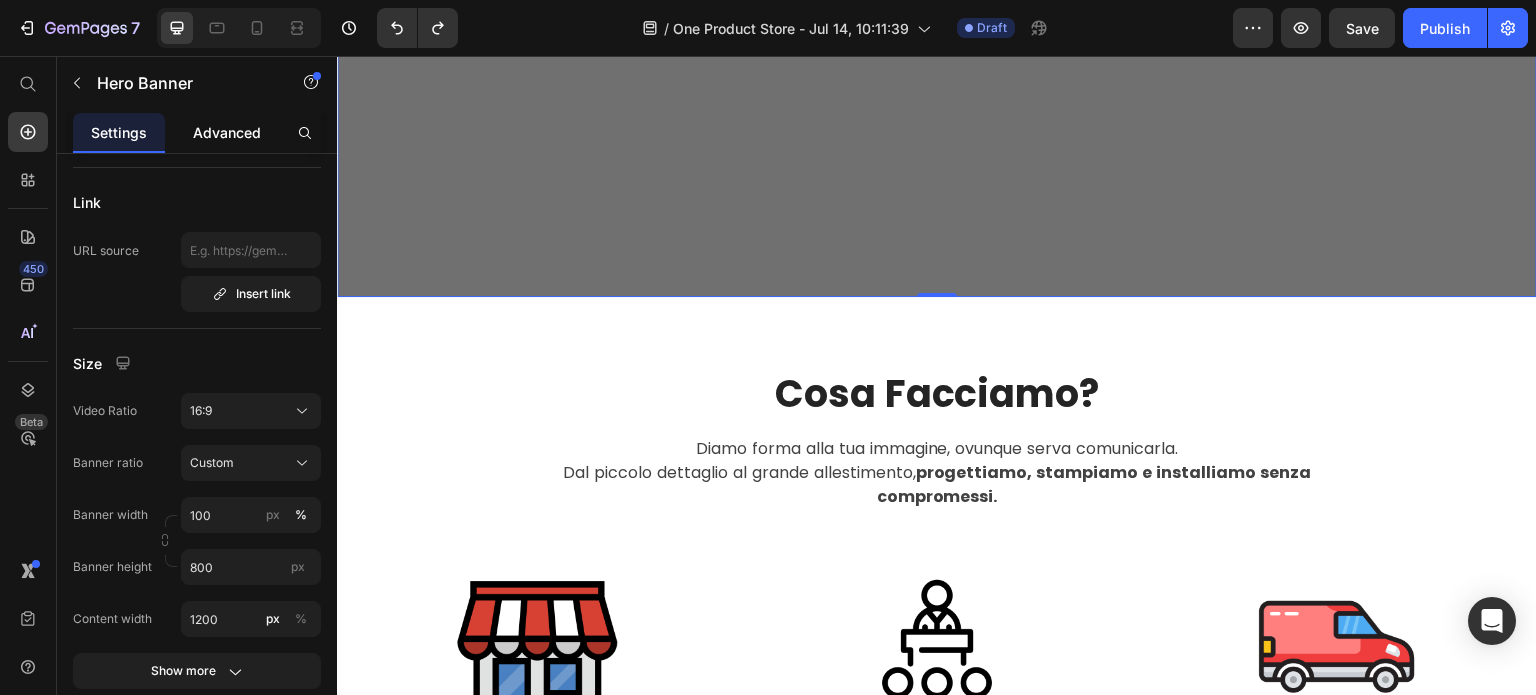 click on "Advanced" at bounding box center [227, 132] 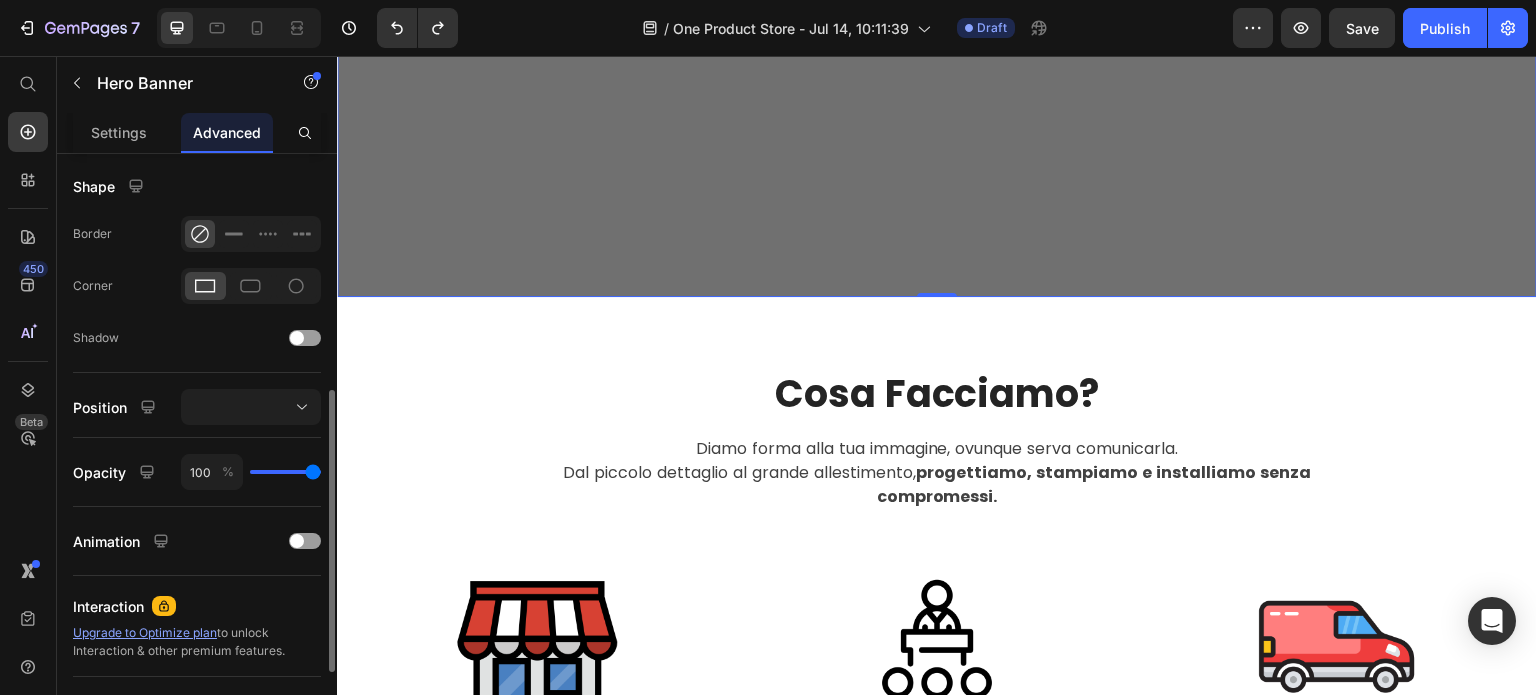 scroll, scrollTop: 300, scrollLeft: 0, axis: vertical 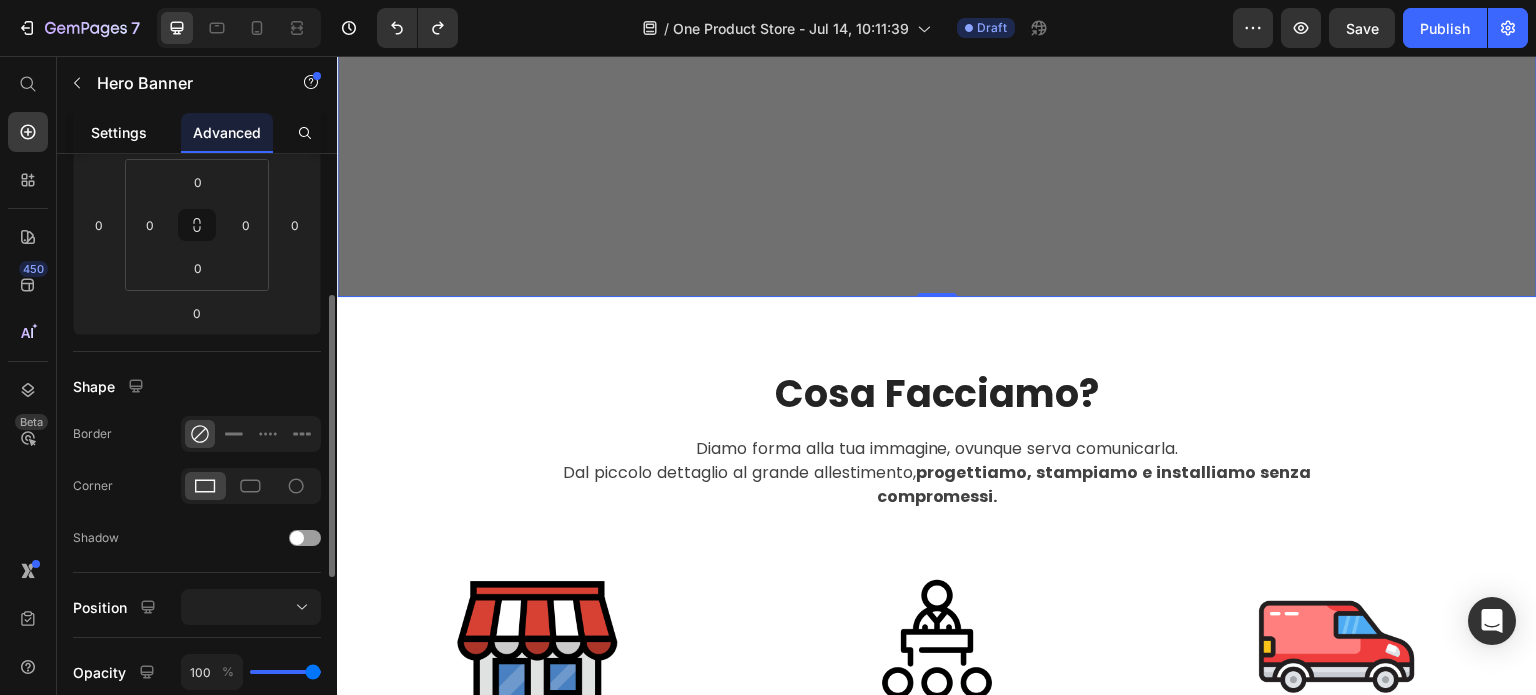 click on "Settings" at bounding box center [119, 132] 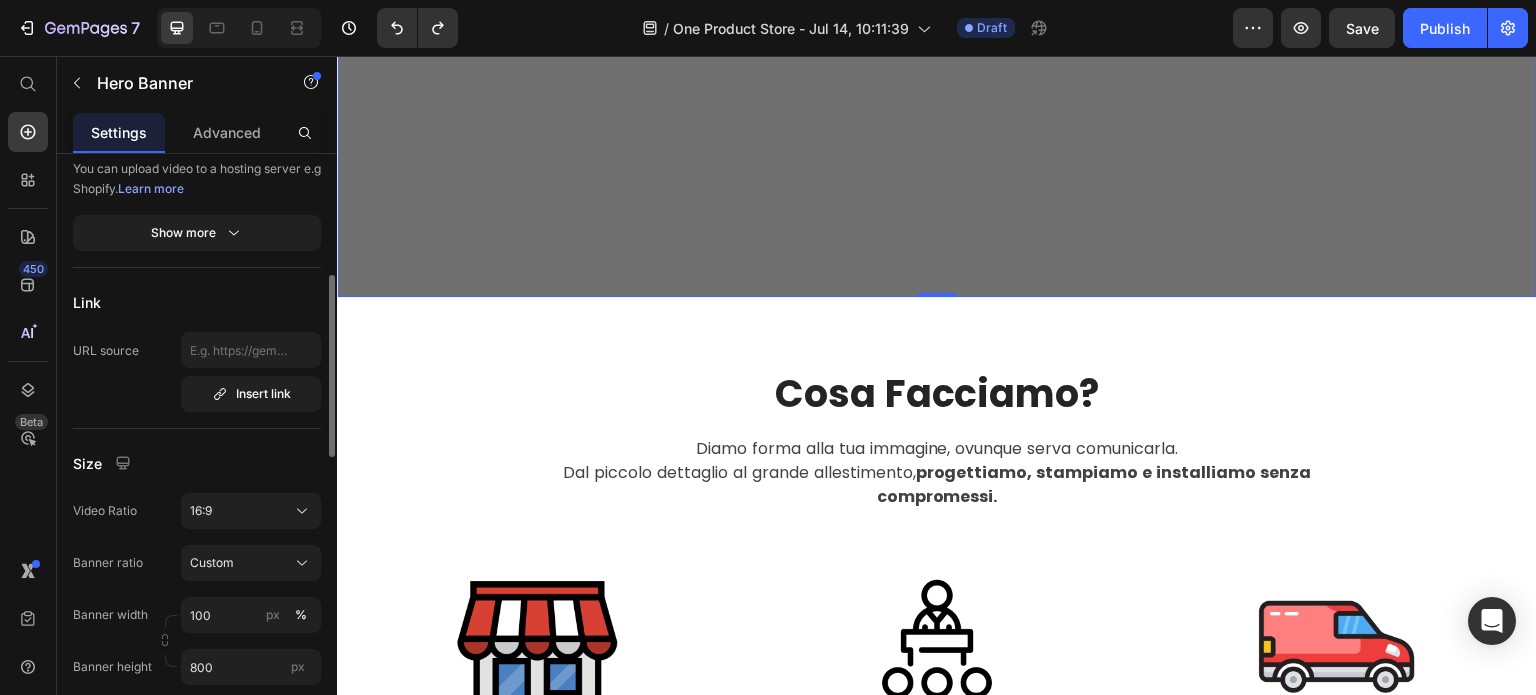 scroll, scrollTop: 500, scrollLeft: 0, axis: vertical 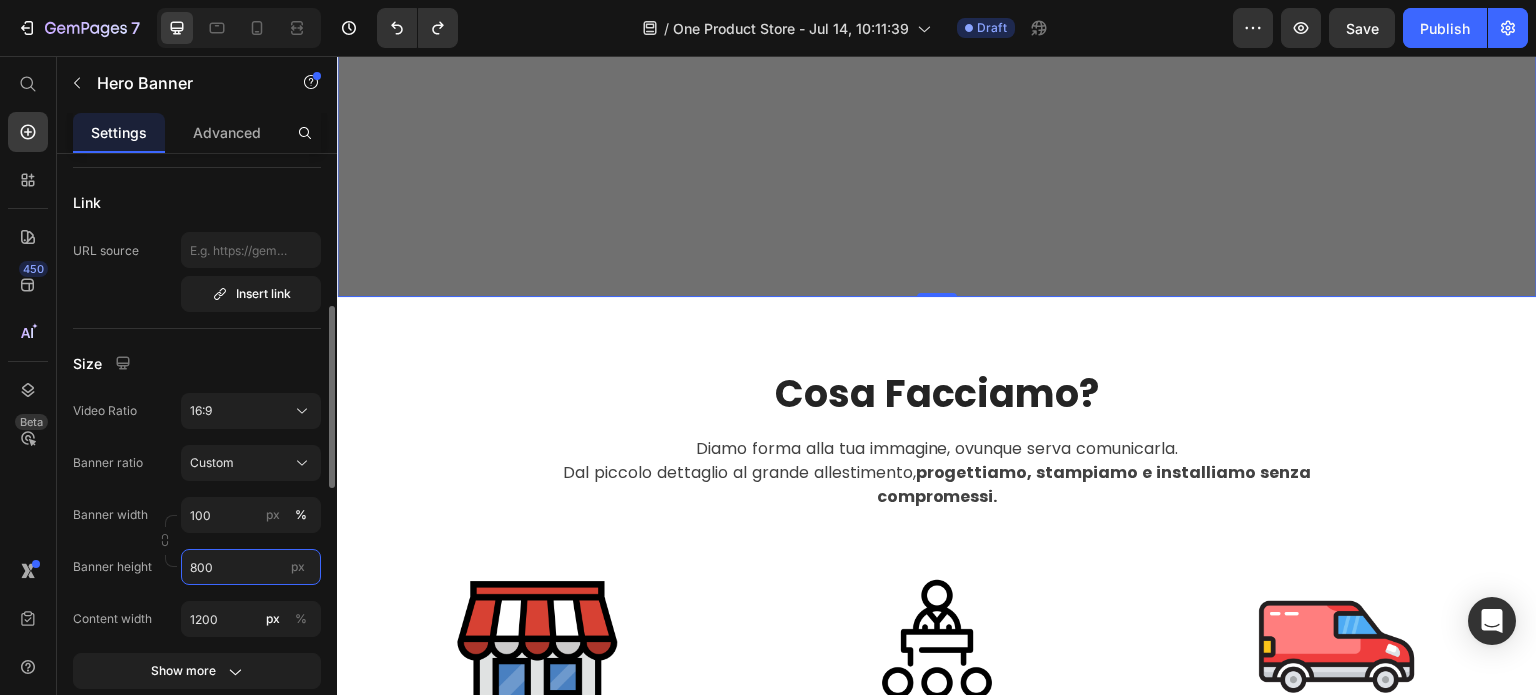 click on "800" at bounding box center [251, 567] 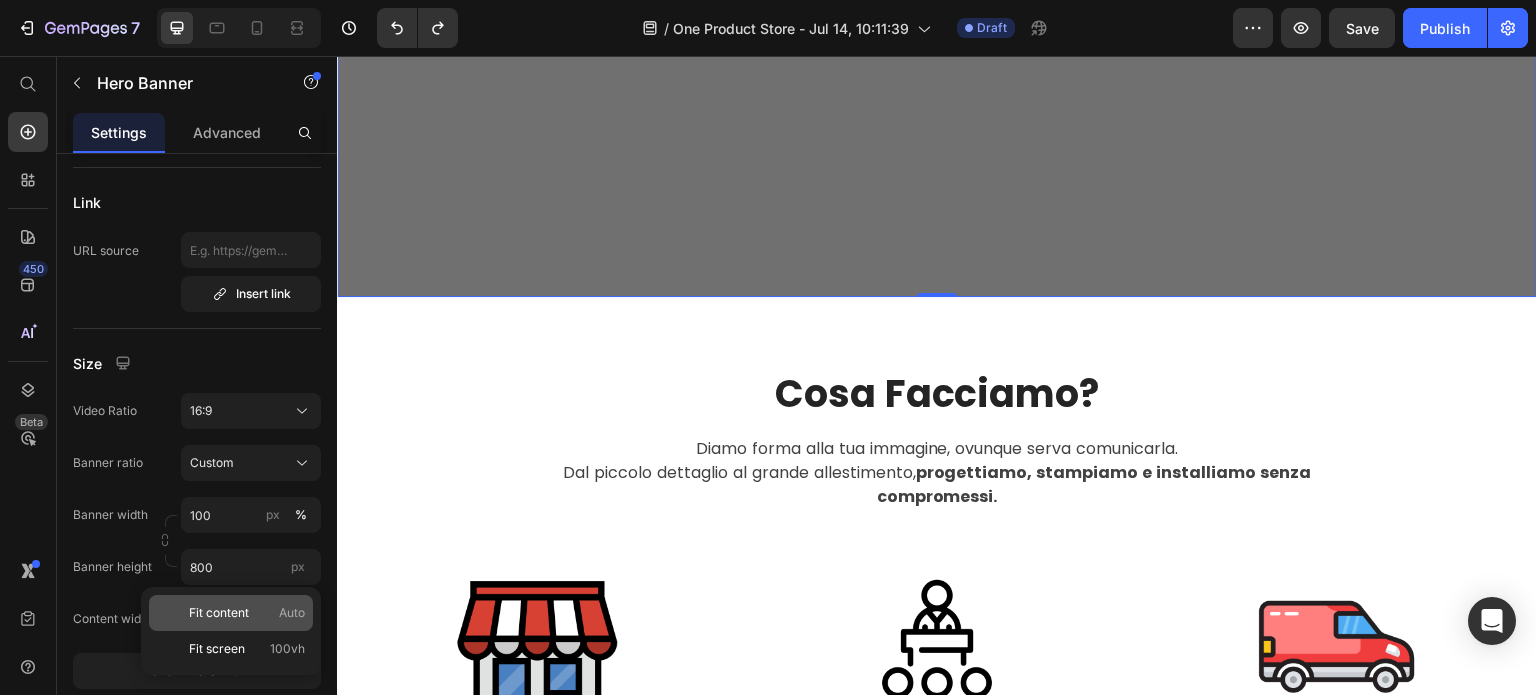click on "Fit content" at bounding box center (219, 613) 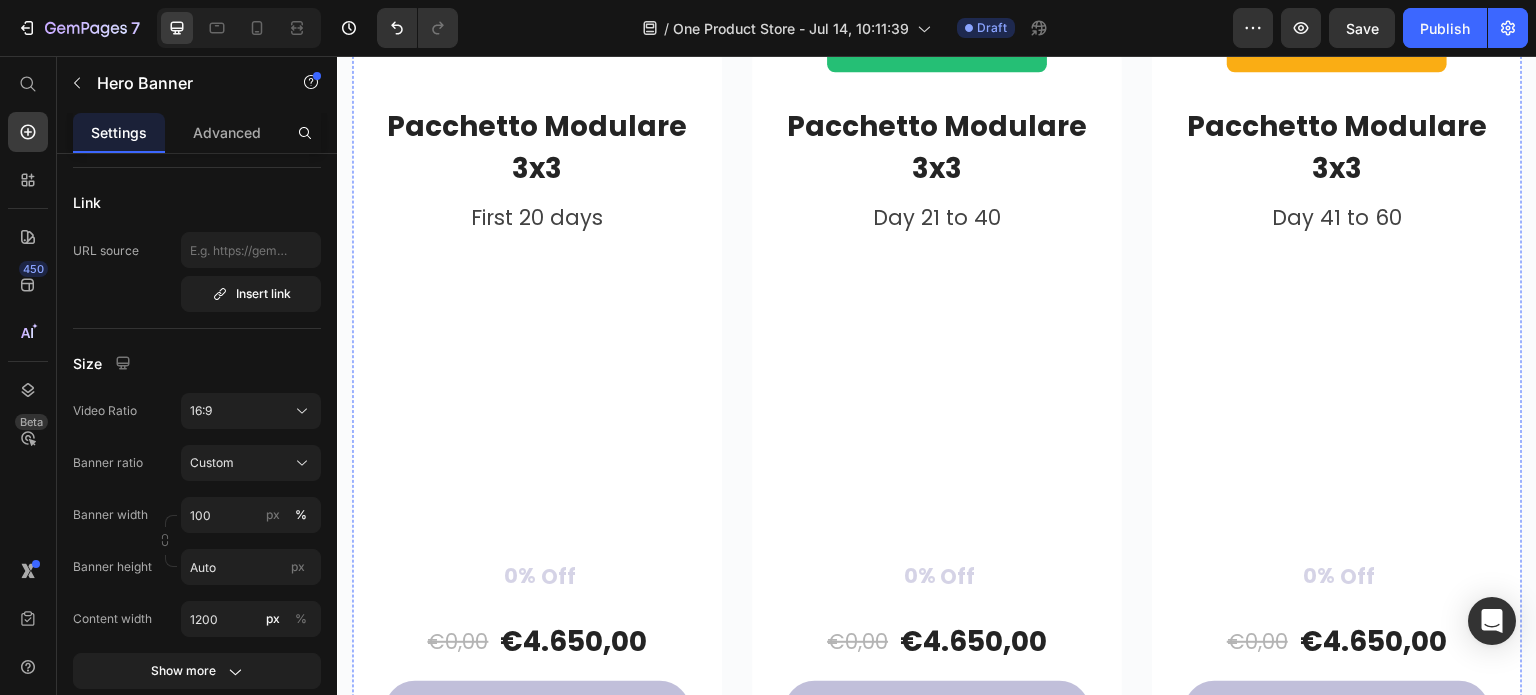 scroll, scrollTop: 4100, scrollLeft: 0, axis: vertical 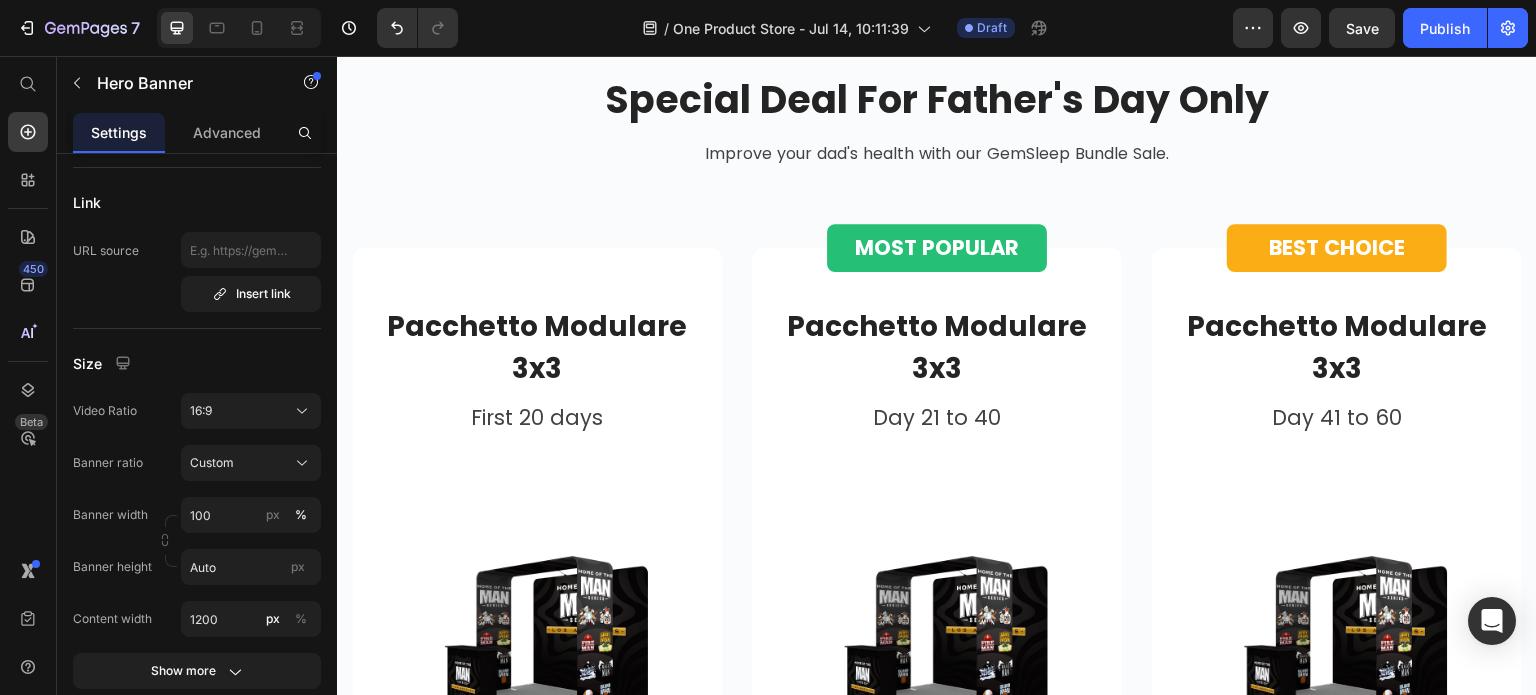 type on "800" 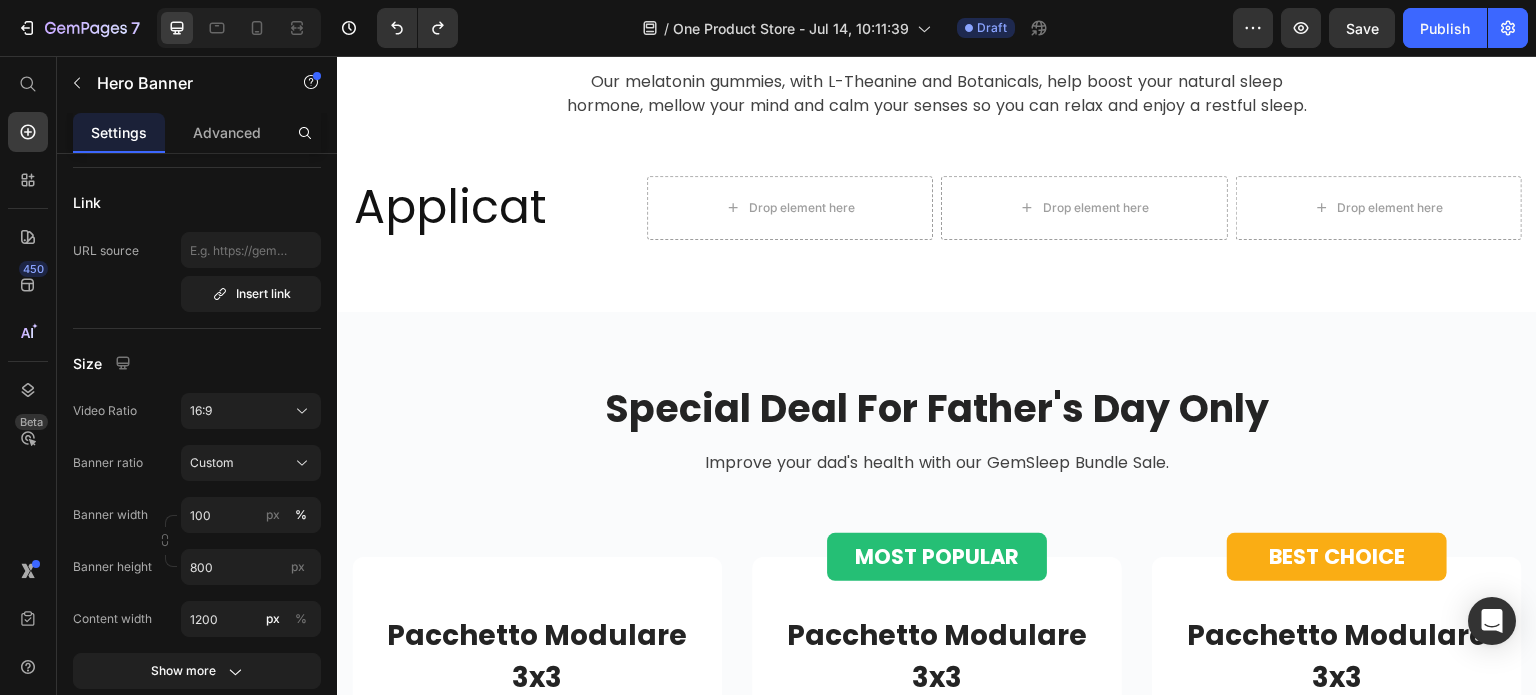 scroll, scrollTop: 3700, scrollLeft: 0, axis: vertical 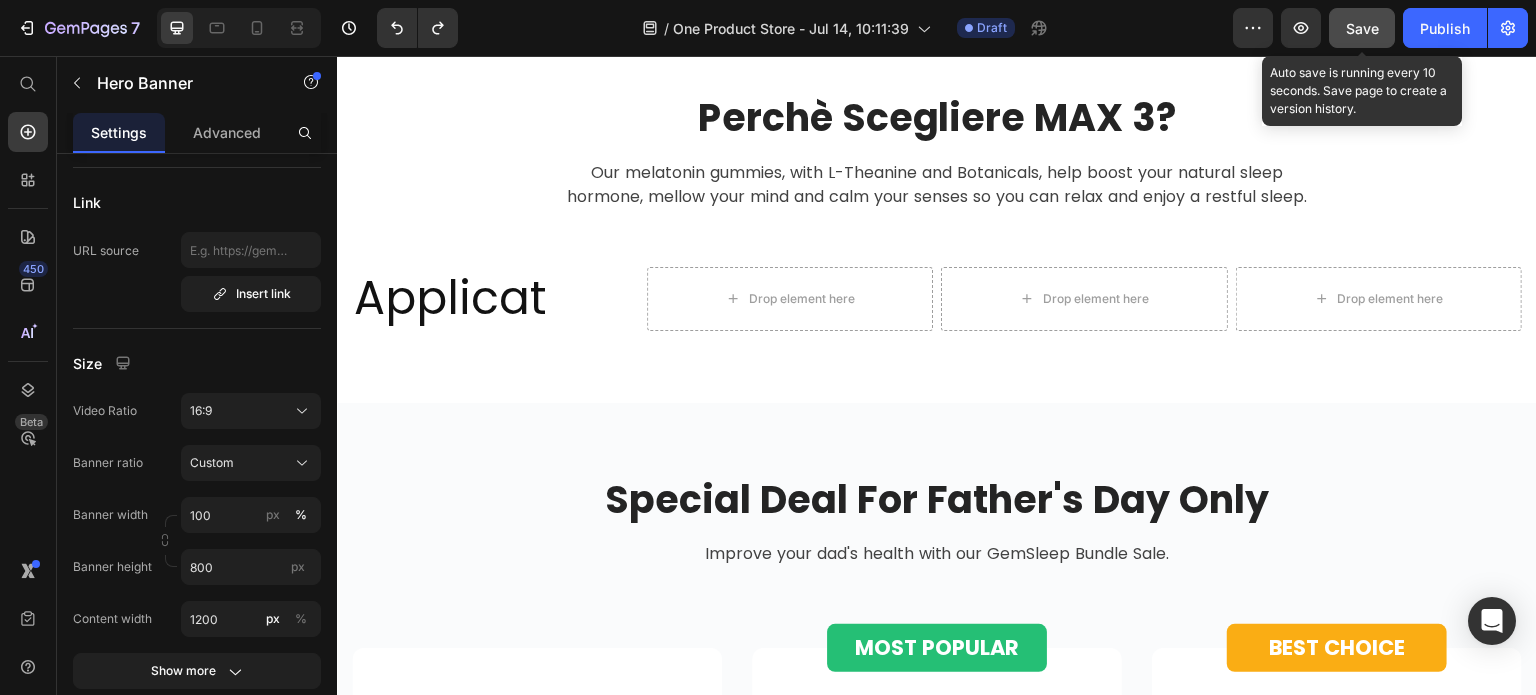 click on "Save" at bounding box center (1362, 28) 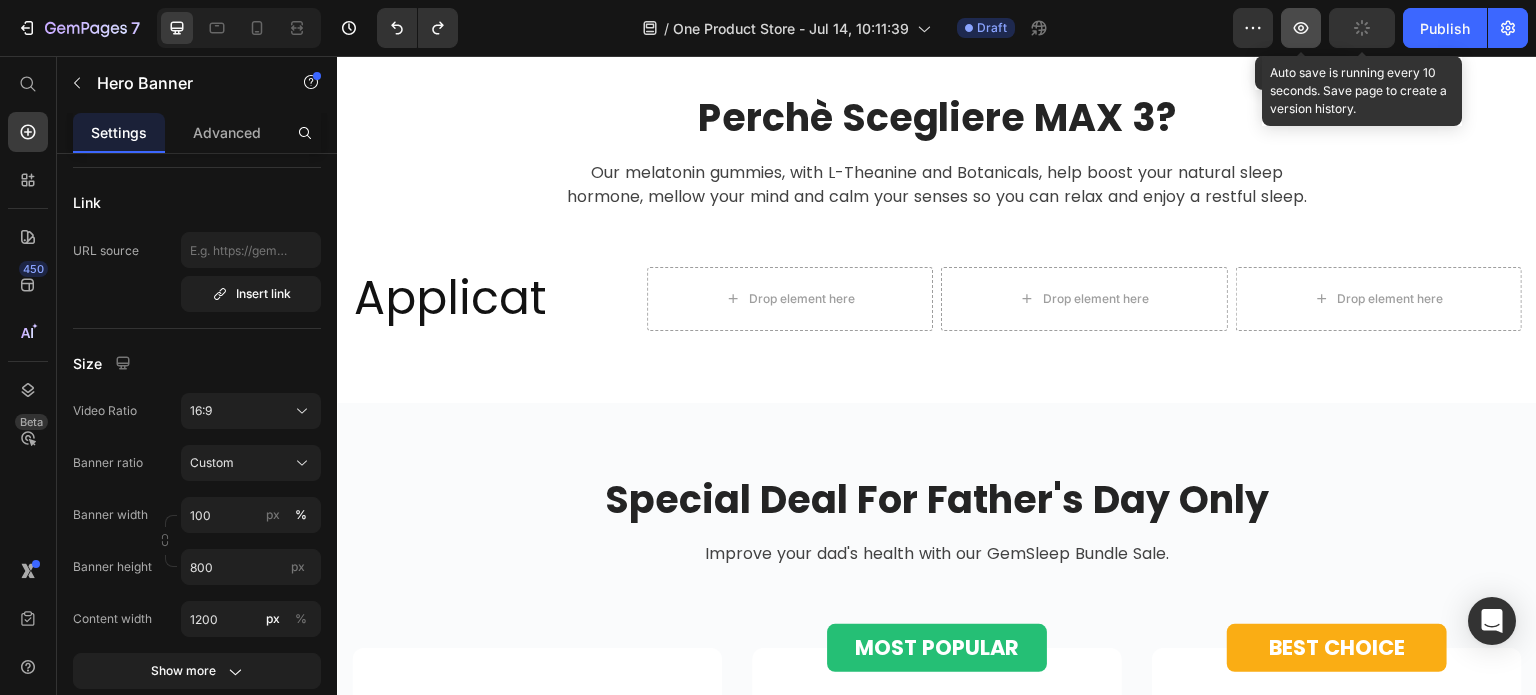 drag, startPoint x: 1293, startPoint y: 28, endPoint x: 1288, endPoint y: 43, distance: 15.811388 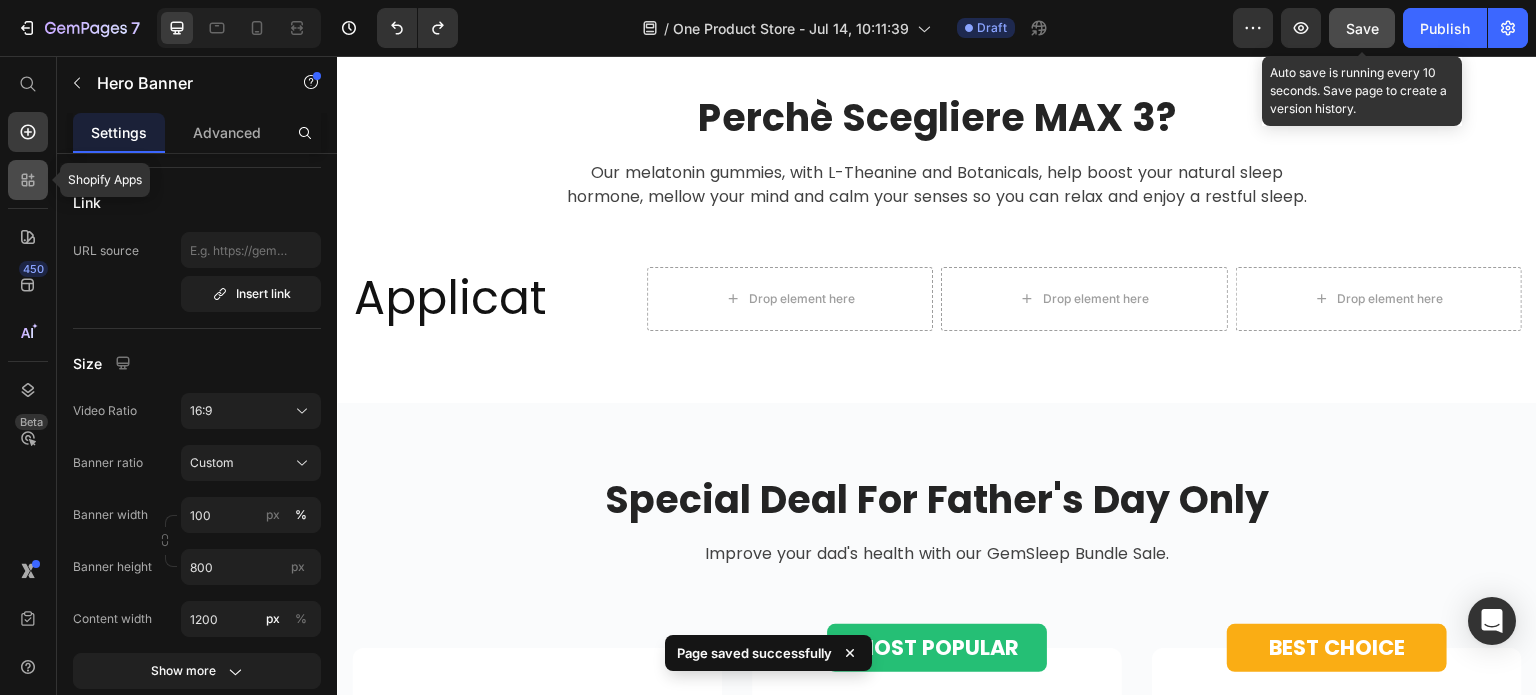 click 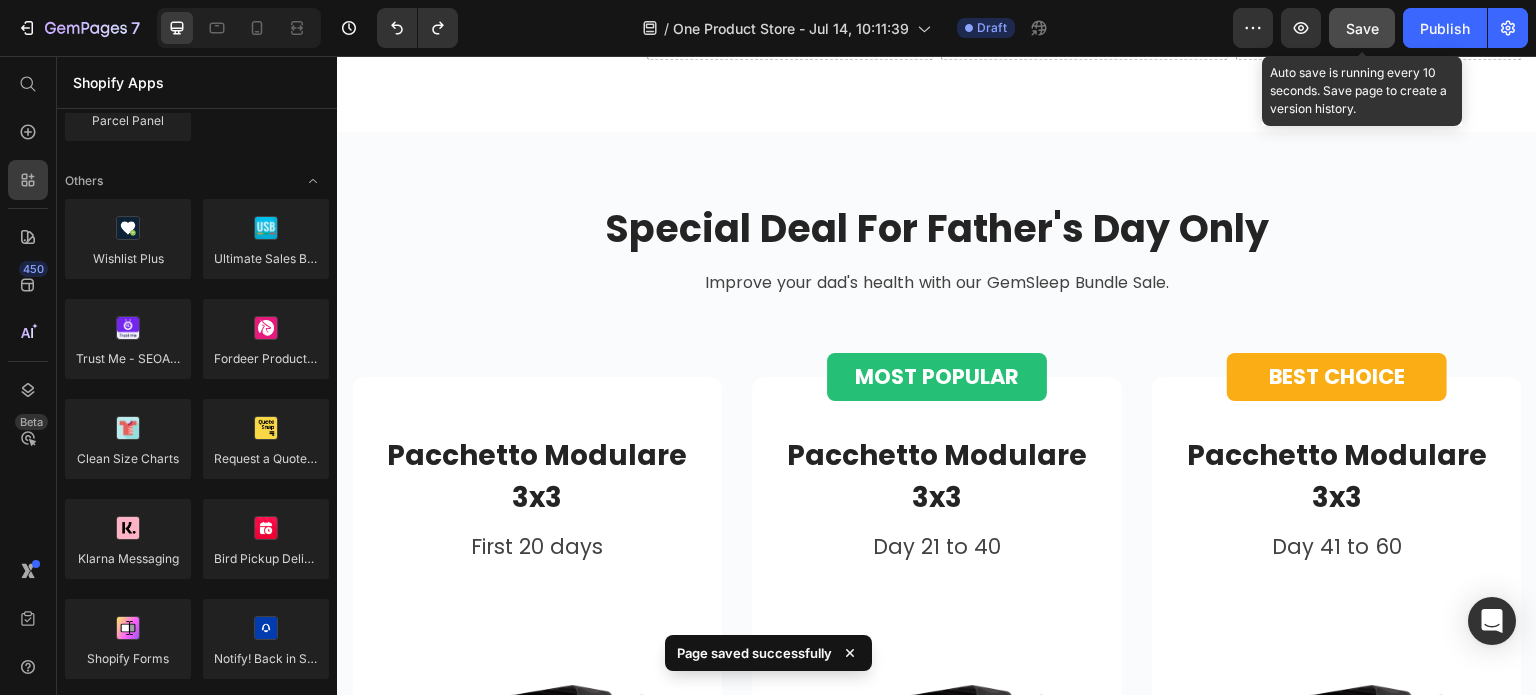 scroll, scrollTop: 3900, scrollLeft: 0, axis: vertical 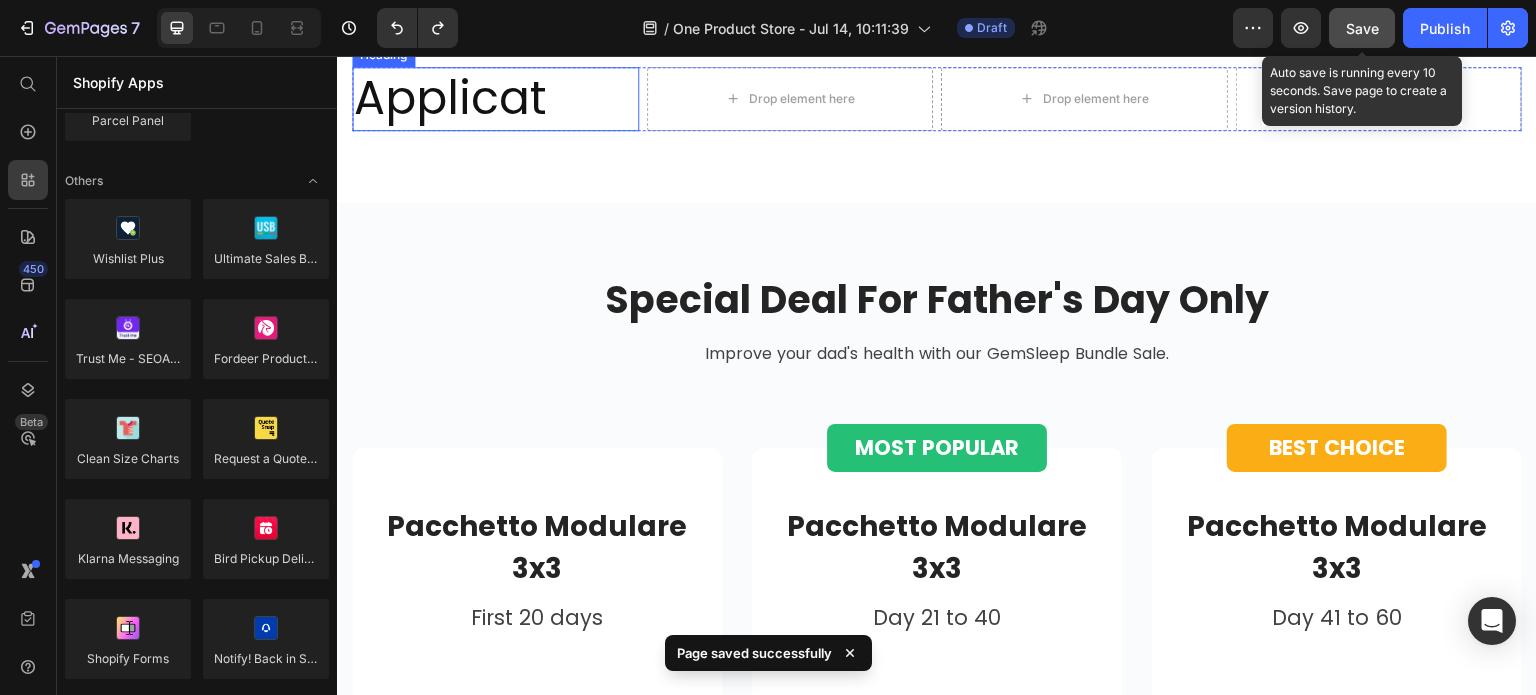 click on "Applicat" at bounding box center (495, 99) 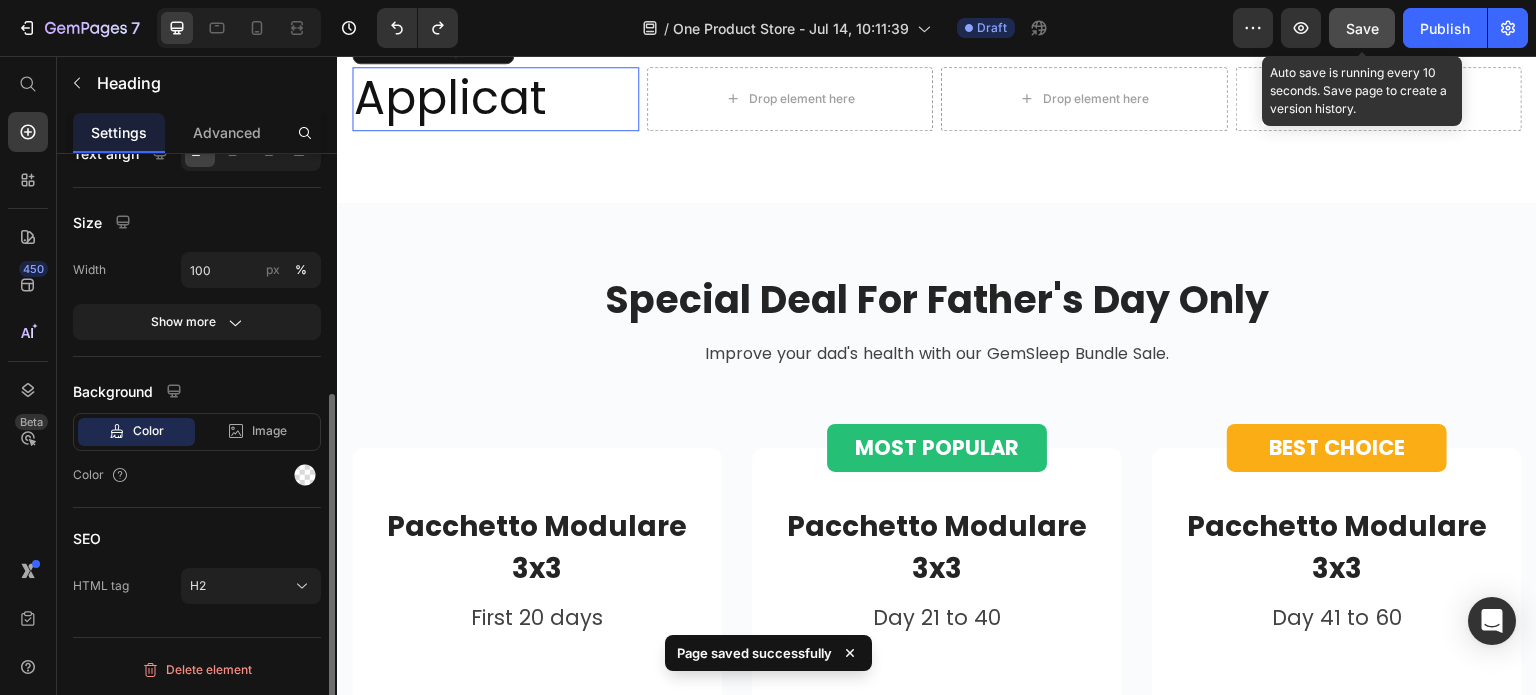 scroll, scrollTop: 0, scrollLeft: 0, axis: both 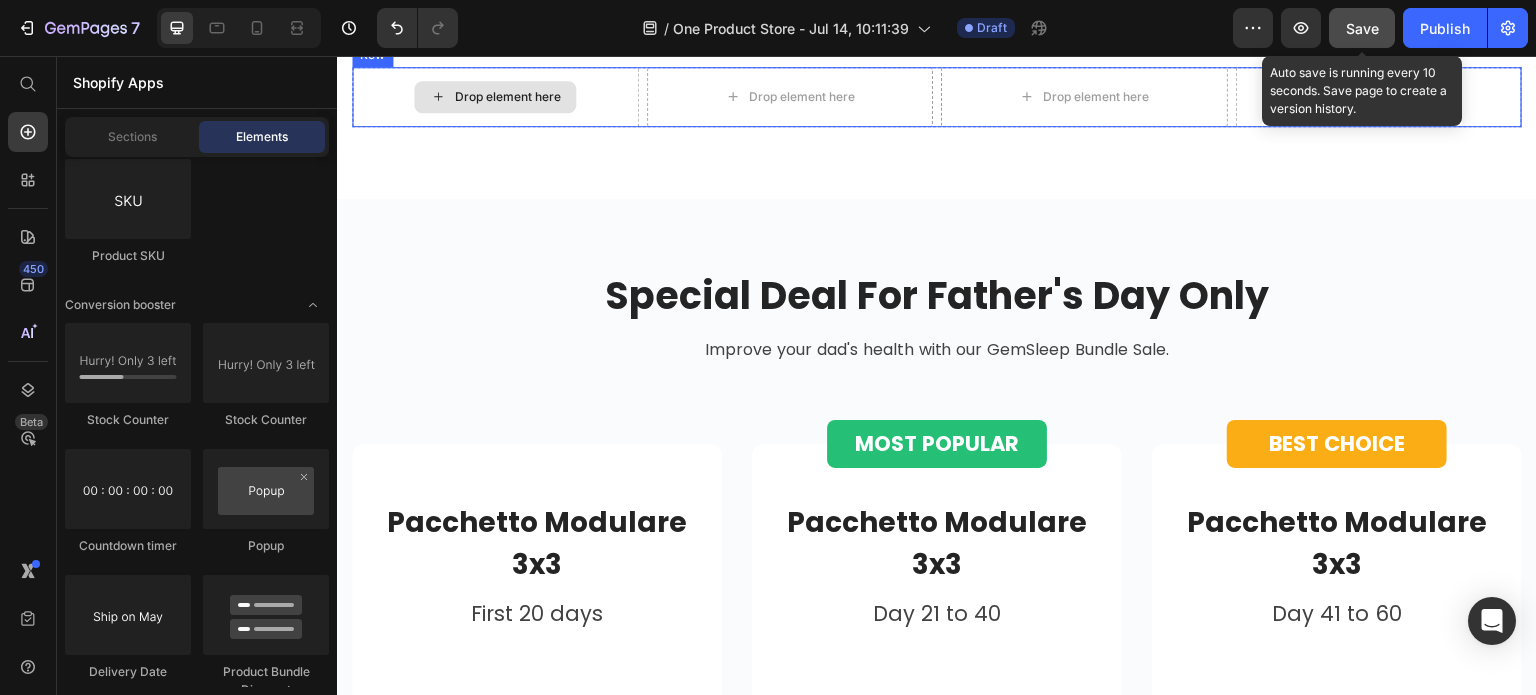 click on "Drop element here" at bounding box center [495, 97] 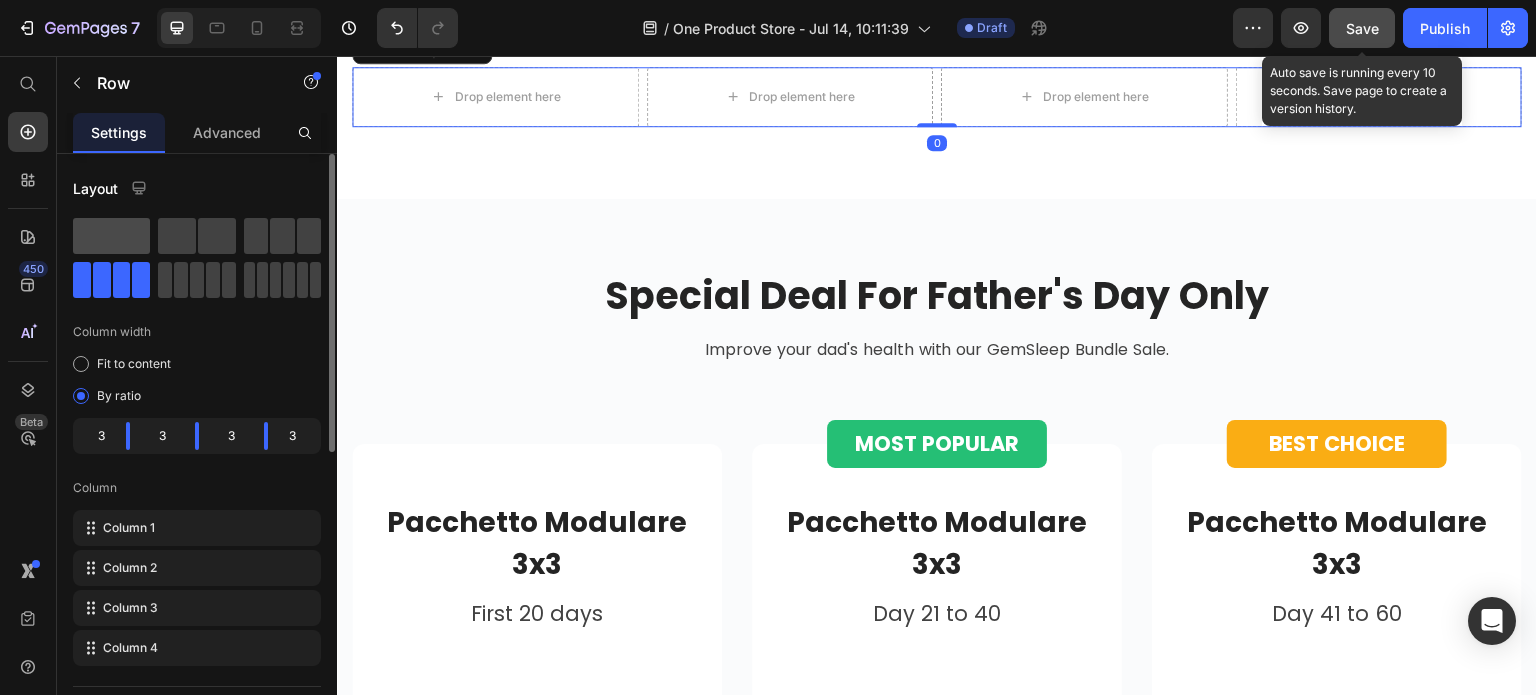 click 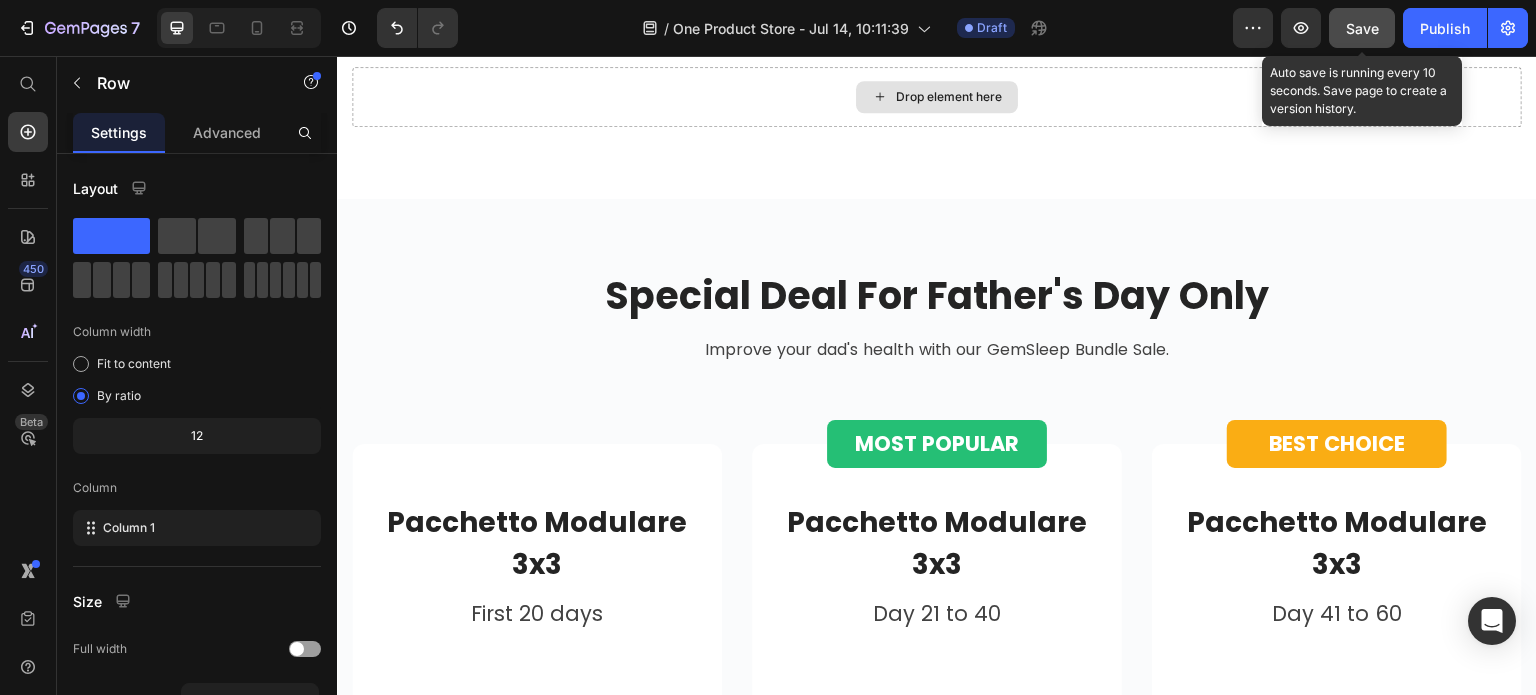 click on "Drop element here" at bounding box center [949, 97] 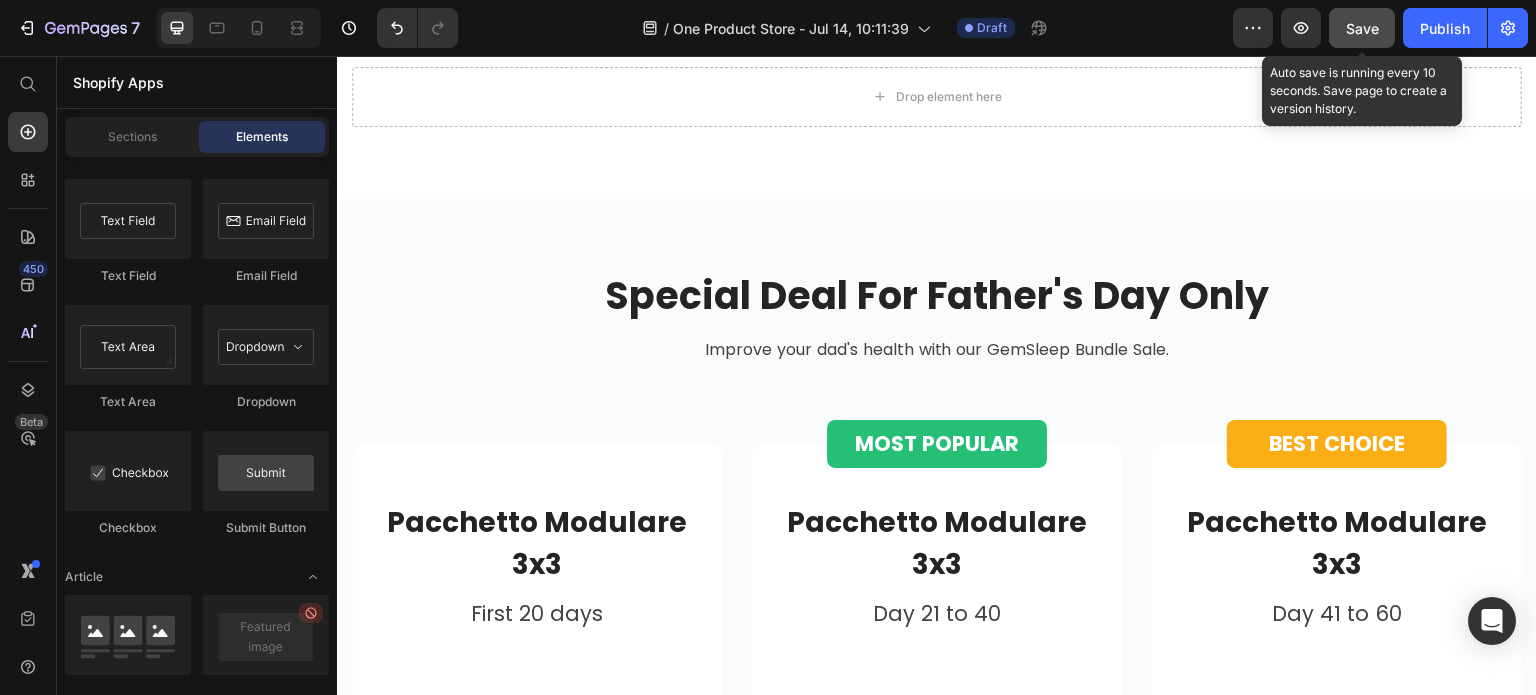 scroll, scrollTop: 5648, scrollLeft: 0, axis: vertical 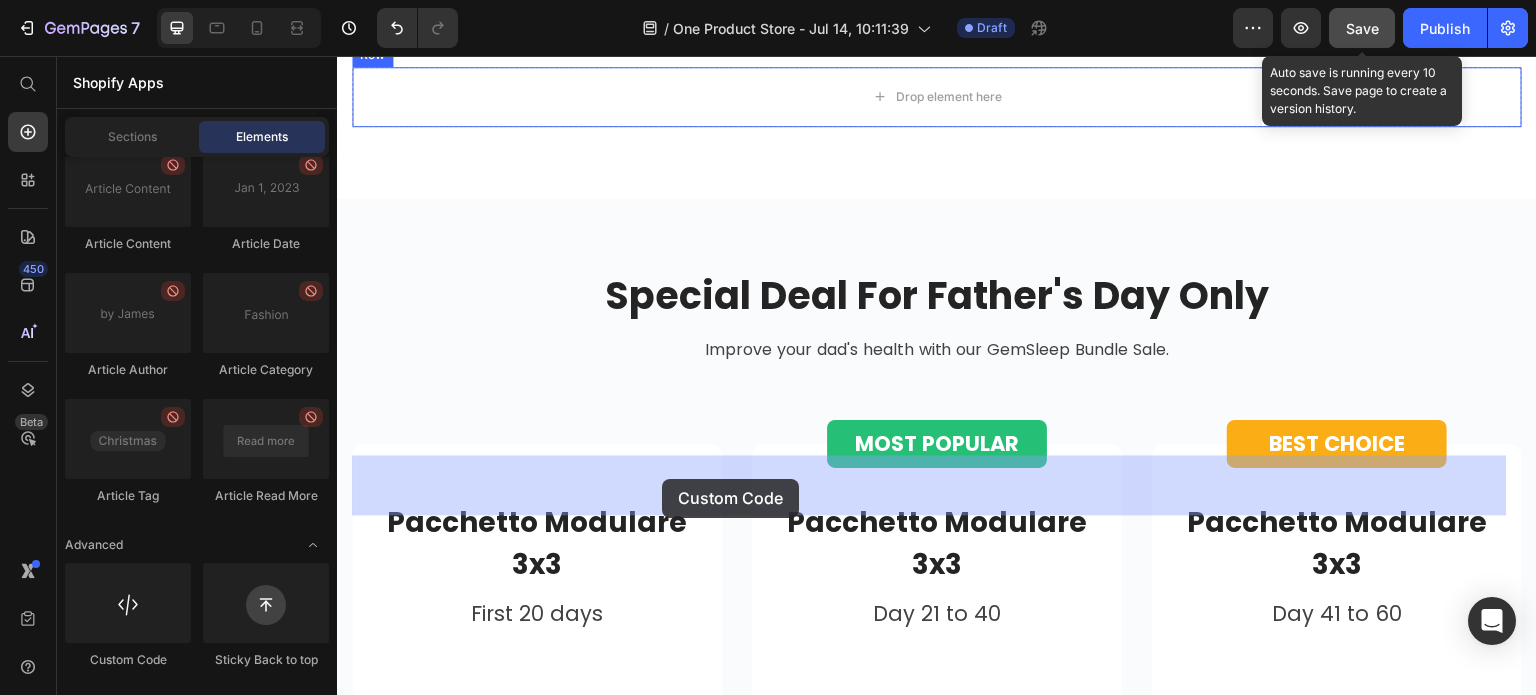 drag, startPoint x: 436, startPoint y: 672, endPoint x: 662, endPoint y: 479, distance: 297.19522 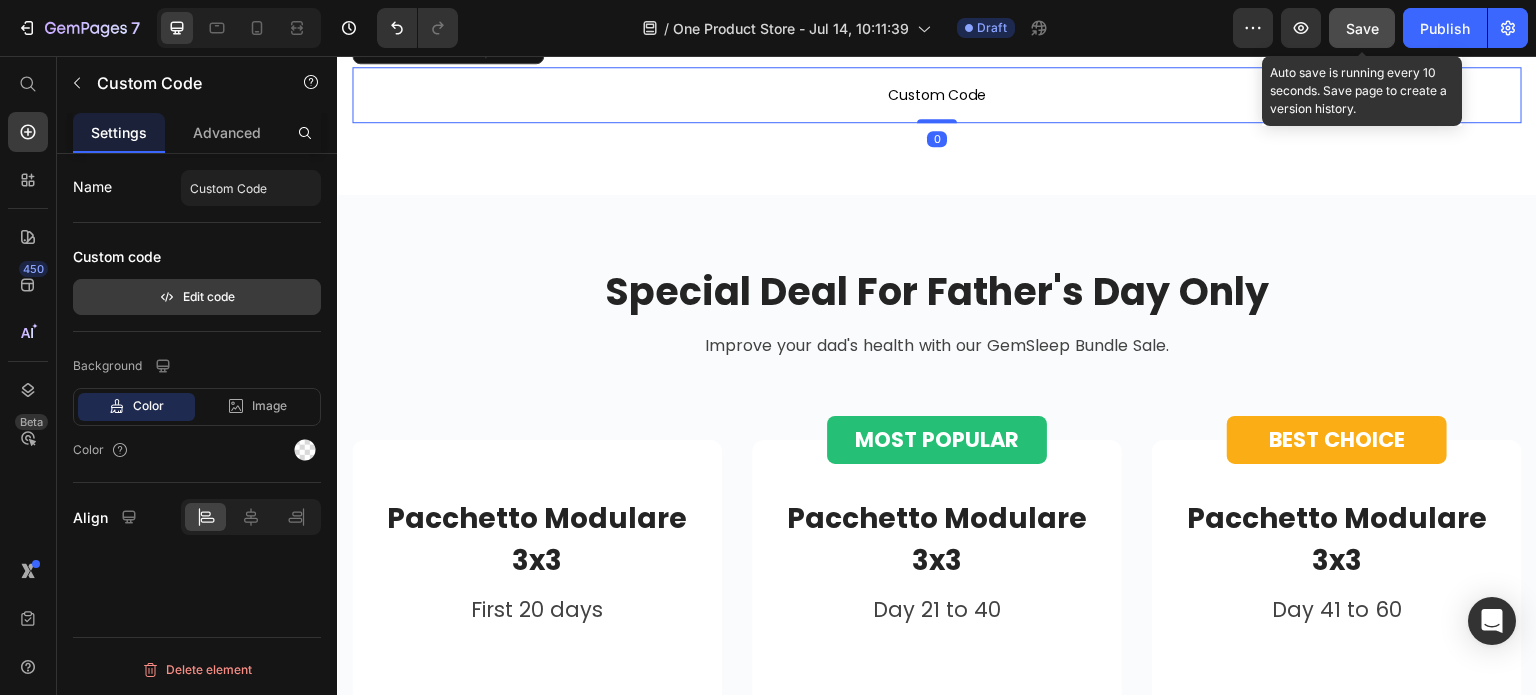 click on "Edit code" at bounding box center (197, 297) 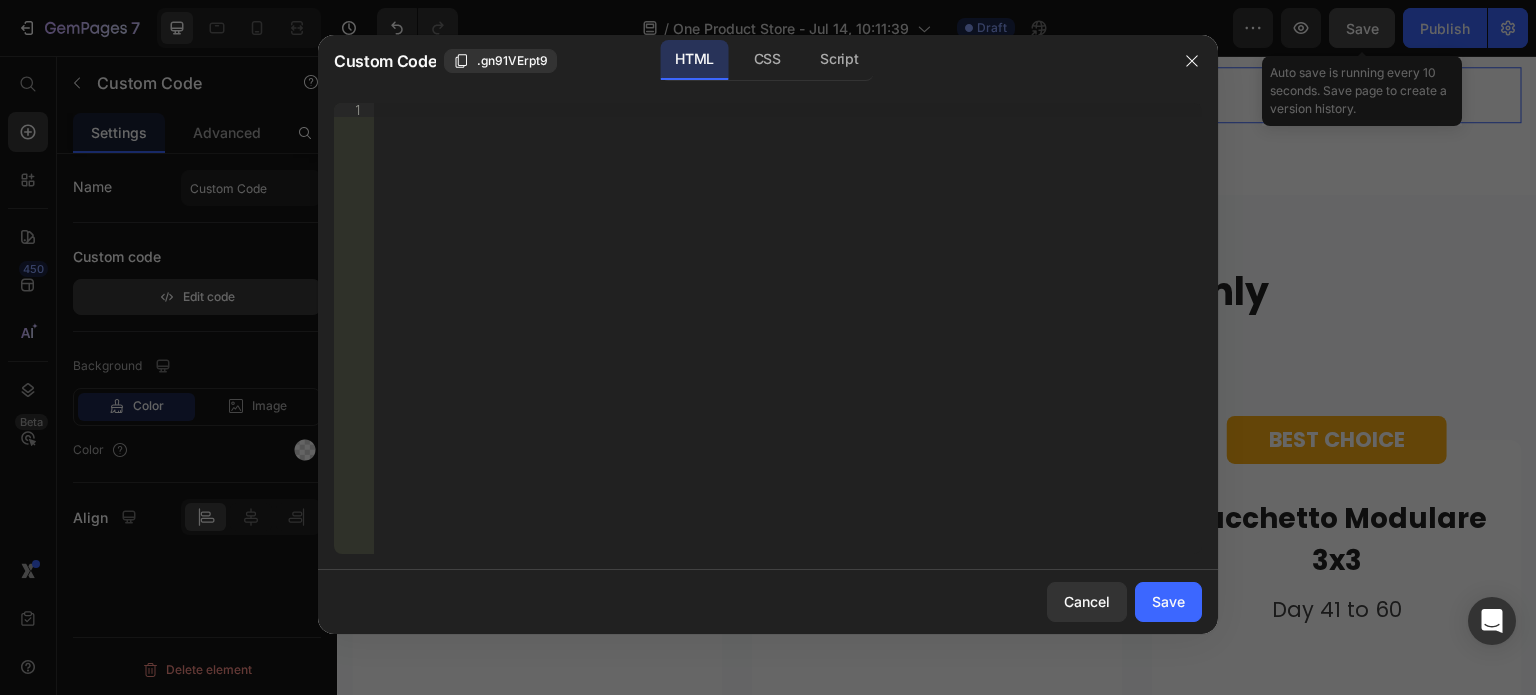 type 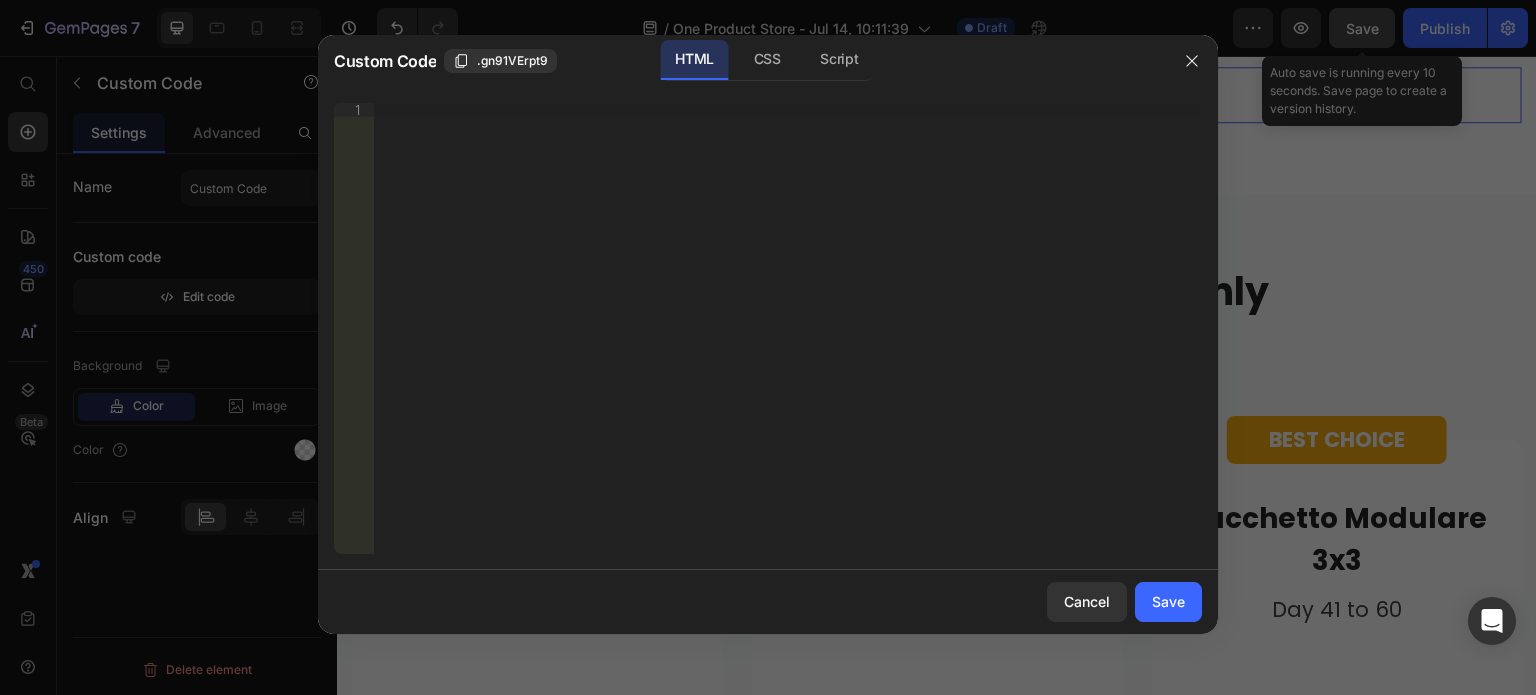 type 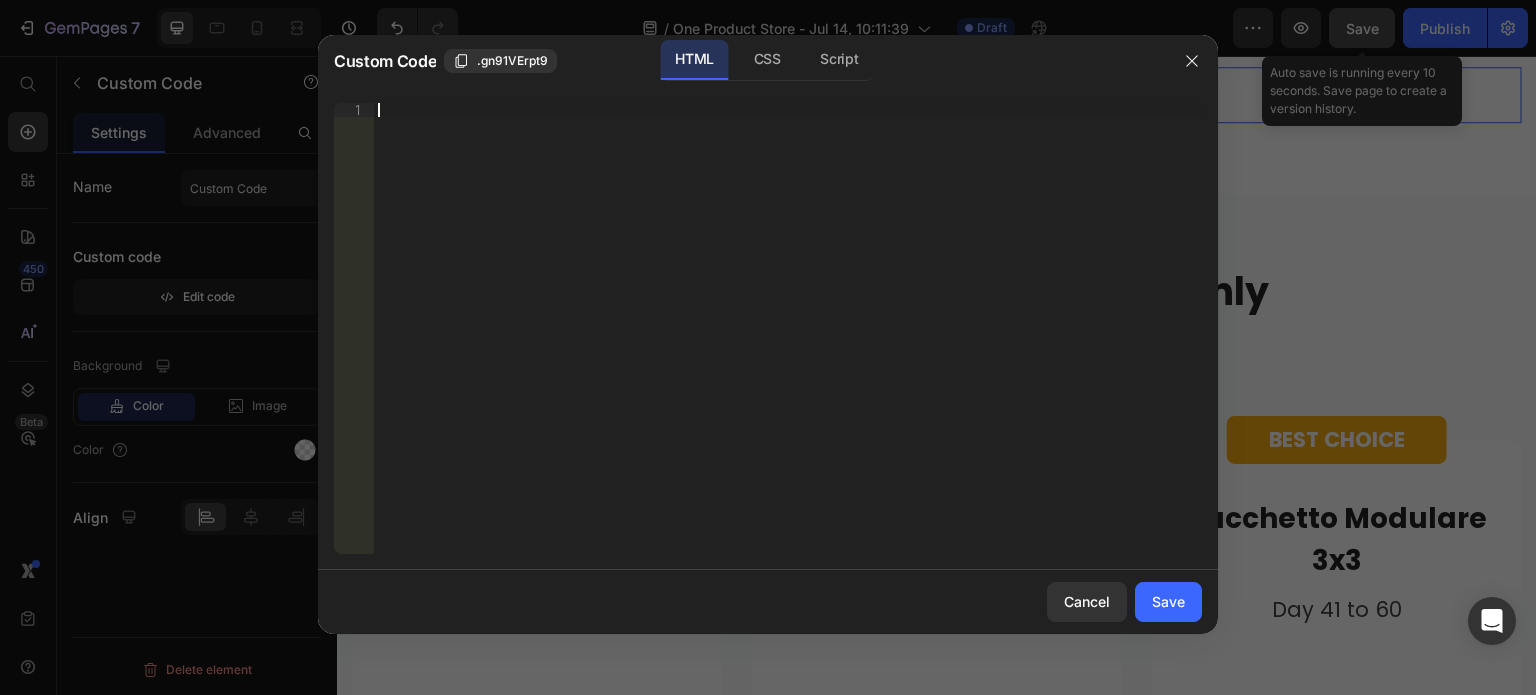 scroll, scrollTop: 164, scrollLeft: 0, axis: vertical 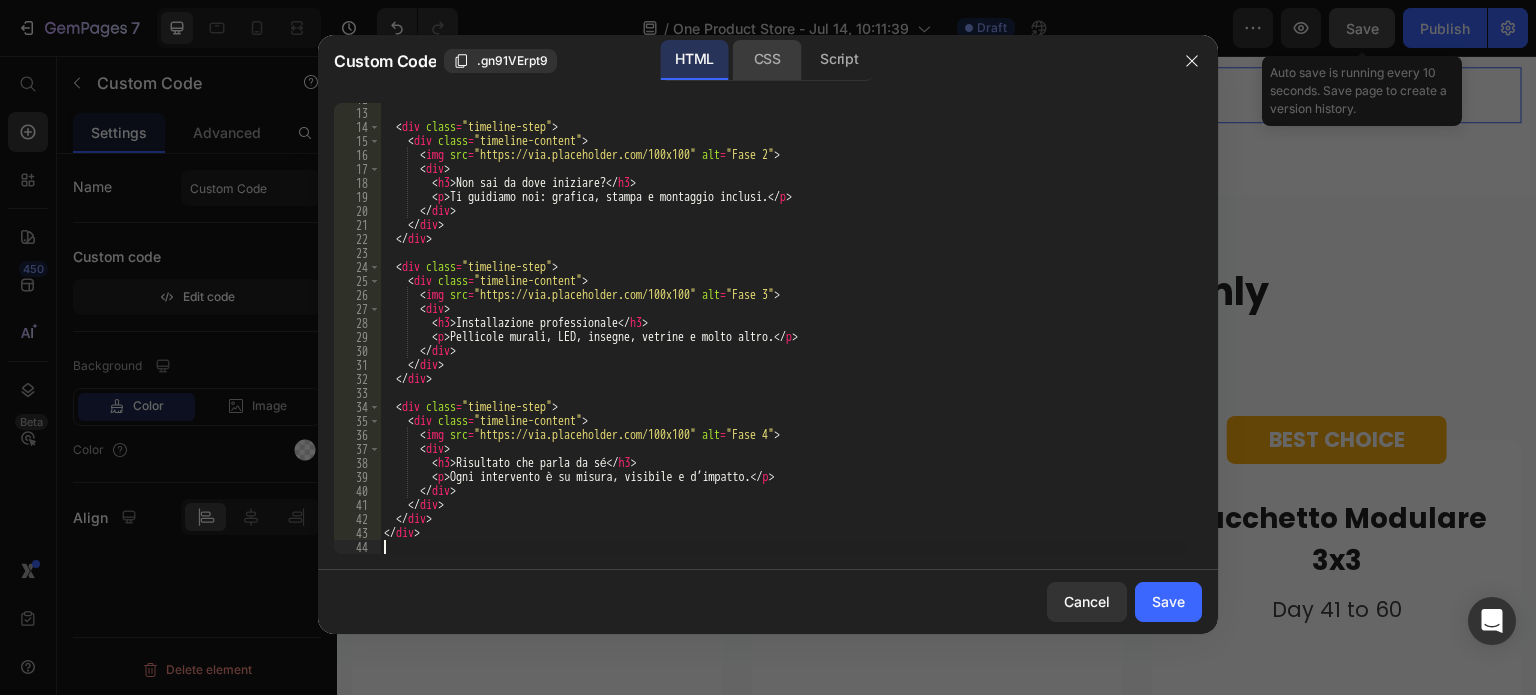 click on "CSS" 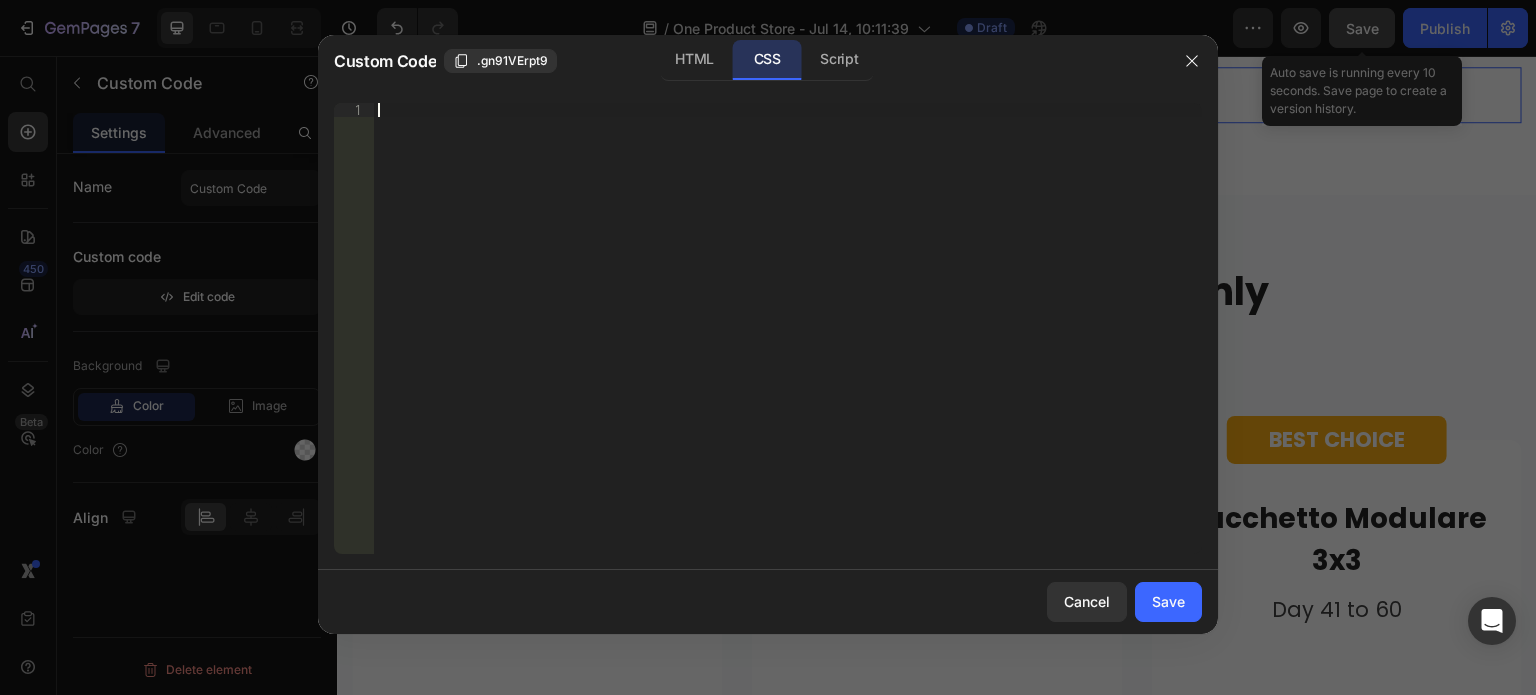 click on "Insert the CSS code to style your content right here." at bounding box center (788, 342) 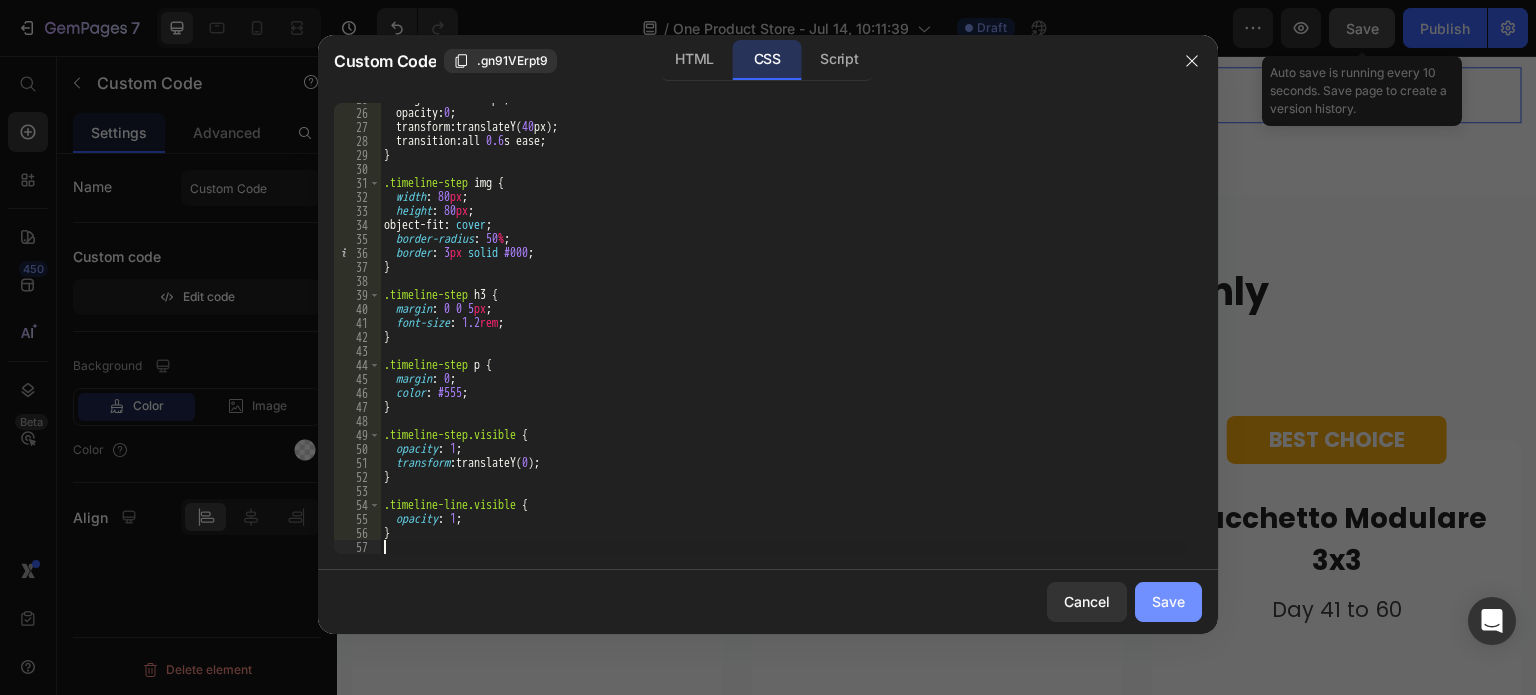 click on "Save" 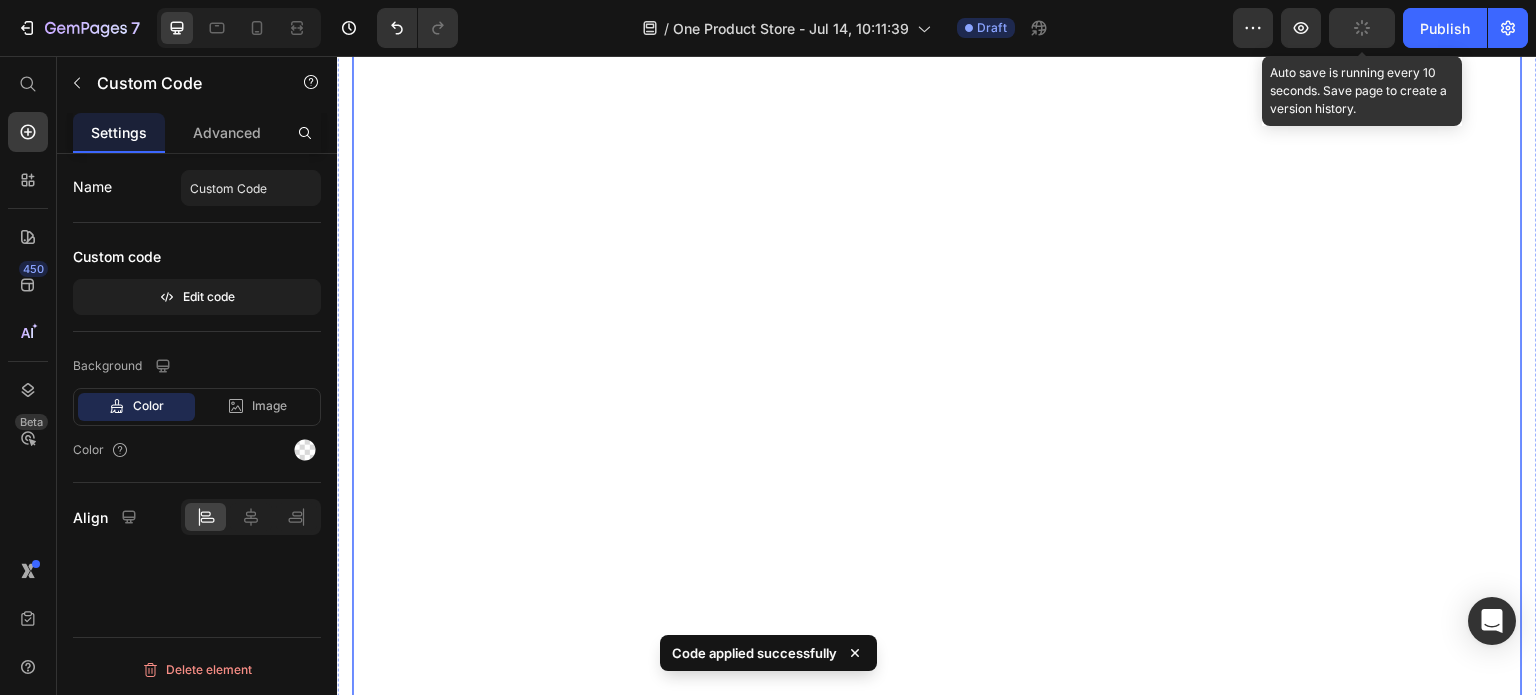 scroll, scrollTop: 4100, scrollLeft: 0, axis: vertical 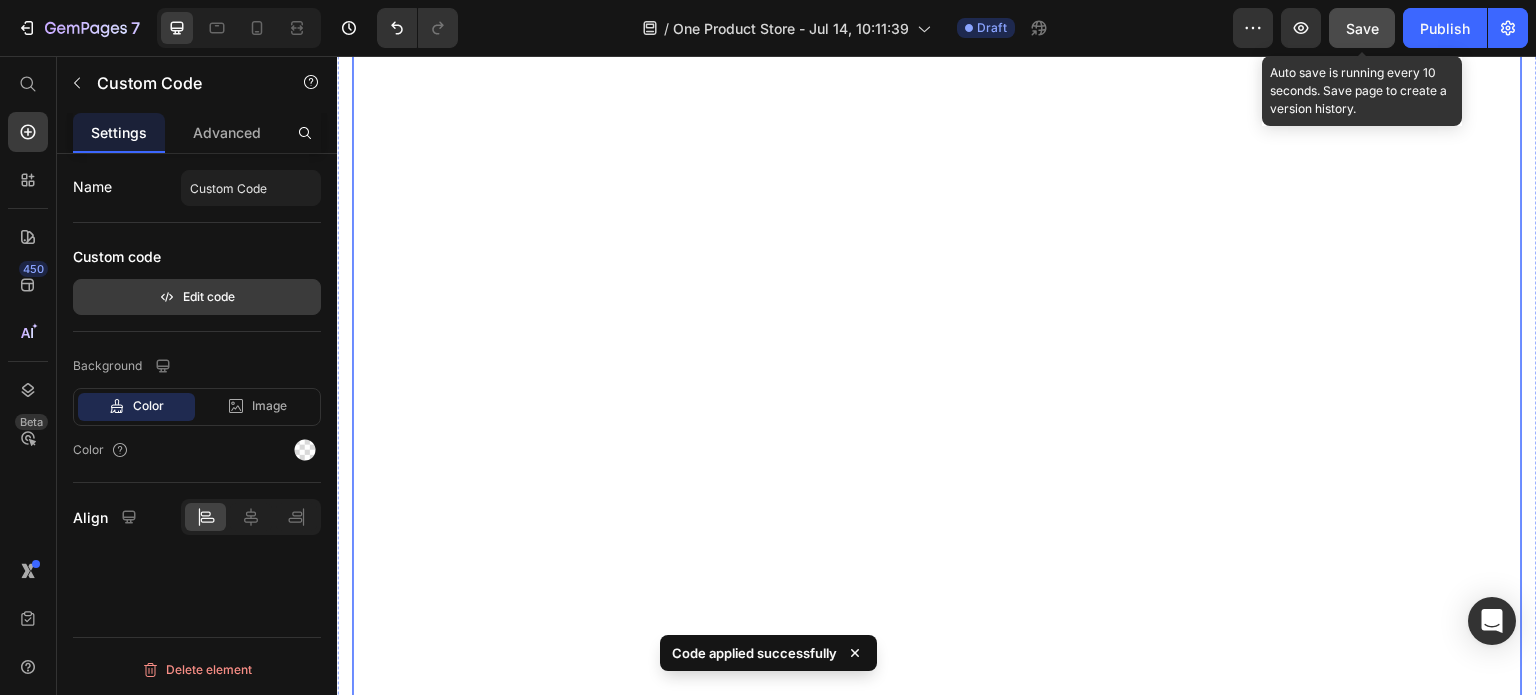 click on "Edit code" at bounding box center (197, 297) 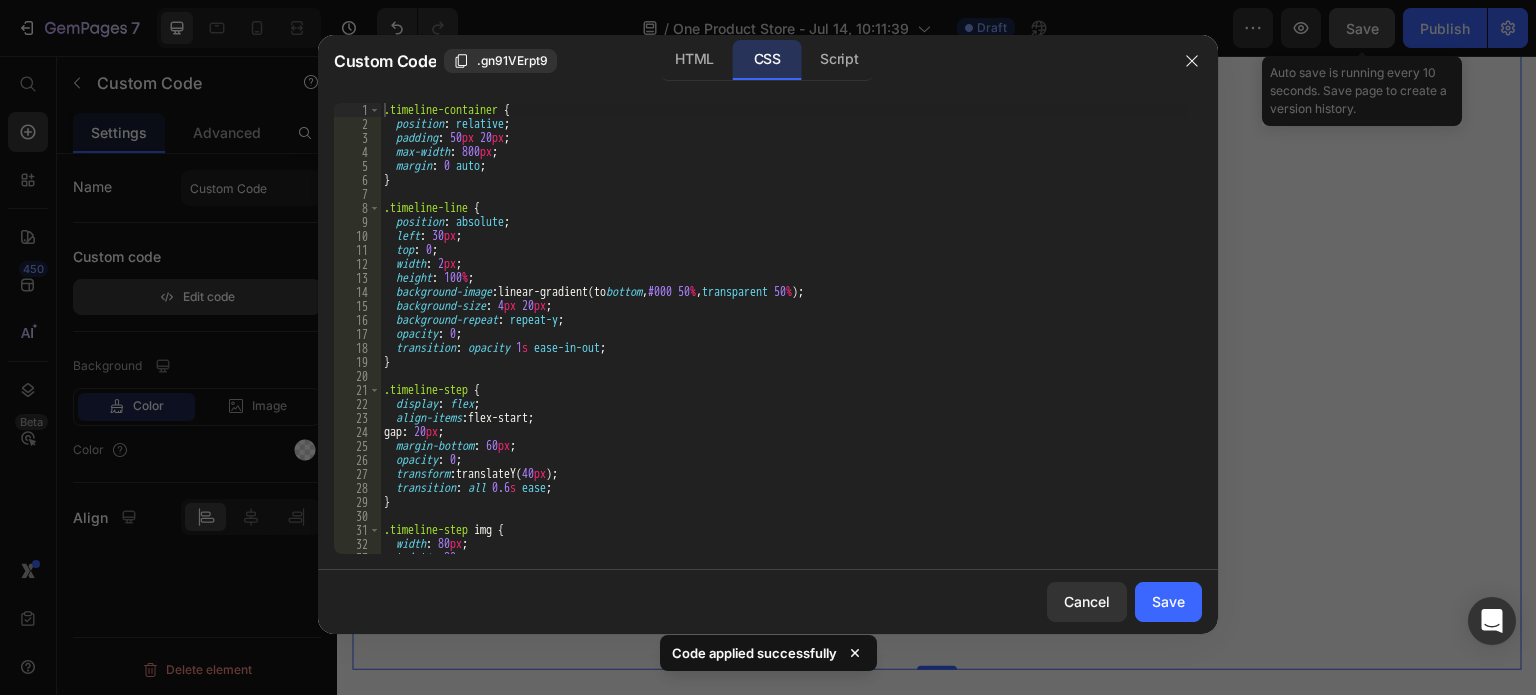 scroll, scrollTop: 4200, scrollLeft: 0, axis: vertical 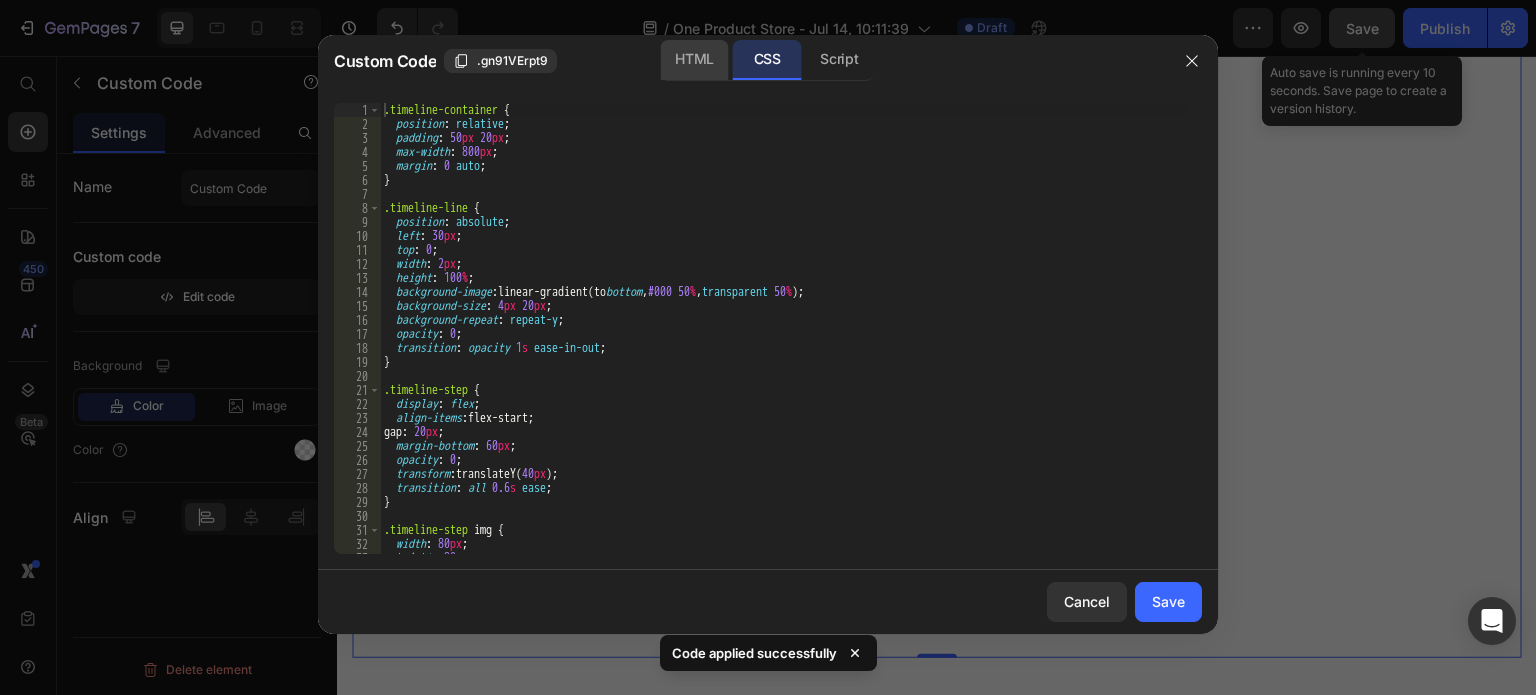 click on "HTML" 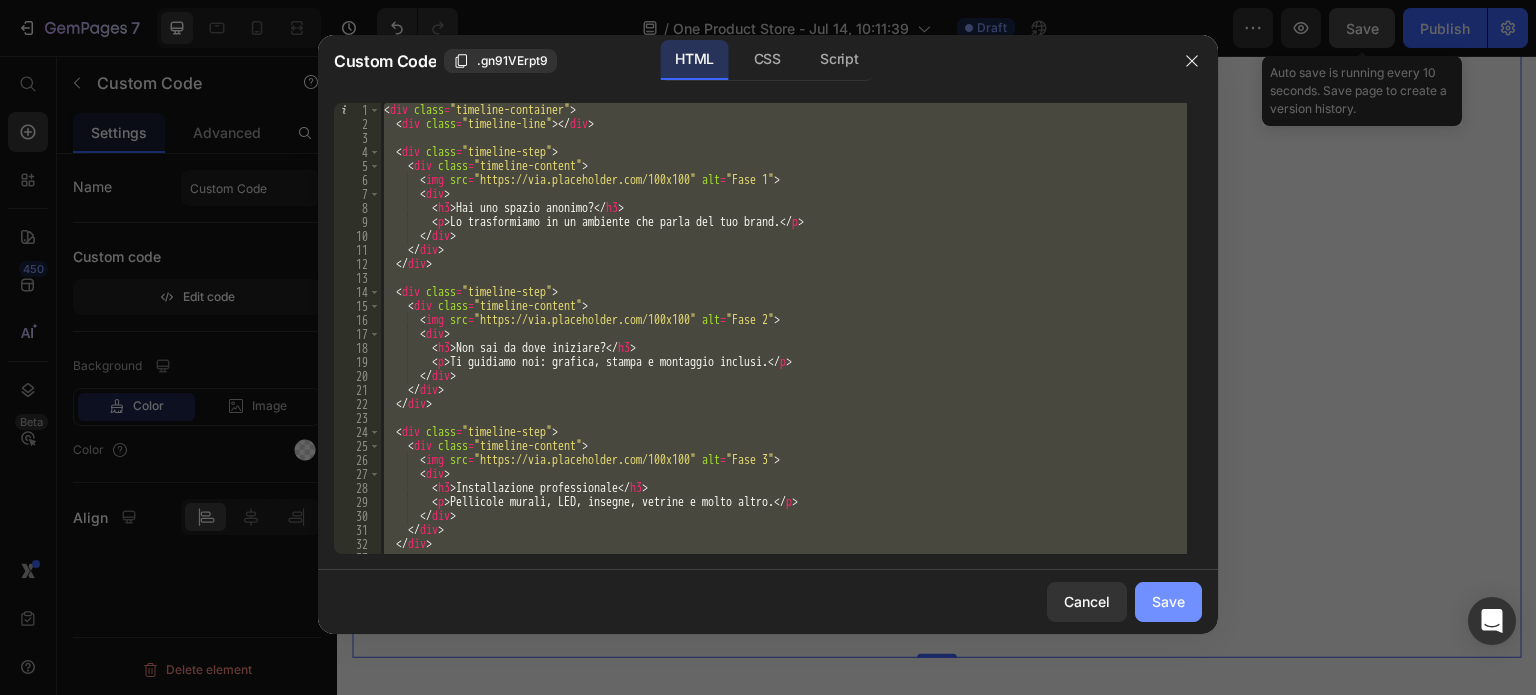 click on "Save" at bounding box center (1168, 601) 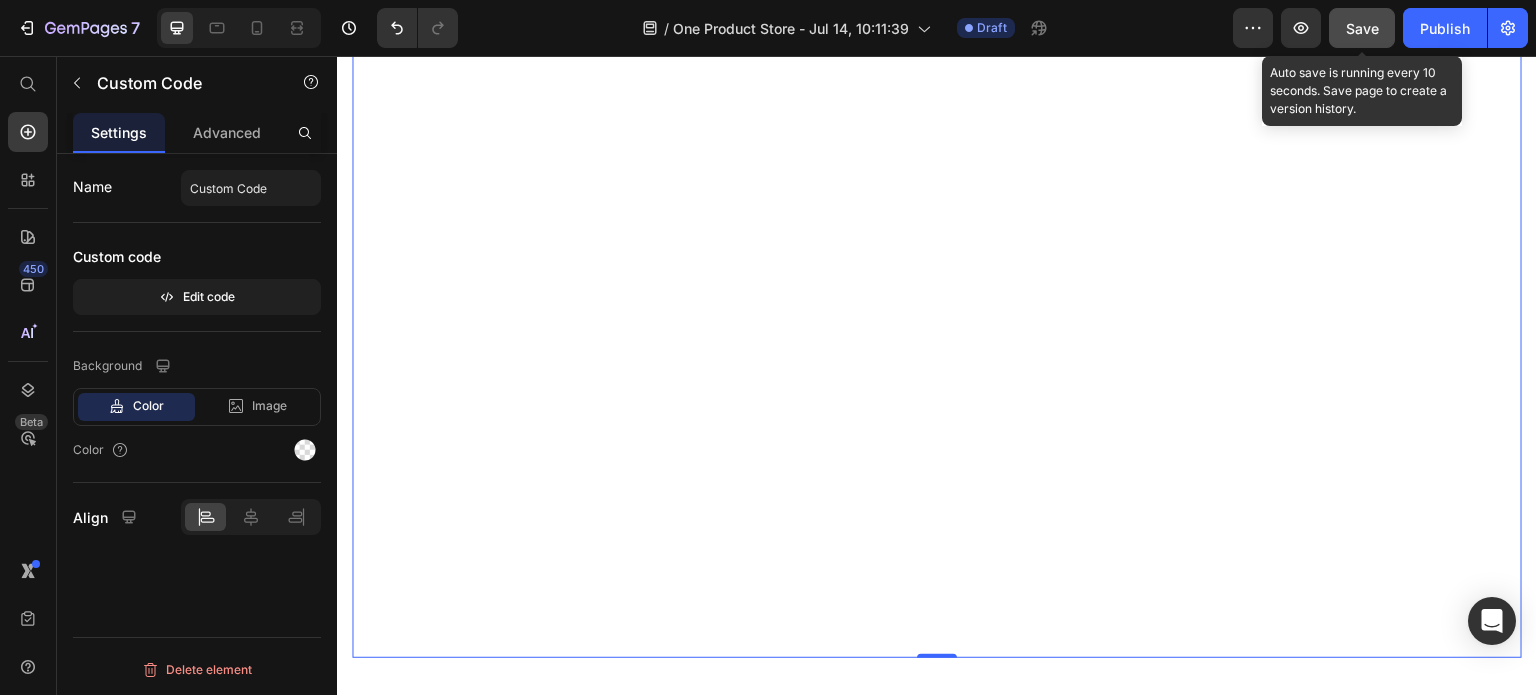 click on "Save" at bounding box center (1362, 28) 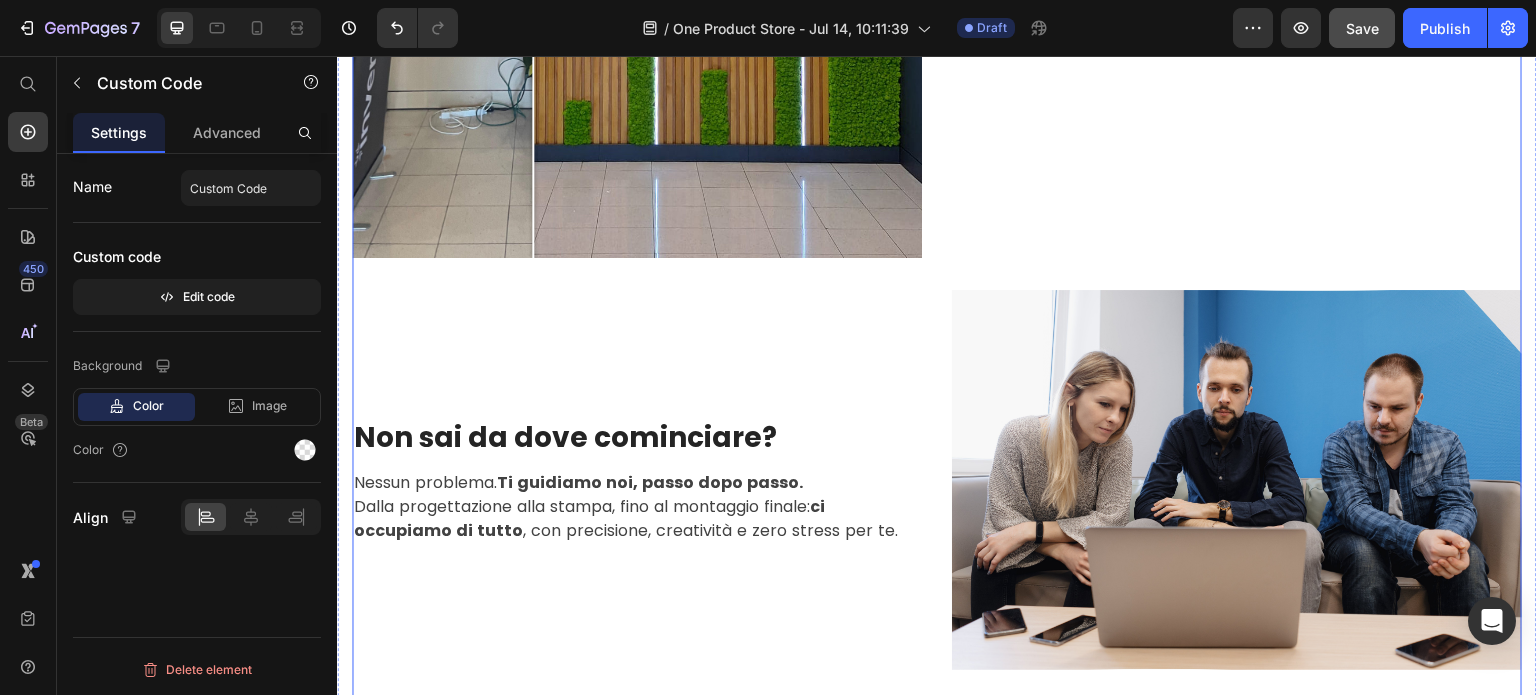 scroll, scrollTop: 2948, scrollLeft: 0, axis: vertical 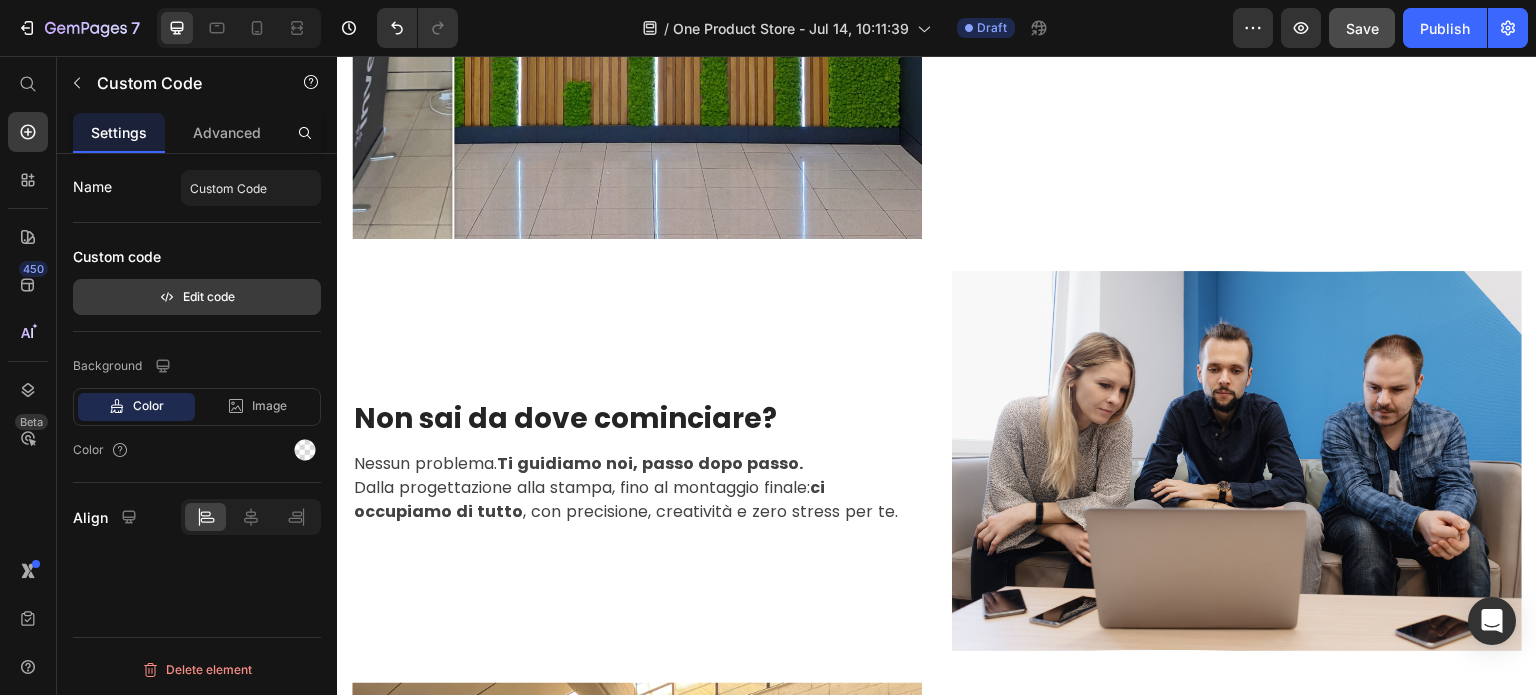 click on "Edit code" at bounding box center (197, 297) 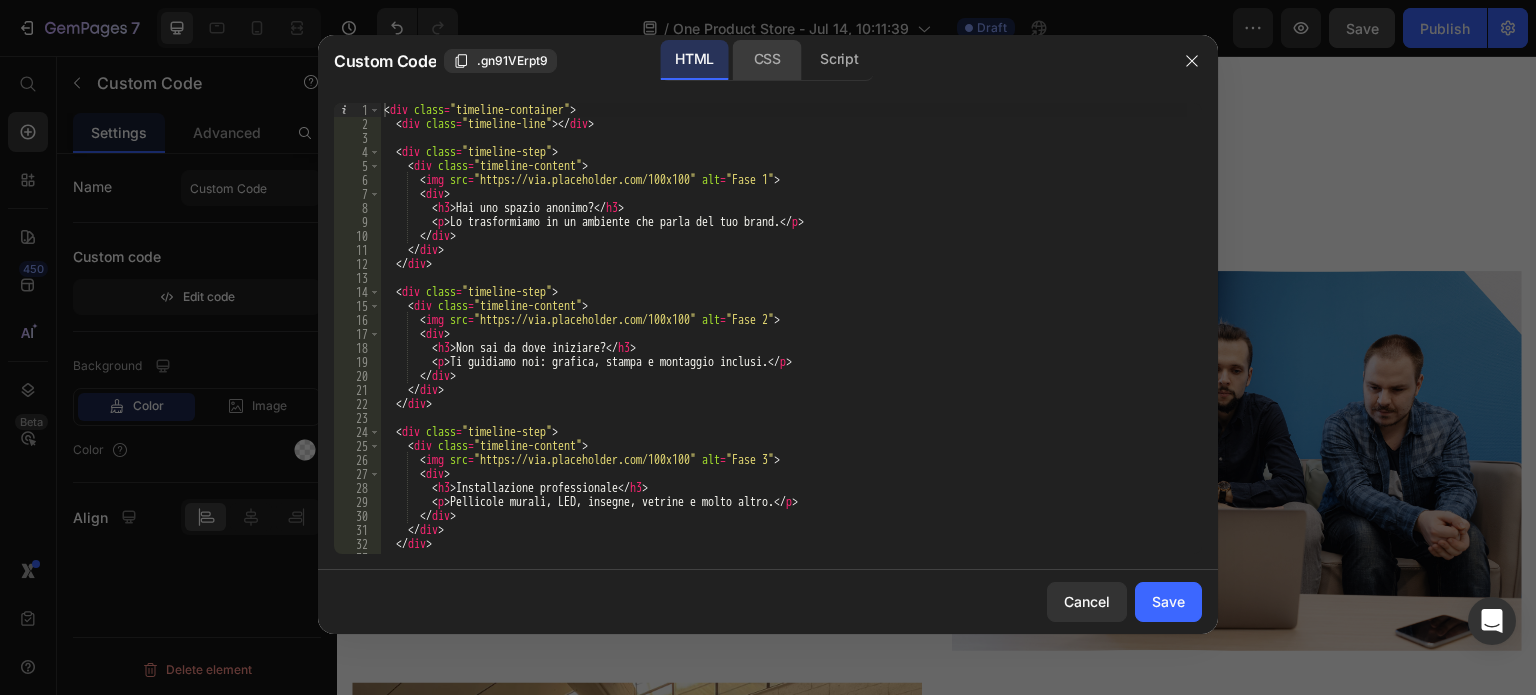 click on "CSS" 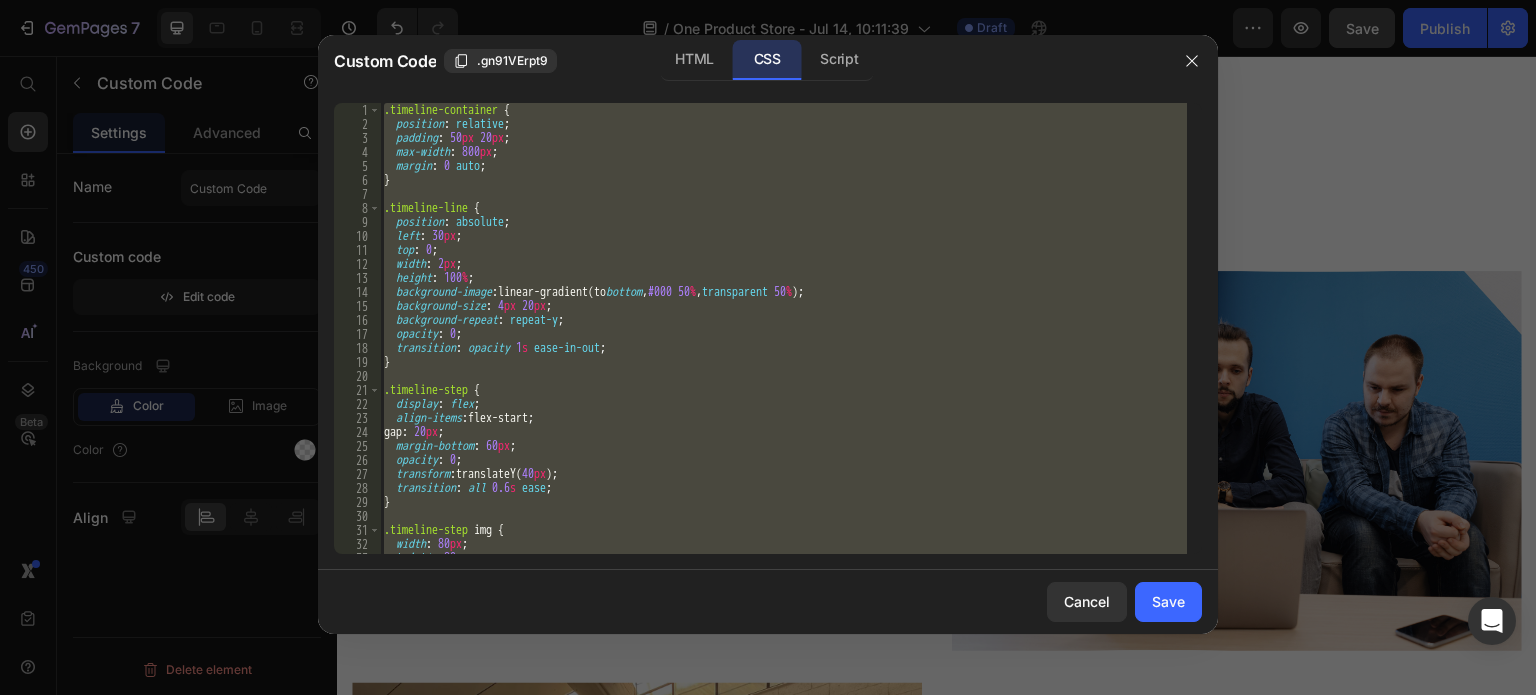 click on ".timeline-container   {    position :   relative ;    padding :   50 px   20 px ;    max-width :   800 px ;    margin :   0   auto ; } .timeline-line   {    position :   absolute ;    left :   30 px ;    top :   0 ;    width :   2 px ;    height :   100 % ;    background-image :  linear-gradient(to  bottom ,  #000   50 % ,  transparent   50 % ) ;    background-size :   4 px   20 px ;    background-repeat :   repeat-y ;    opacity :   0 ;    transition :   opacity   1 s   ease-in-out ; } .timeline-step   {    display :   flex ;    align-items :  flex-start ;   gap :   20 px ;    margin-bottom :   60 px ;    opacity :   0 ;    transform :  translateY( 40 px ) ;    transition :   all   0.6 s   ease ; } .timeline-step   img   {    width :   80 px ;    height :   80 px ;   object-fit :   cover ;" at bounding box center (783, 328) 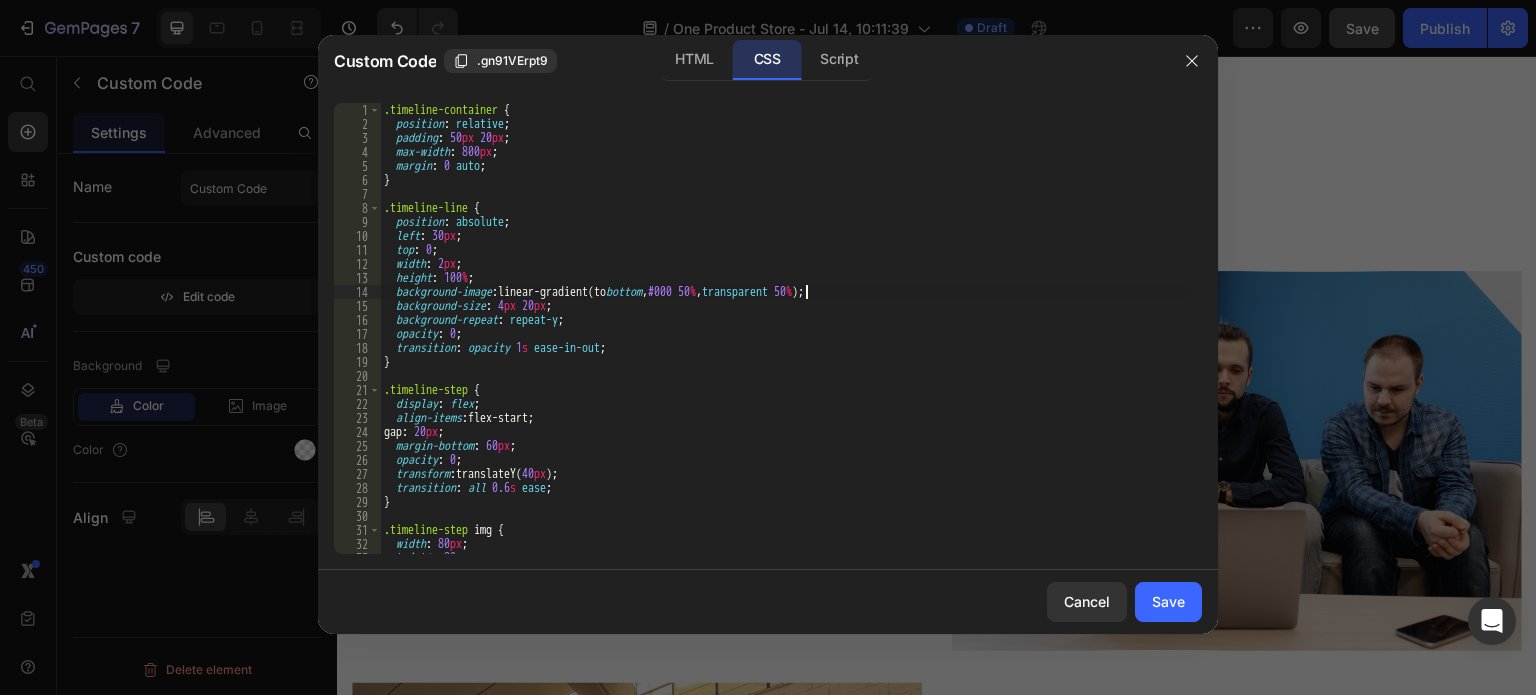 type on "}" 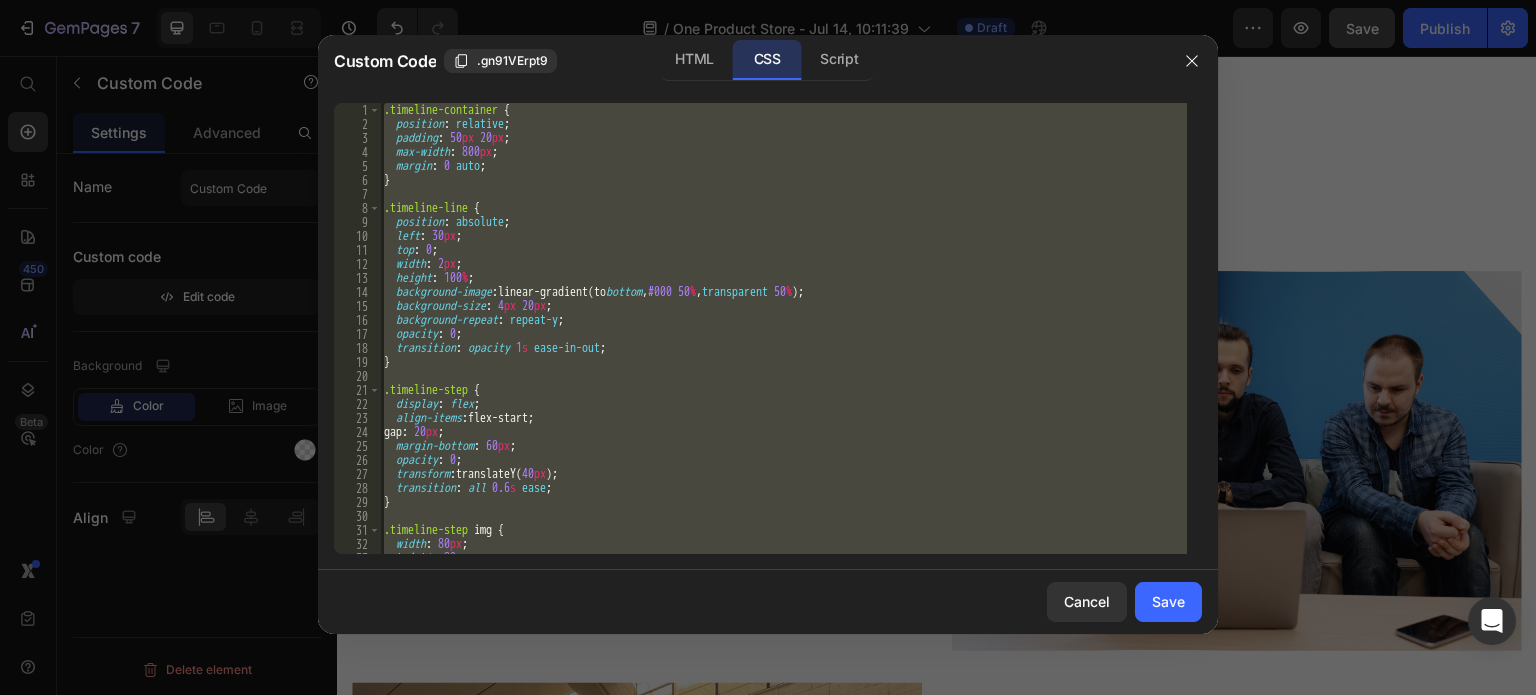 type 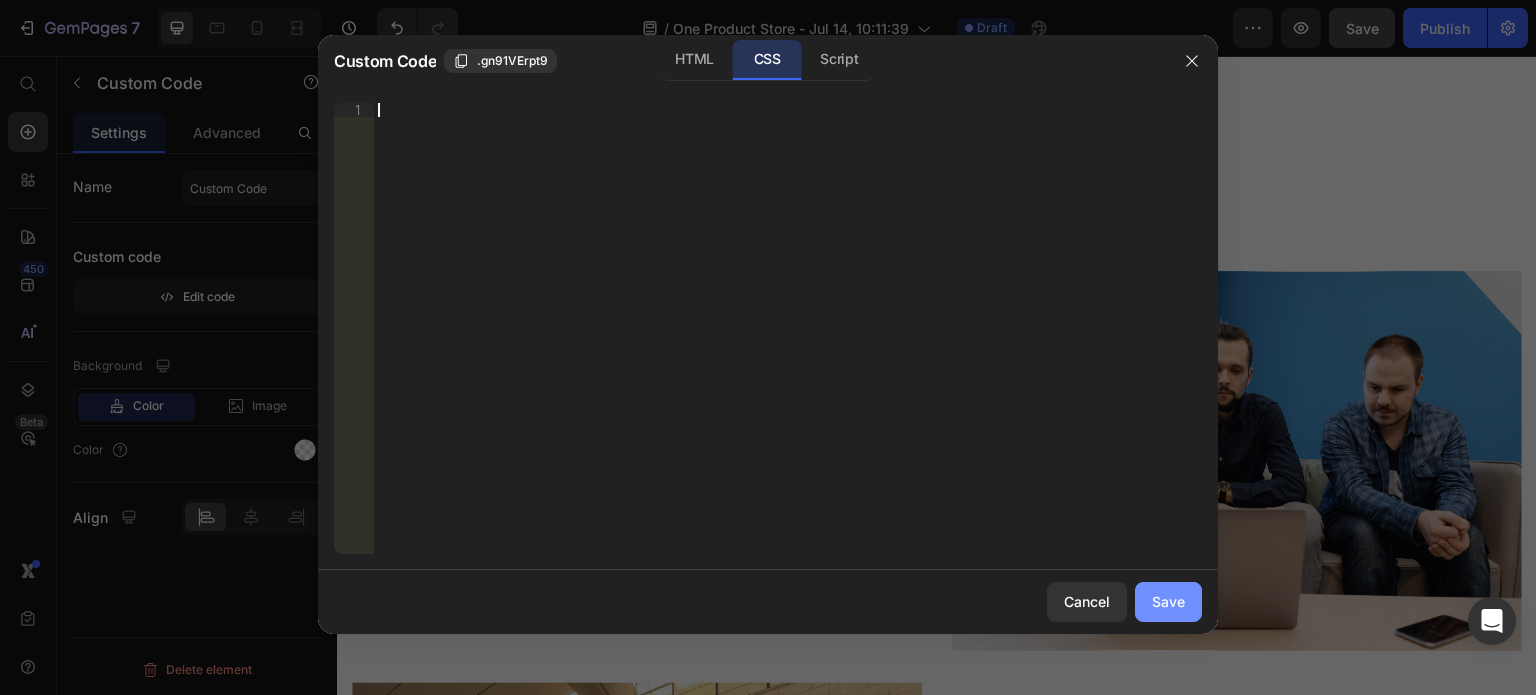 click on "Save" at bounding box center [1168, 601] 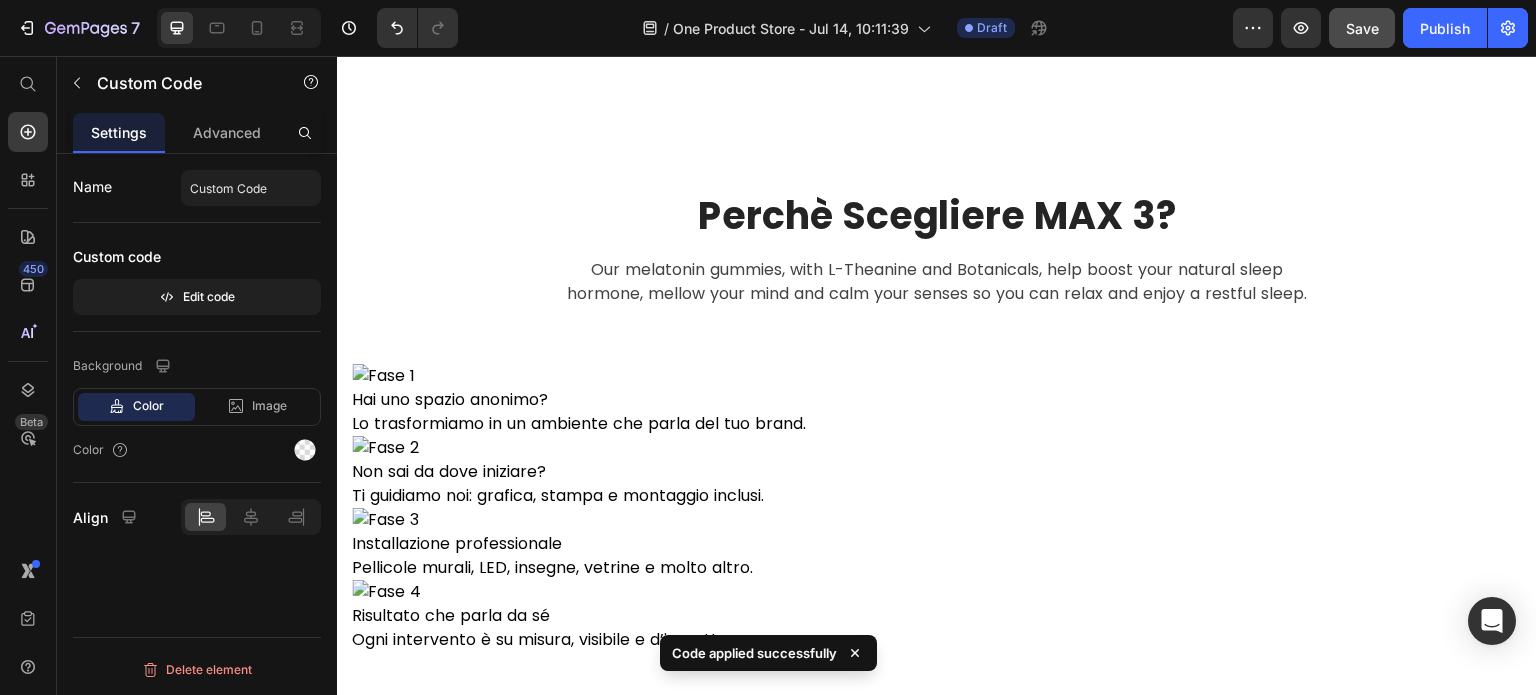scroll, scrollTop: 4048, scrollLeft: 0, axis: vertical 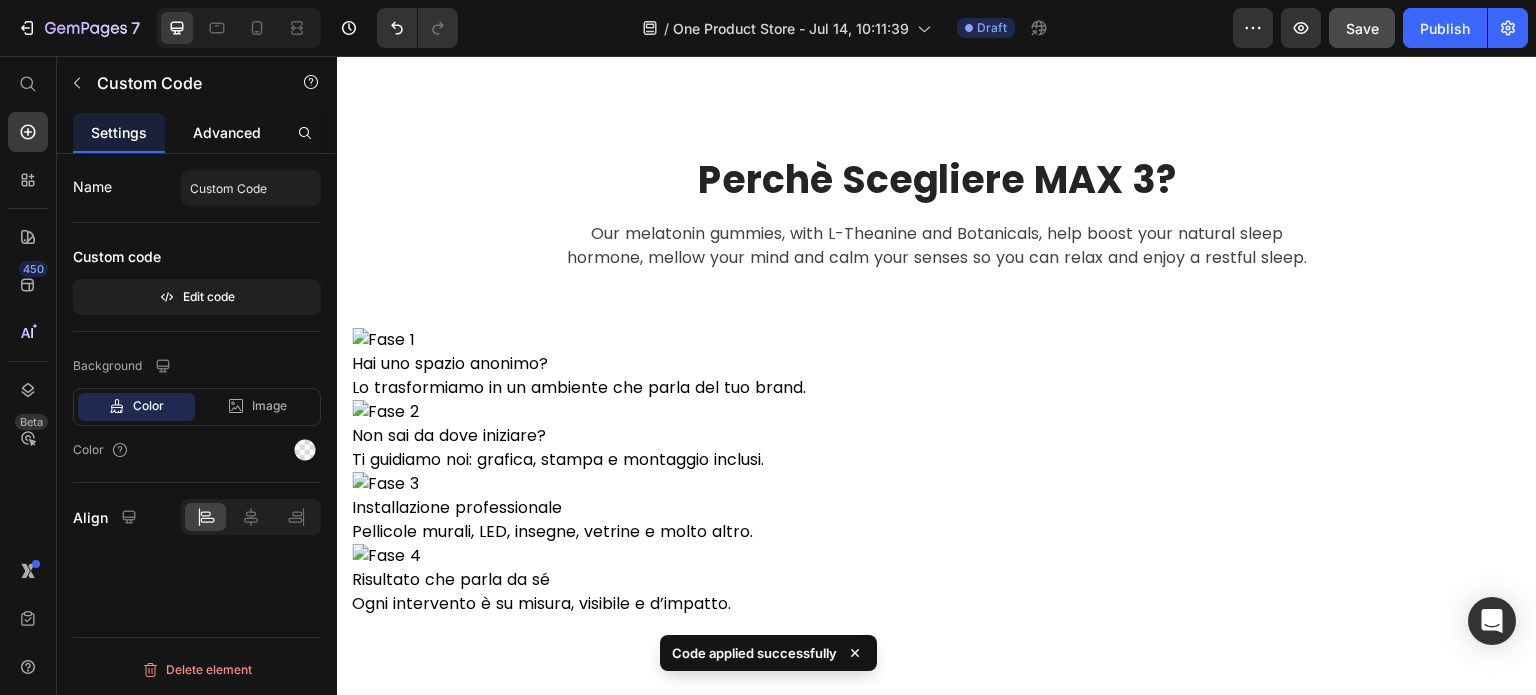 click on "Advanced" at bounding box center [227, 132] 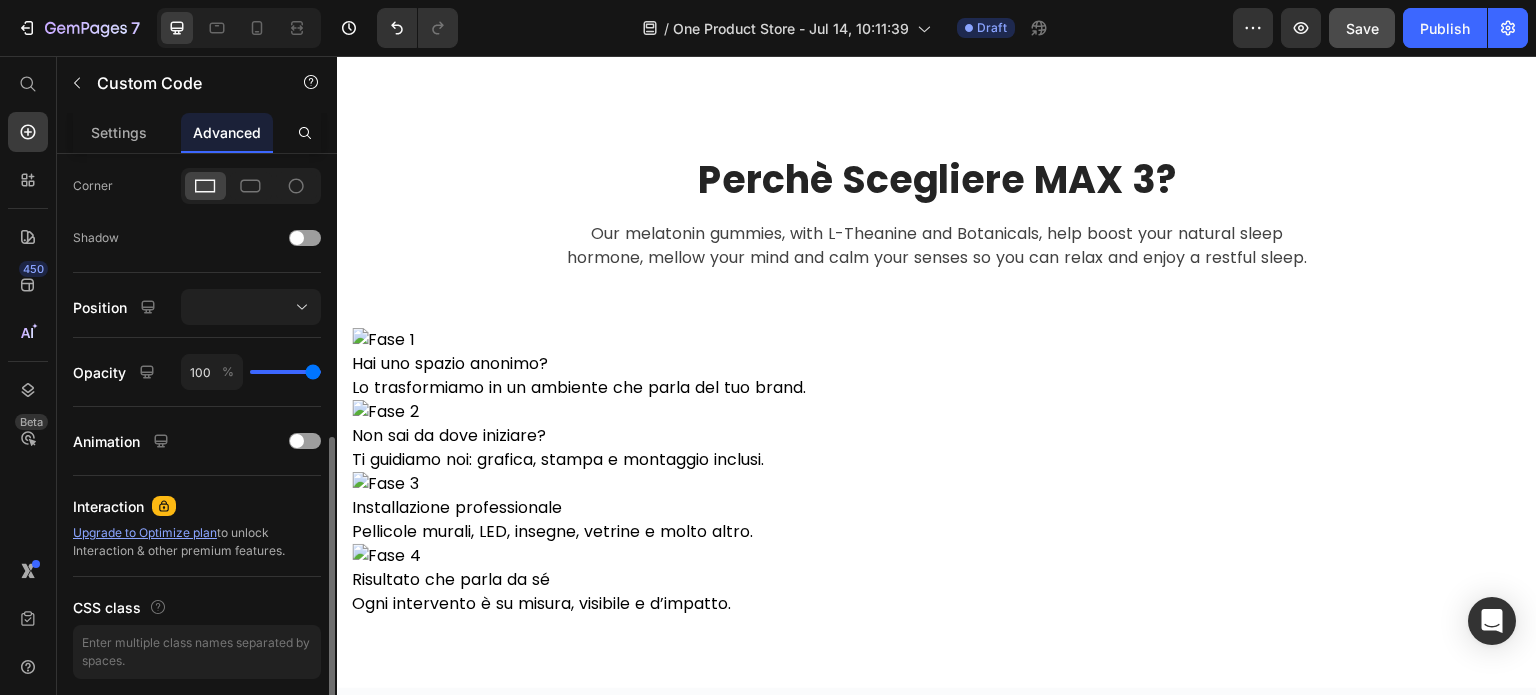 scroll, scrollTop: 668, scrollLeft: 0, axis: vertical 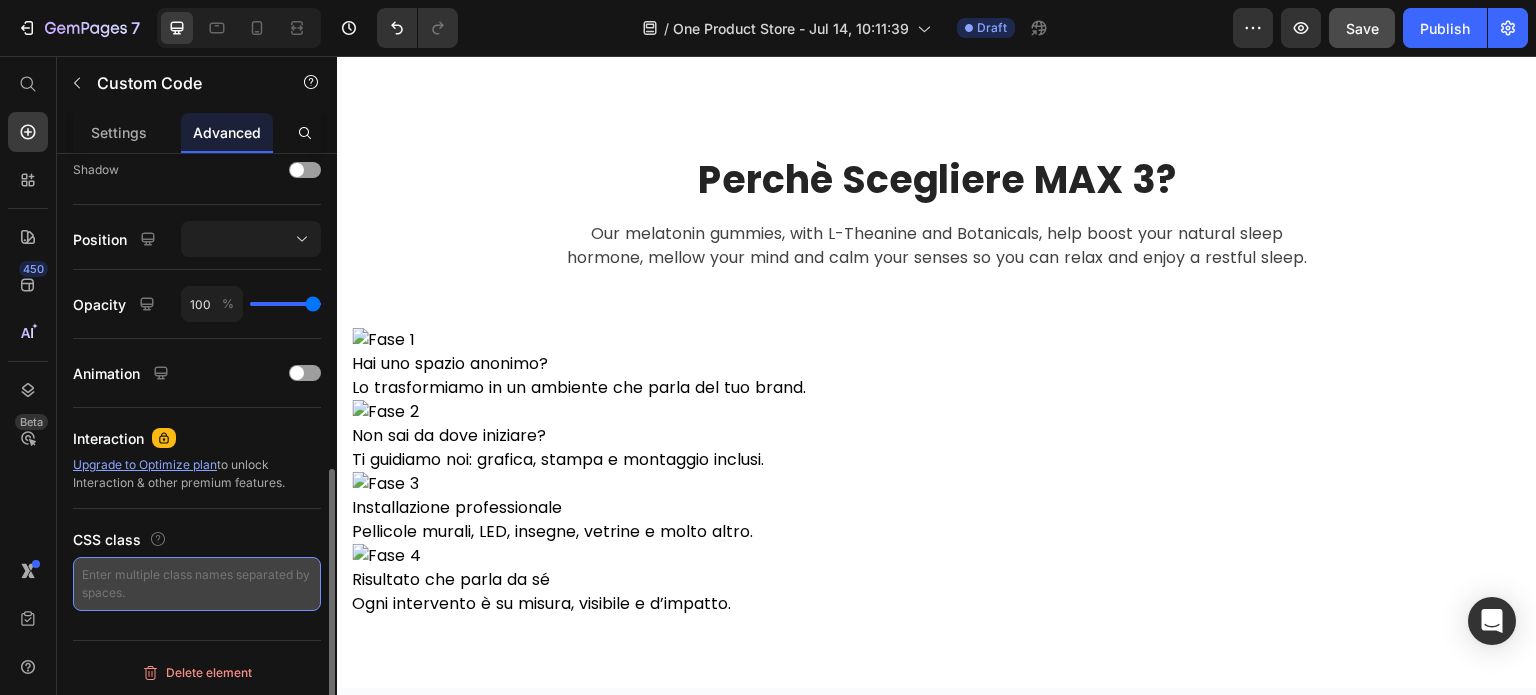 click at bounding box center (197, 584) 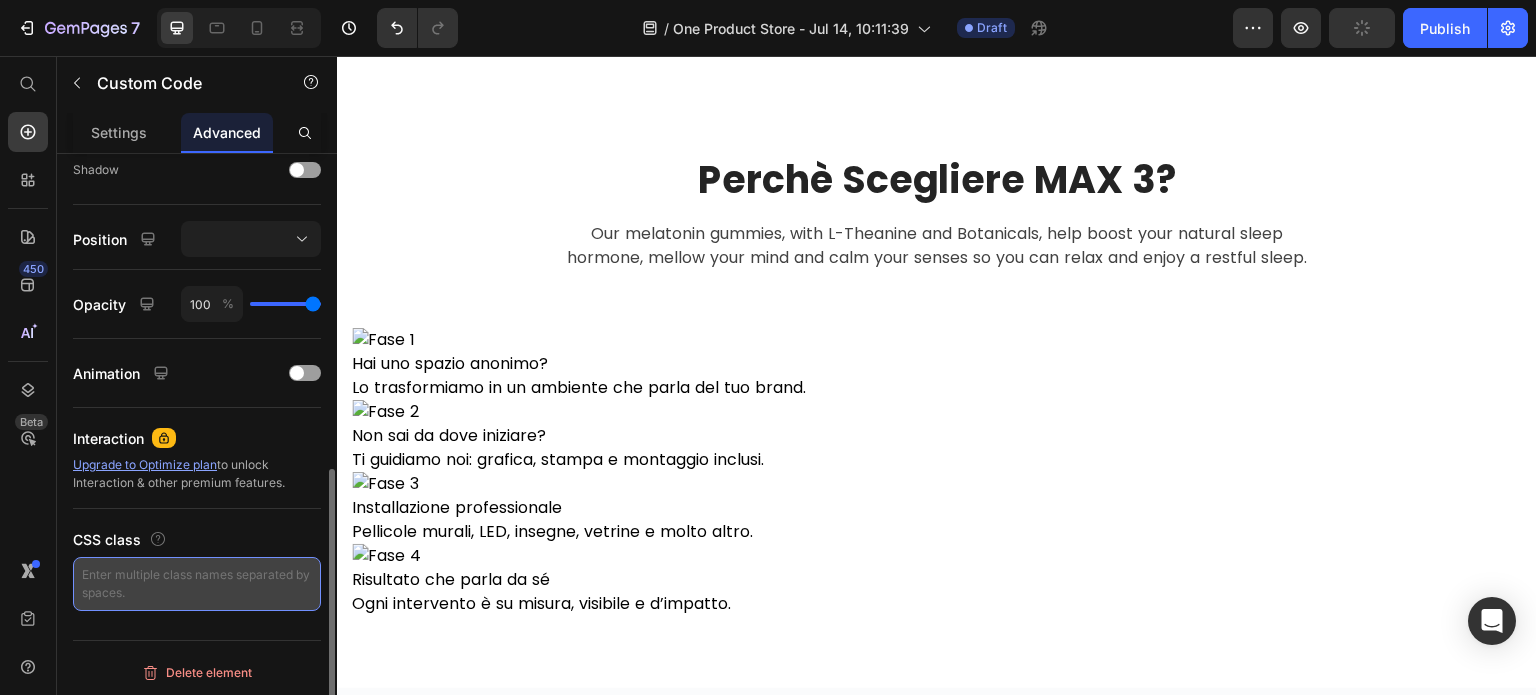 click at bounding box center [197, 584] 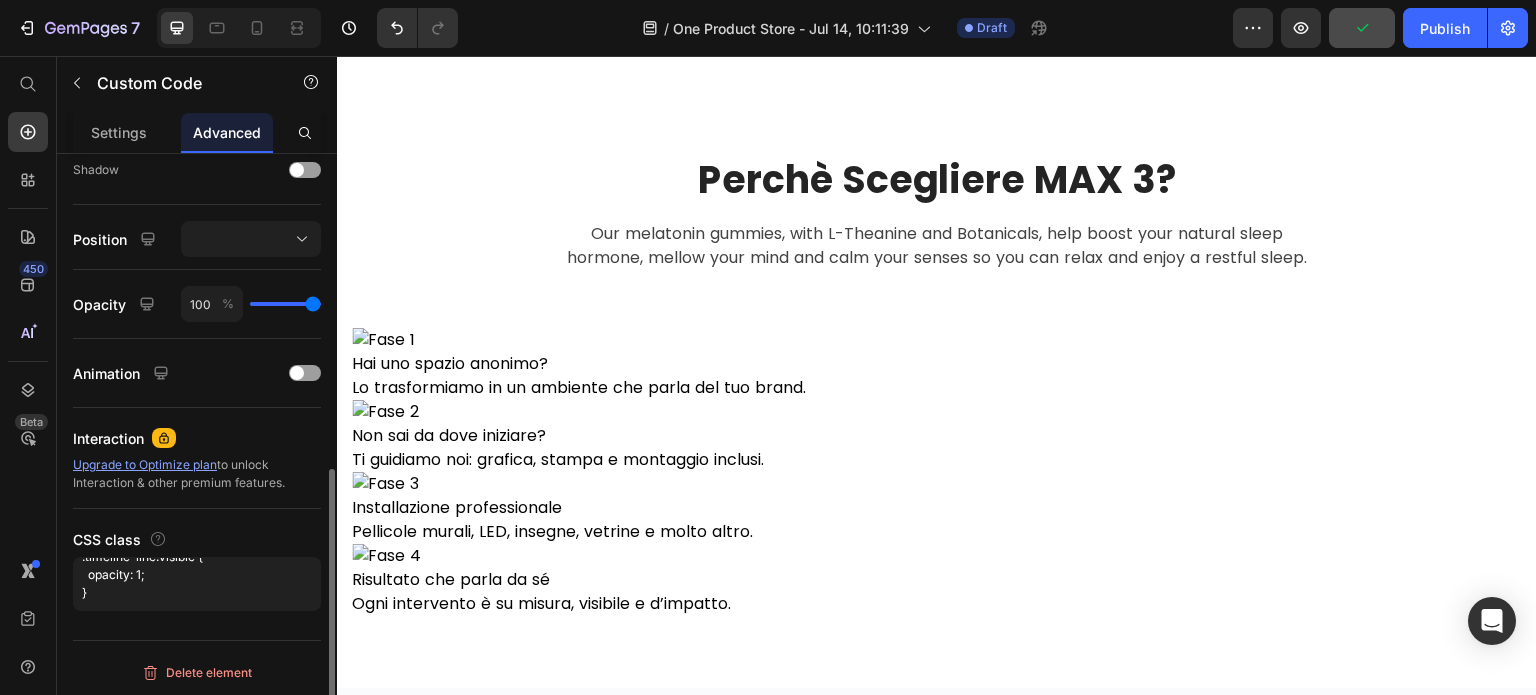 click on "CSS class" at bounding box center [197, 539] 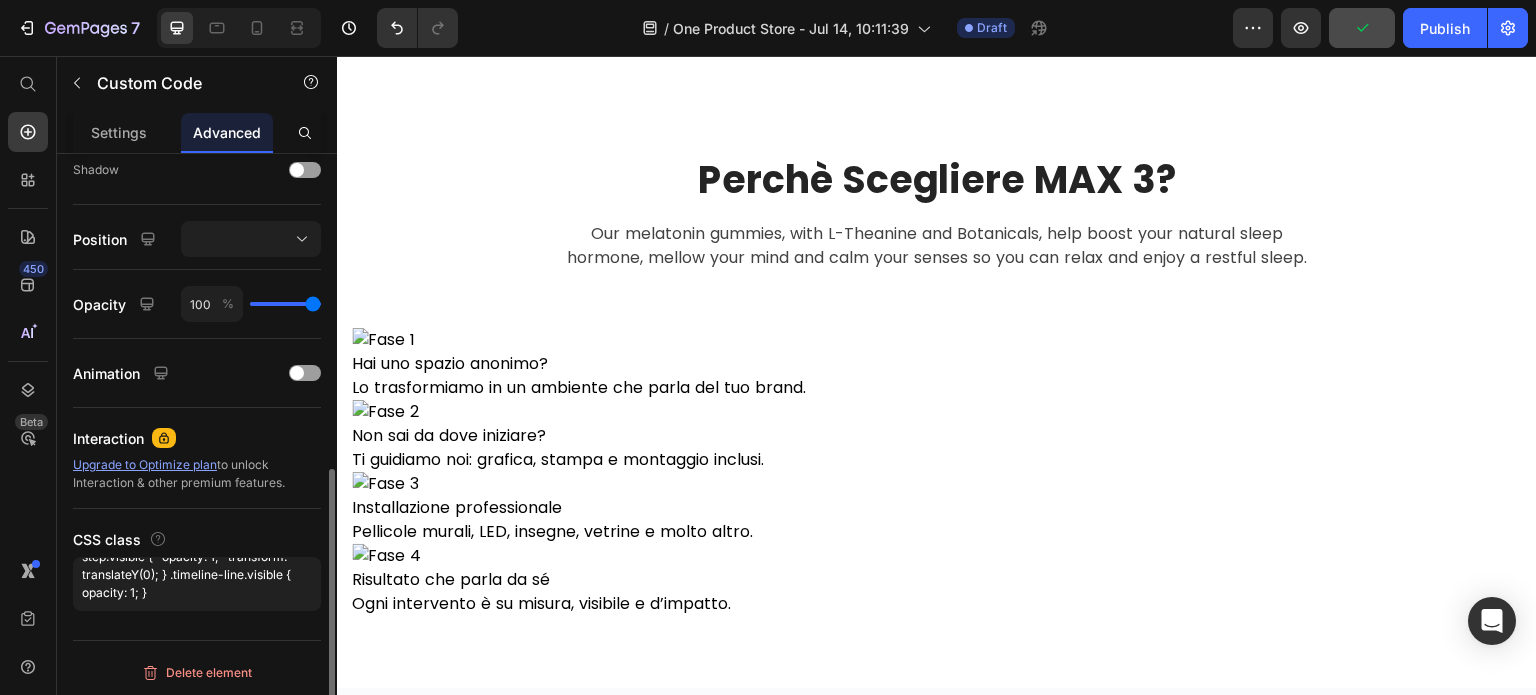 scroll, scrollTop: 378, scrollLeft: 0, axis: vertical 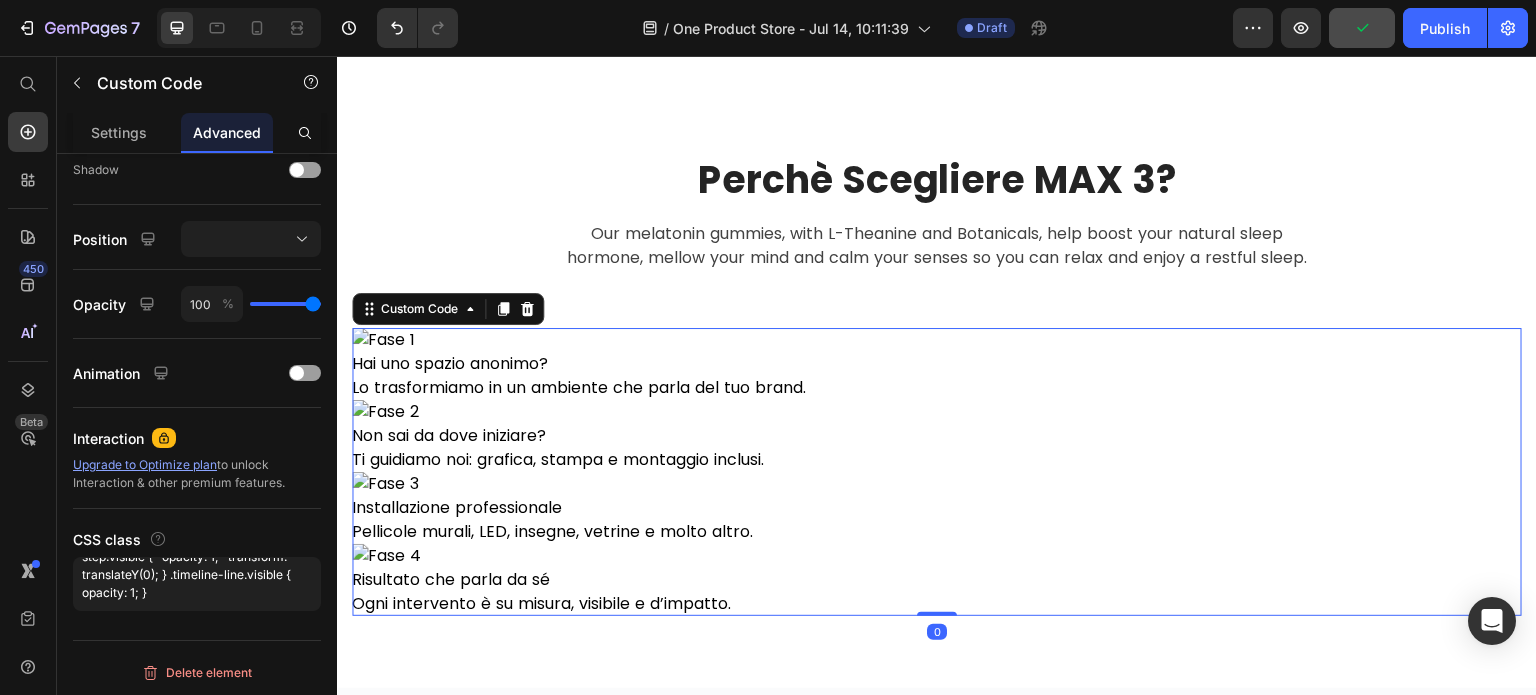 click on "Non sai da dove iniziare?" at bounding box center (937, 436) 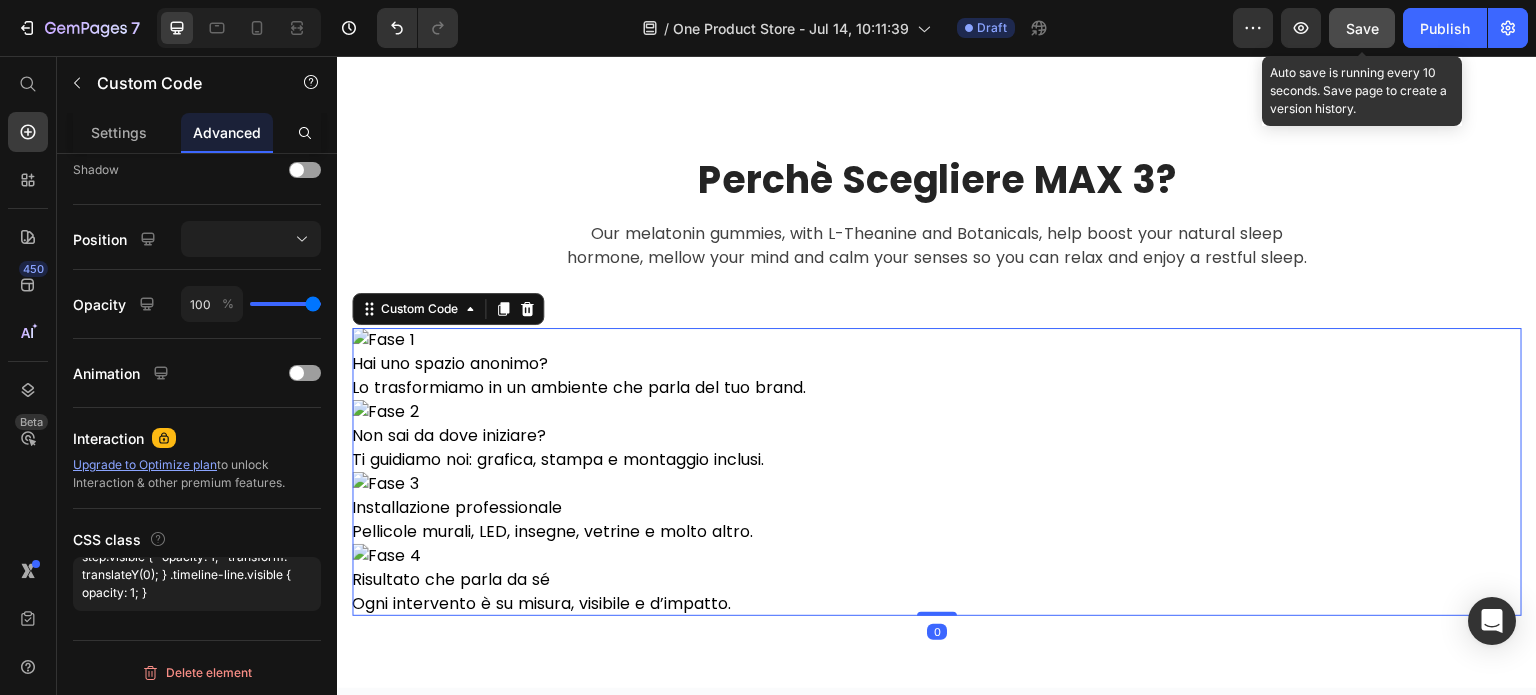click on "Save" at bounding box center (1362, 28) 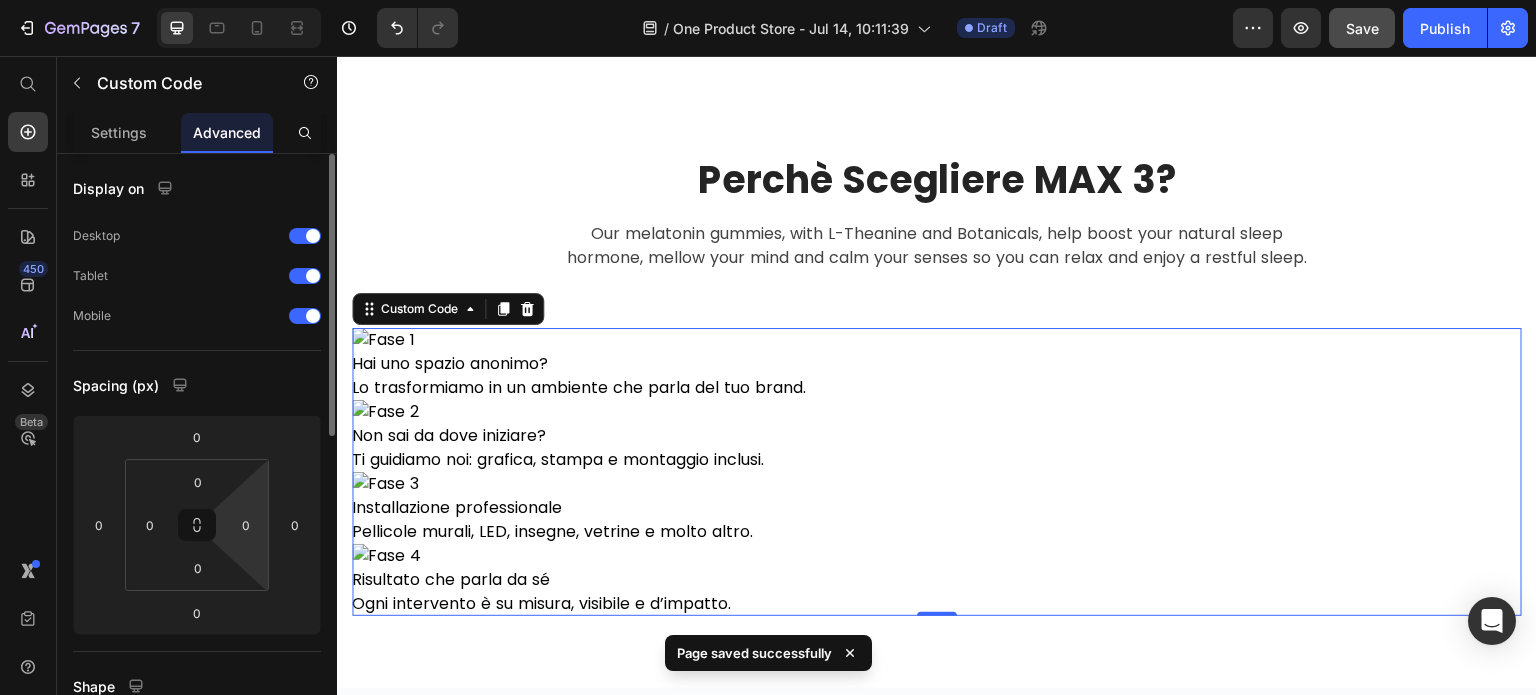 scroll, scrollTop: 200, scrollLeft: 0, axis: vertical 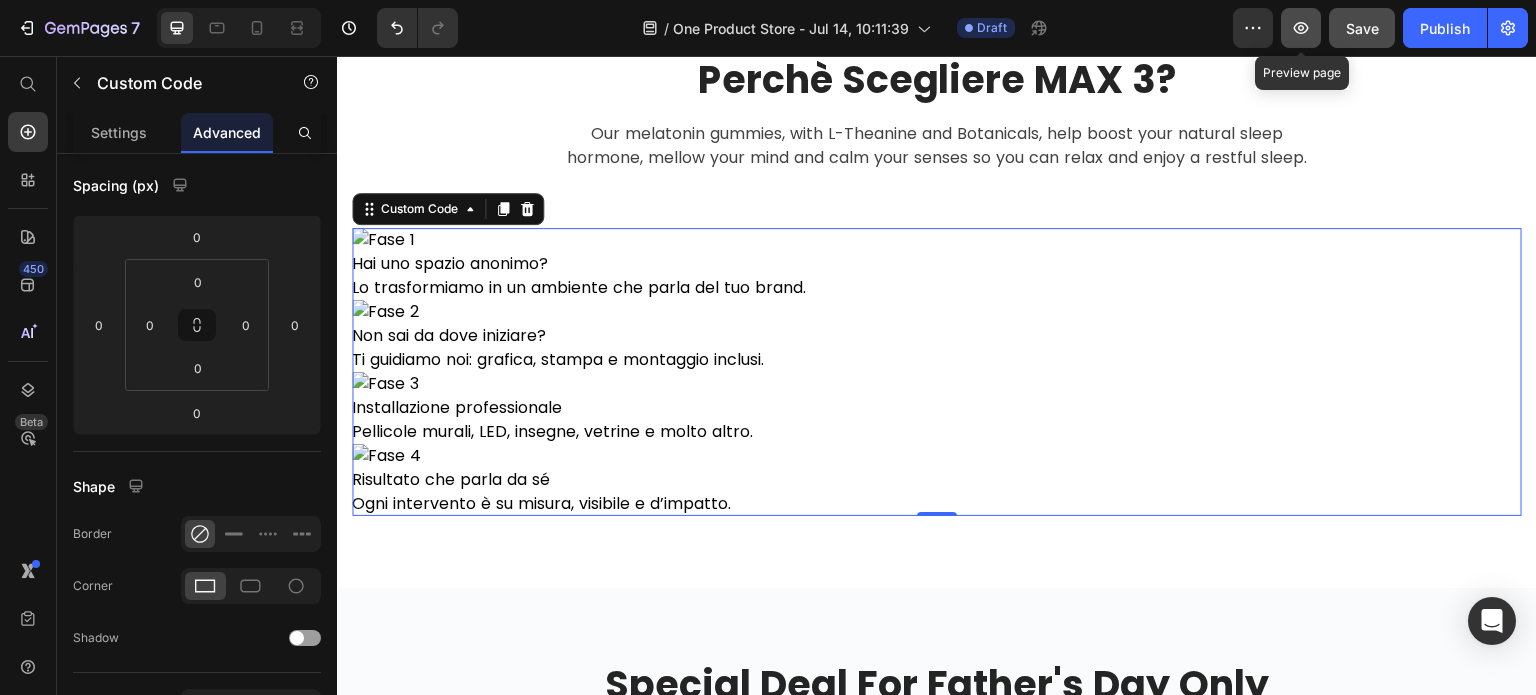 click 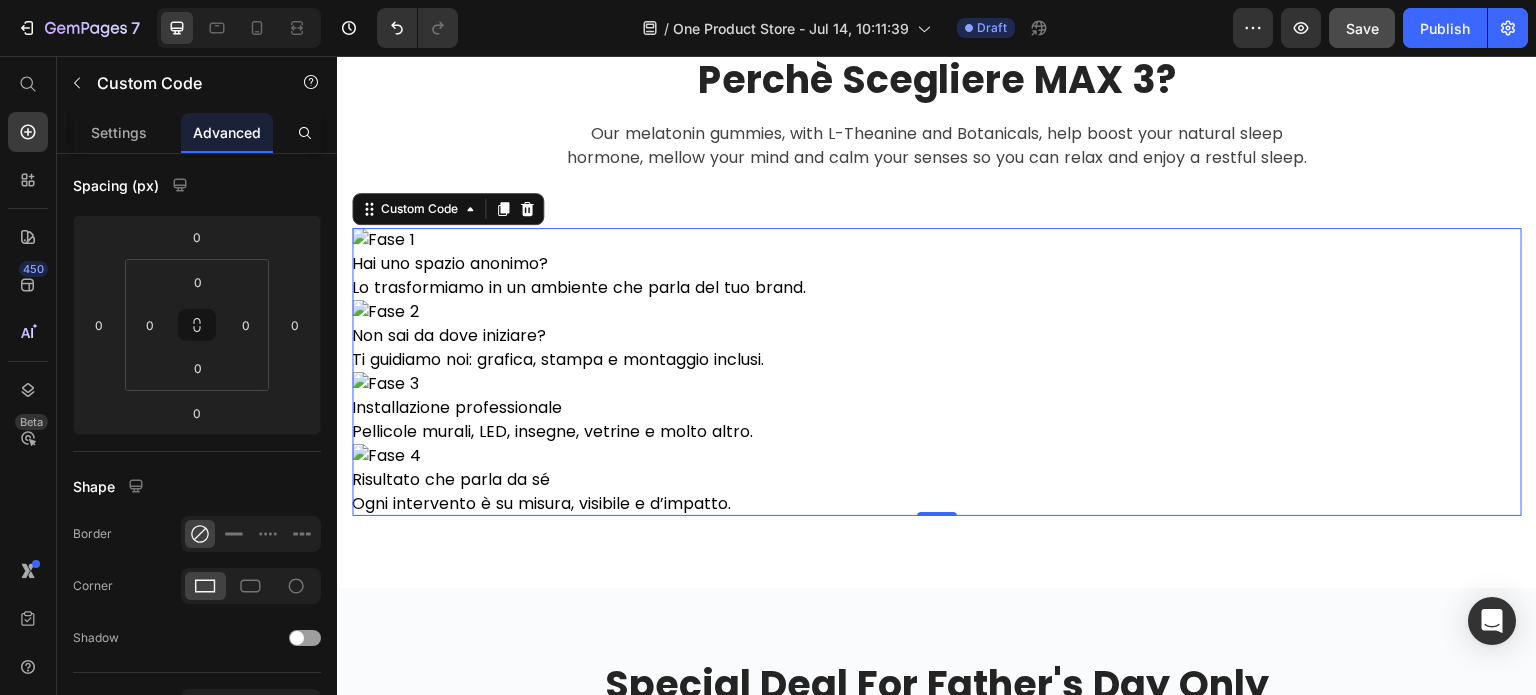 click on "Save" at bounding box center [1362, 28] 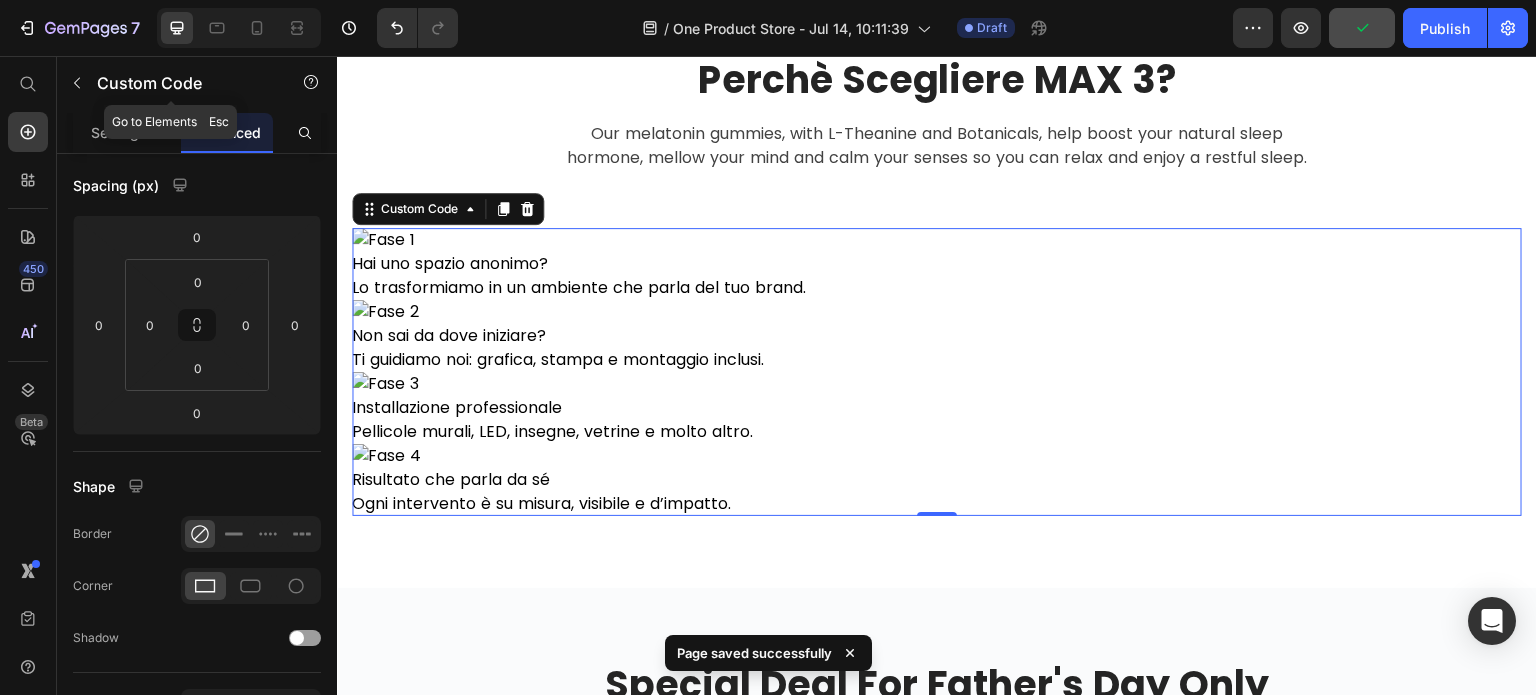 click on "Custom Code" 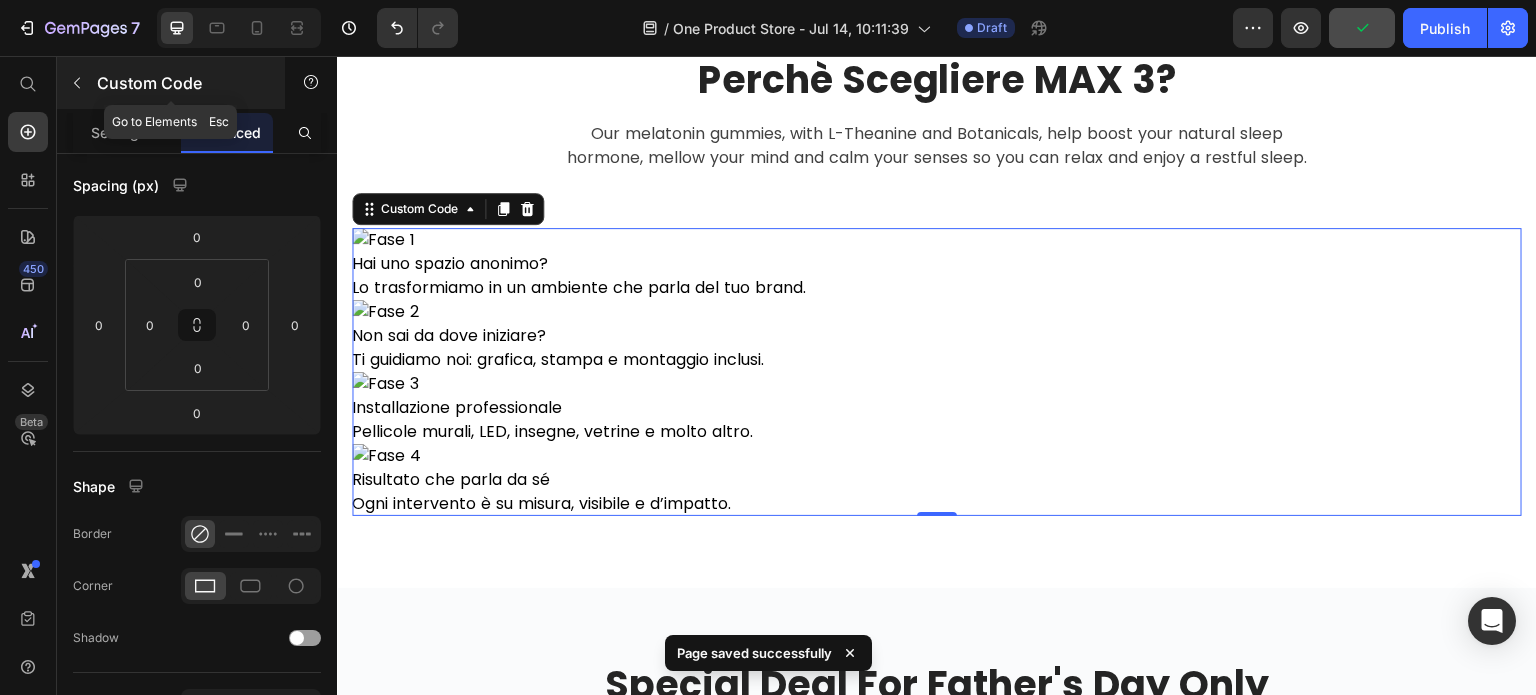 click on "Custom Code" at bounding box center [171, 83] 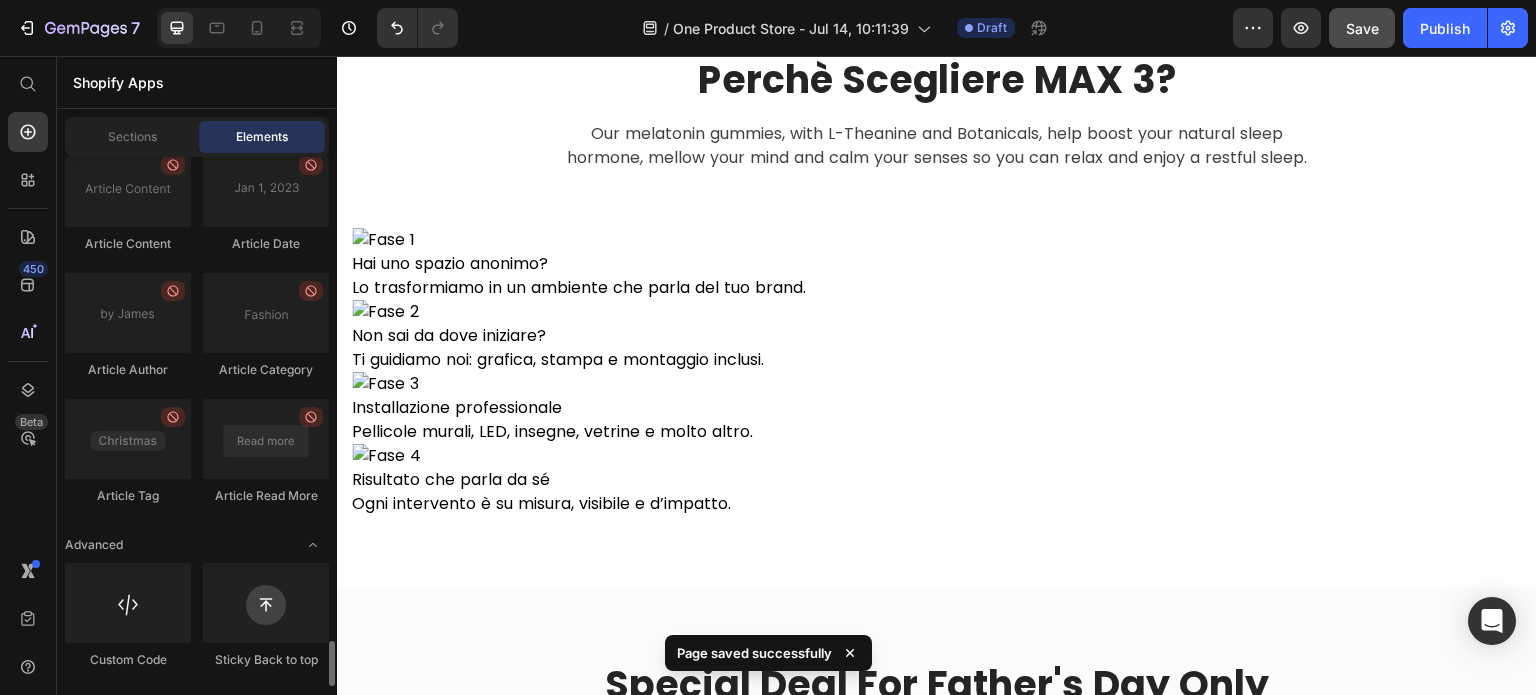 scroll, scrollTop: 5548, scrollLeft: 0, axis: vertical 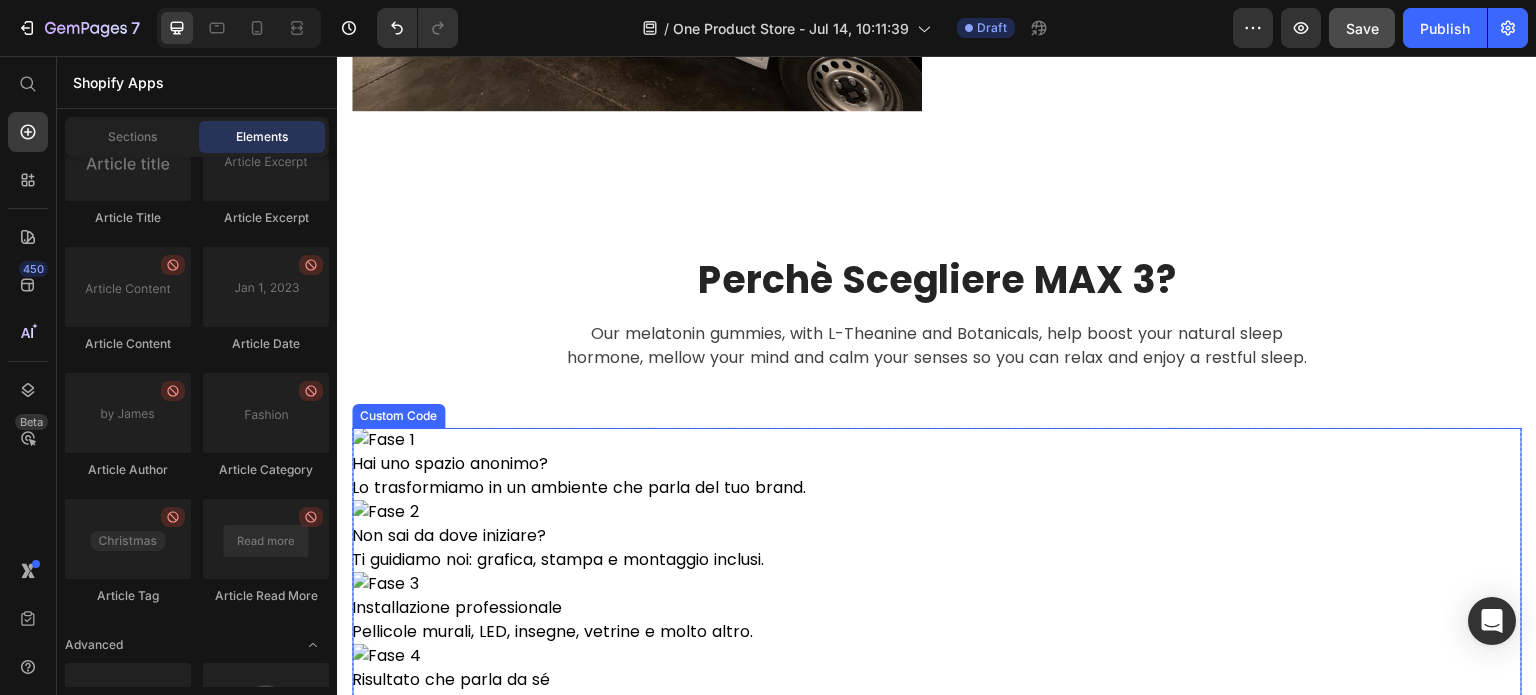 click on "Ti guidiamo noi: grafica, stampa e montaggio inclusi." at bounding box center (937, 560) 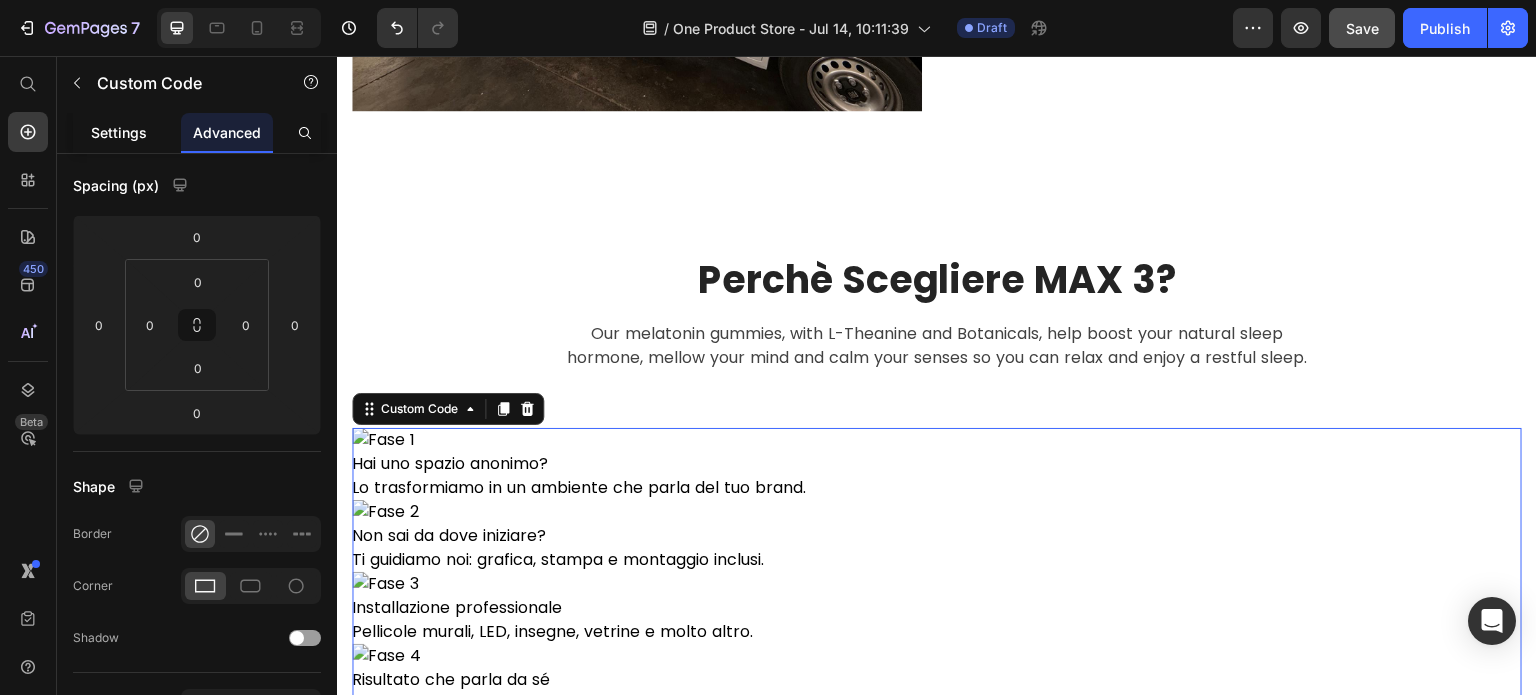 click on "Settings" at bounding box center [119, 132] 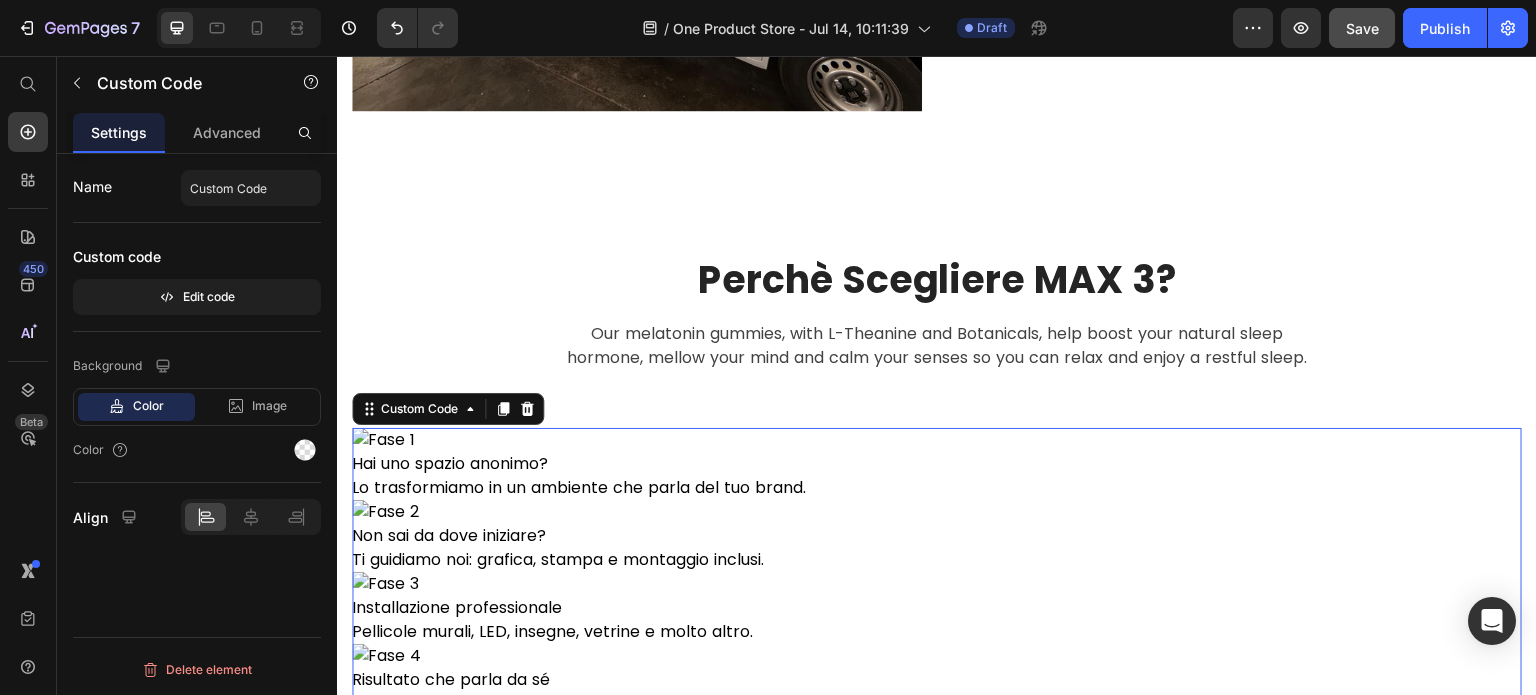 scroll, scrollTop: 0, scrollLeft: 0, axis: both 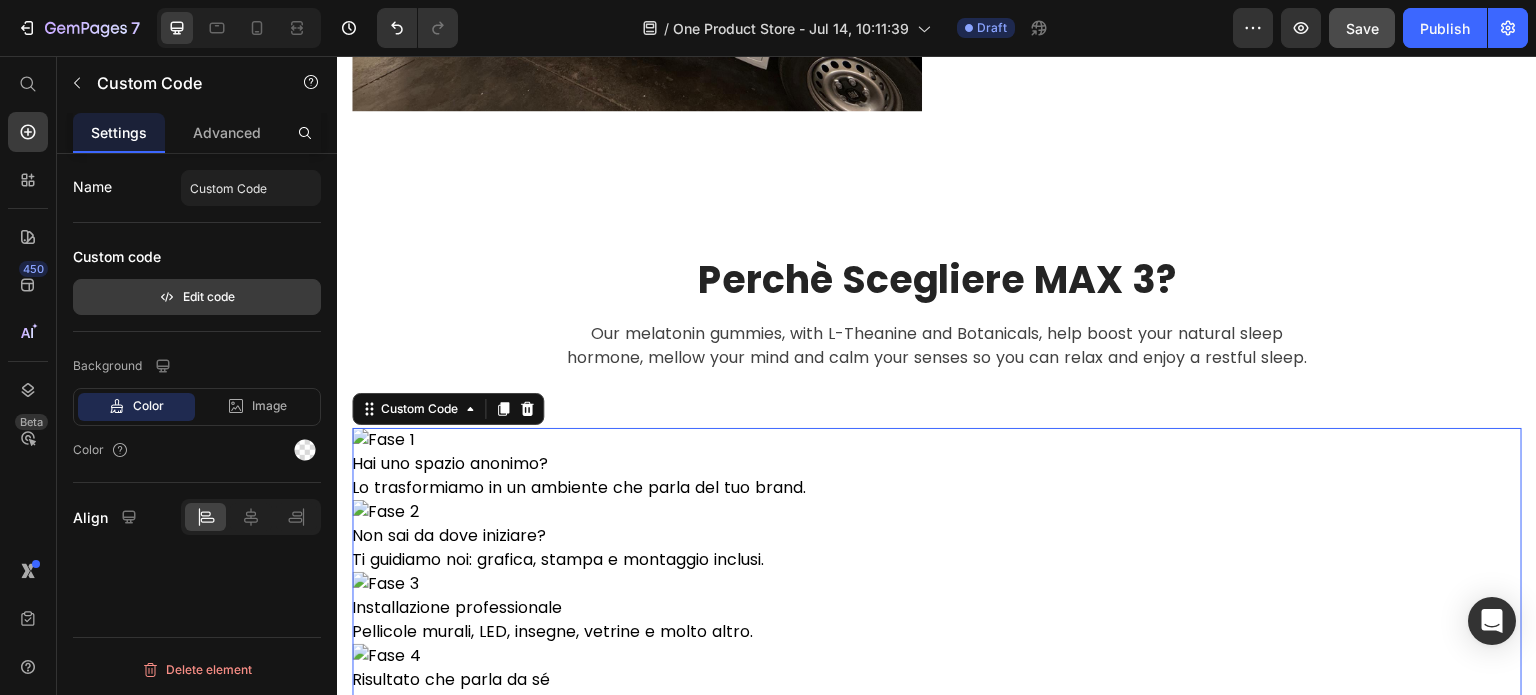 click on "Edit code" at bounding box center [197, 297] 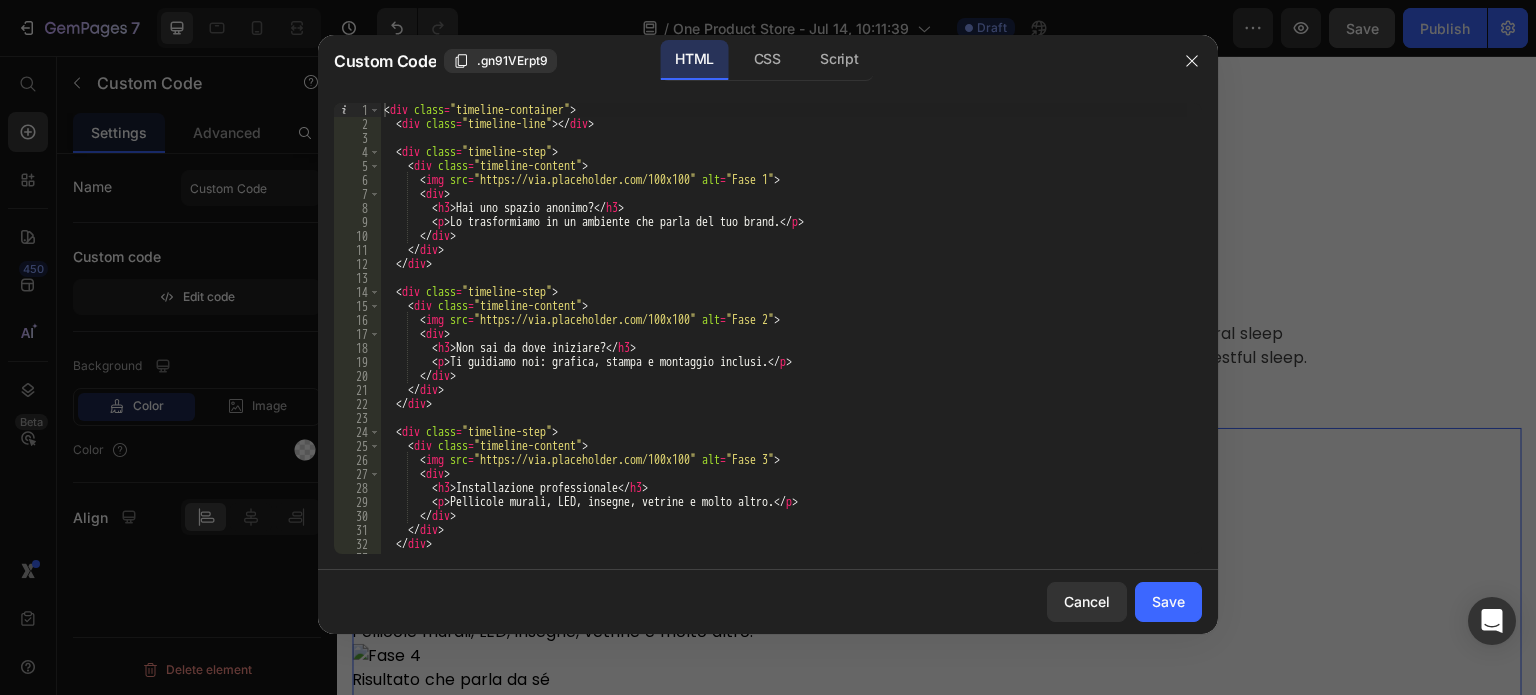 click on "< div   class = "timeline-container" >    < div   class = "timeline-line" > </ div >    < div   class = "timeline-step" >      < div   class = "timeline-content" >         < img   src = "https://via.placeholder.com/100x100"   alt = "Fase 1" >         < div >           < h3 > Hai uno spazio anonimo? </ h3 >           < p > Lo trasformiamo in un ambiente che parla del tuo brand. </ p >         </ div >      </ div >    </ div >    < div   class = "timeline-step" >      < div   class = "timeline-content" >         < img   src = "https://via.placeholder.com/100x100"   alt = "Fase 2" >         < div >           < h3 > Non sai da dove iniziare? </ h3 >           < p > Ti guidiamo noi: grafica, stampa e montaggio inclusi. </ p >         </ div >      </ div >    </ div >    < div   class = "timeline-step" >      < div   class = "timeline-content" >         < img   src = "https://via.placeholder.com/100x100"   alt = "Fase 3" >         < div >           < h3 > Installazione professionale </ h3 >           < p > </ p >" at bounding box center (783, 342) 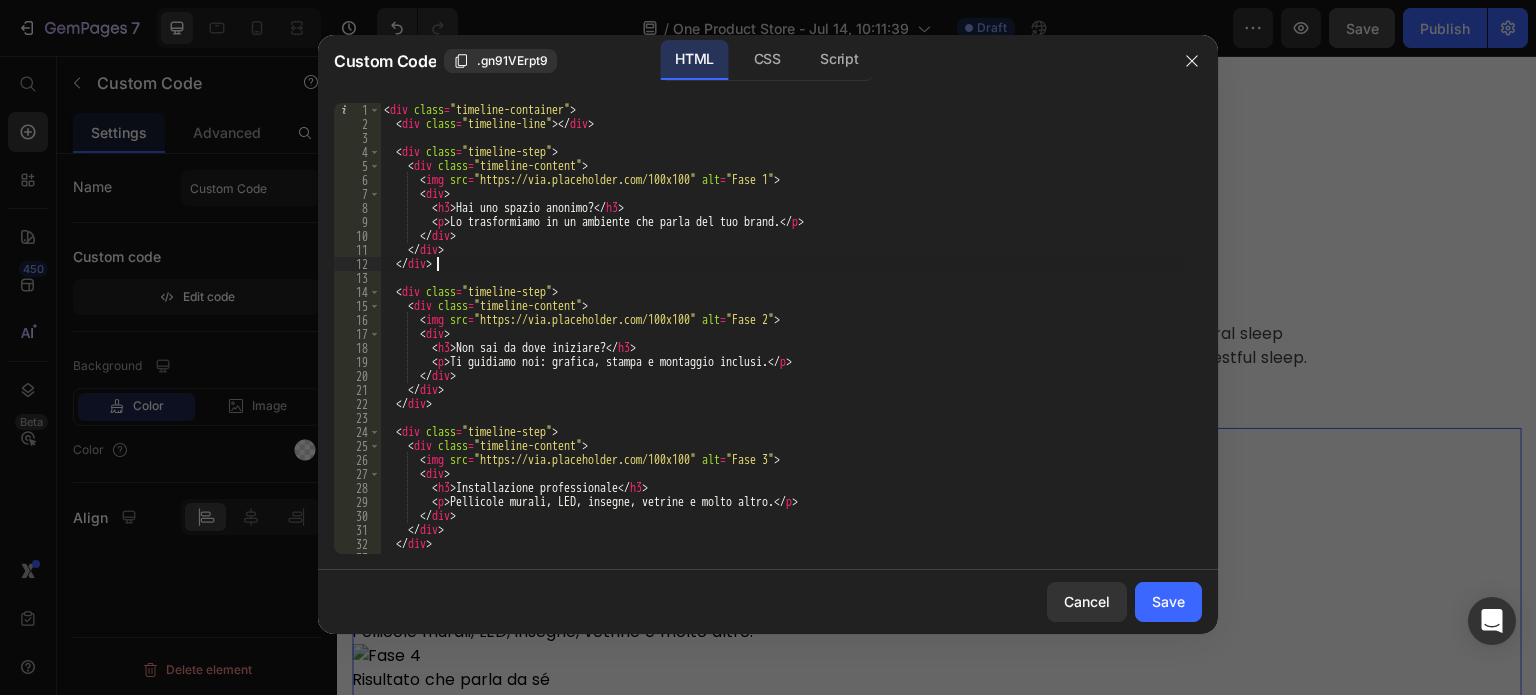 type on "</div>" 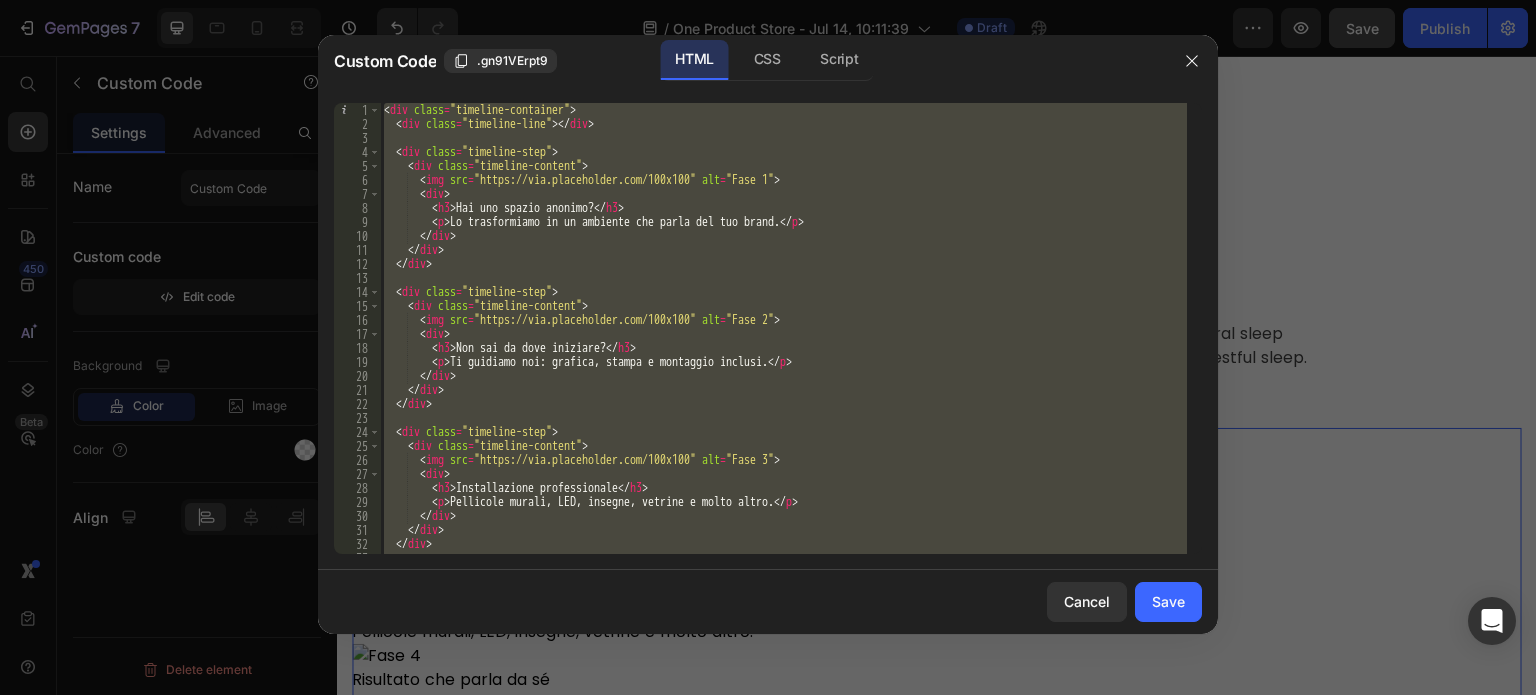 type 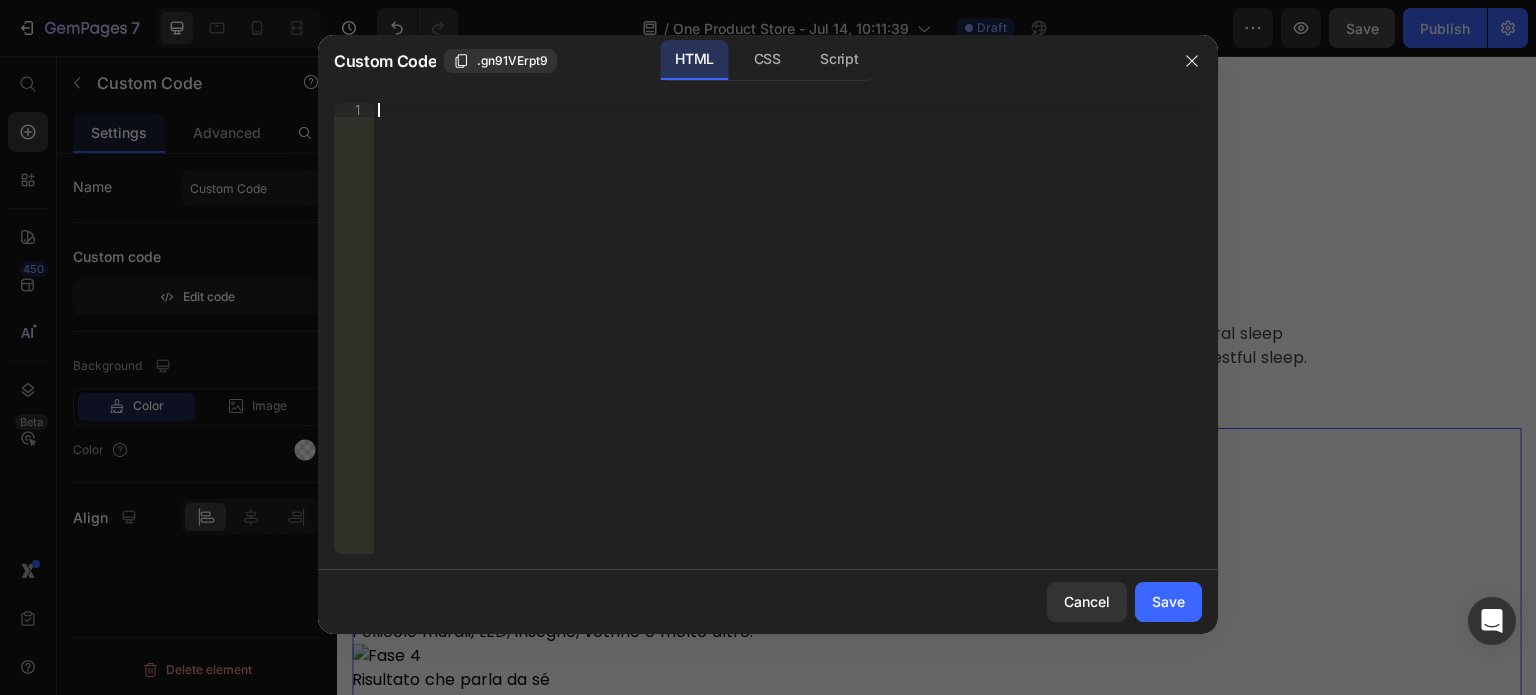 click on "Insert the 3rd-party installation code, HTML code, or Liquid code to display custom content." at bounding box center [788, 342] 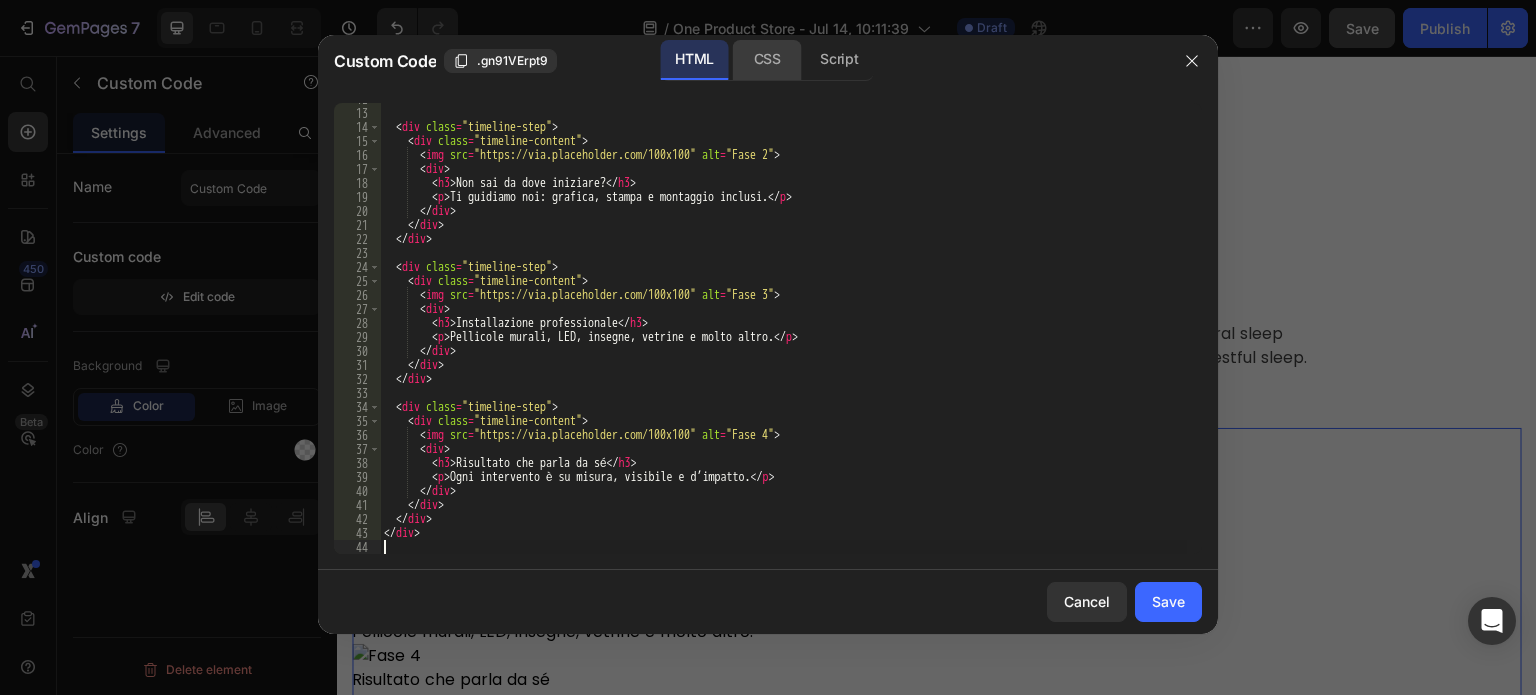 click on "CSS" 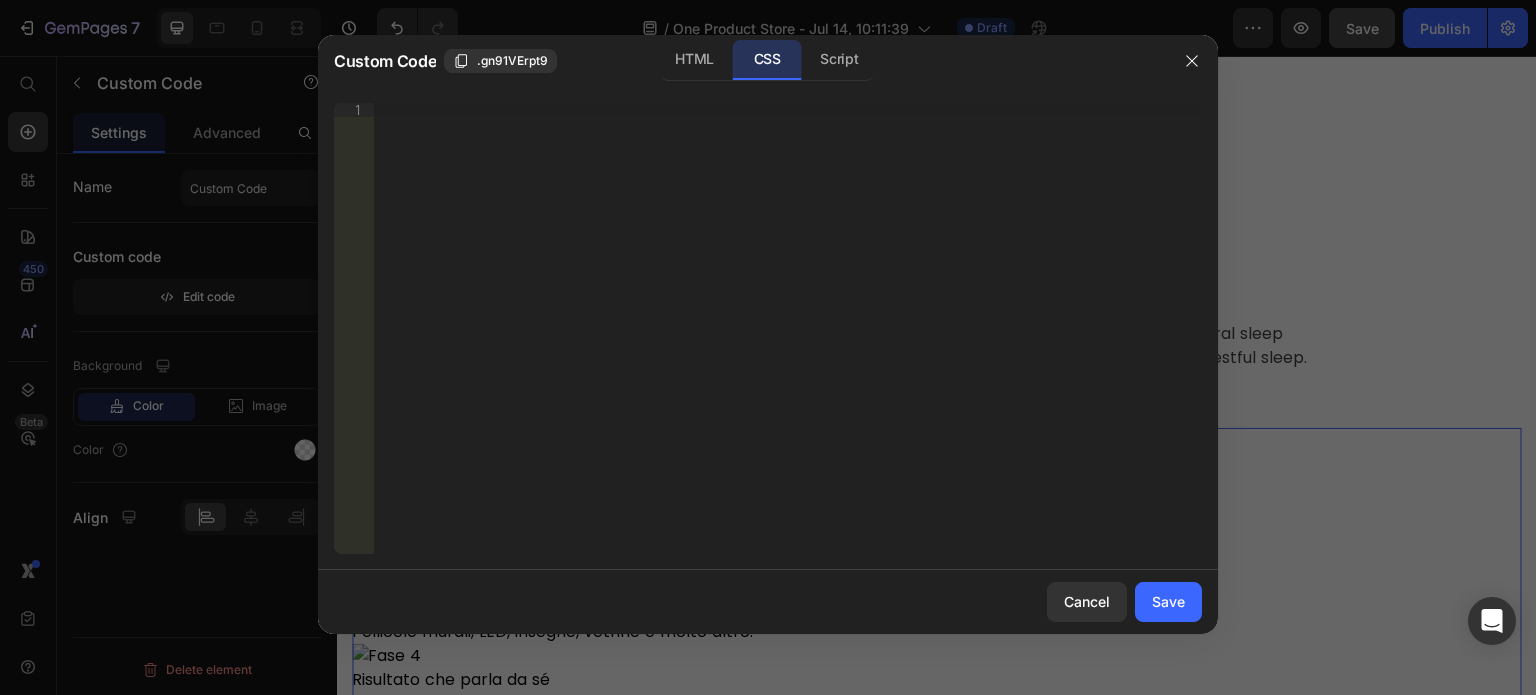 drag, startPoint x: 680, startPoint y: 186, endPoint x: 680, endPoint y: 197, distance: 11 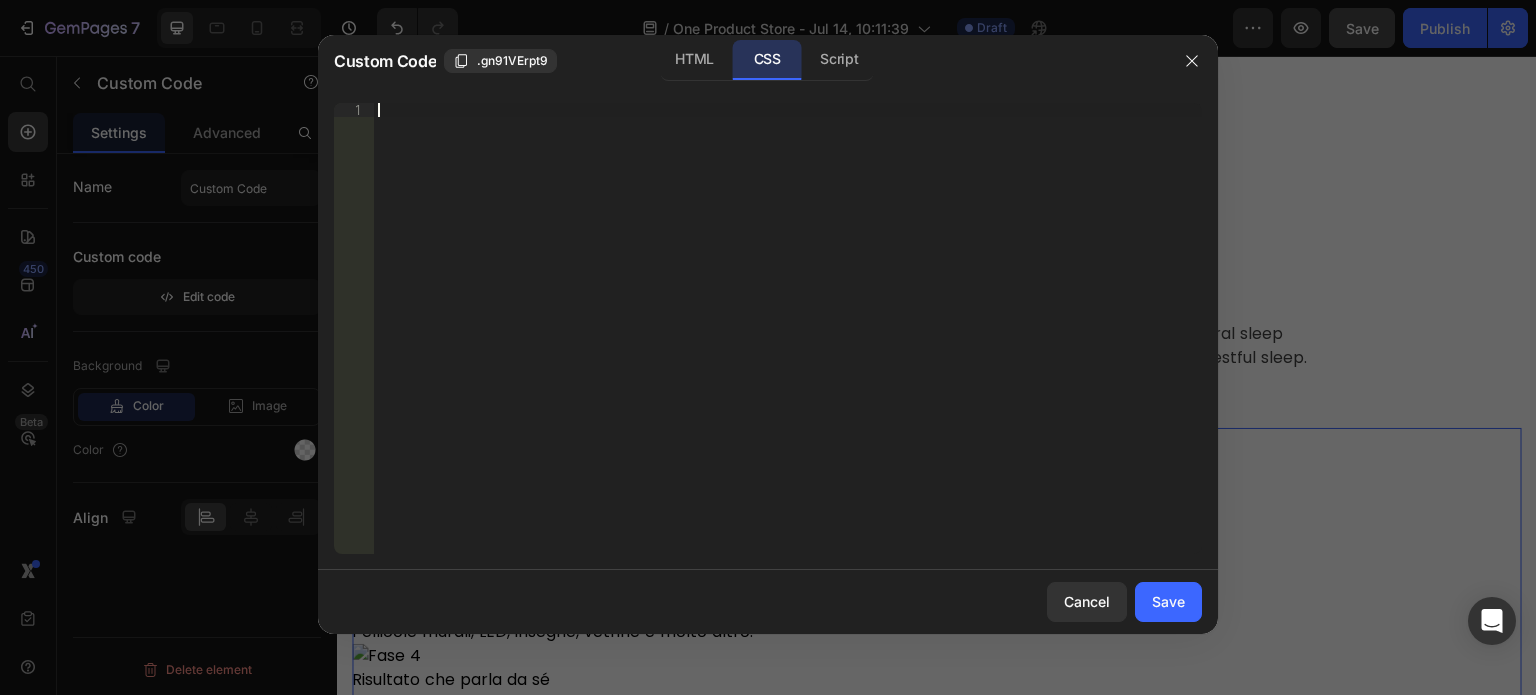 scroll, scrollTop: 347, scrollLeft: 0, axis: vertical 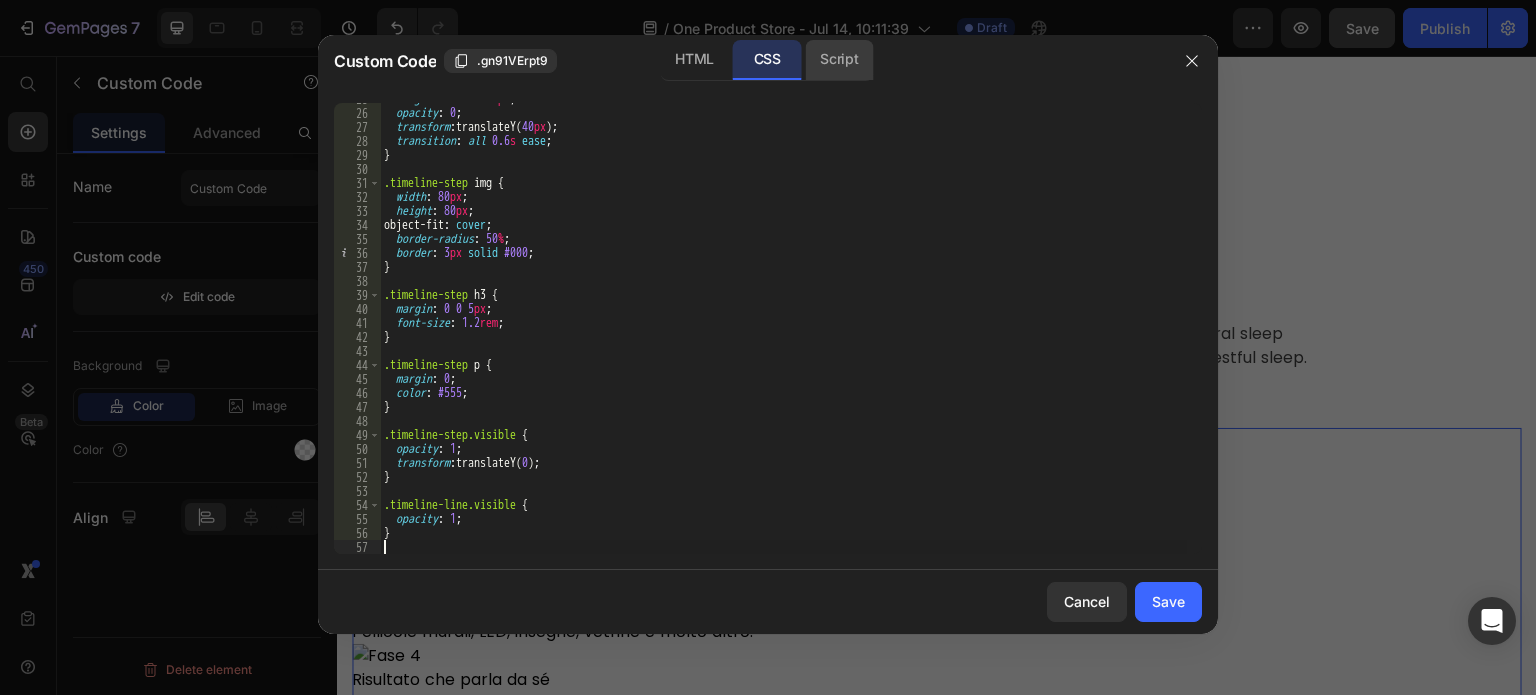 click on "Script" 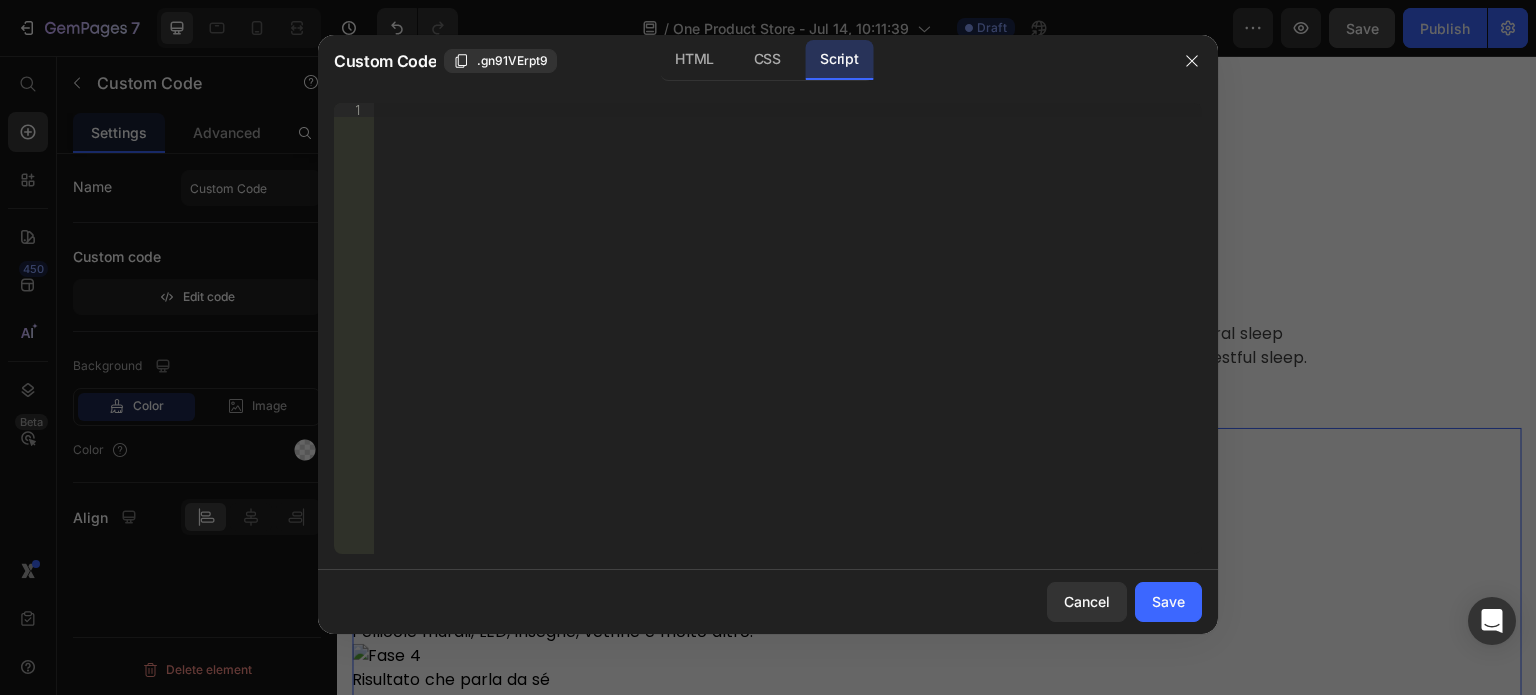 click on "Insert the Javascript code to add interaction and animation to your content right here." at bounding box center [788, 342] 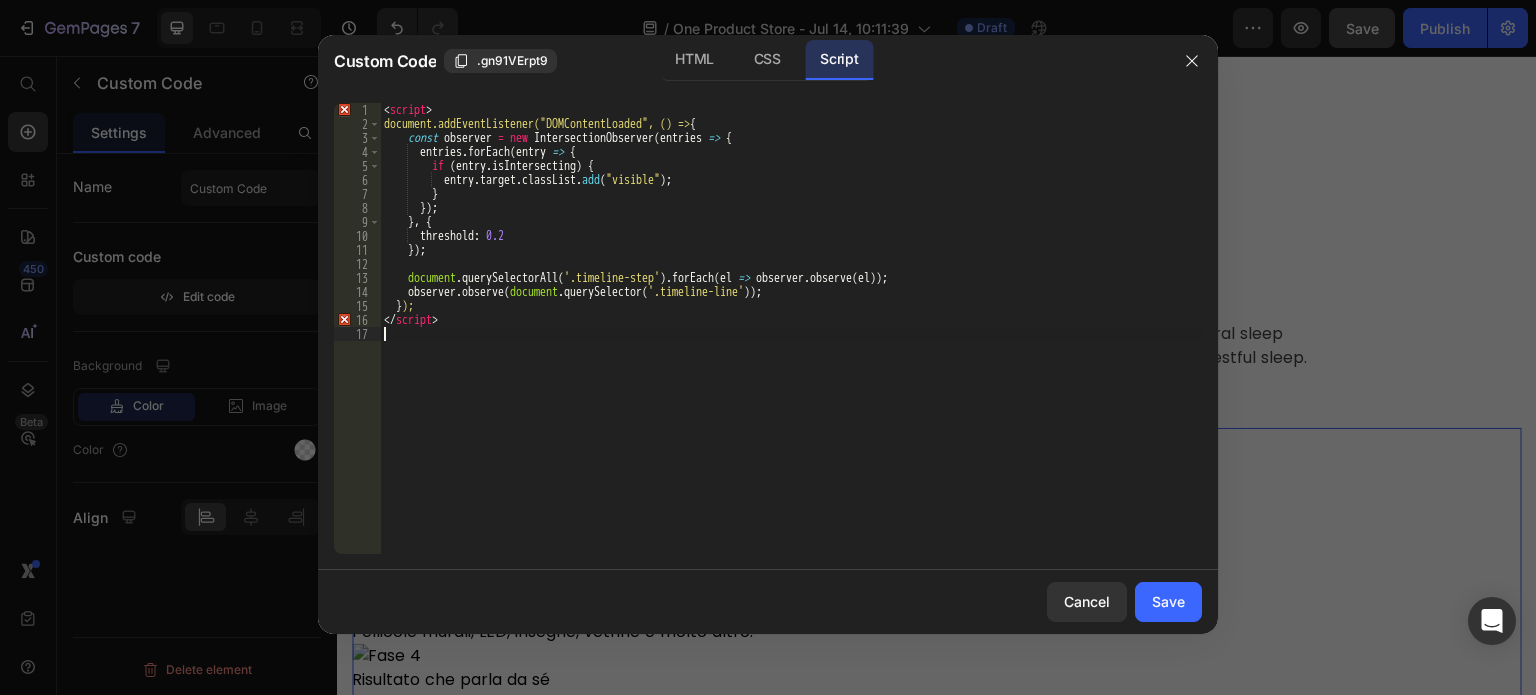 click on "Cancel Save" at bounding box center (768, 602) 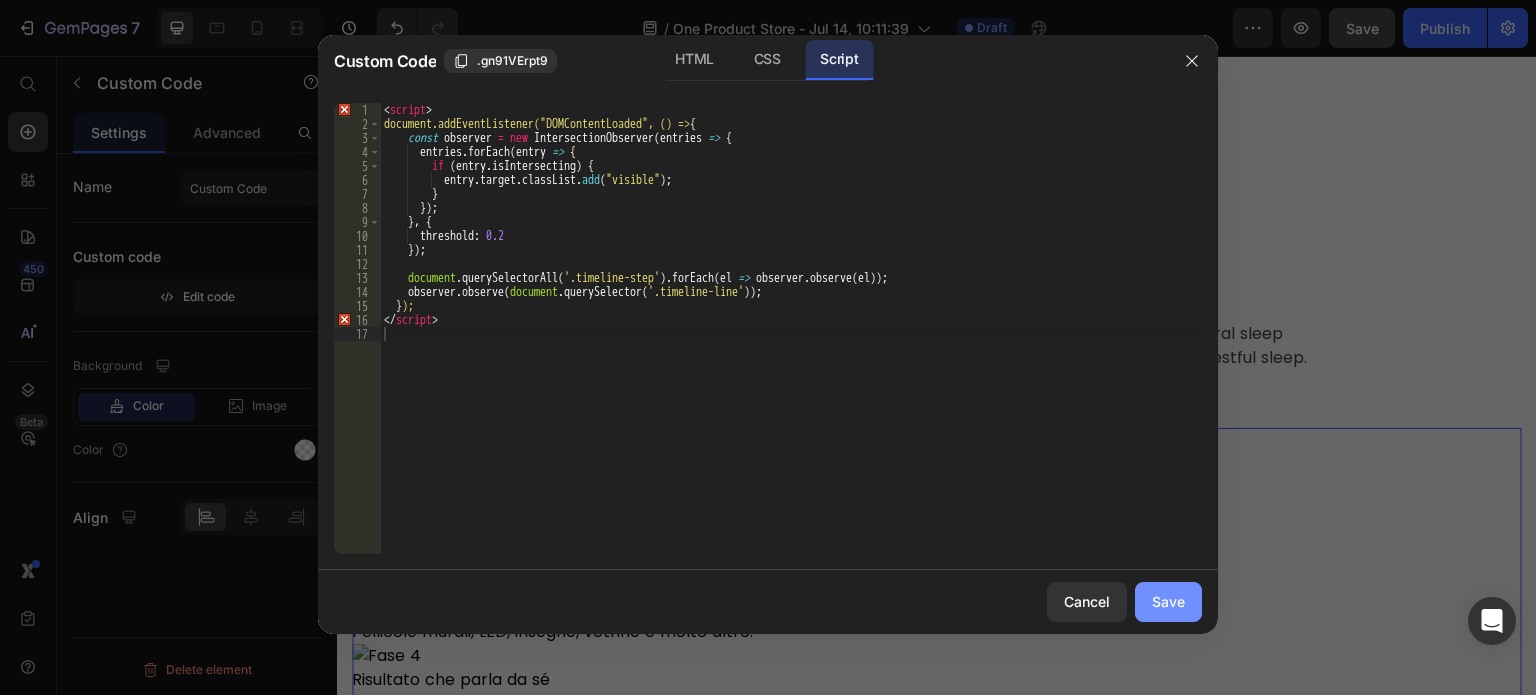click on "Save" at bounding box center (1168, 601) 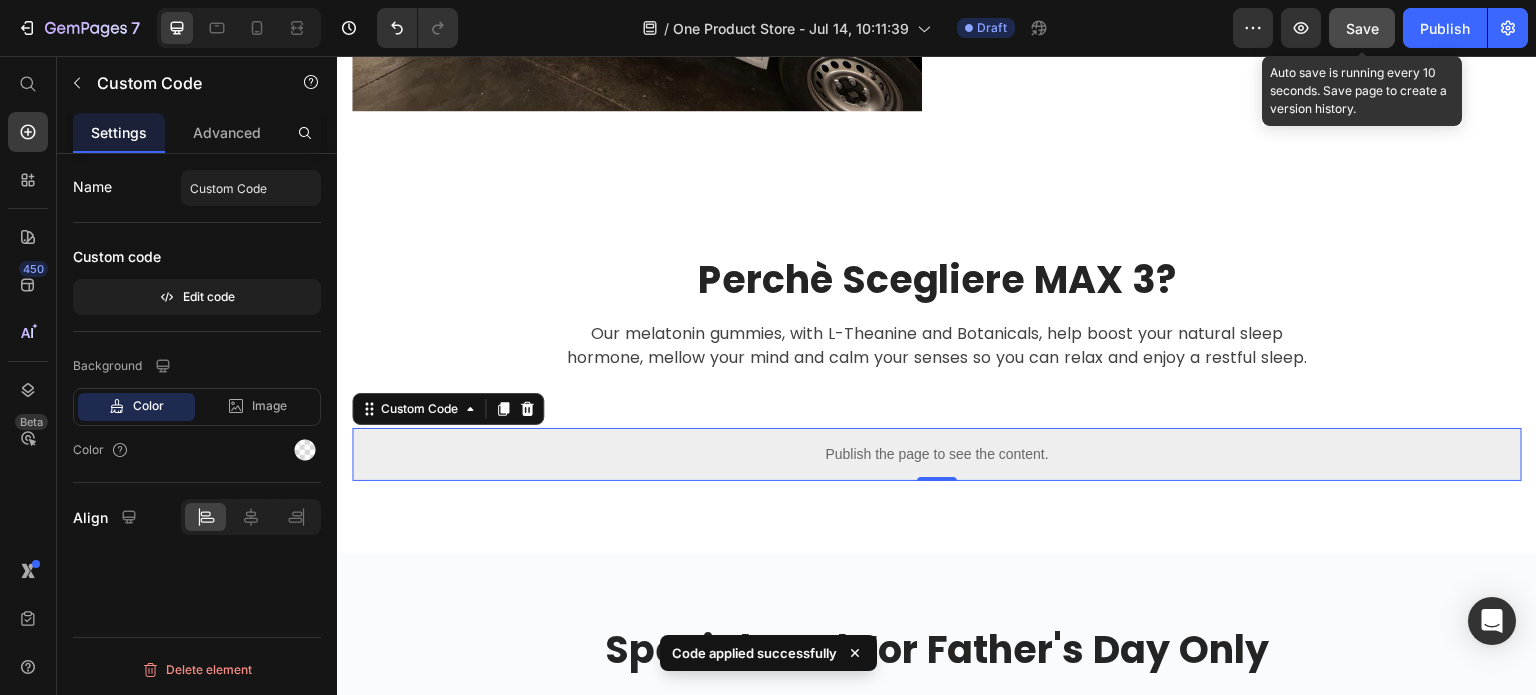 click on "Save" 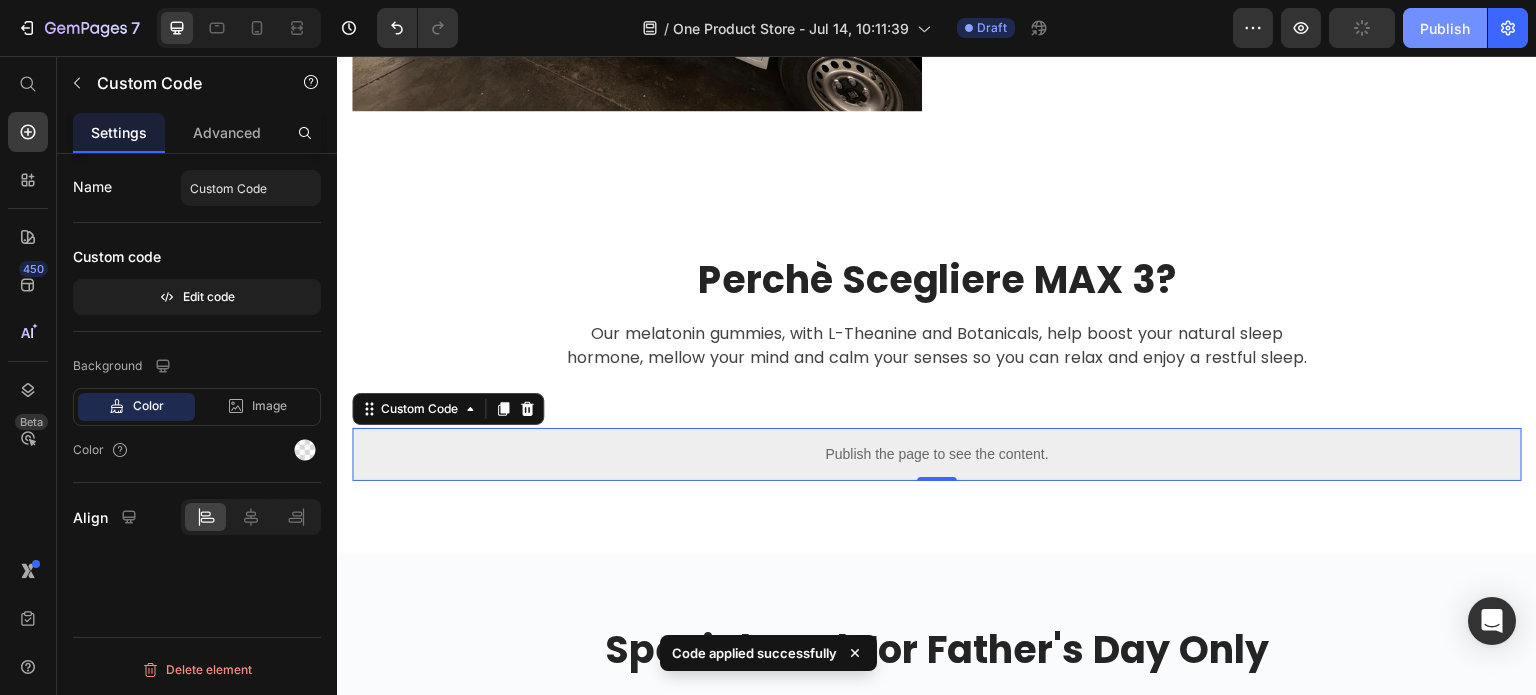 click on "Publish" 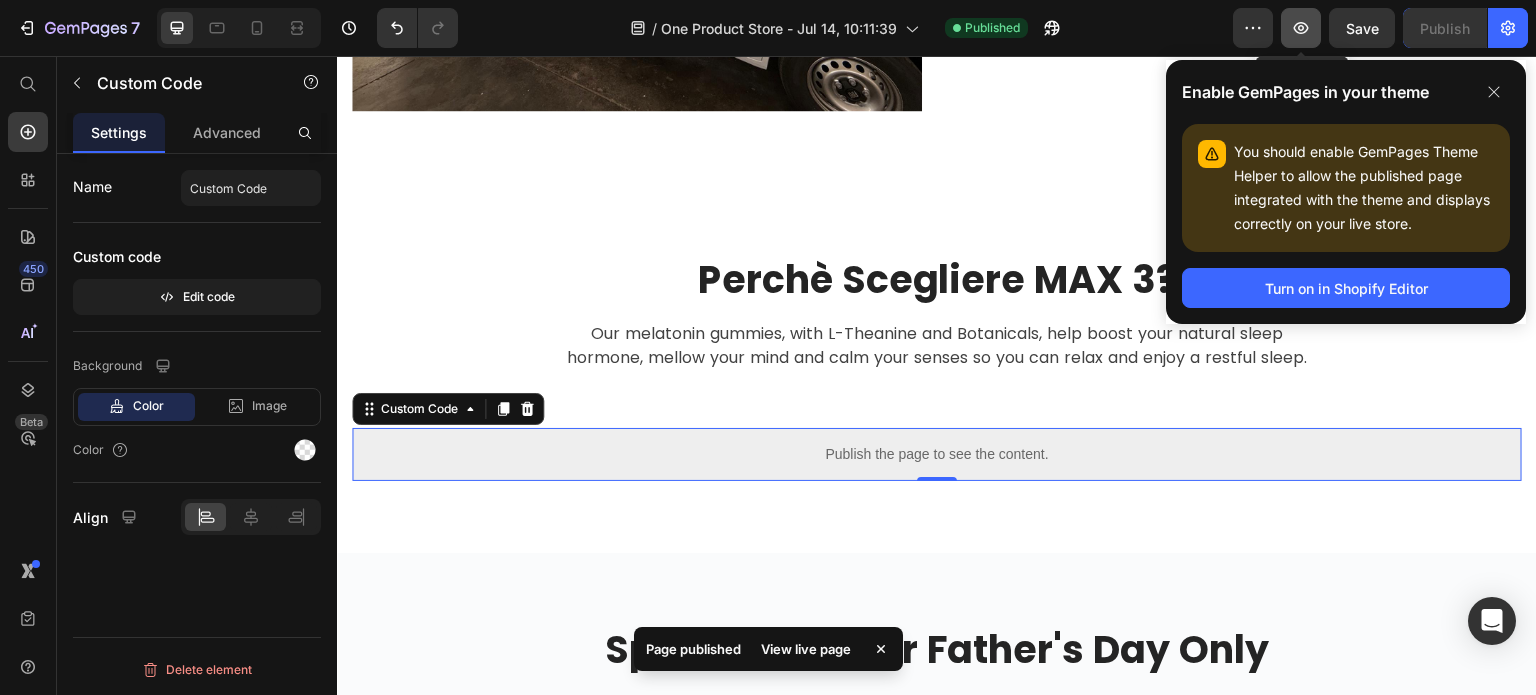 click 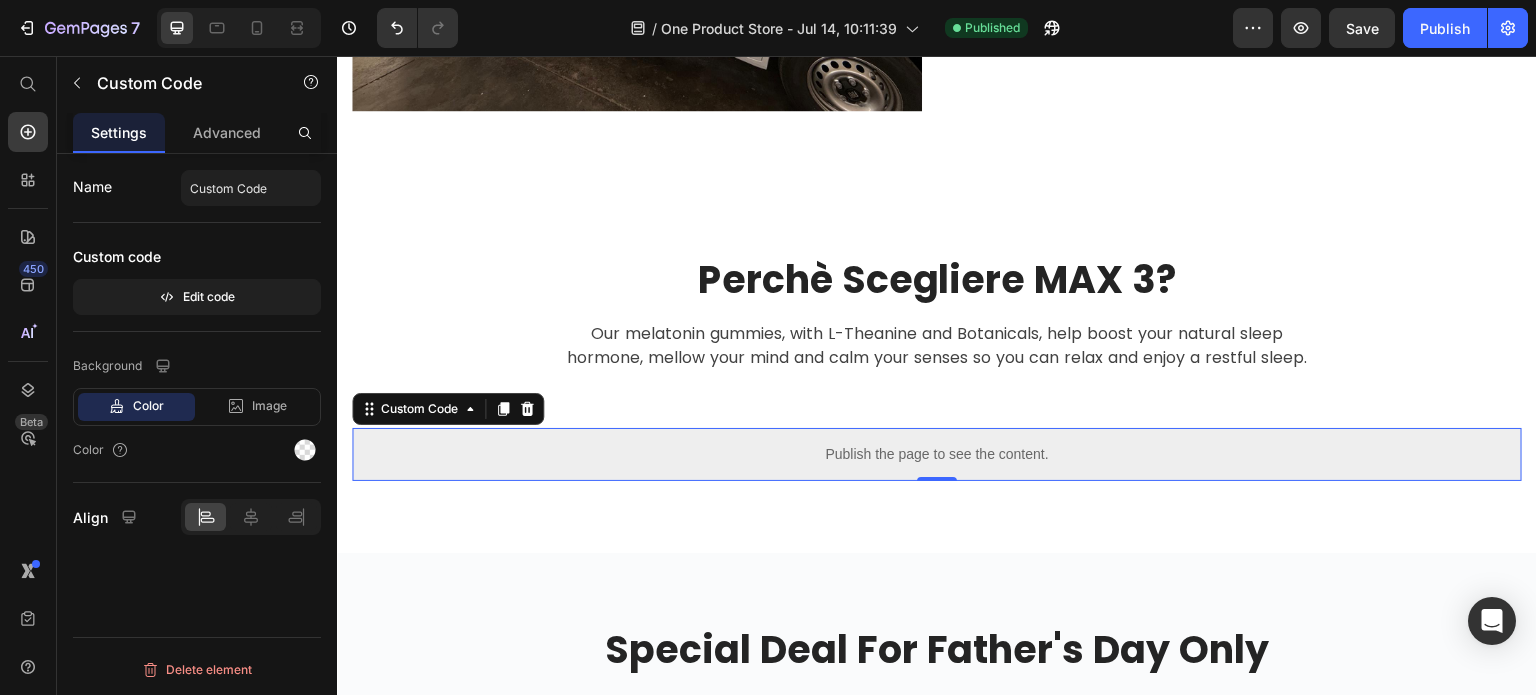 click on "Publish the page to see the content." at bounding box center [937, 454] 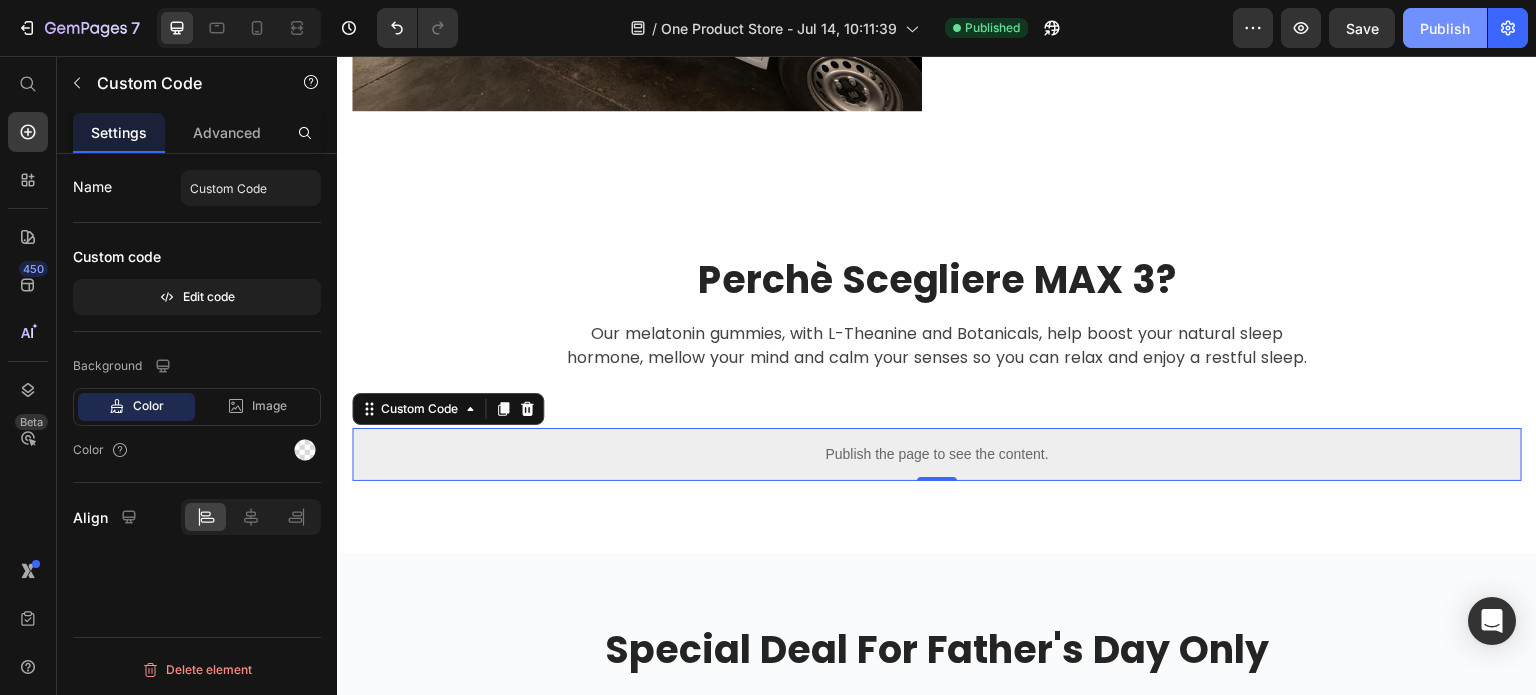 click on "Publish" 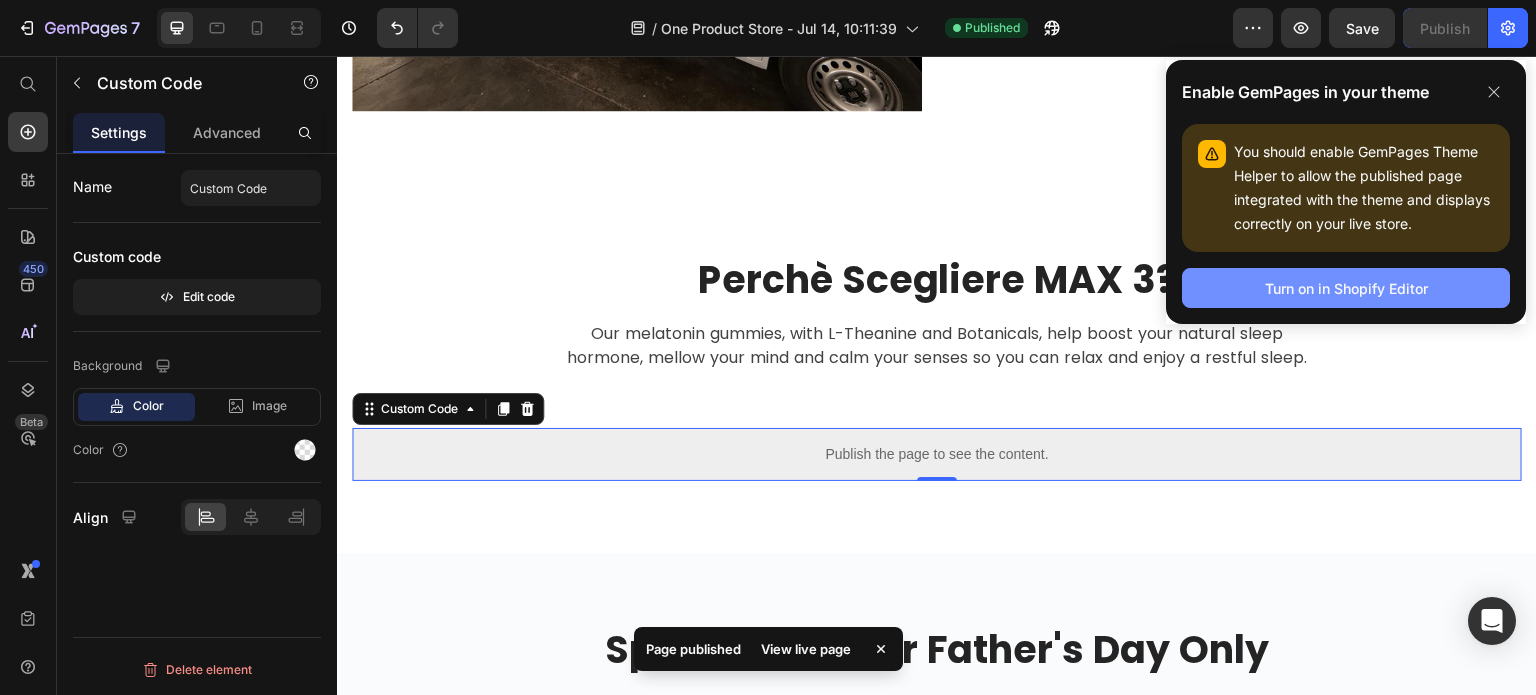 click on "Turn on in Shopify Editor" at bounding box center [1346, 288] 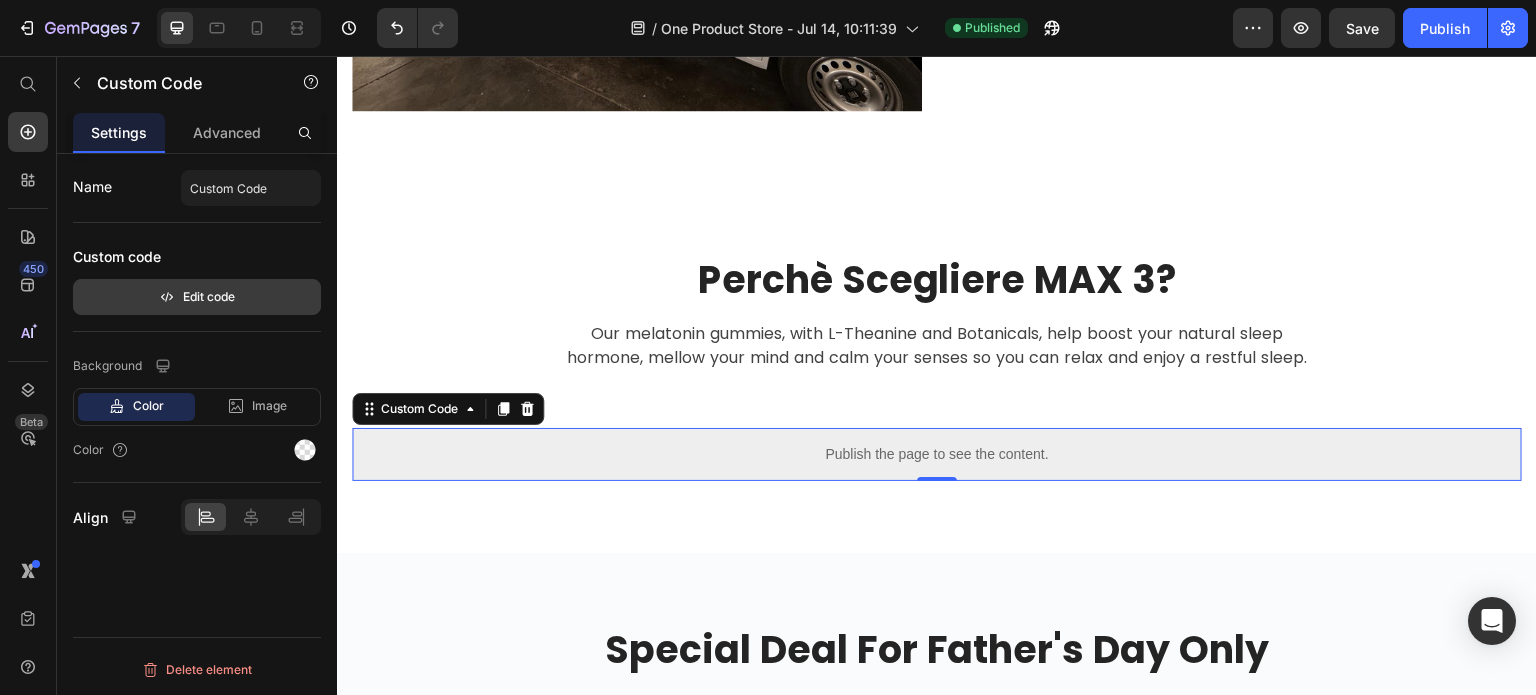 click on "Edit code" at bounding box center [197, 297] 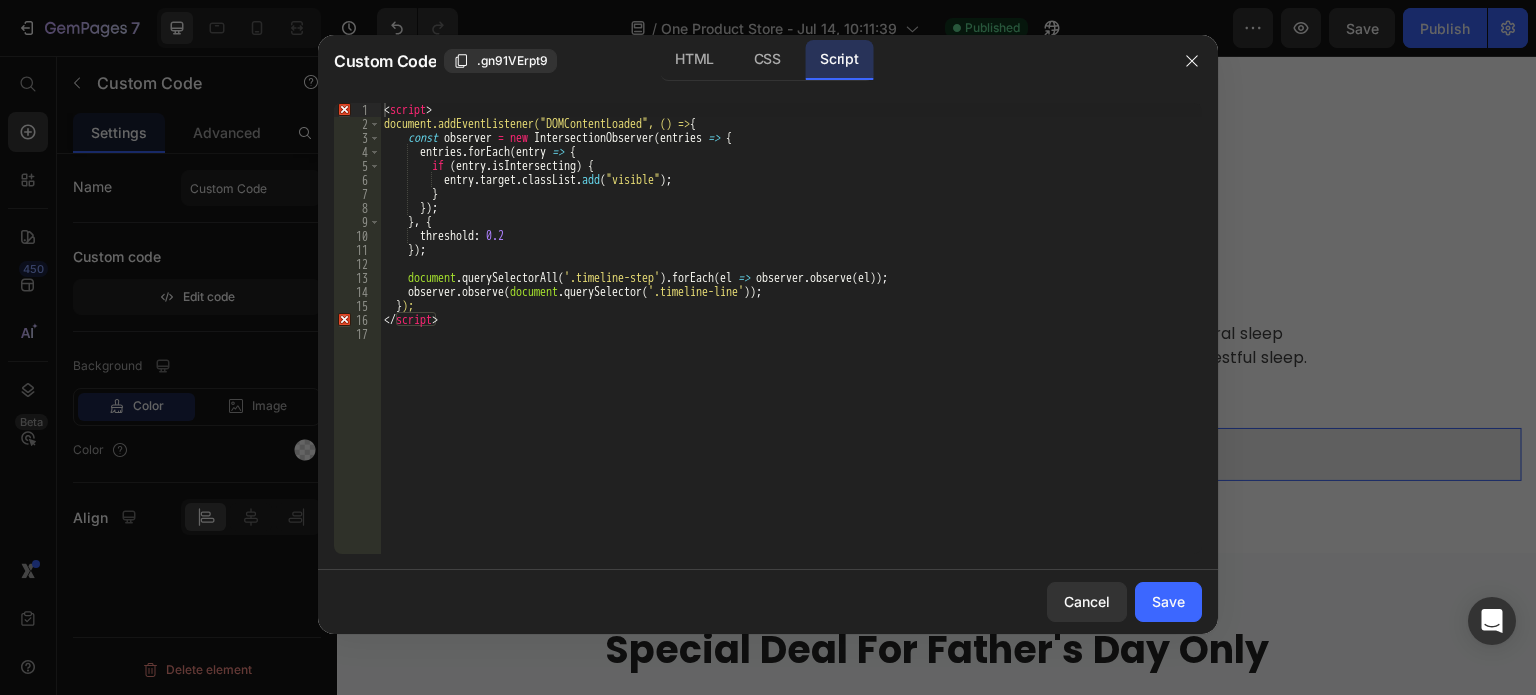 click on "< script >   document.addEventListener("DOMContentLoaded", () =>  {      const   observer   =   new   IntersectionObserver ( entries   =>   {         entries . forEach ( entry   =>   {           if   ( entry . isIntersecting )   {              entry . target . classList . add ( "visible" ) ;           }         }) ;      } ,   {         threshold :   0.2      }) ;      document . querySelectorAll ( '.timeline-step' ) . forEach ( el   =>   observer . observe ( el )) ;      observer . observe ( document . querySelector ( '.timeline-line' )) ;    } ); </ script >" at bounding box center [791, 342] 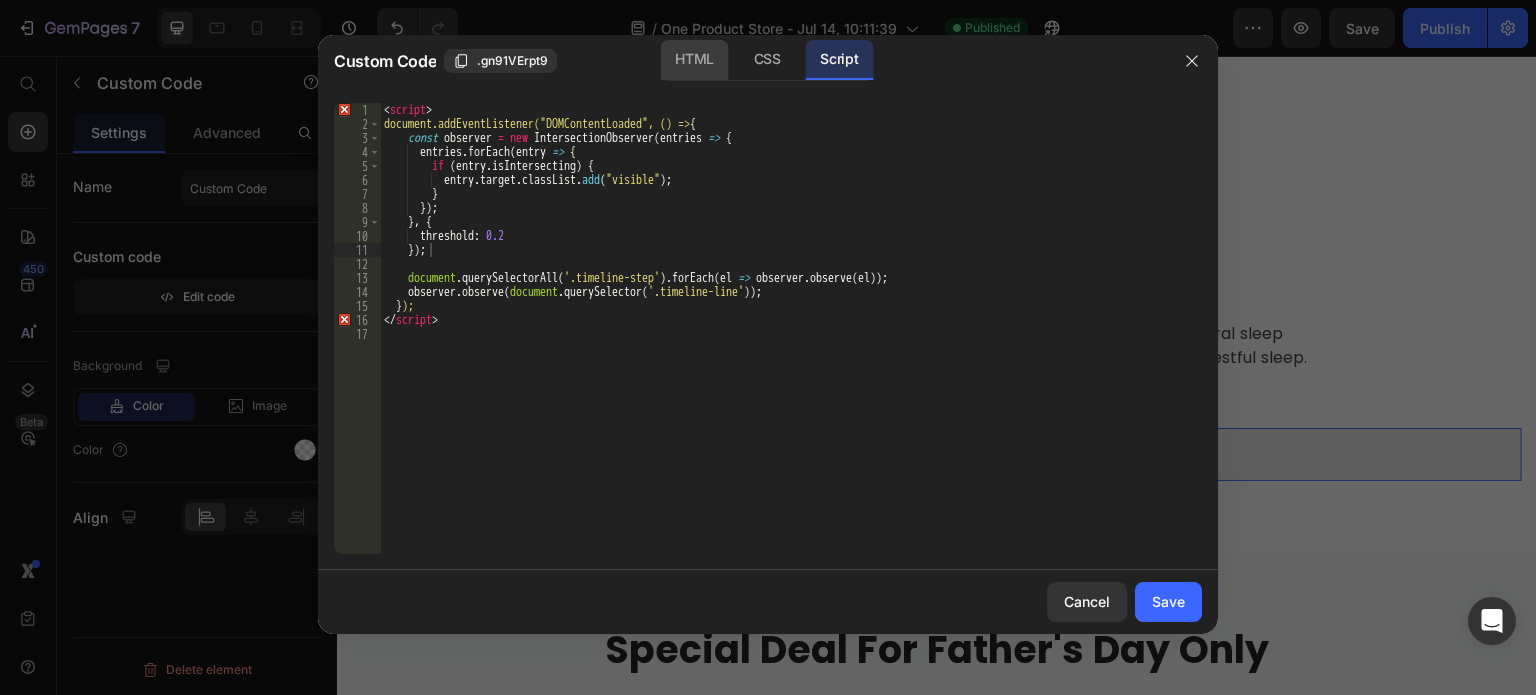 click on "HTML" 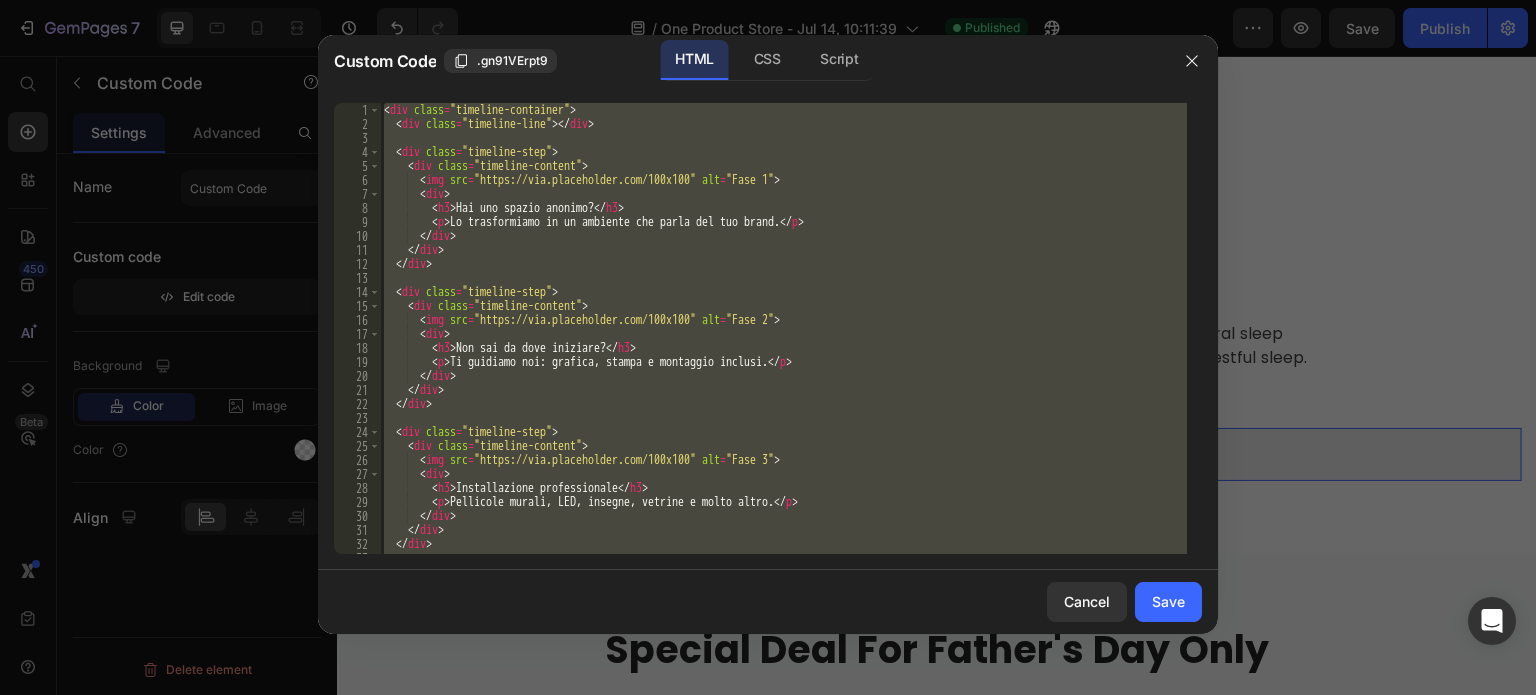 click on "< div   class = "timeline-container" >    < div   class = "timeline-line" > </ div >    < div   class = "timeline-step" >      < div   class = "timeline-content" >         < img   src = "https://via.placeholder.com/100x100"   alt = "Fase 1" >         < div >           < h3 > Hai uno spazio anonimo? </ h3 >           < p > Lo trasformiamo in un ambiente che parla del tuo brand. </ p >         </ div >      </ div >    </ div >    < div   class = "timeline-step" >      < div   class = "timeline-content" >         < img   src = "https://via.placeholder.com/100x100"   alt = "Fase 2" >         < div >           < h3 > Non sai da dove iniziare? </ h3 >           < p > Ti guidiamo noi: grafica, stampa e montaggio inclusi. </ p >         </ div >      </ div >    </ div >    < div   class = "timeline-step" >      < div   class = "timeline-content" >         < img   src = "https://via.placeholder.com/100x100"   alt = "Fase 3" >         < div >           < h3 > Installazione professionale </ h3 >           < p > </ p >" at bounding box center (783, 328) 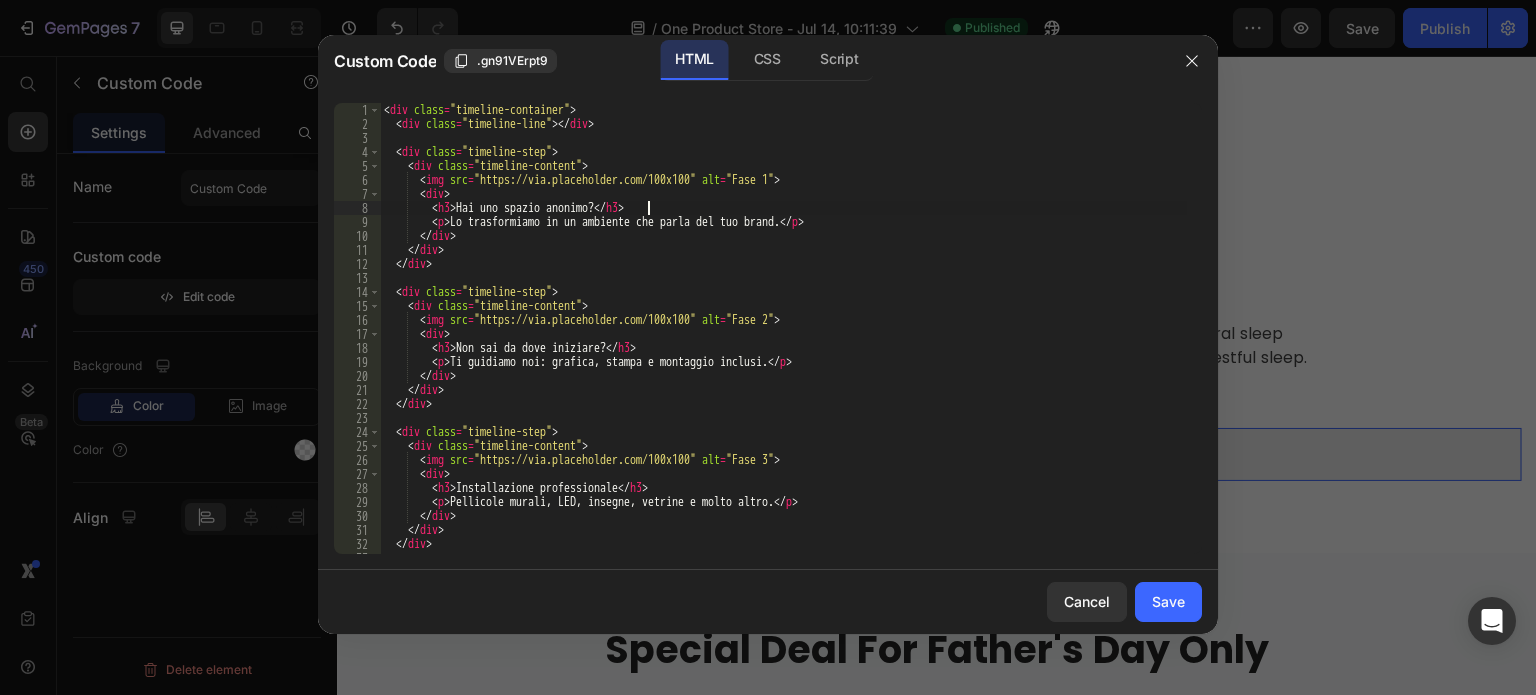 type on "</div>" 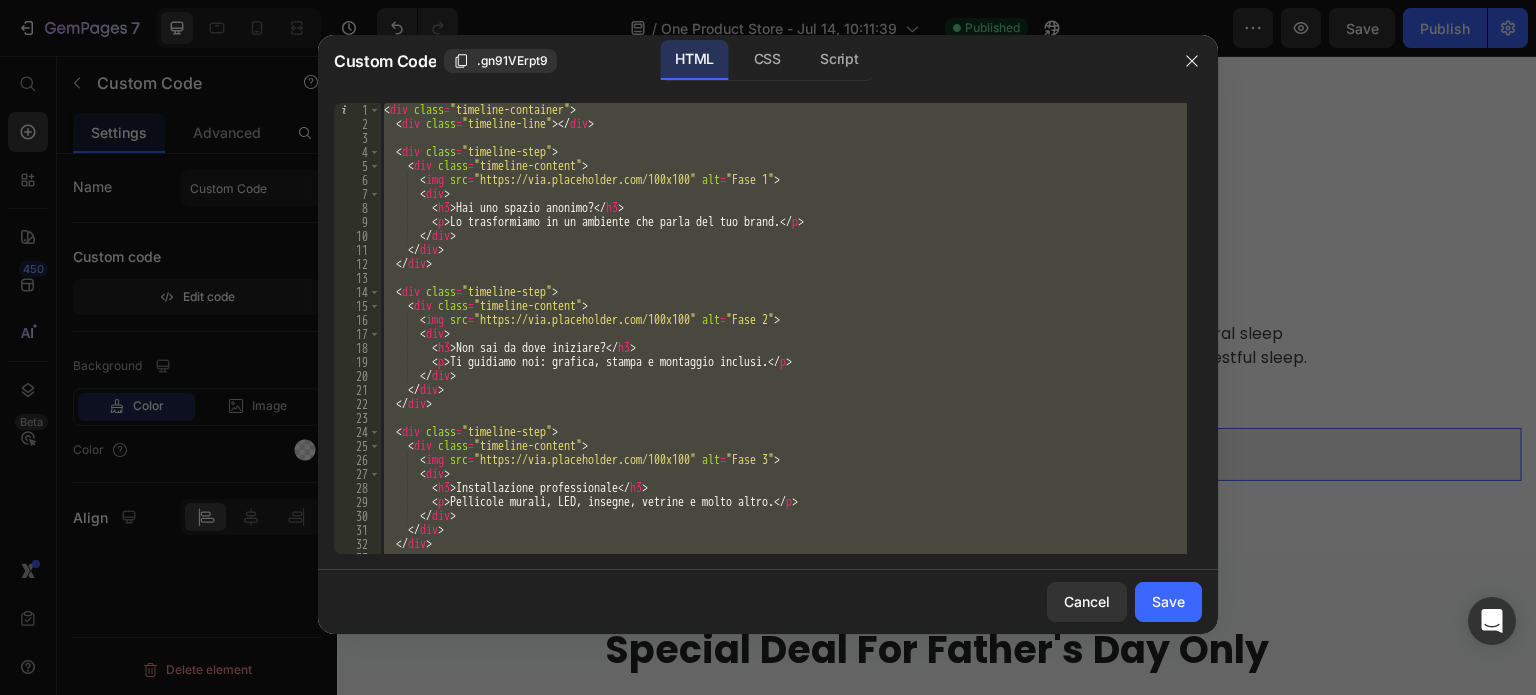 paste 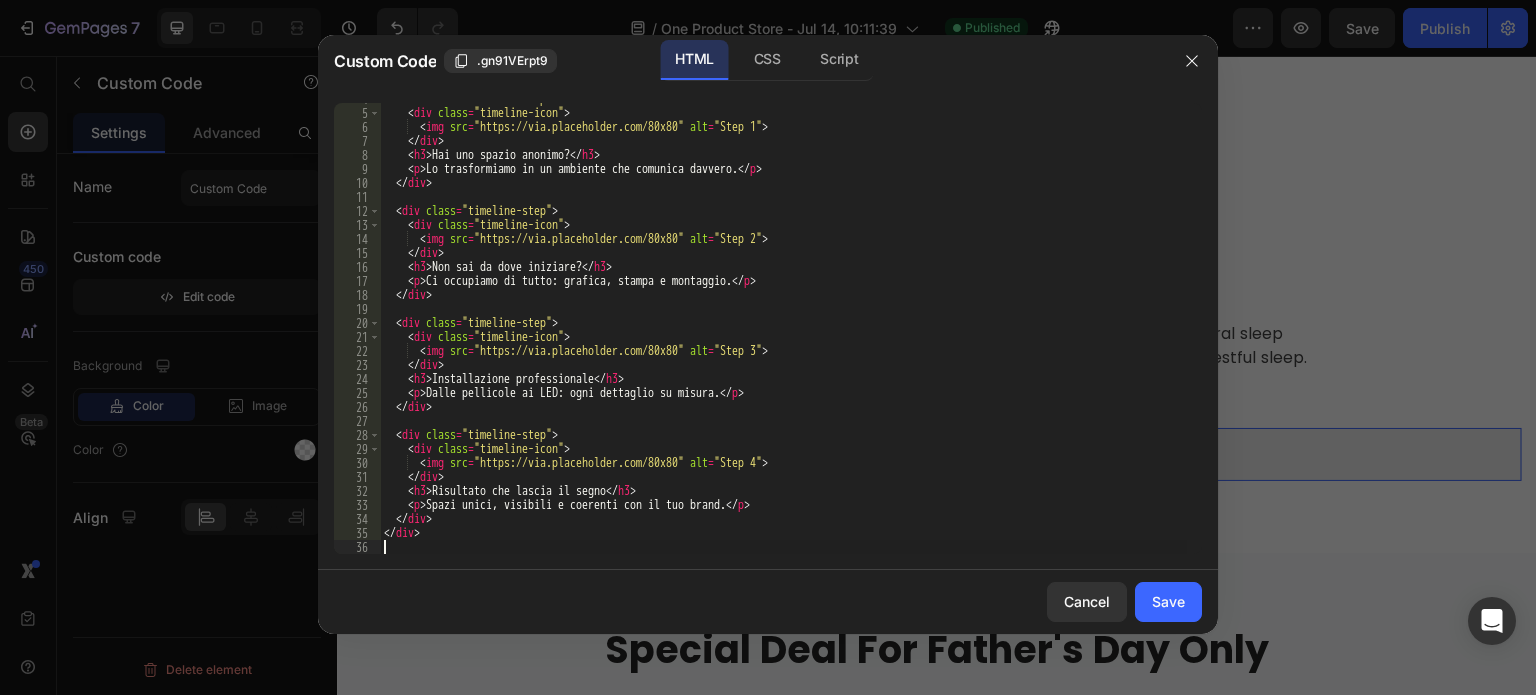 scroll, scrollTop: 52, scrollLeft: 0, axis: vertical 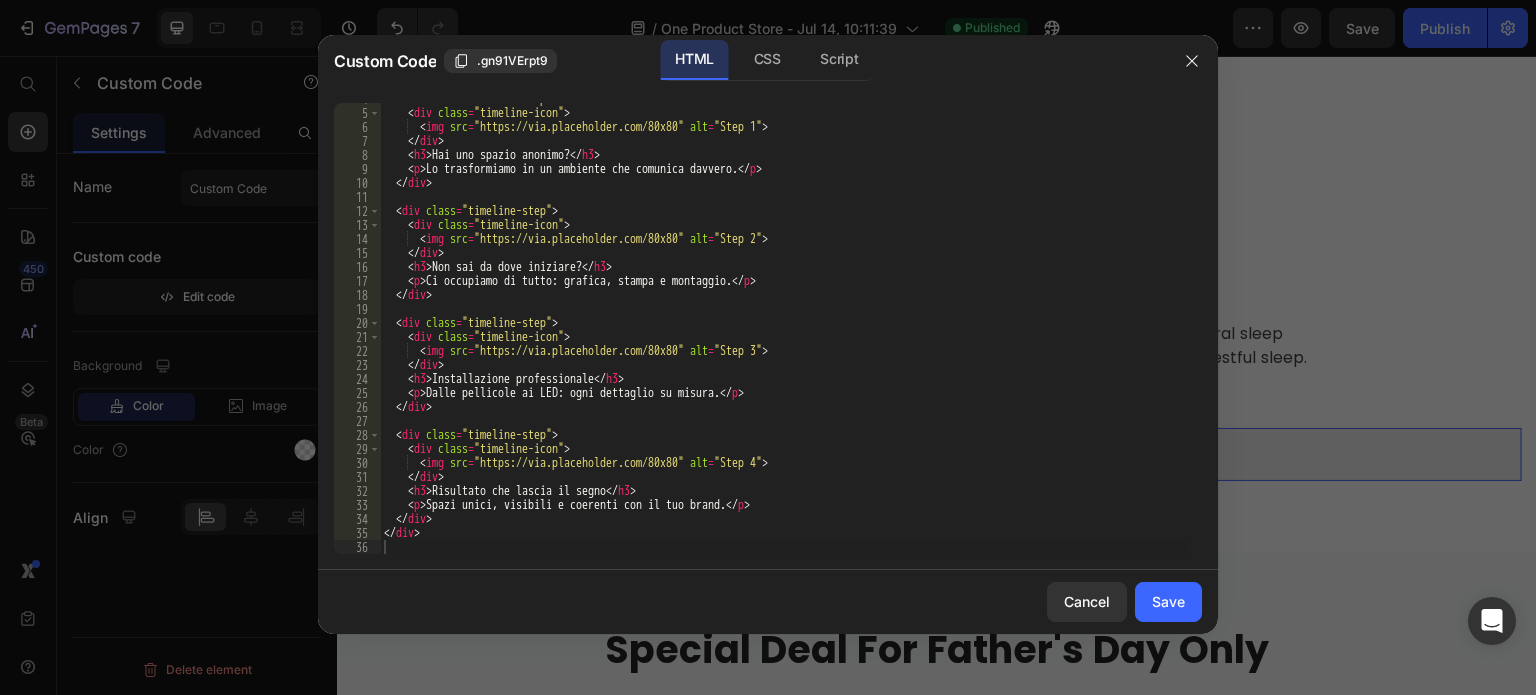 click on "< div   class = "timeline-step" >      < div   class = "timeline-icon" >         < img   src = "https://via.placeholder.com/80x80"   alt = "Step 1" >      </ div >      < h3 > Hai uno spazio anonimo? </ h3 >      < p > Lo trasformiamo in un ambiente che comunica davvero. </ p >    </ div >    < div   class = "timeline-step" >      < div   class = "timeline-icon" >         < img   src = "https://via.placeholder.com/80x80"   alt = "Step 2" >      </ div >      < h3 > Non sai da dove iniziare? </ h3 >      < p > Ci occupiamo di tutto: grafica, stampa e montaggio. </ p >    </ div >    < div   class = "timeline-step" >      < div   class = "timeline-icon" >         < img   src = "https://via.placeholder.com/80x80"   alt = "Step 3" >      </ div >      < h3 > Installazione professionale </ h3 >      < p > Dalle pellicole ai LED: ogni dettaglio su misura. </ p >    </ div >    < div   class = "timeline-step" >      < div   class = "timeline-icon" >         < img   src = "https://via.placeholder.com/80x80"   alt" at bounding box center (783, 331) 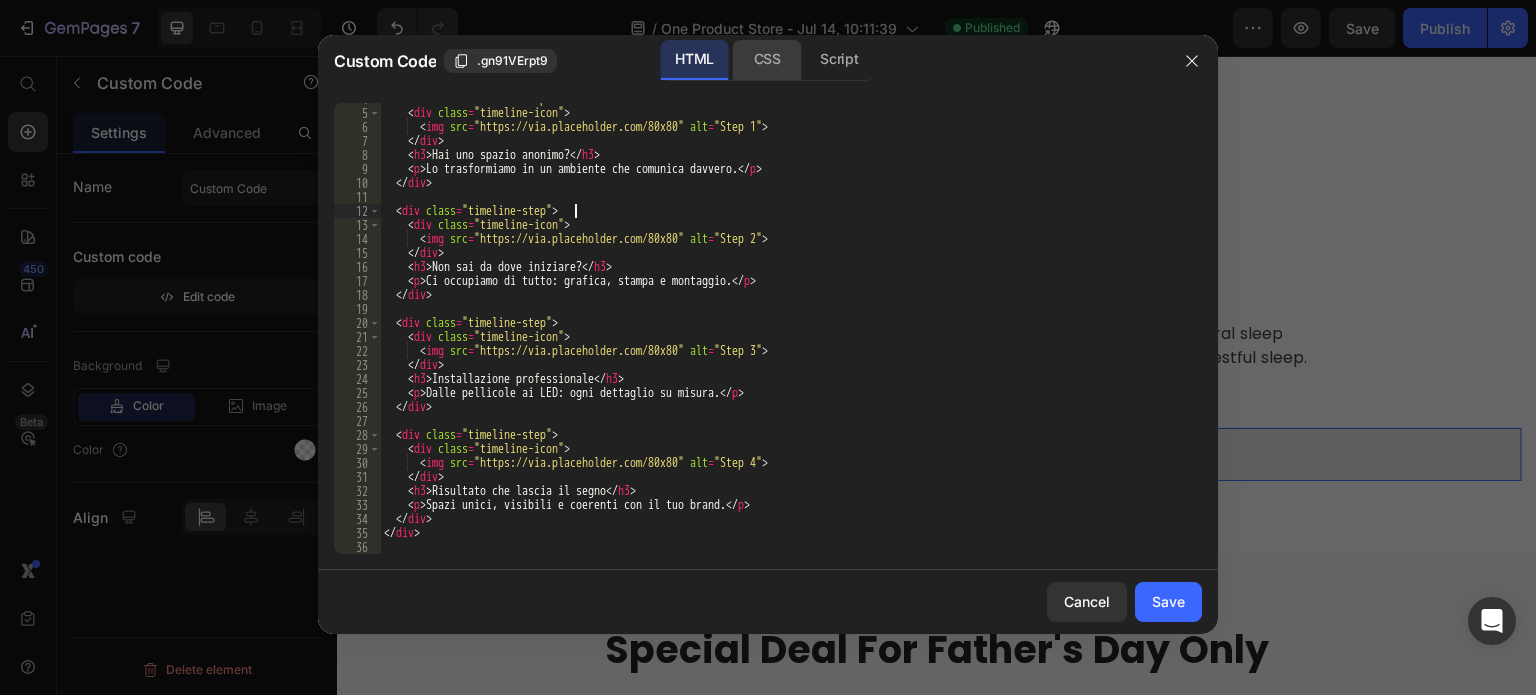 click on "CSS" 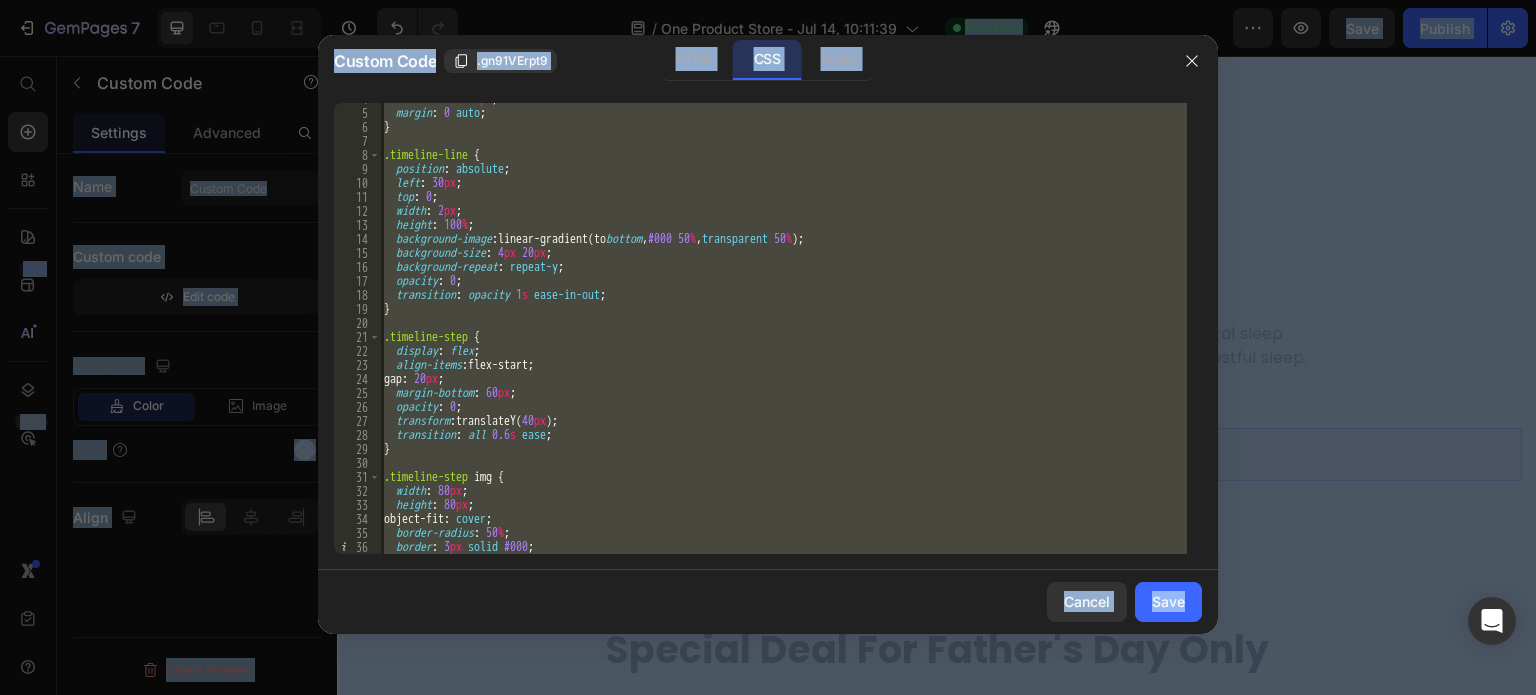 copy on "7  Version history  /  One Product Store - Jul 14, 10:11:39 Published Preview  Save   Publish  450 Beta Shopify Apps Sections Elements Hero Section Product Detail Brands Trusted Badges Guarantee Product Breakdown How to use Testimonials Compare Bundle FAQs Social Proof Brand Story Product List Collection Blog List Contact Sticky Add to Cart Custom Footer Browse Library 450 Layout
Row
Row
Row
Row Text
Heading
Text Block Button
Button
Button
Sticky Back to top Media
Image
Image
Video
Video Banner
Hero Banner
Hero Banner
Hero Banner
Hero Banner Parallax
Image Comparison Icon & Line
Icon
Icon List
Line Content list
Item List
Advanced List
Accordion
Accordion
Accordion Interactive
Carousel
Carousel
Carousel
Carousel
Tab
B..." 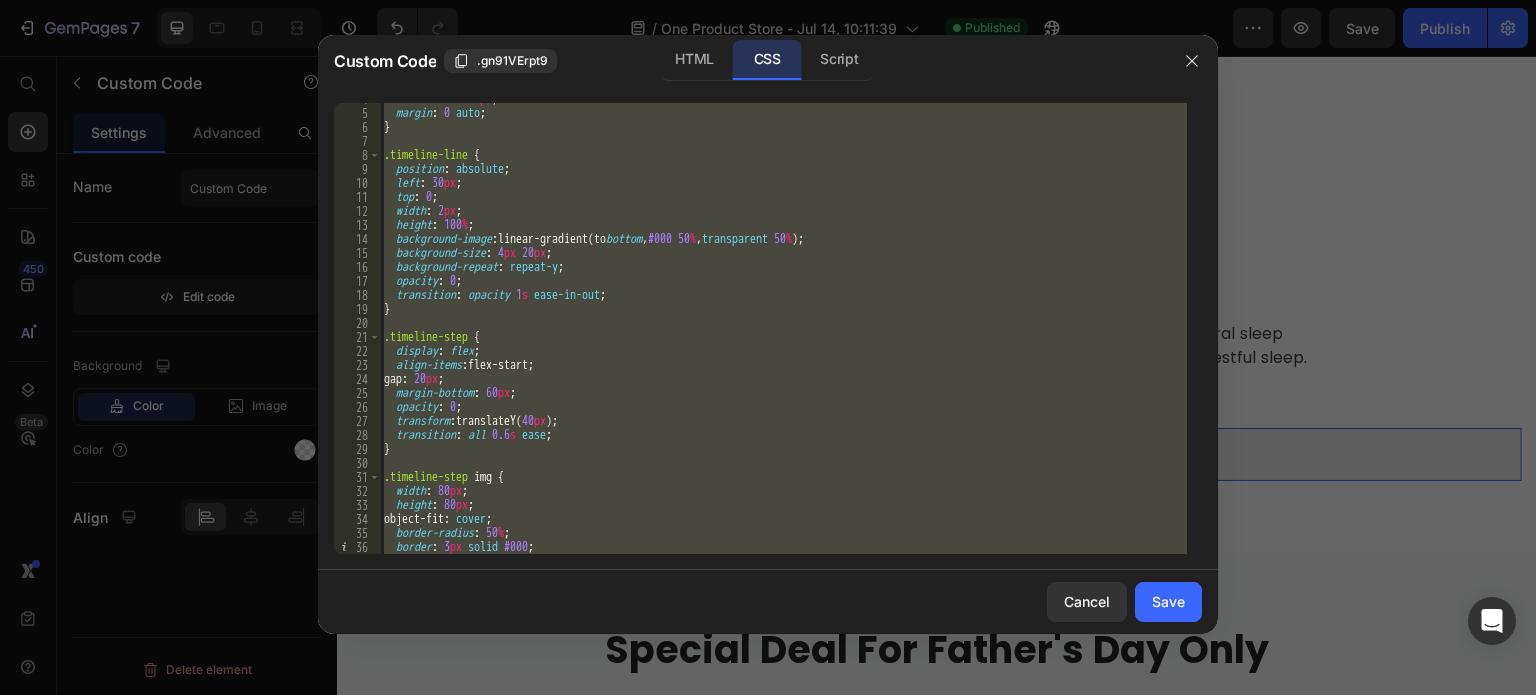 click on "max-width :   800 px ;    margin :   0   auto ; } .timeline-line   {    position :   absolute ;    left :   30 px ;    top :   0 ;    width :   2 px ;    height :   100 % ;    background-image :  linear-gradient(to  bottom ,  #000   50 % ,  transparent   50 % ) ;    background-size :   4 px   20 px ;    background-repeat :   repeat-y ;    opacity :   0 ;    transition :   opacity   1 s   ease-in-out ; } .timeline-step   {    display :   flex ;    align-items :  flex-start ;   gap :   20 px ;    margin-bottom :   60 px ;    opacity :   0 ;    transform :  translateY( 40 px ) ;    transition :   all   0.6 s   ease ; } .timeline-step   img   {    width :   80 px ;    height :   80 px ;   object-fit :   cover ;    border-radius :   50 % ;    border :   3 px   solid   #000 ; }" at bounding box center (783, 328) 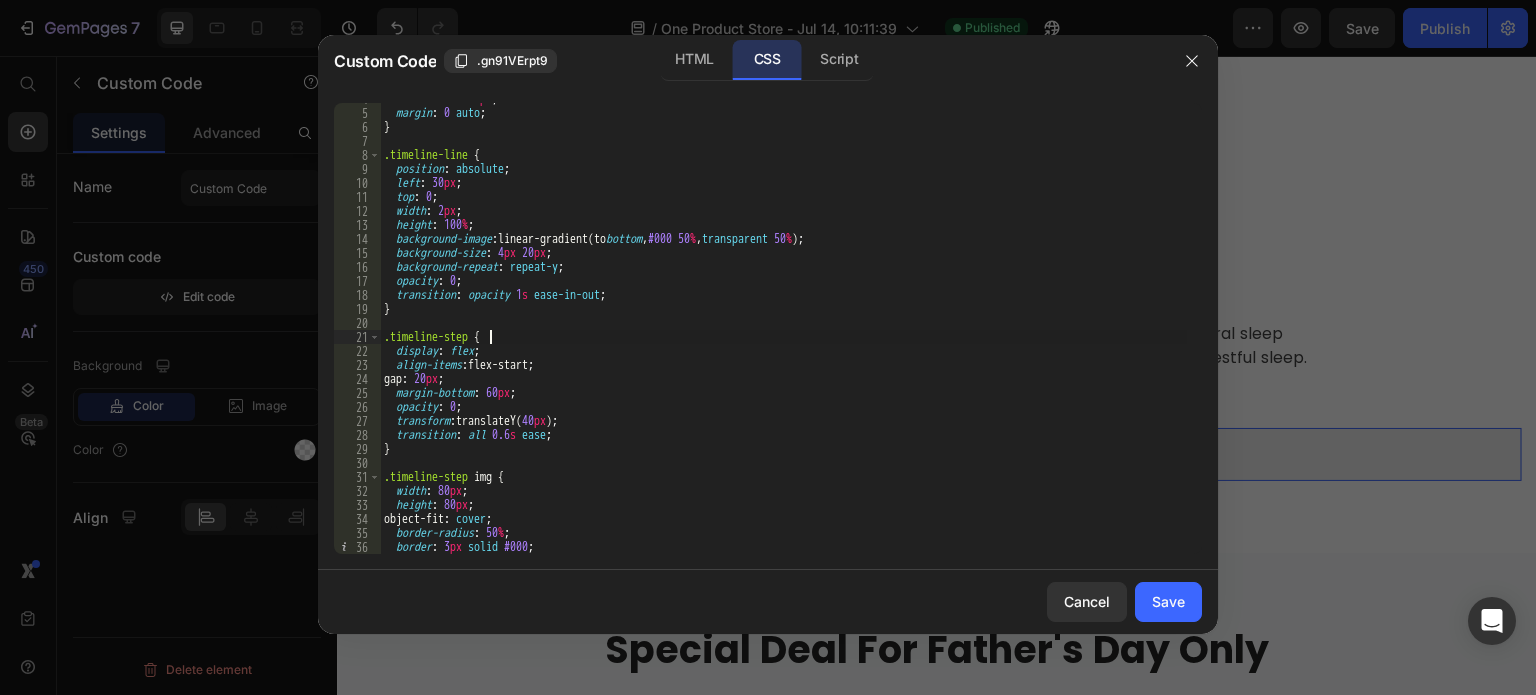 type on "}" 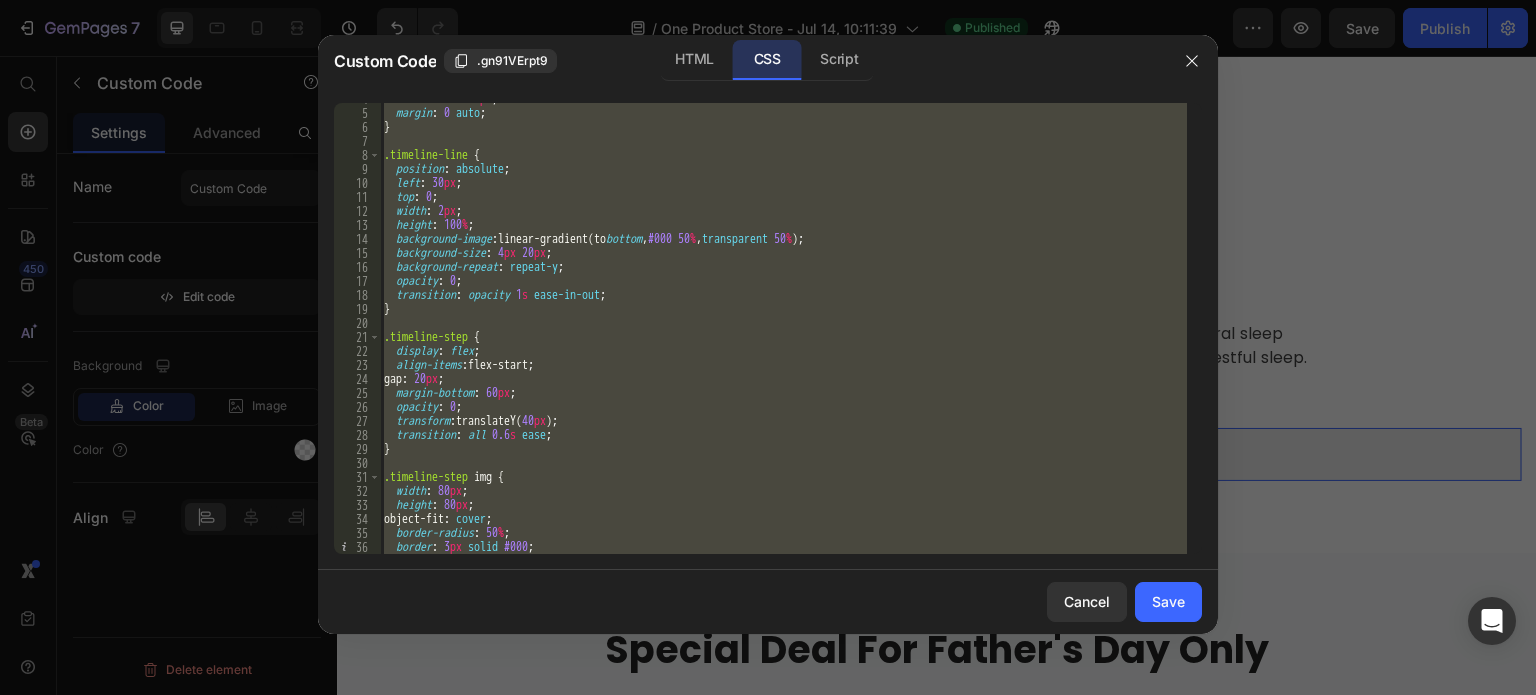 paste 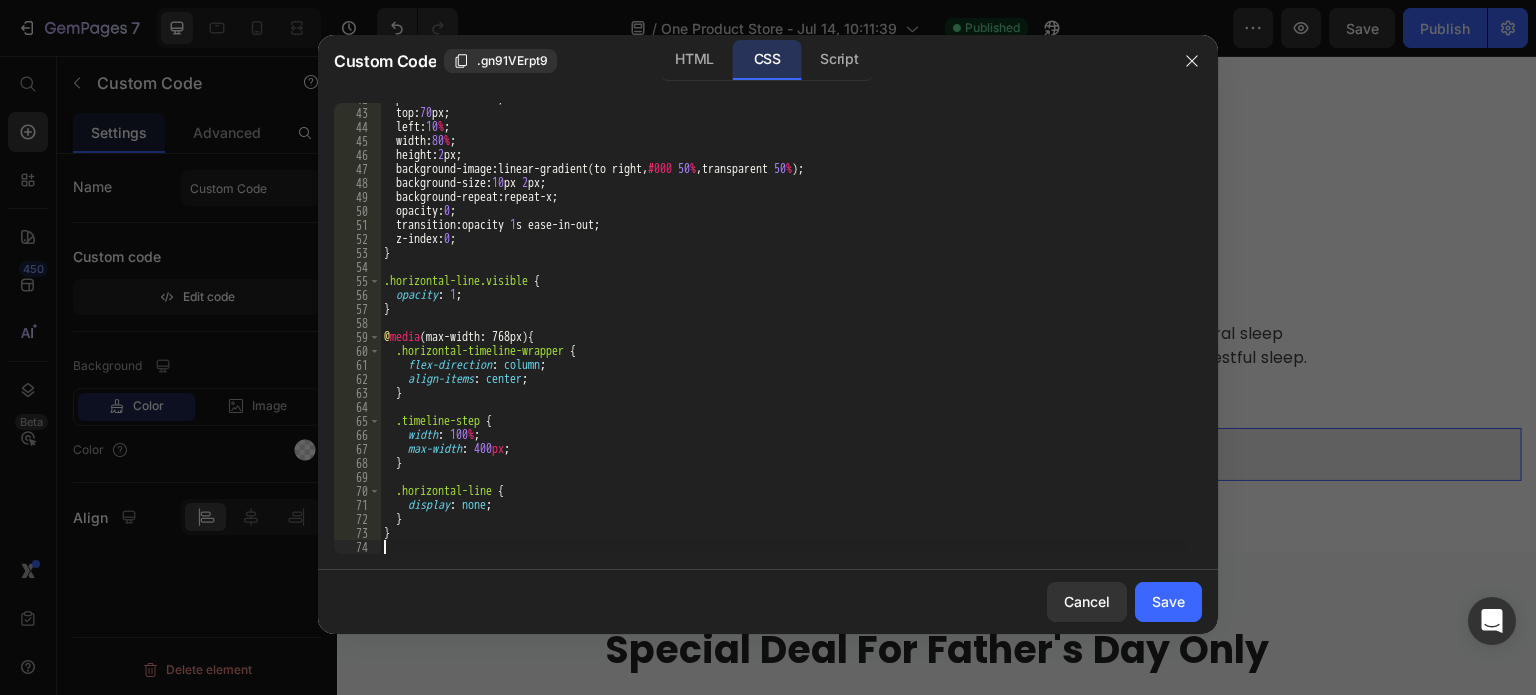 scroll, scrollTop: 584, scrollLeft: 0, axis: vertical 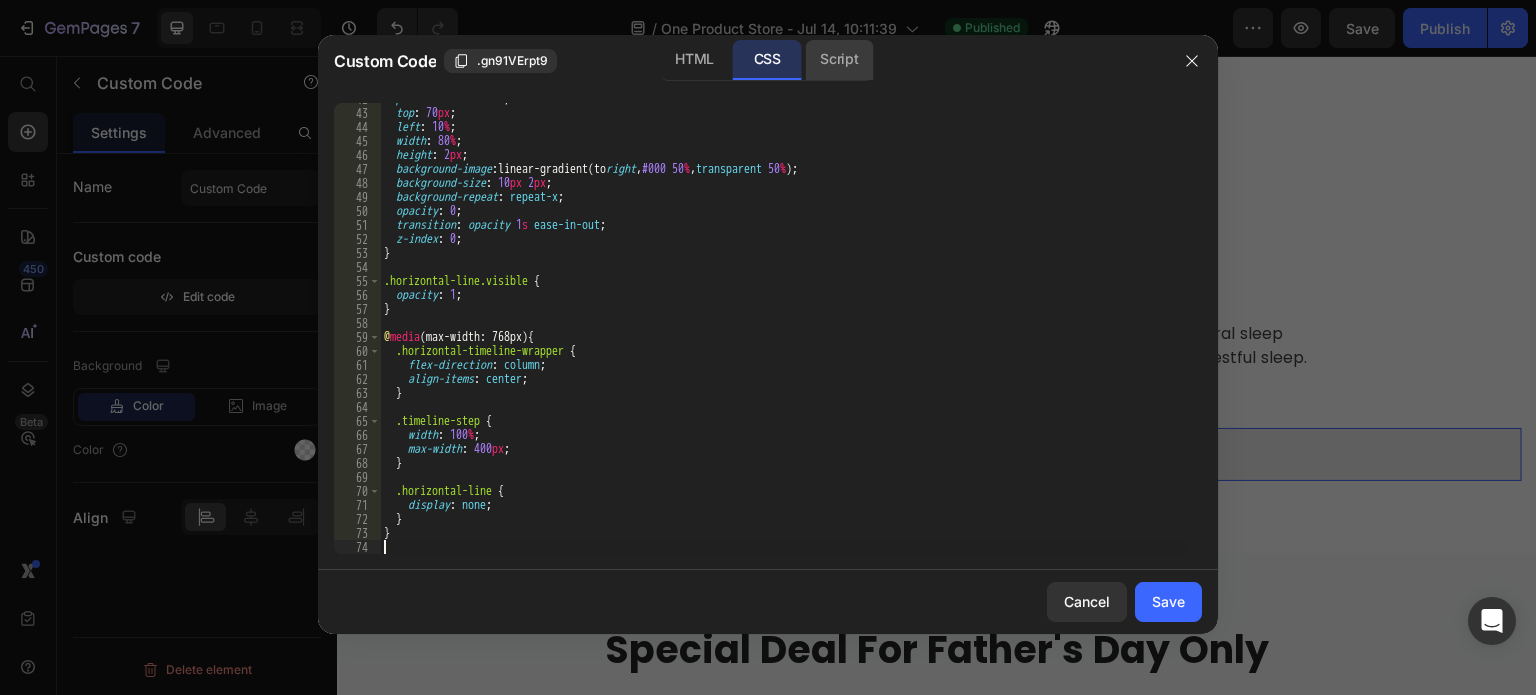 click on "Script" 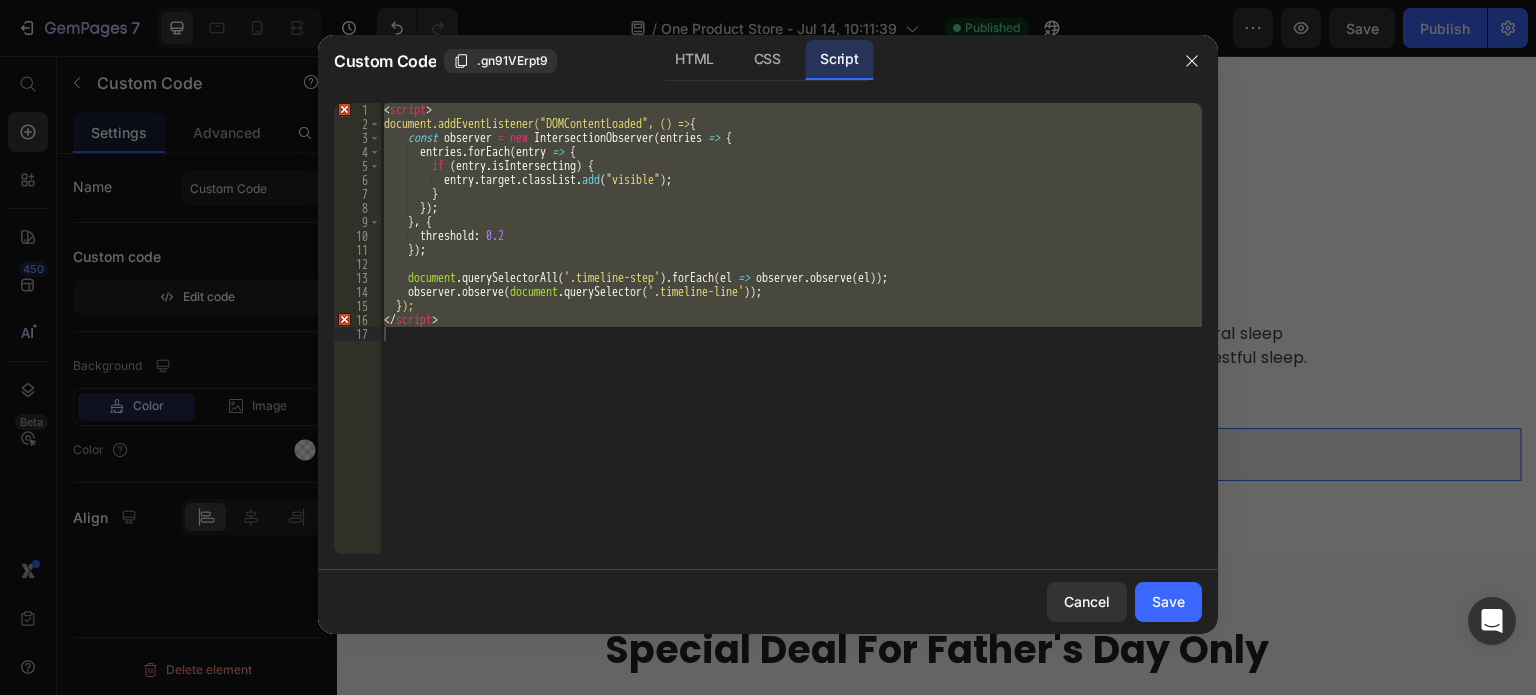 click on "< script >   document.addEventListener("DOMContentLoaded", () =>  {      const   observer   =   new   IntersectionObserver ( entries   =>   {         entries . forEach ( entry   =>   {           if   ( entry . isIntersecting )   {              entry . target . classList . add ( "visible" ) ;           }         }) ;      } ,   {         threshold :   0.2      }) ;      document . querySelectorAll ( '.timeline-step' ) . forEach ( el   =>   observer . observe ( el )) ;      observer . observe ( document . querySelector ( '.timeline-line' )) ;    } ); </ script >" at bounding box center (791, 328) 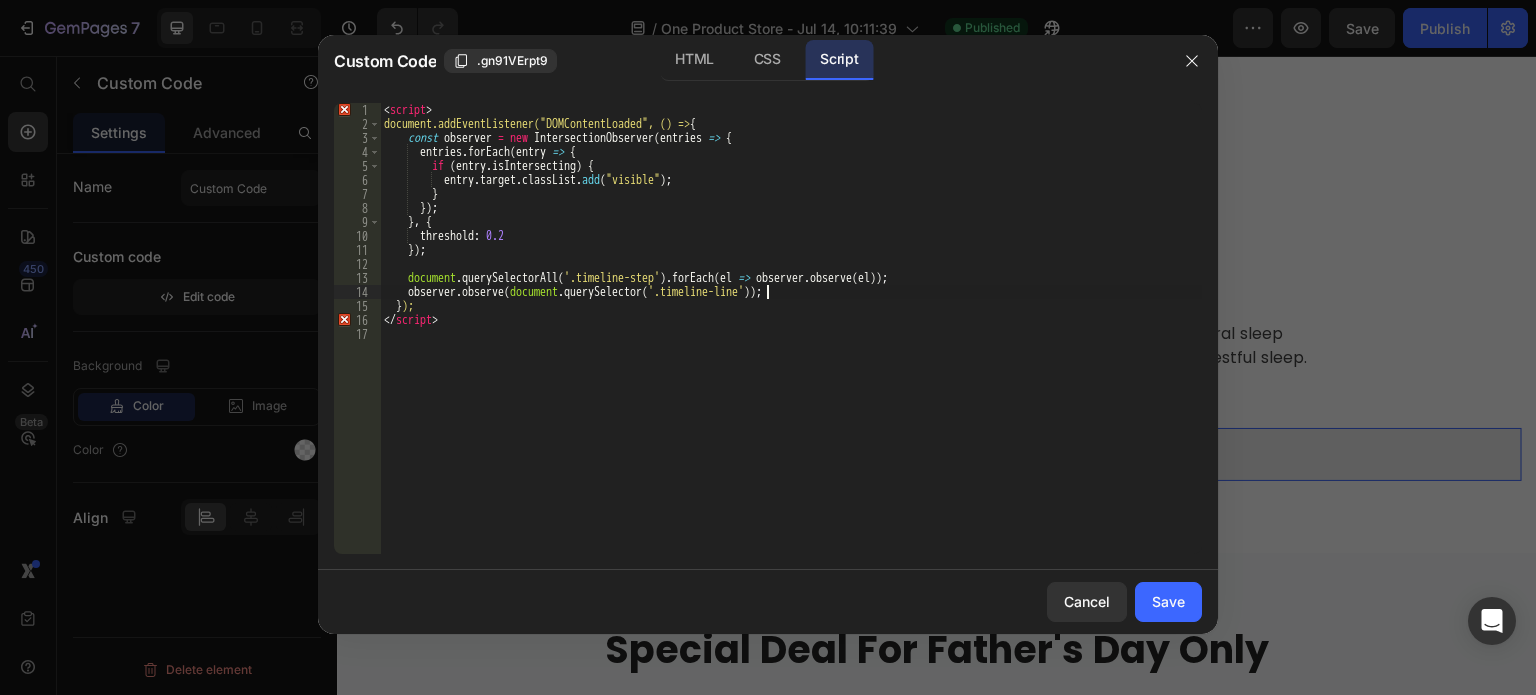 type on "</script>" 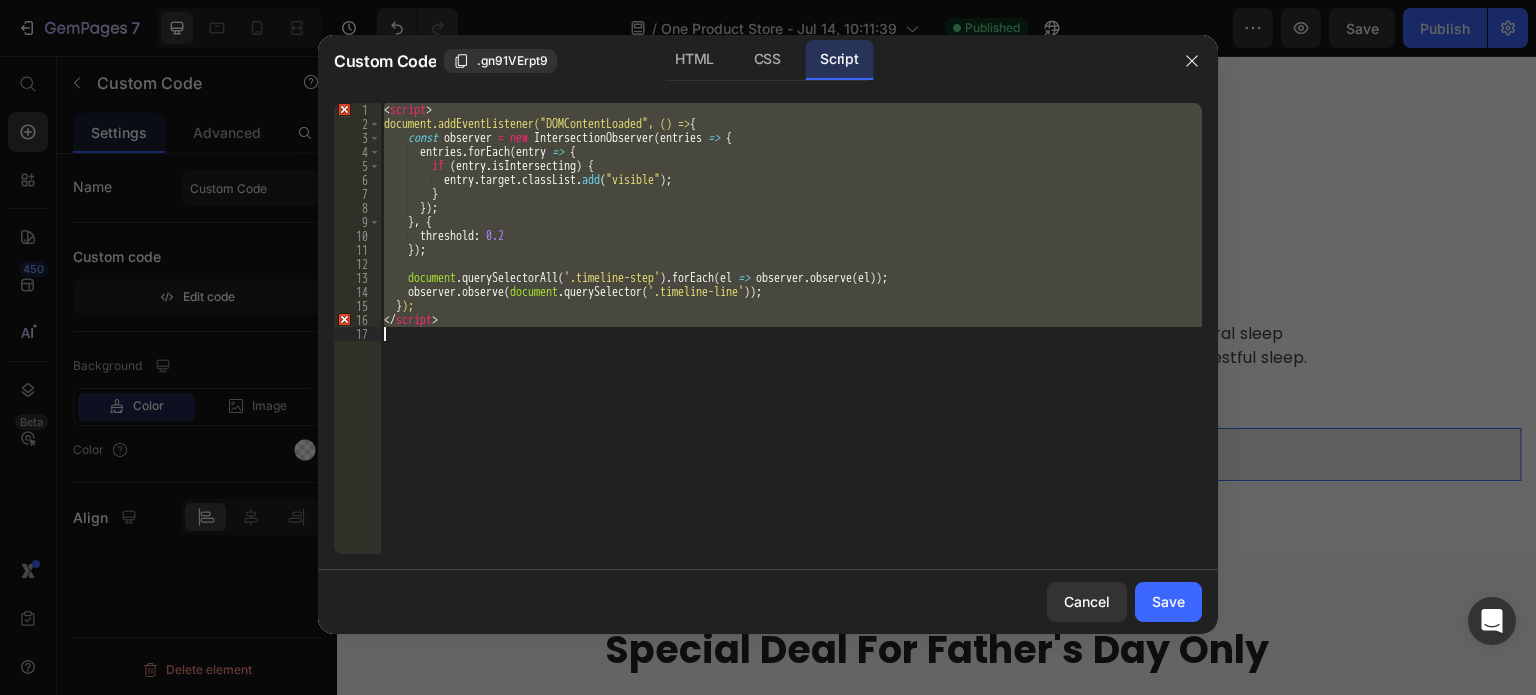 paste 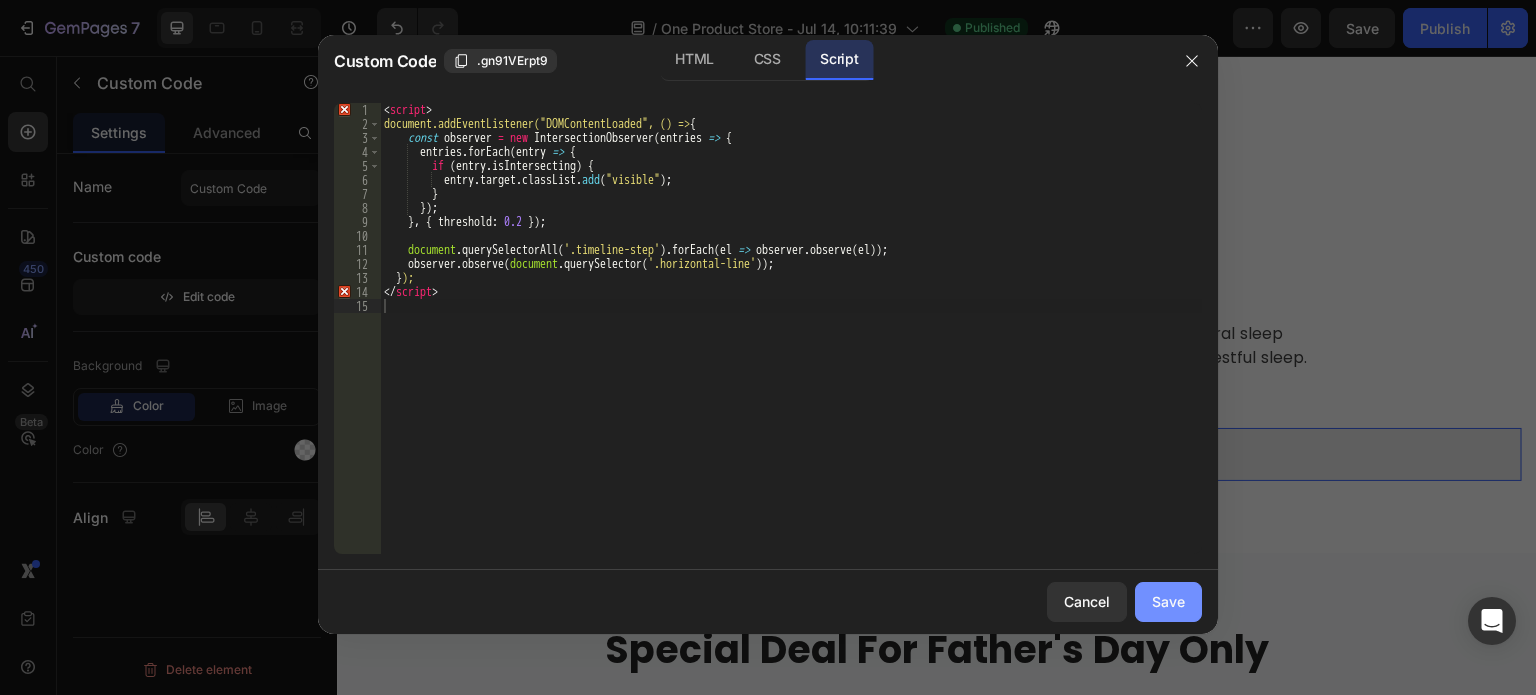 click on "Cancel Save" at bounding box center (768, 602) 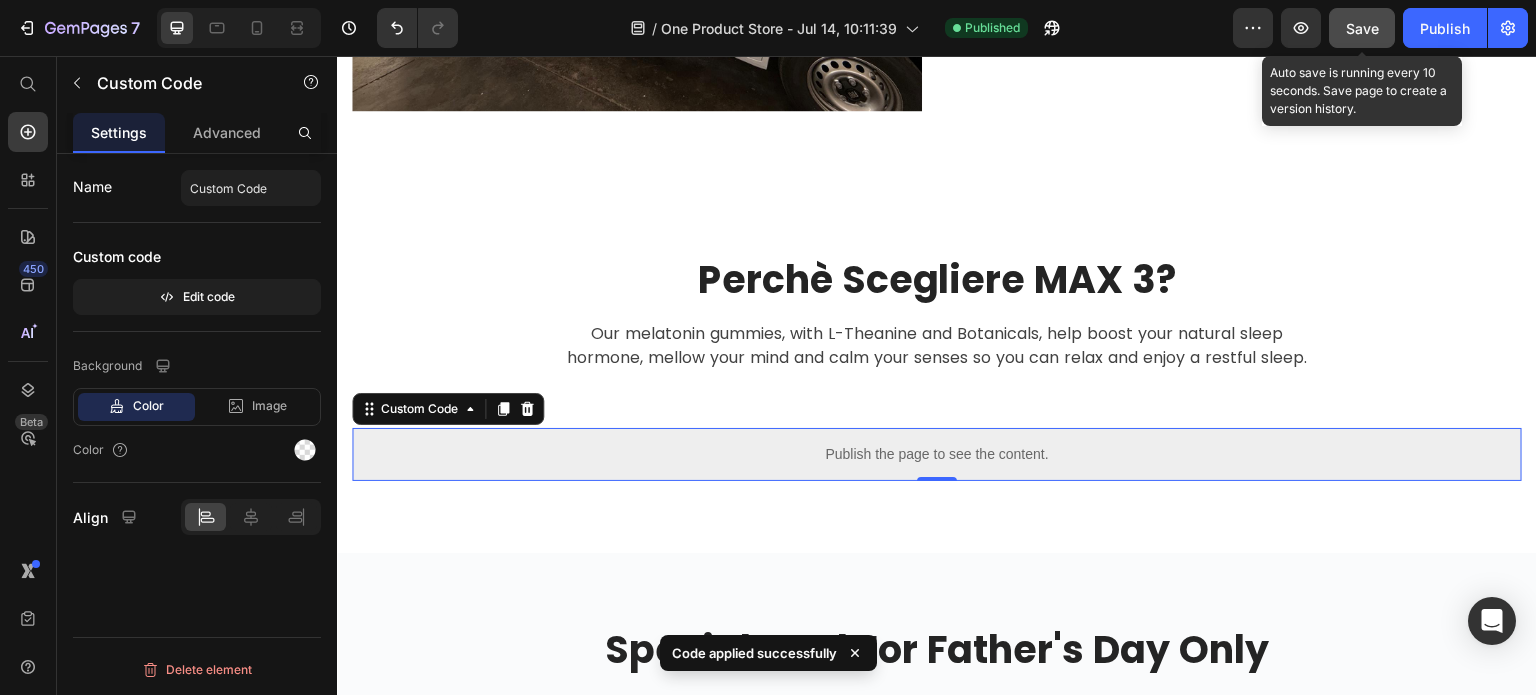 click on "Save" 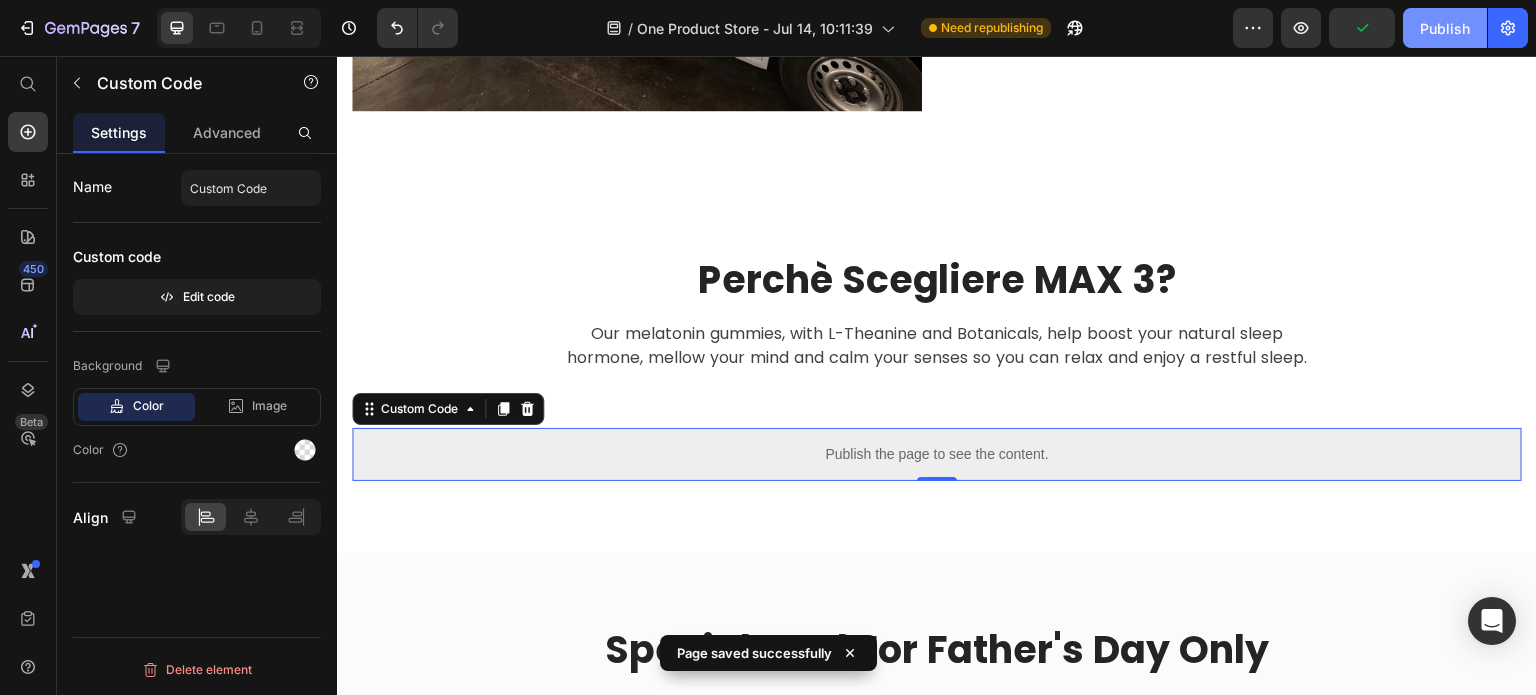 click on "Publish" at bounding box center (1445, 28) 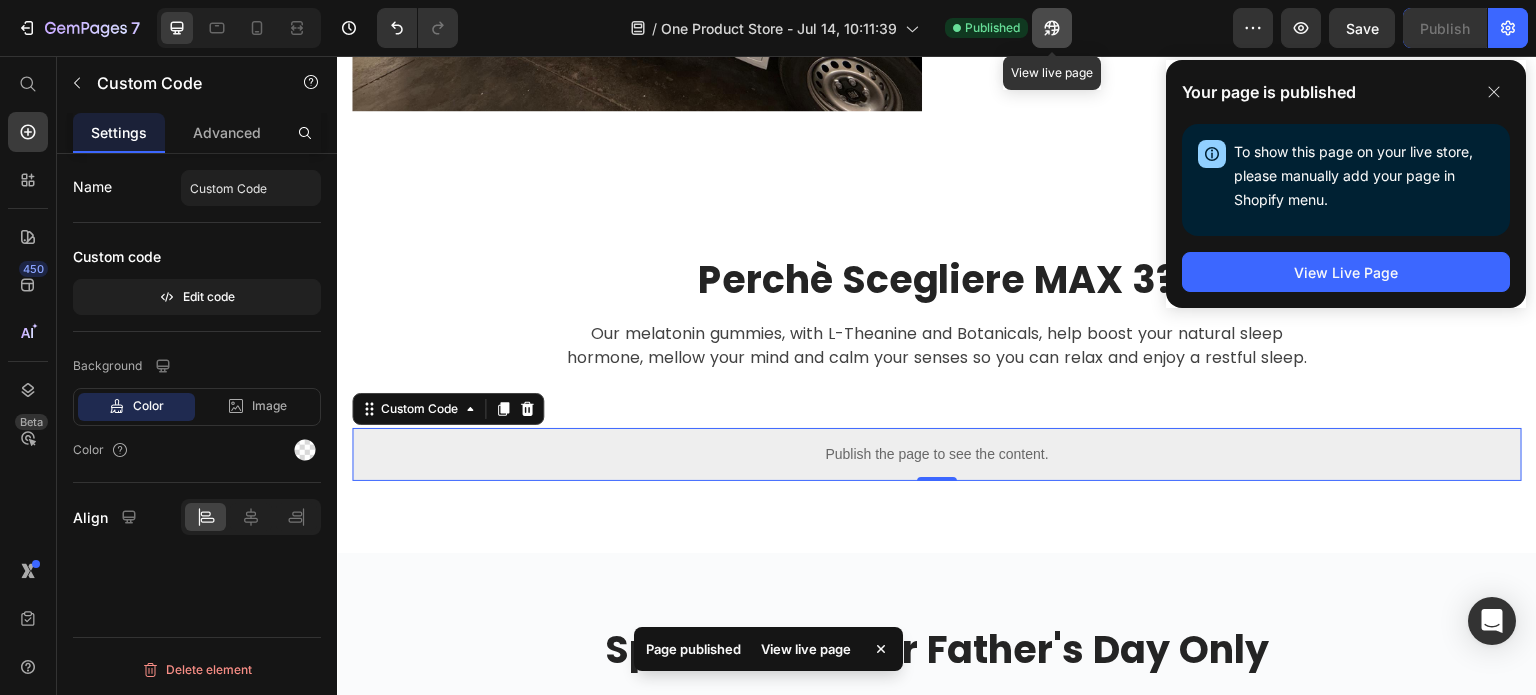 click 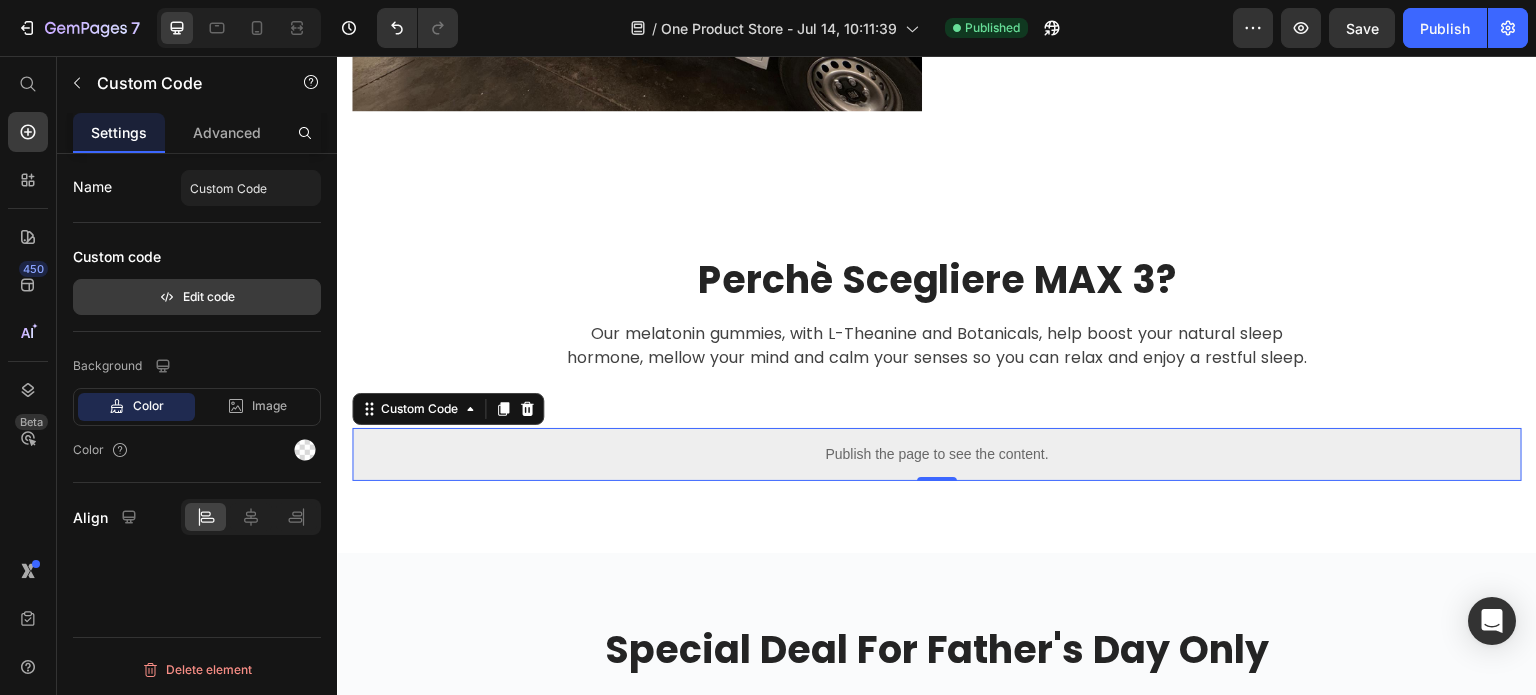 click on "Edit code" at bounding box center [197, 297] 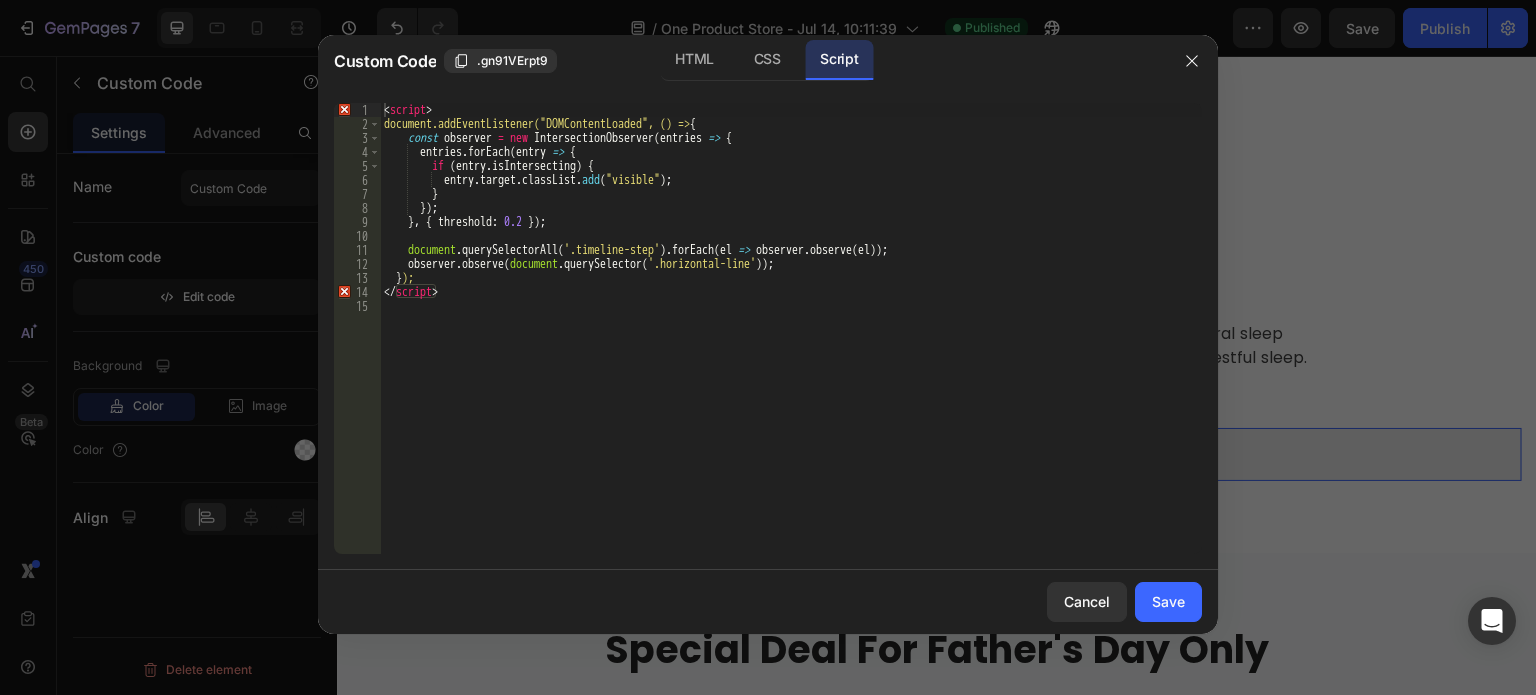 click on "< script >   document.addEventListener("DOMContentLoaded", () =>  {      const   observer   =   new   IntersectionObserver ( entries   =>   {         entries . forEach ( entry   =>   {           if   ( entry . isIntersecting )   {              entry . target . classList . add ( "visible" ) ;           }         }) ;      } ,   {   threshold :   0.2   }) ;      document . querySelectorAll ( '.timeline-step' ) . forEach ( el   =>   observer . observe ( el )) ;      observer . observe ( document . querySelector ( '.horizontal-line' )) ;    } ); </ script >" at bounding box center [791, 342] 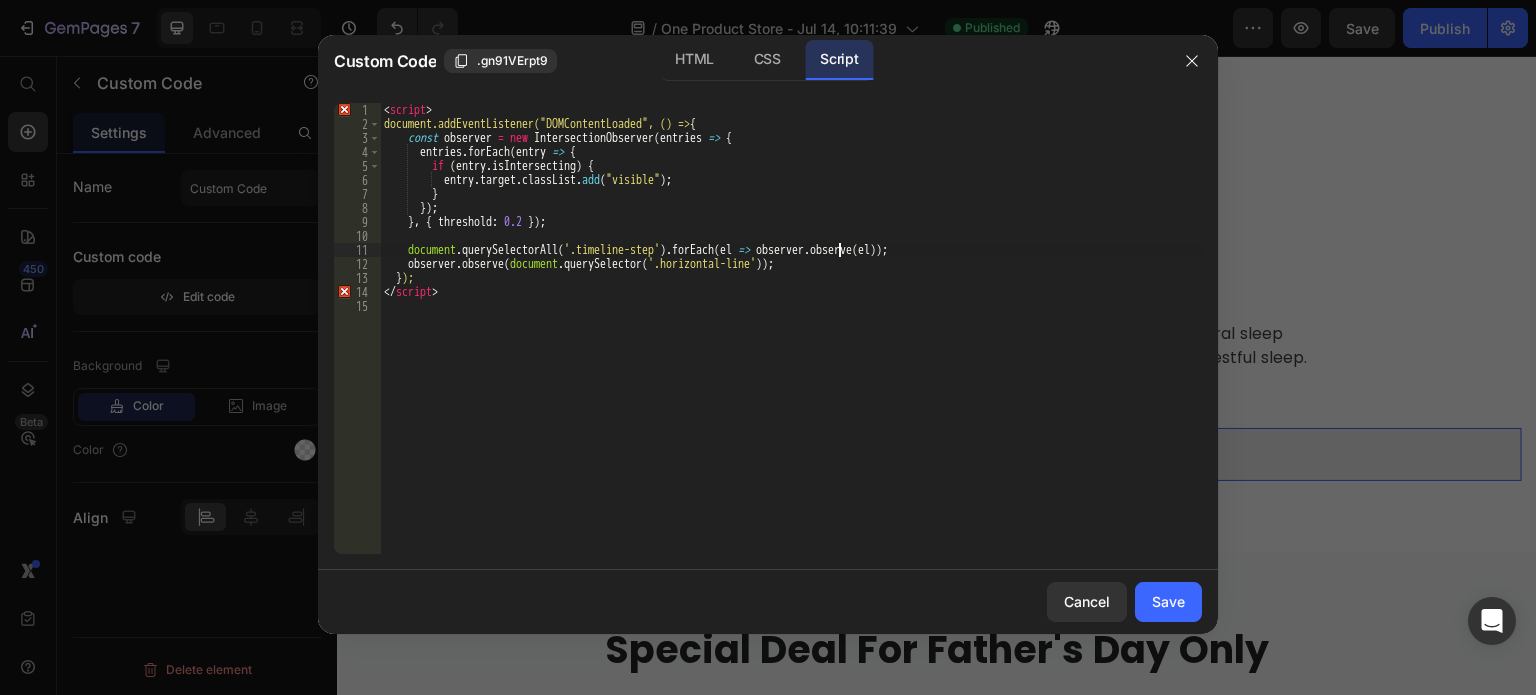 type on "</script>" 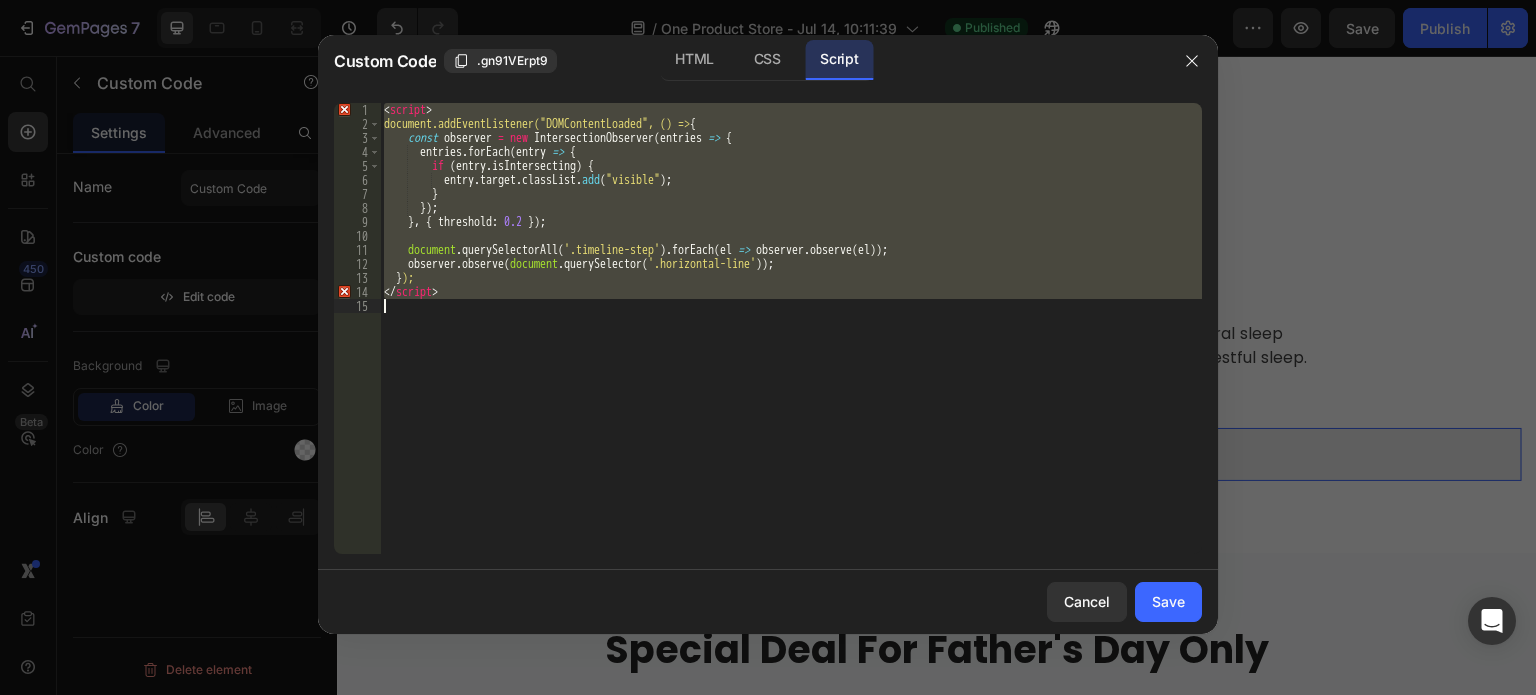type 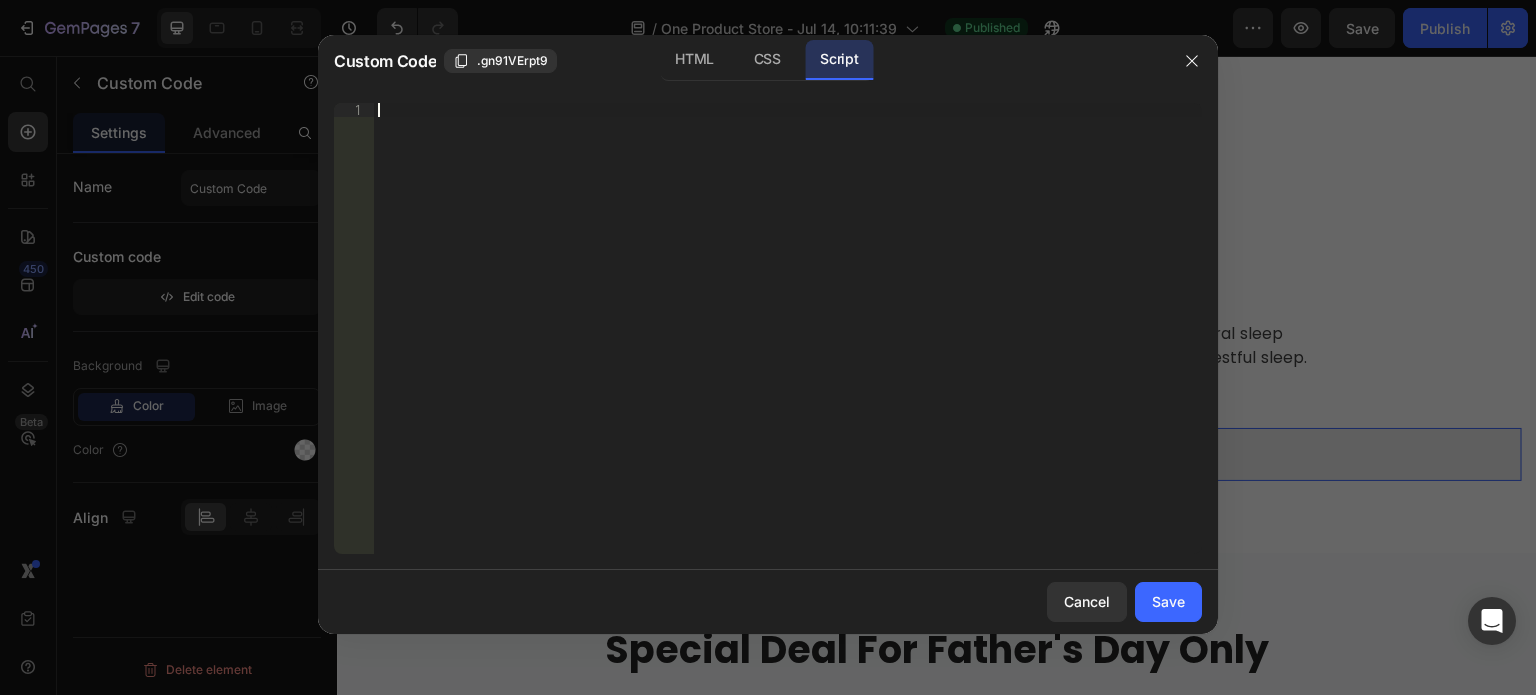 click on "Cancel Save" at bounding box center (768, 602) 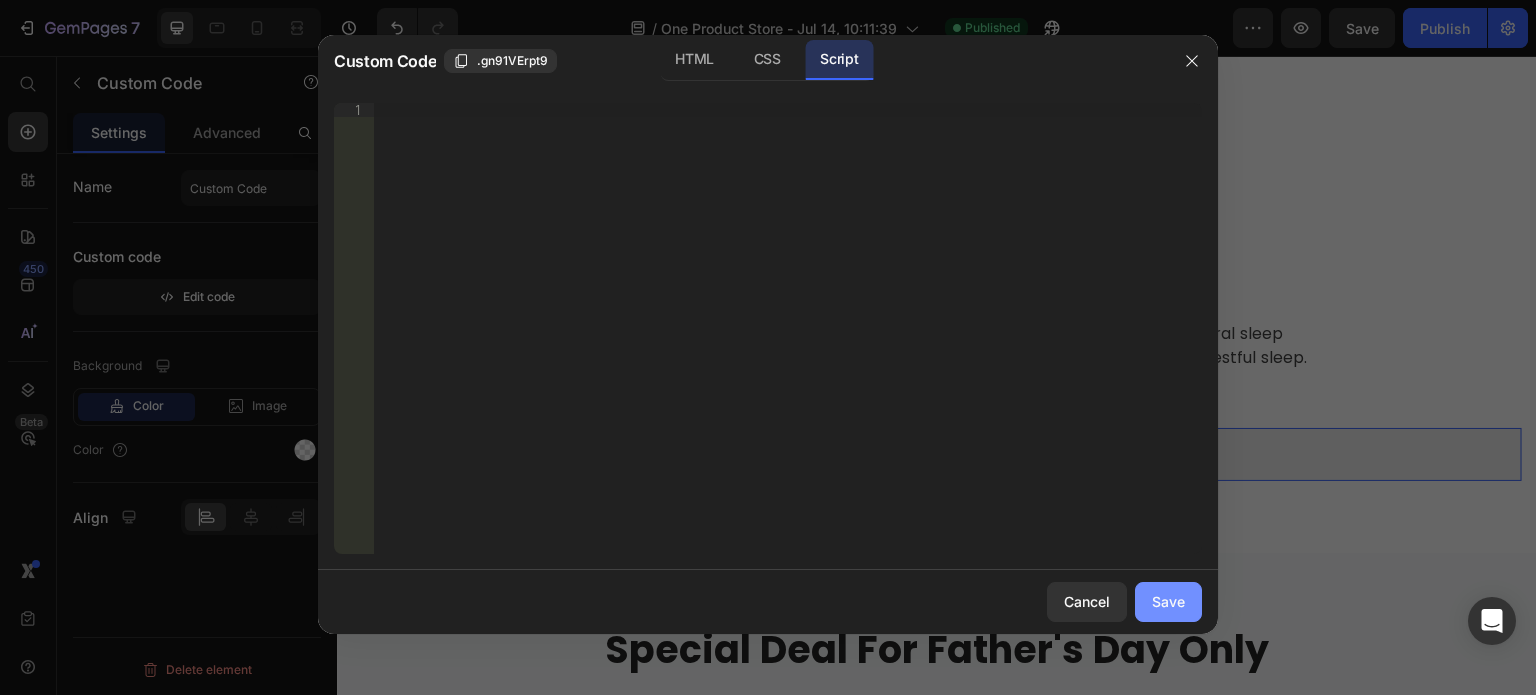 click on "Save" at bounding box center (1168, 601) 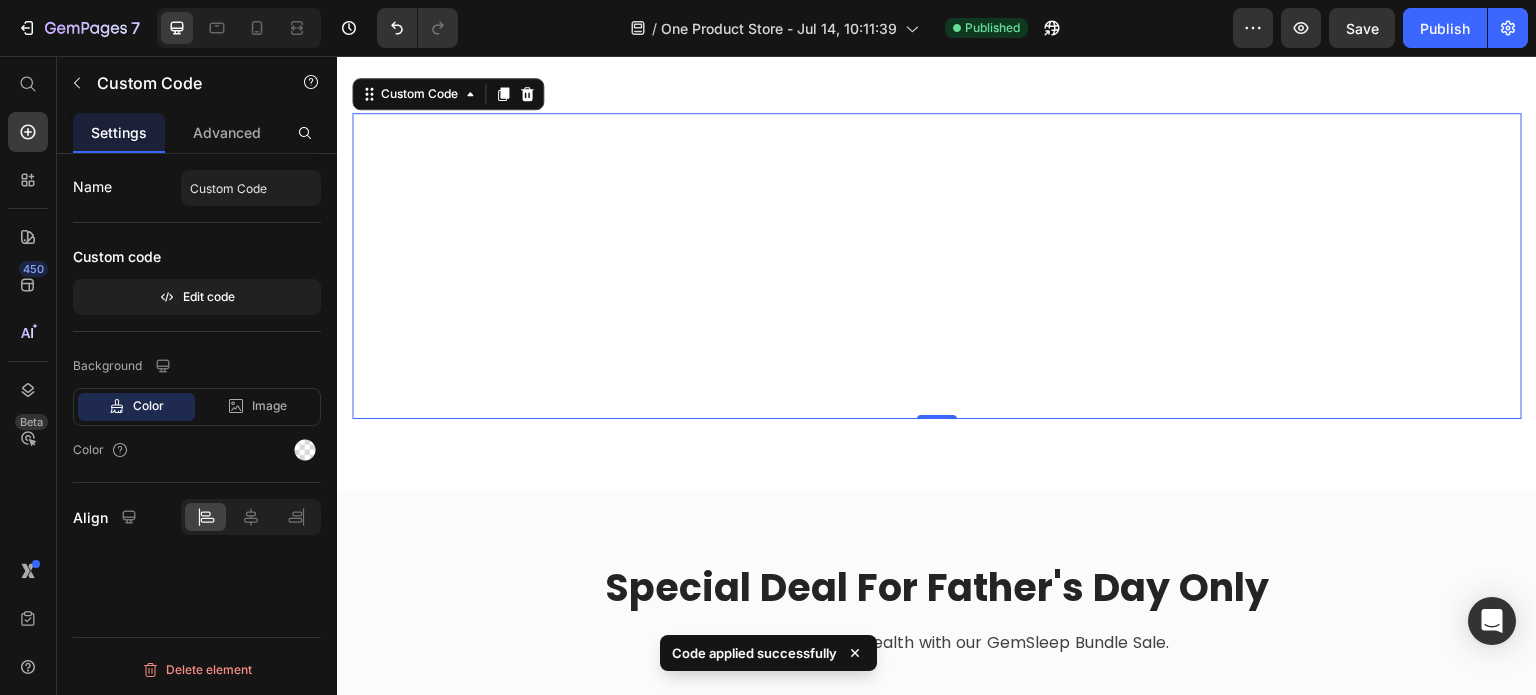 scroll, scrollTop: 4048, scrollLeft: 0, axis: vertical 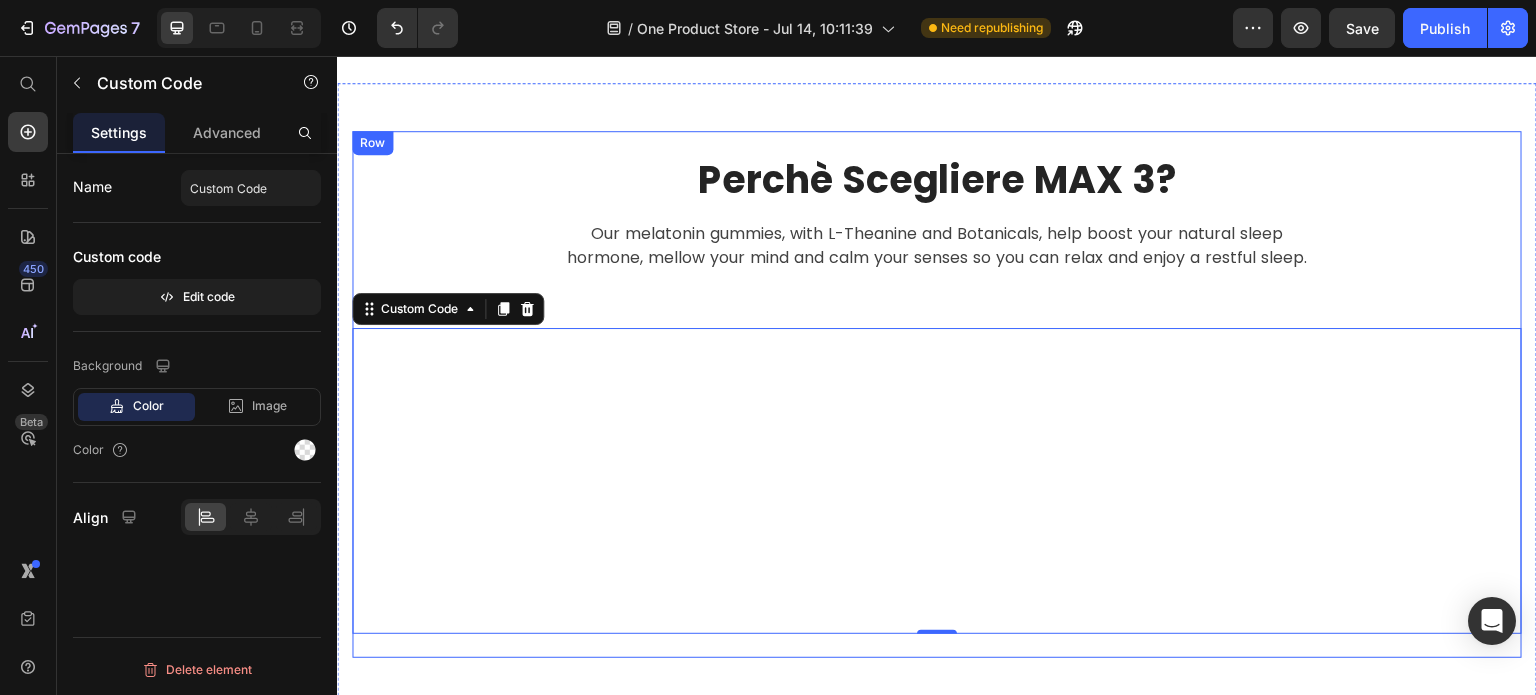 click on "Our melatonin gummies, with L-Theanine and Botanicals, help boost your natural sleep hormone, mellow your mind and calm your senses so you can relax and enjoy a restful sleep. Text block" at bounding box center [937, 258] 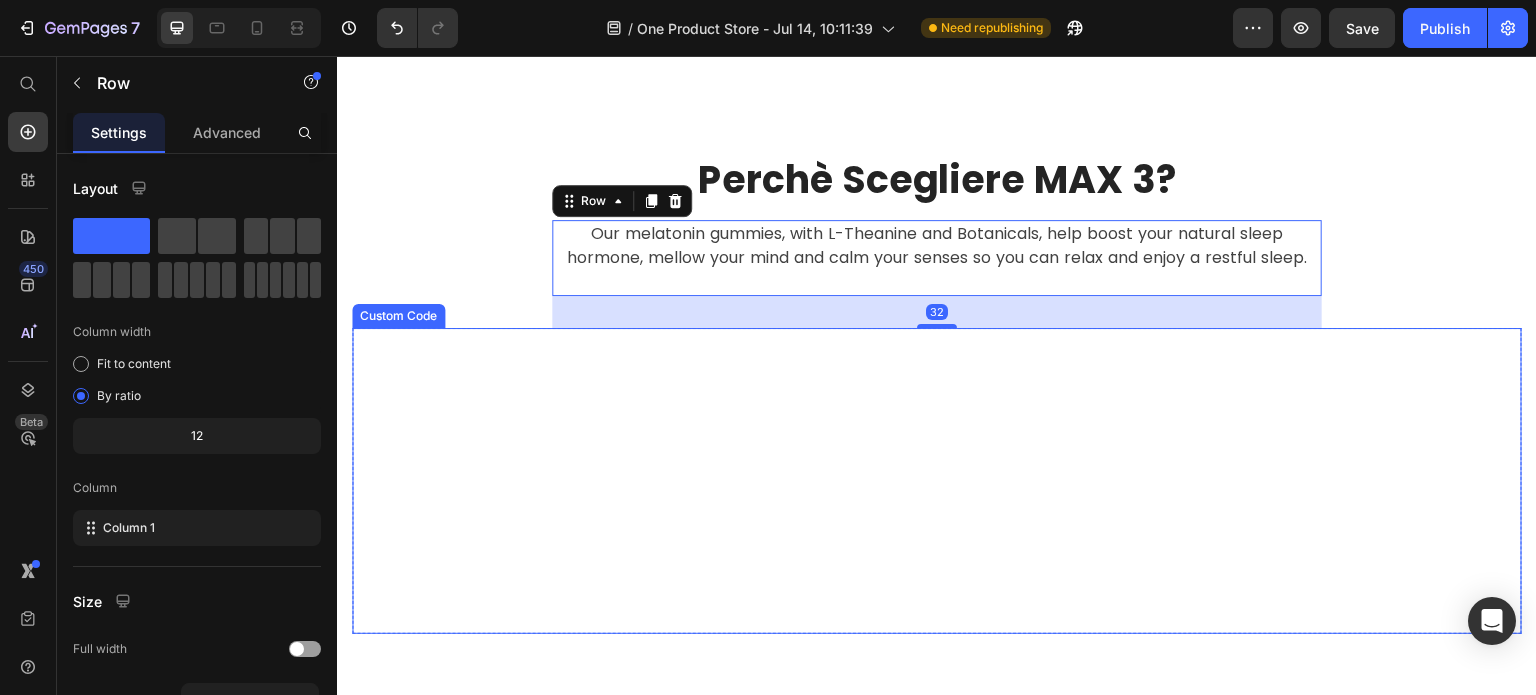 click on "Hai uno spazio anonimo?
Lo trasformiamo in un ambiente che comunica davvero.
Non sai da dove iniziare?
Ci occupiamo di tutto: grafica, stampa e montaggio.
Installazione professionale
Dalle pellicole ai LED: ogni dettaglio su misura.
Risultato che lascia il segno
Spazi unici, visibili e coerenti con il tuo brand." at bounding box center (937, 481) 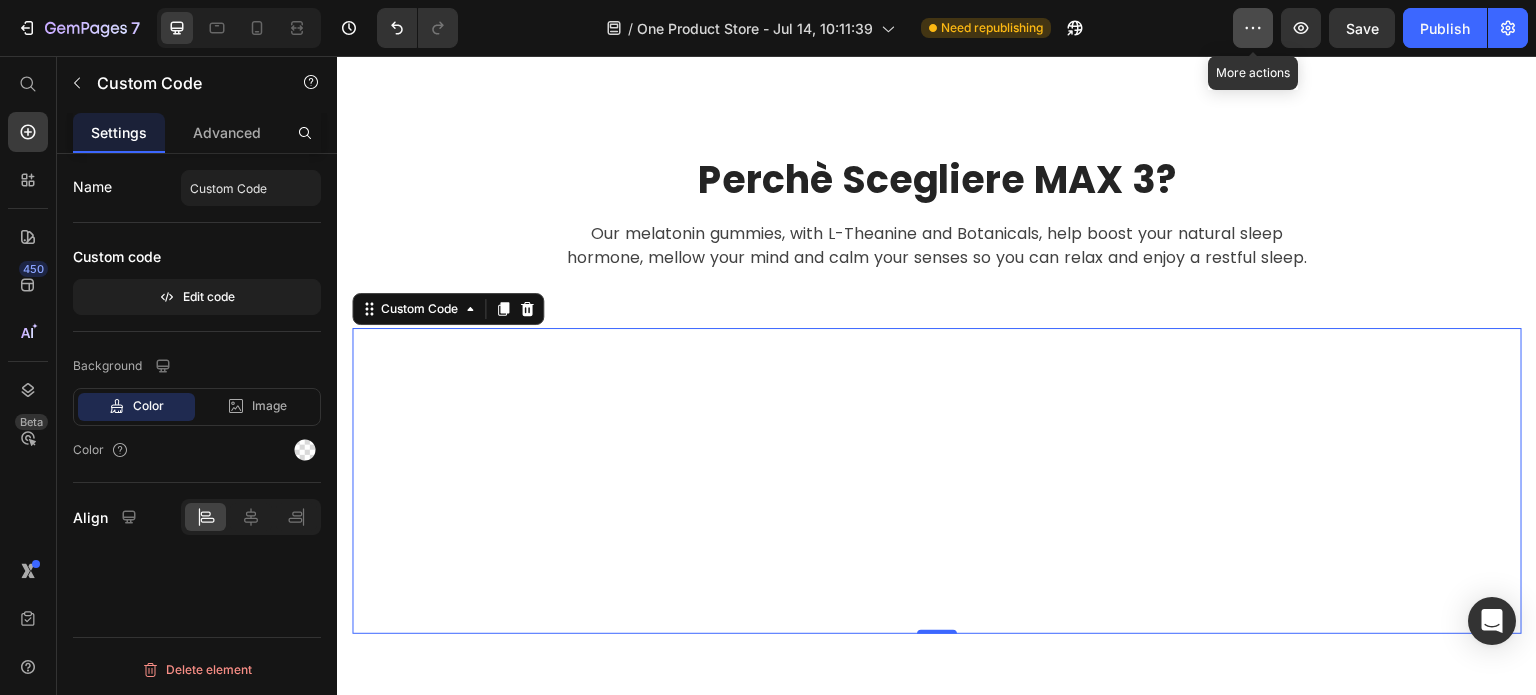 click 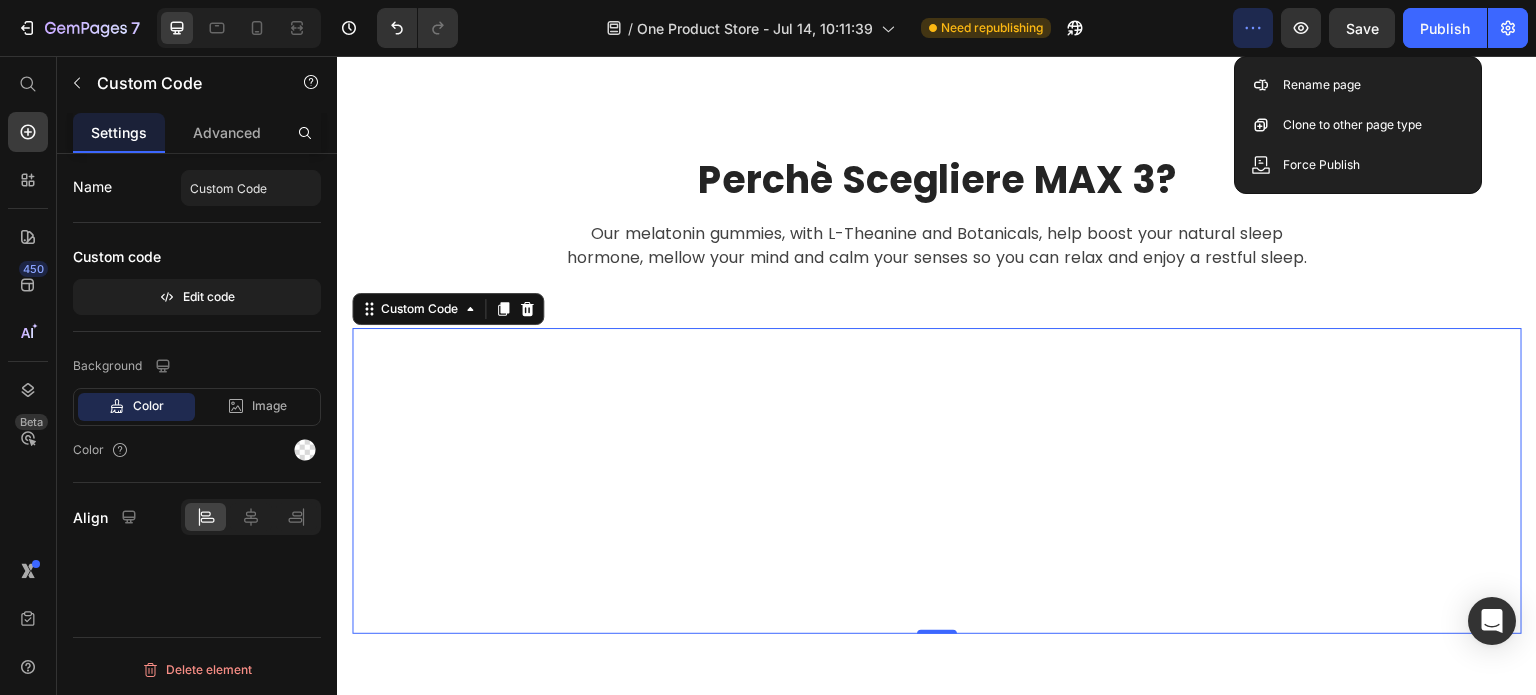 click 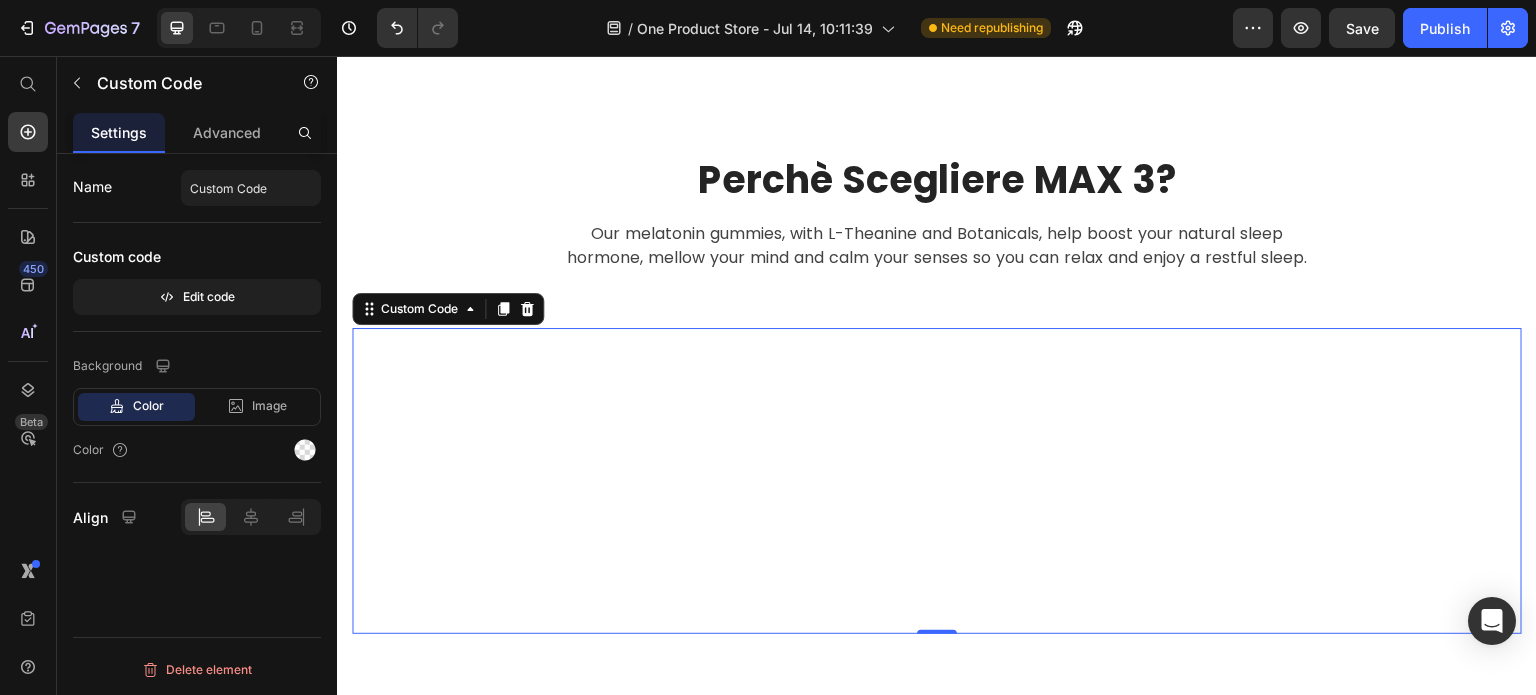 click on "Hai uno spazio anonimo?
Lo trasformiamo in un ambiente che comunica davvero.
Non sai da dove iniziare?
Ci occupiamo di tutto: grafica, stampa e montaggio.
Installazione professionale
Dalle pellicole ai LED: ogni dettaglio su misura.
Risultato che lascia il segno
Spazi unici, visibili e coerenti con il tuo brand." at bounding box center (937, 481) 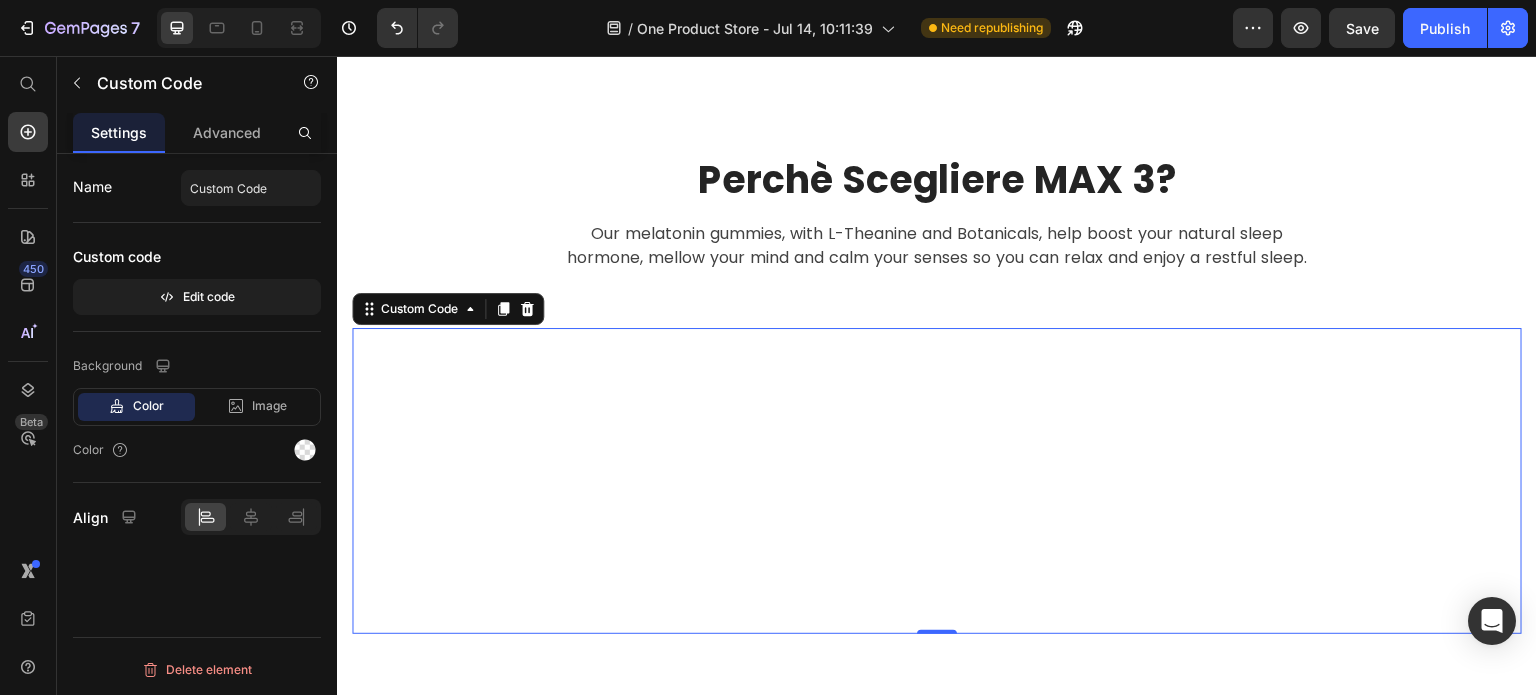 click on "Name Custom Code Custom code  Edit code" 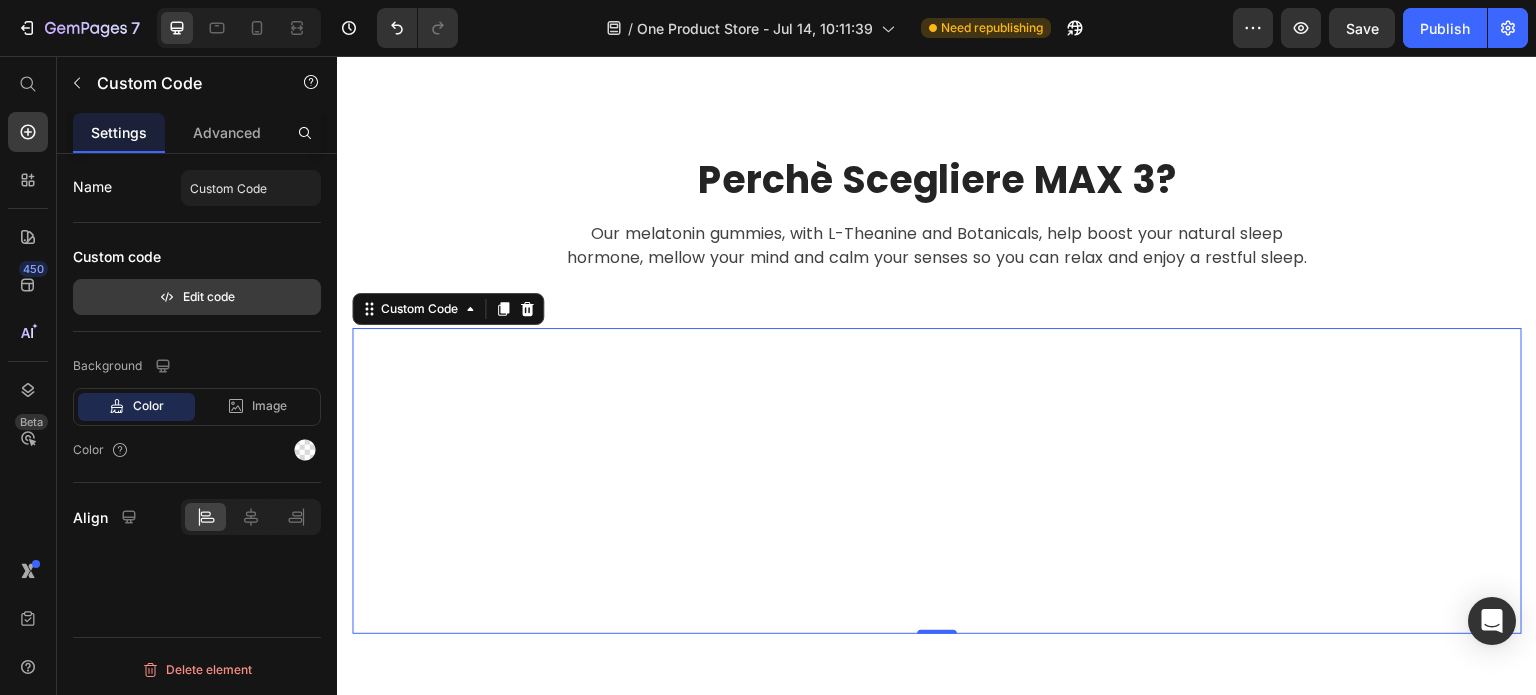 click on "Edit code" at bounding box center [197, 297] 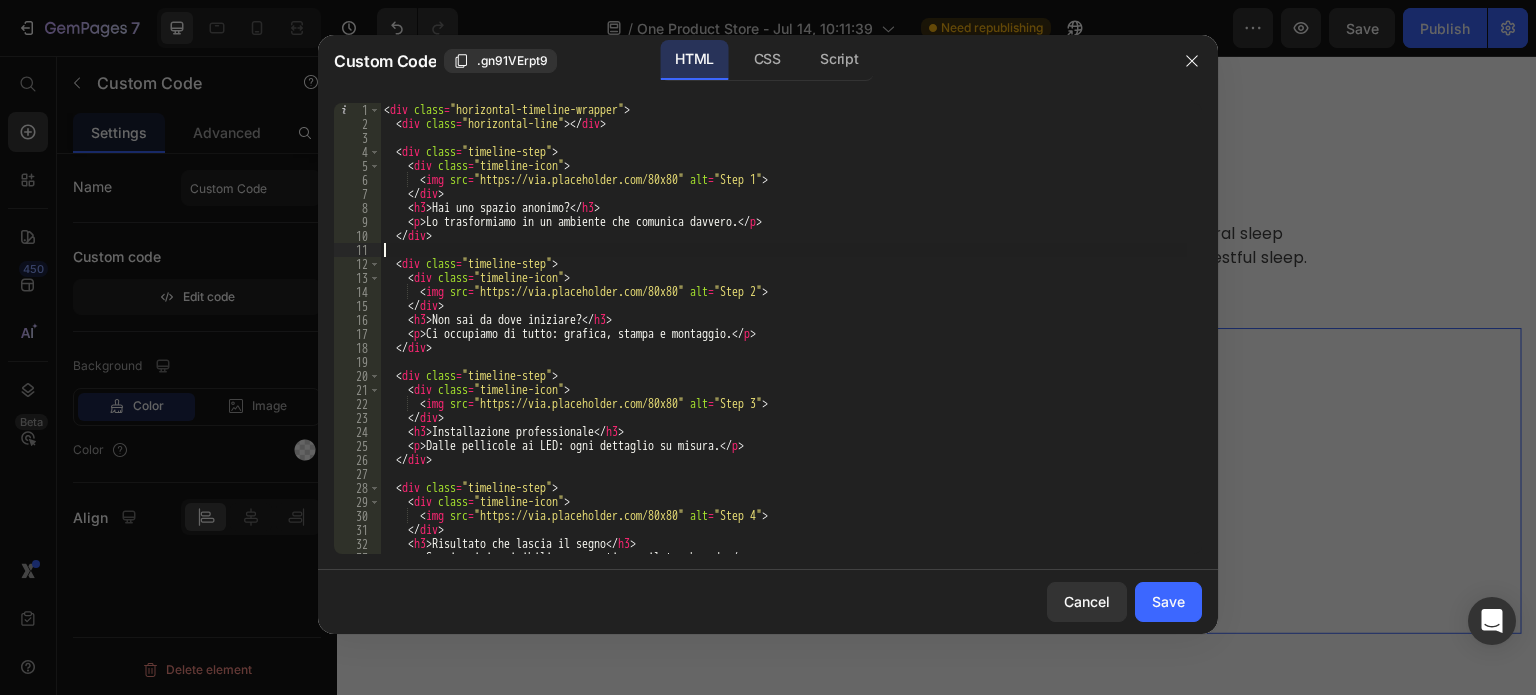 click on "< div   class = "horizontal-timeline-wrapper" >    < div   class = "horizontal-line" > </ div >    < div   class = "timeline-step" >      < div   class = "timeline-icon" >         < img   src = "https://via.placeholder.com/80x80"   alt = "Step 1" >      </ div >      < h3 > Hai uno spazio anonimo? </ h3 >      < p > Lo trasformiamo in un ambiente che comunica davvero. </ p >    </ div >    < div   class = "timeline-step" >      < div   class = "timeline-icon" >         < img   src = "https://via.placeholder.com/80x80"   alt = "Step 2" >      </ div >      < h3 > Non sai da dove iniziare? </ h3 >      < p > Ci occupiamo di tutto: grafica, stampa e montaggio. </ p >    </ div >    < div   class = "timeline-step" >      < div   class = "timeline-icon" >         < img   src = "https://via.placeholder.com/80x80"   alt = "Step 3" >      </ div >      < h3 > Installazione professionale </ h3 >      < p > Dalle pellicole ai LED: ogni dettaglio su misura. </ p >    </ div >    < div   class = "timeline-step" >      <" at bounding box center (783, 342) 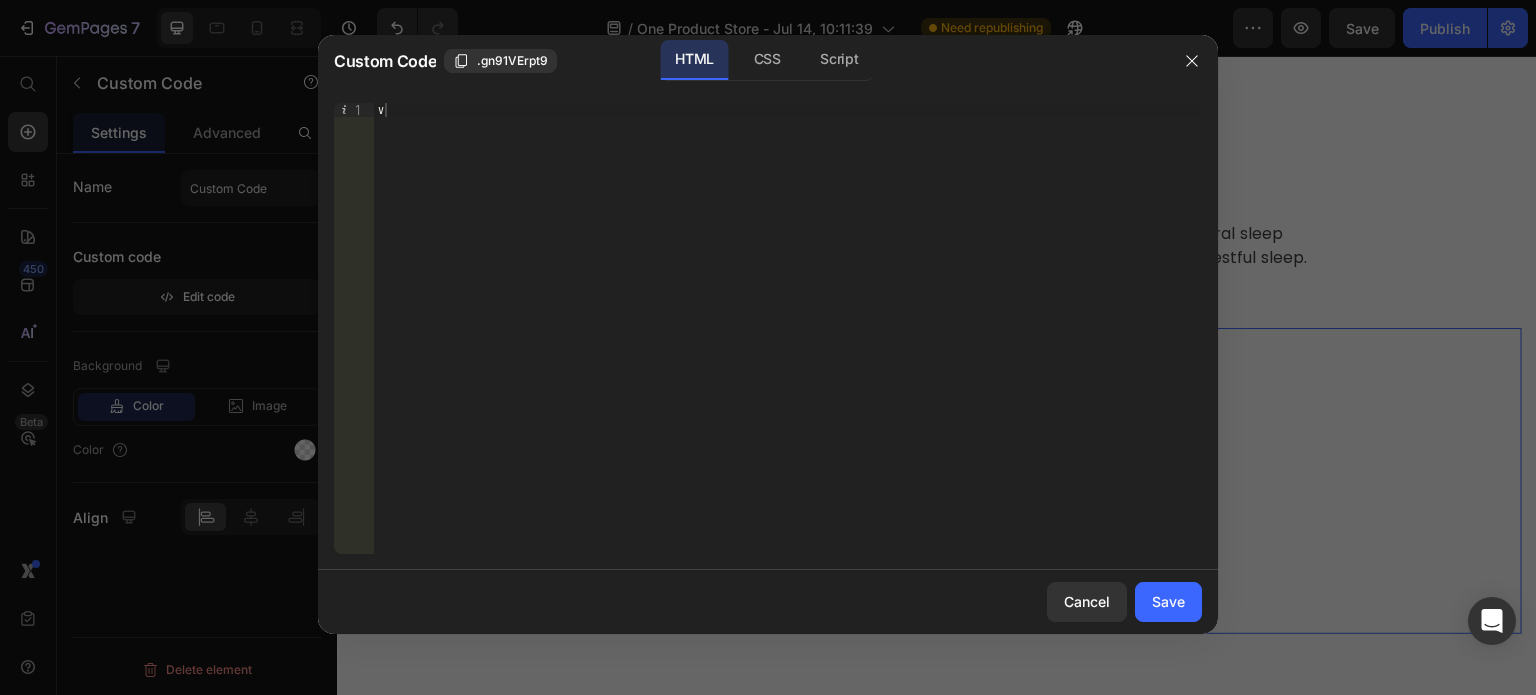 click on "v 1 v     הההההההההההההההההההההההההההההההההההההההההההההההההההההההההההההההההההההההההההההההההההההההההההההההההההההההההההההההההההההההההההההההההההההההההההההההההההההההההההההההההההההההההההההההההההההההההההההההההההההההההההההההההההההההההההההההההההההההההההההההההההההההההההההההה XXXXXXXXXXXXXXXXXXXXXXXXXXXXXXXXXXXXXXXXXXXXXXXXXXXXXXXXXXXXXXXXXXXXXXXXXXXXXXXXXXXXXXXXXXXXXXXXXXXXXXXXXXXXXXXXXXXXXXXXXXXXXXXXXXXXXXXXXXXXXXXXXXXXXXXXXXXXXXXXXXXXXXXXXXXXXXXXXXXXXXXXXXXXXXXXXXXXXXXXXXXXXXXXXXXXXXXXXXXXXXXXXXXXXXXXXXXXXXXXXXXXXXXXXXXXXXXX" 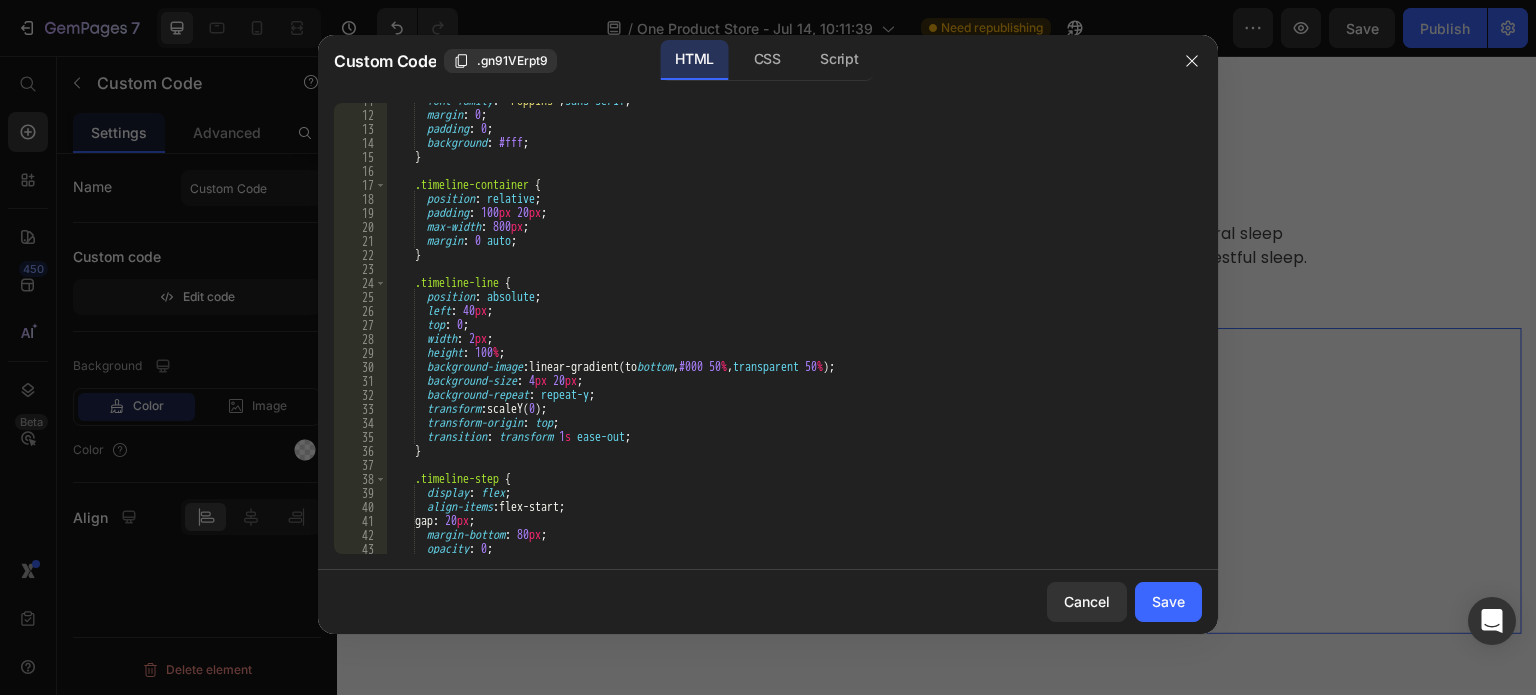scroll, scrollTop: 0, scrollLeft: 0, axis: both 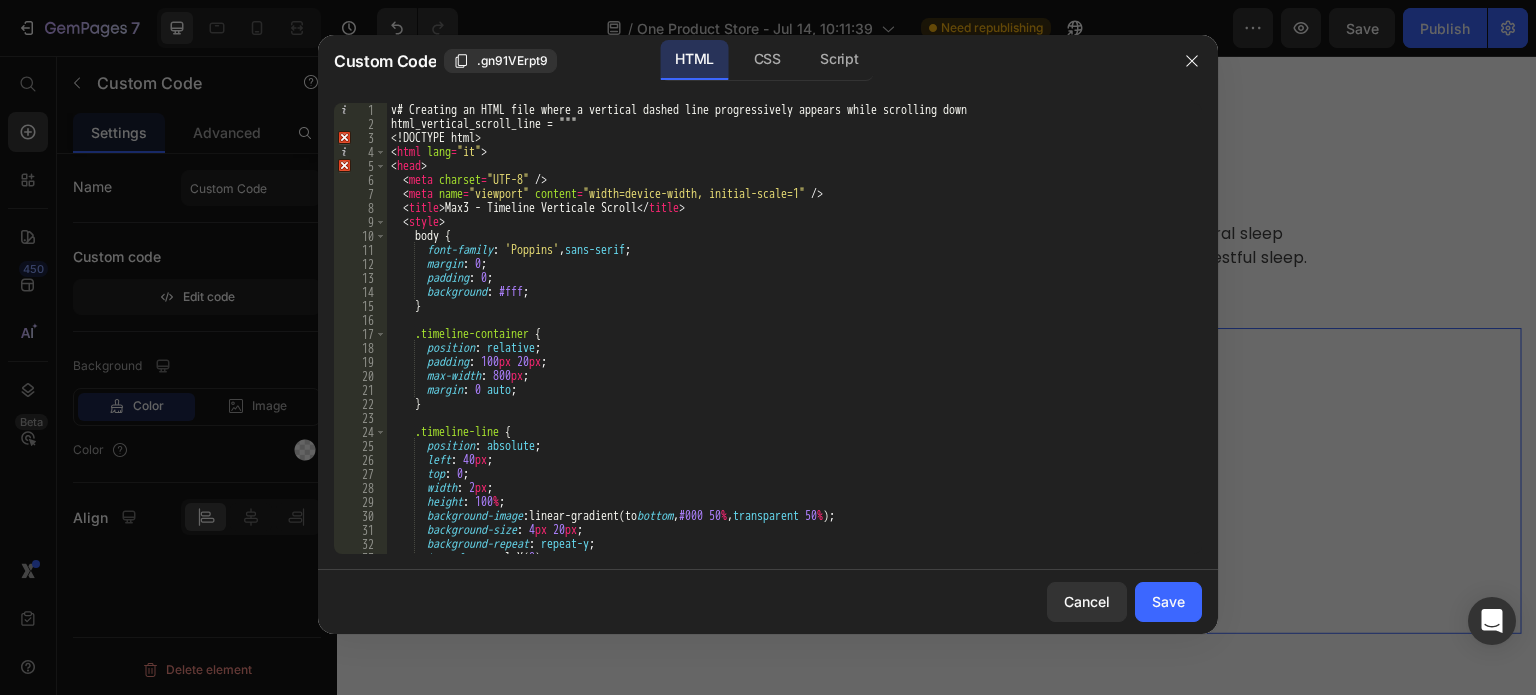 type on "v" 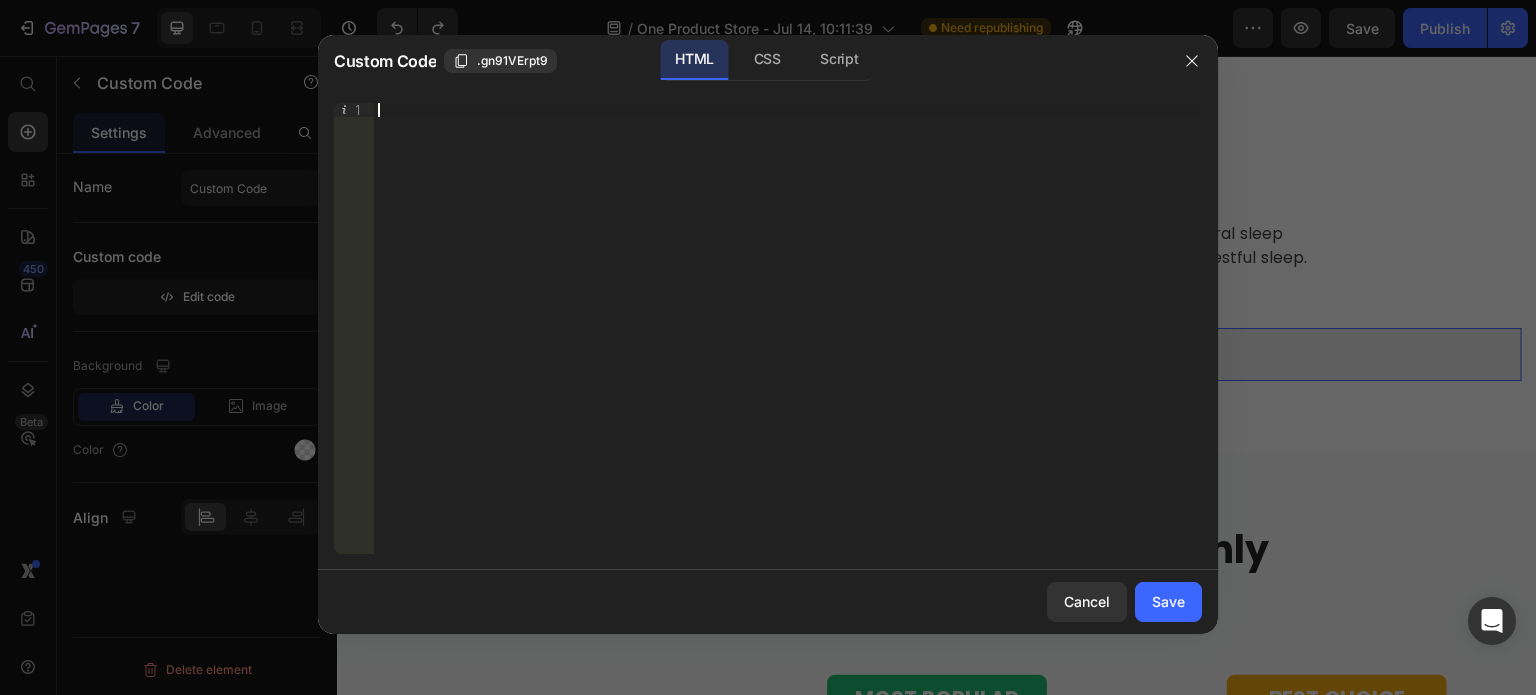 paste 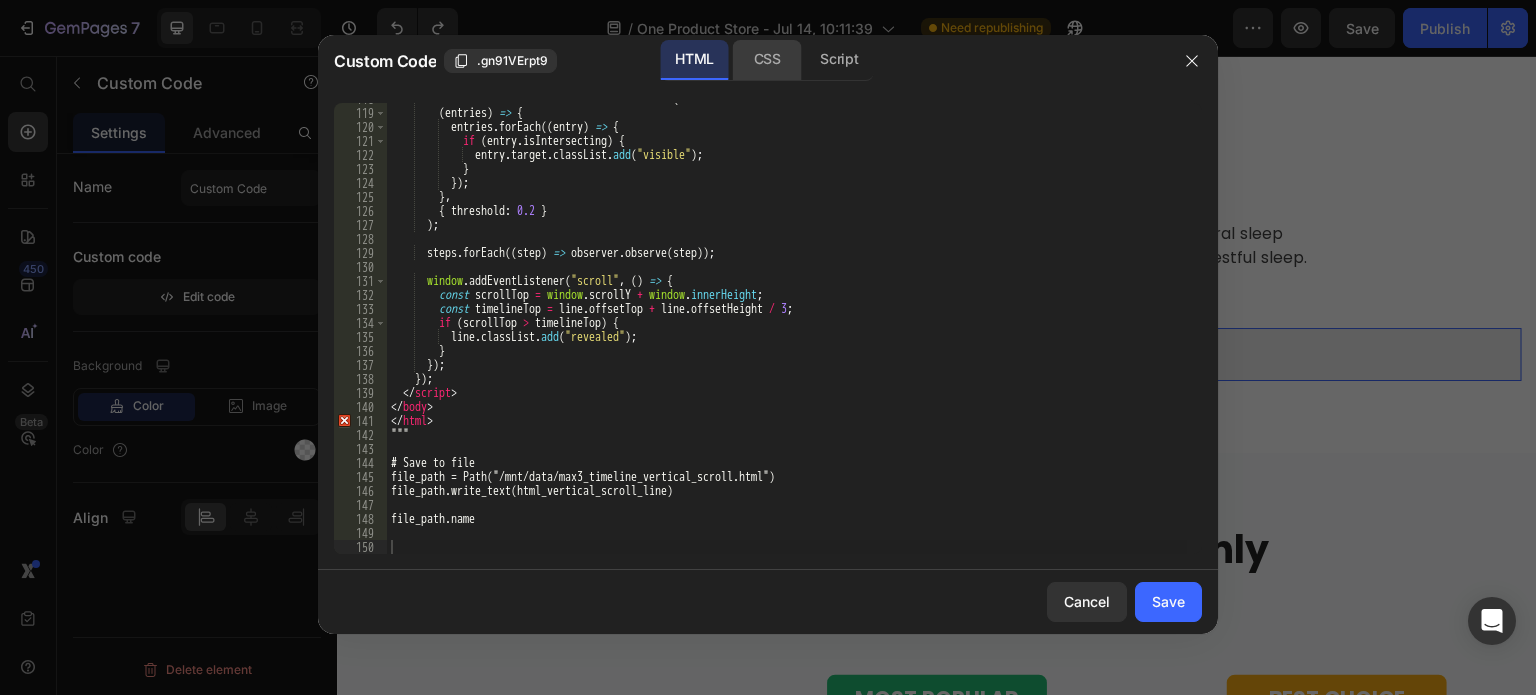 click on "CSS" 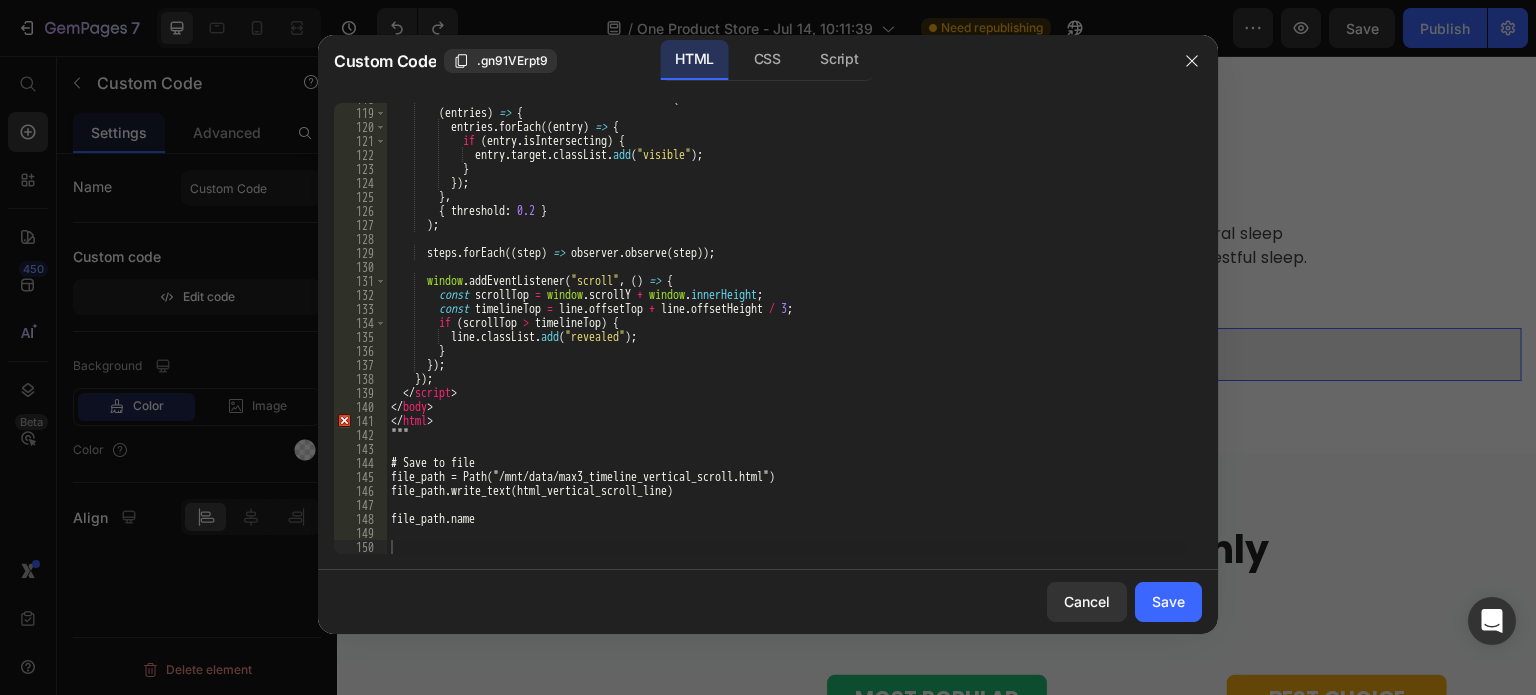 scroll, scrollTop: 584, scrollLeft: 0, axis: vertical 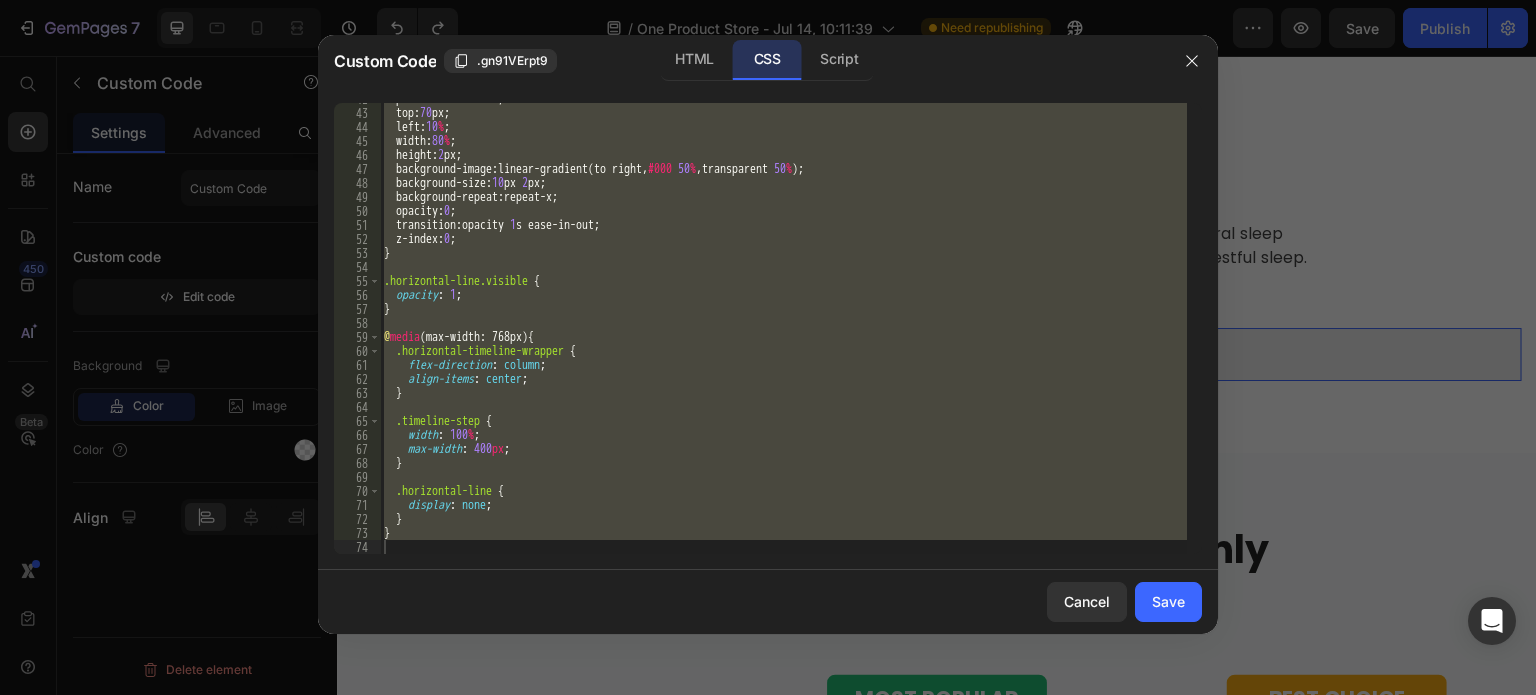 click on "position :  absolute ;    top :  70 px ;    left :  10 % ;    width :  80 % ;    height :  2 px ;    background-image :  linear-gradient ( to   right ,  #000   50 % ,  transparent   50 % );    background-size :  10 px   2 px ;    background-repeat :  repeat-x ;    opacity :  0 ;    transition :  opacity   1 s   ease-in-out ;    z-index :  0 ; } .horizontal-line.visible   {    opacity :   1 ; } @ media  (max-width: 768px)  {    .horizontal-timeline-wrapper   {      flex-direction :   column ;      align-items :   center ;    }    .timeline-step   {      width :   100 % ;      max-width :   400 px ;    }    .horizontal-line   {      display :   none ;    } }" at bounding box center (783, 328) 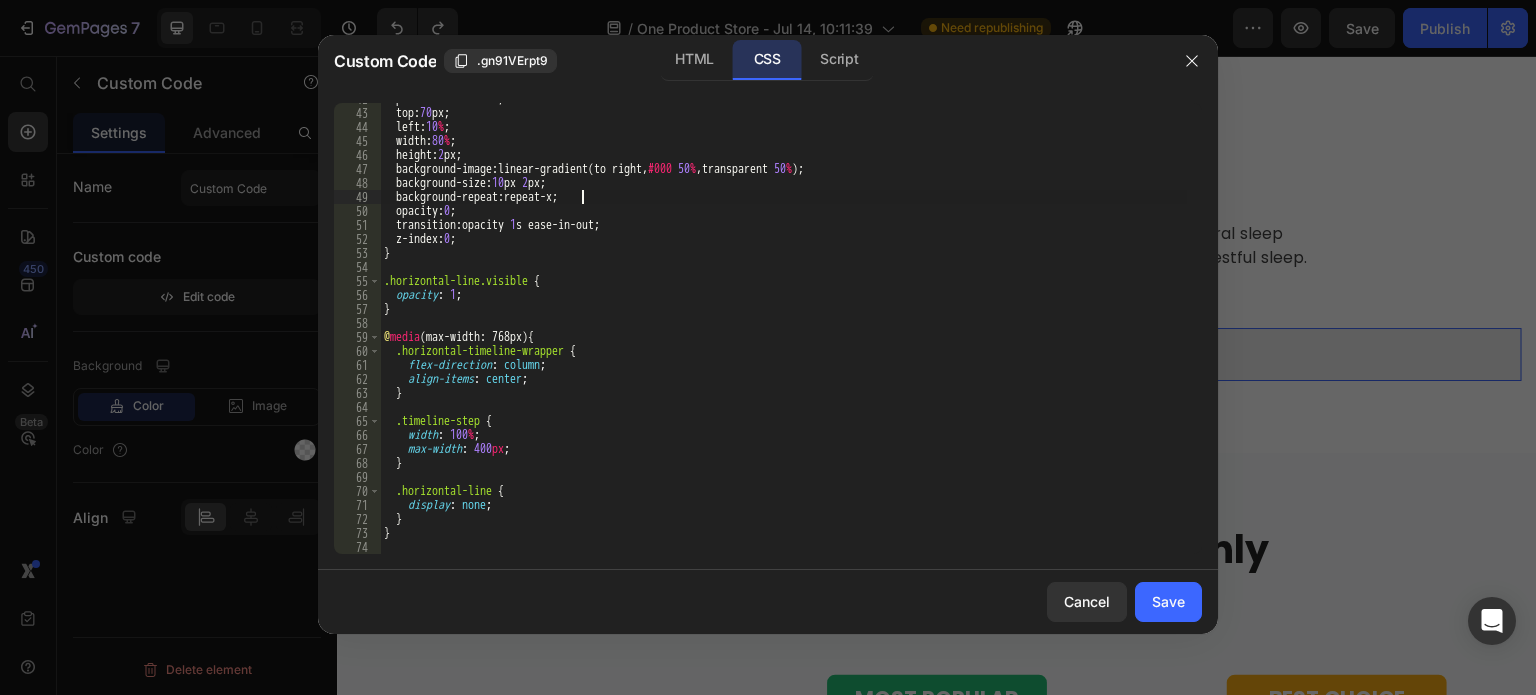 type on "}" 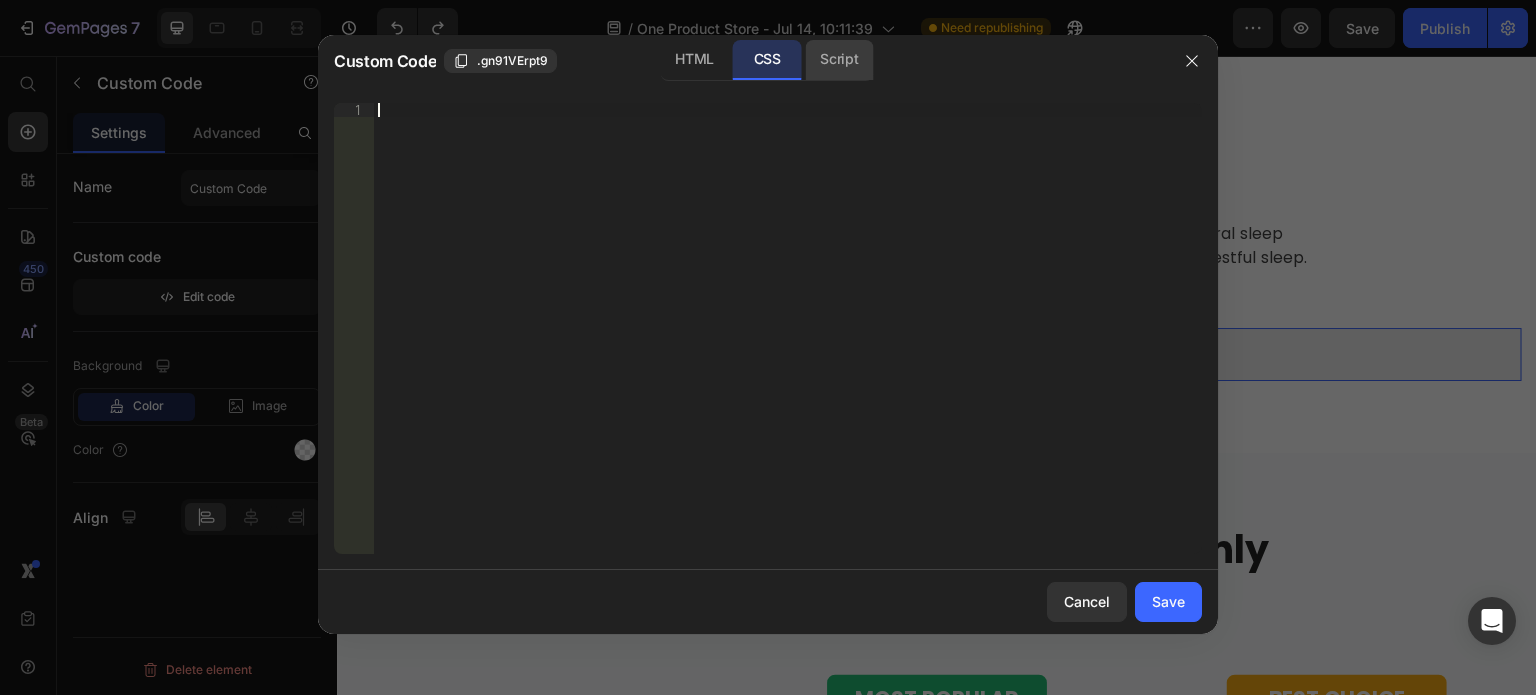 click on "Script" 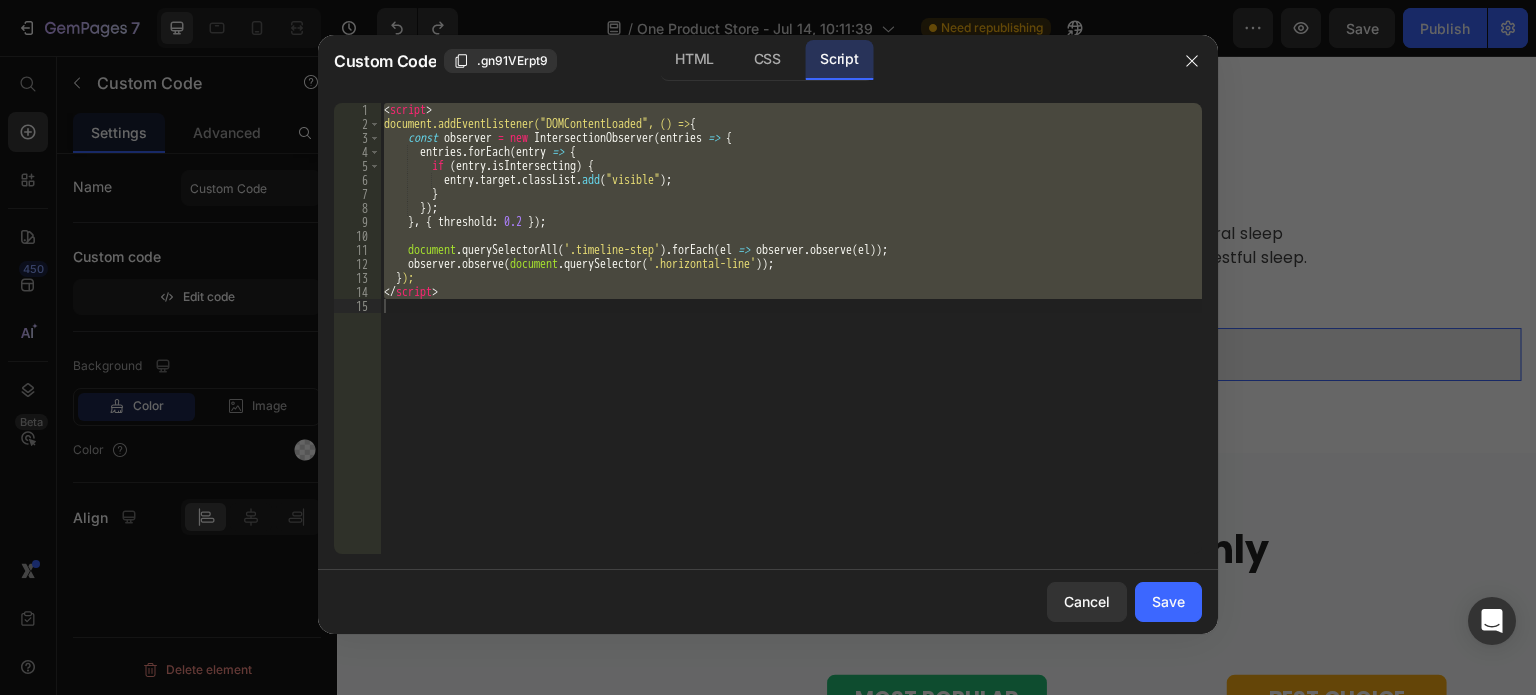 click on "< script >   document.addEventListener("DOMContentLoaded", () =>  {      const   observer   =   new   IntersectionObserver ( entries   =>   {         entries . forEach ( entry   =>   {           if   ( entry . isIntersecting )   {              entry . target . classList . add ( "visible" ) ;           }         }) ;      } ,   {   threshold :   0.2   }) ;      document . querySelectorAll ( '.timeline-step' ) . forEach ( el   =>   observer . observe ( el )) ;      observer . observe ( document . querySelector ( '.horizontal-line' )) ;    } ); </ script >" at bounding box center [791, 328] 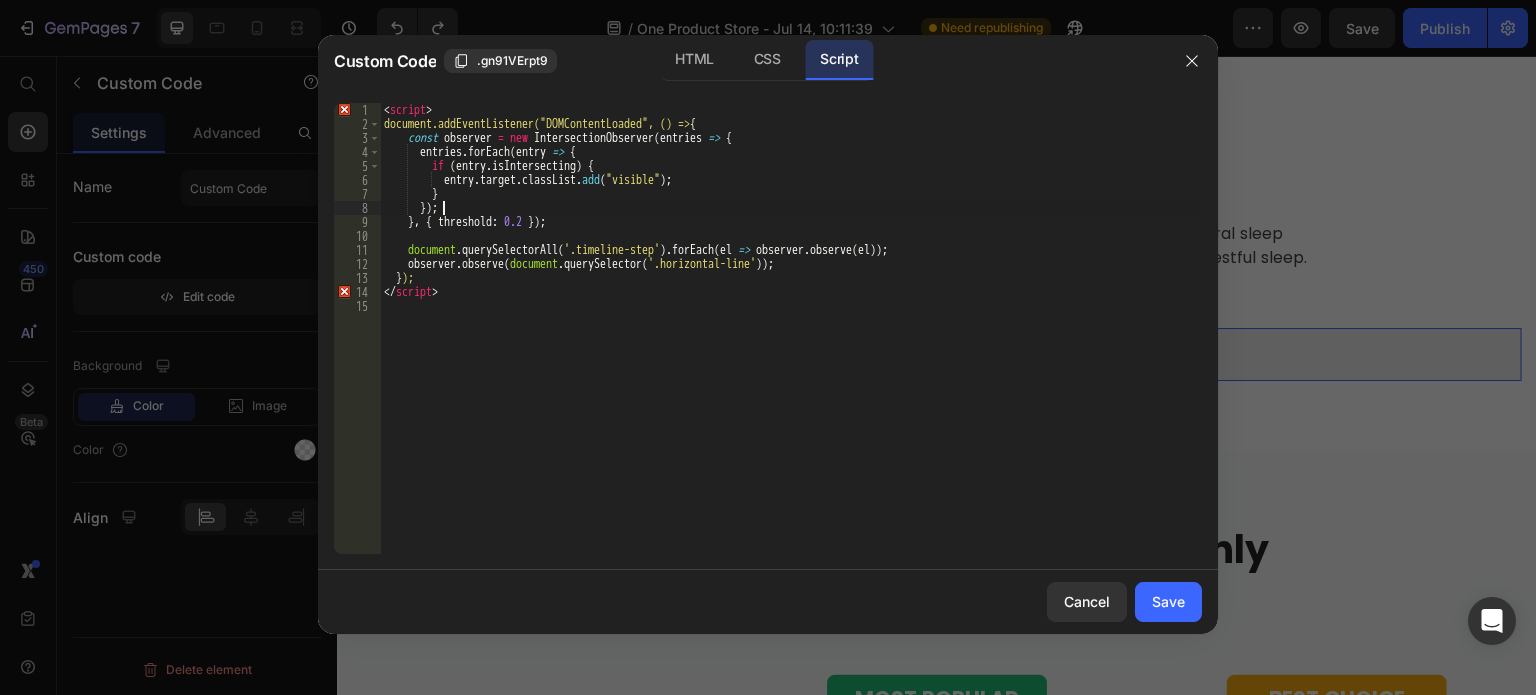 type on "</script>" 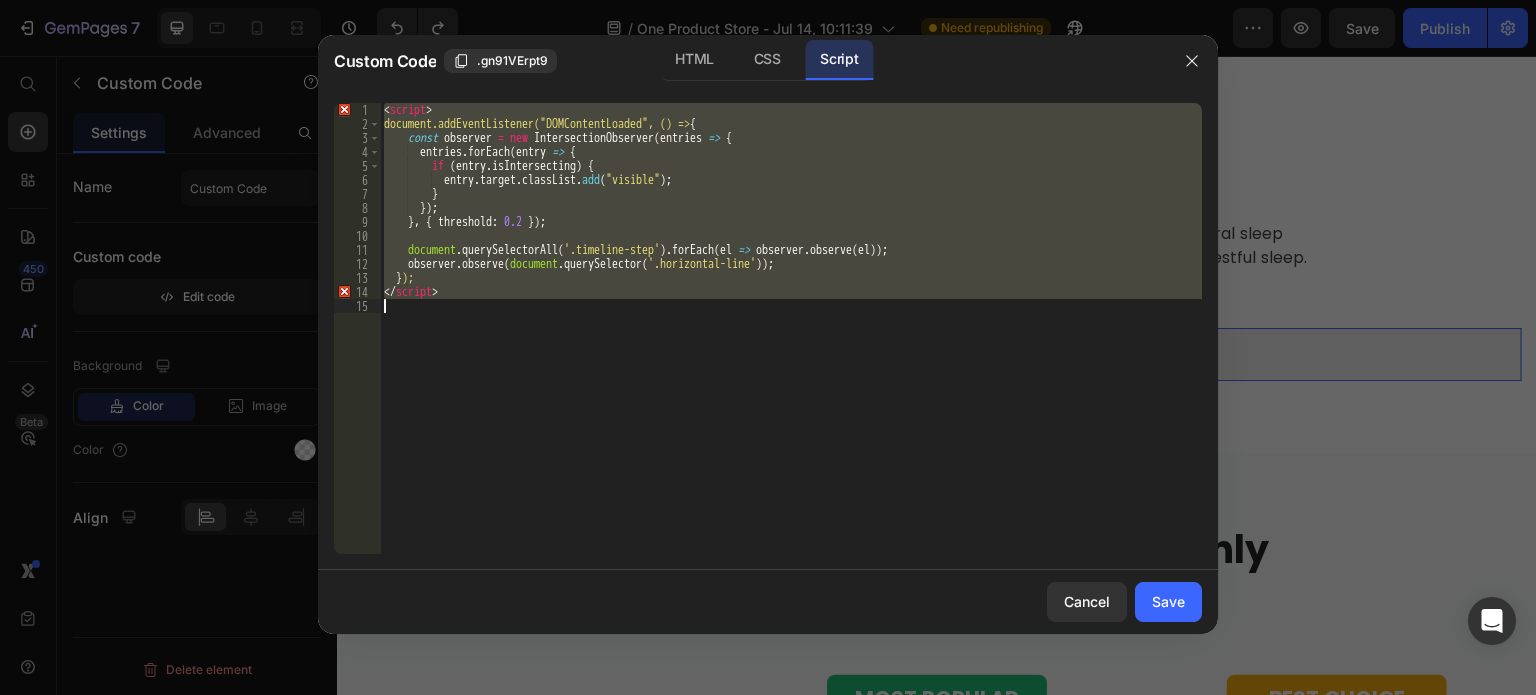 type 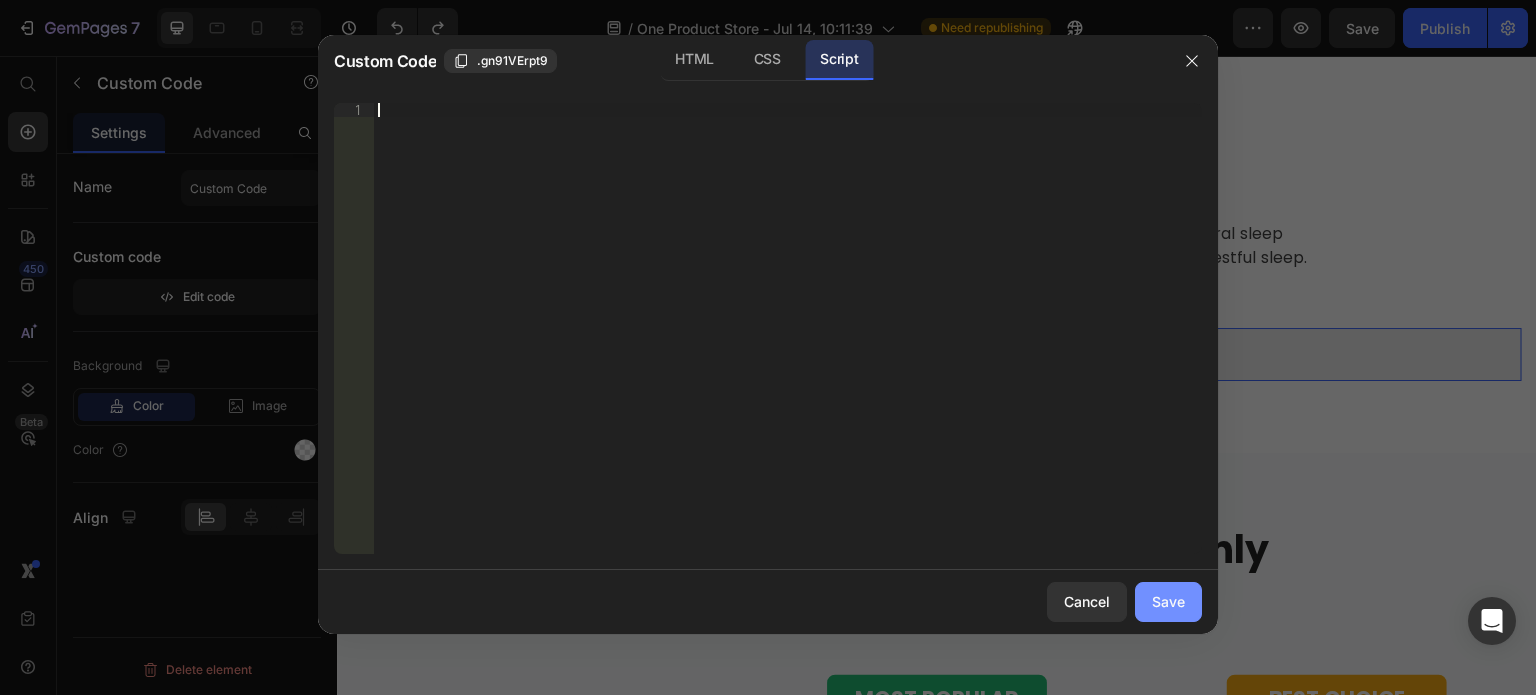click on "Save" 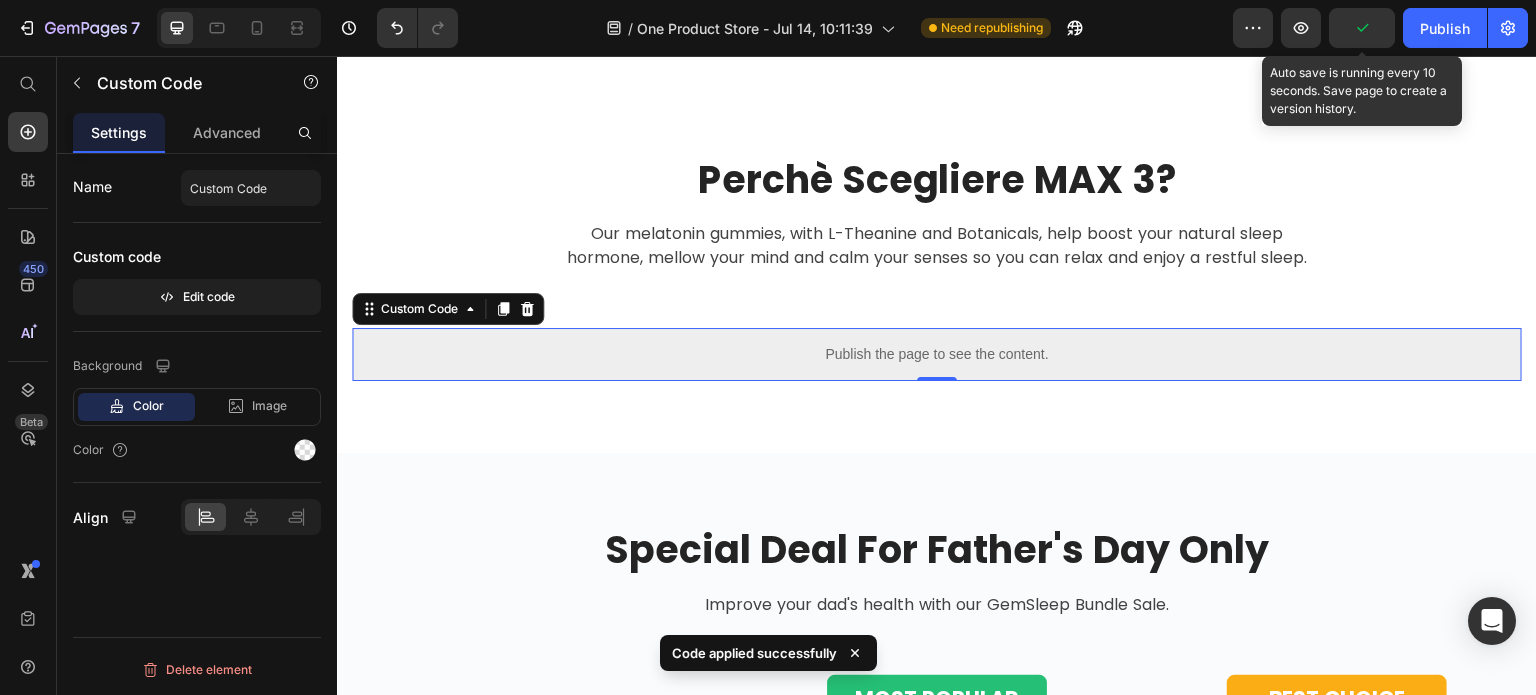 click on "Preview Auto save is running every 10 seconds. Save page to create a version history.  Publish" at bounding box center (1380, 28) 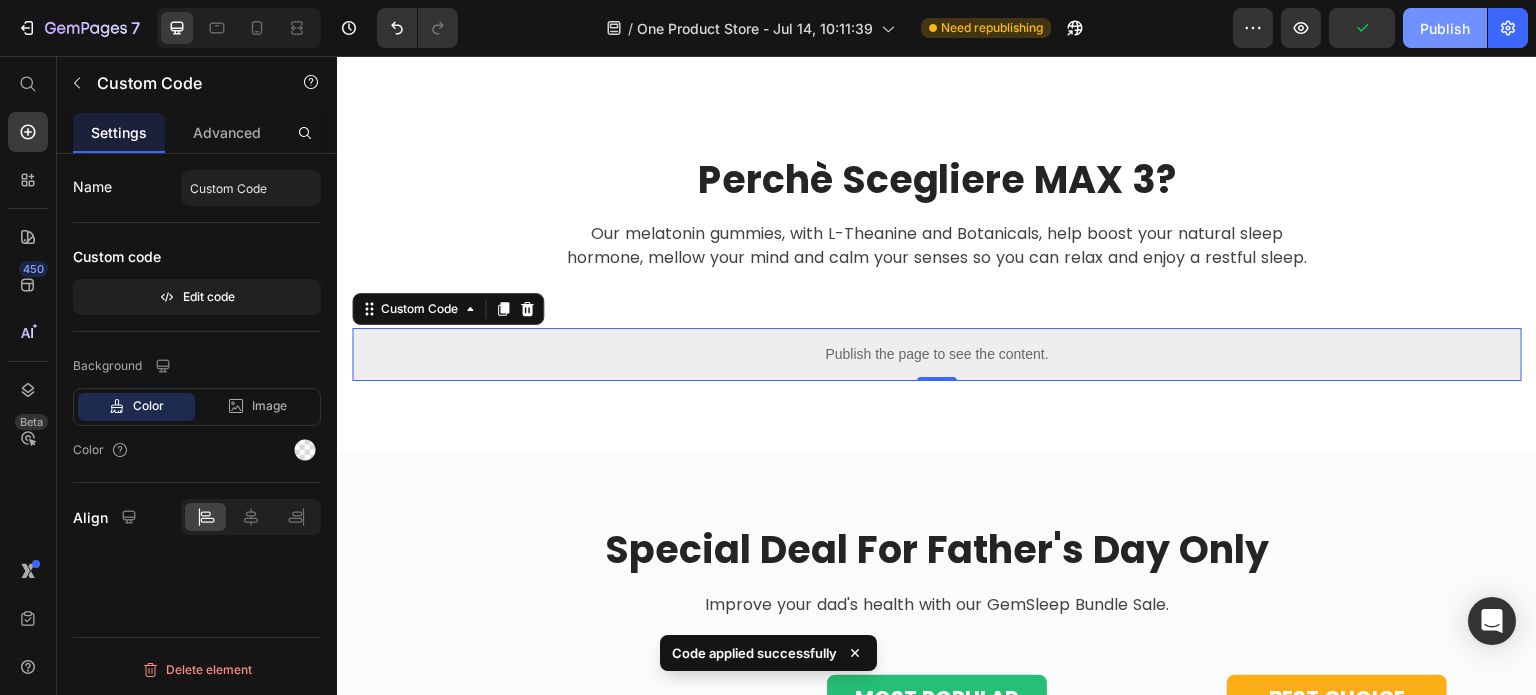 click on "Publish" at bounding box center [1445, 28] 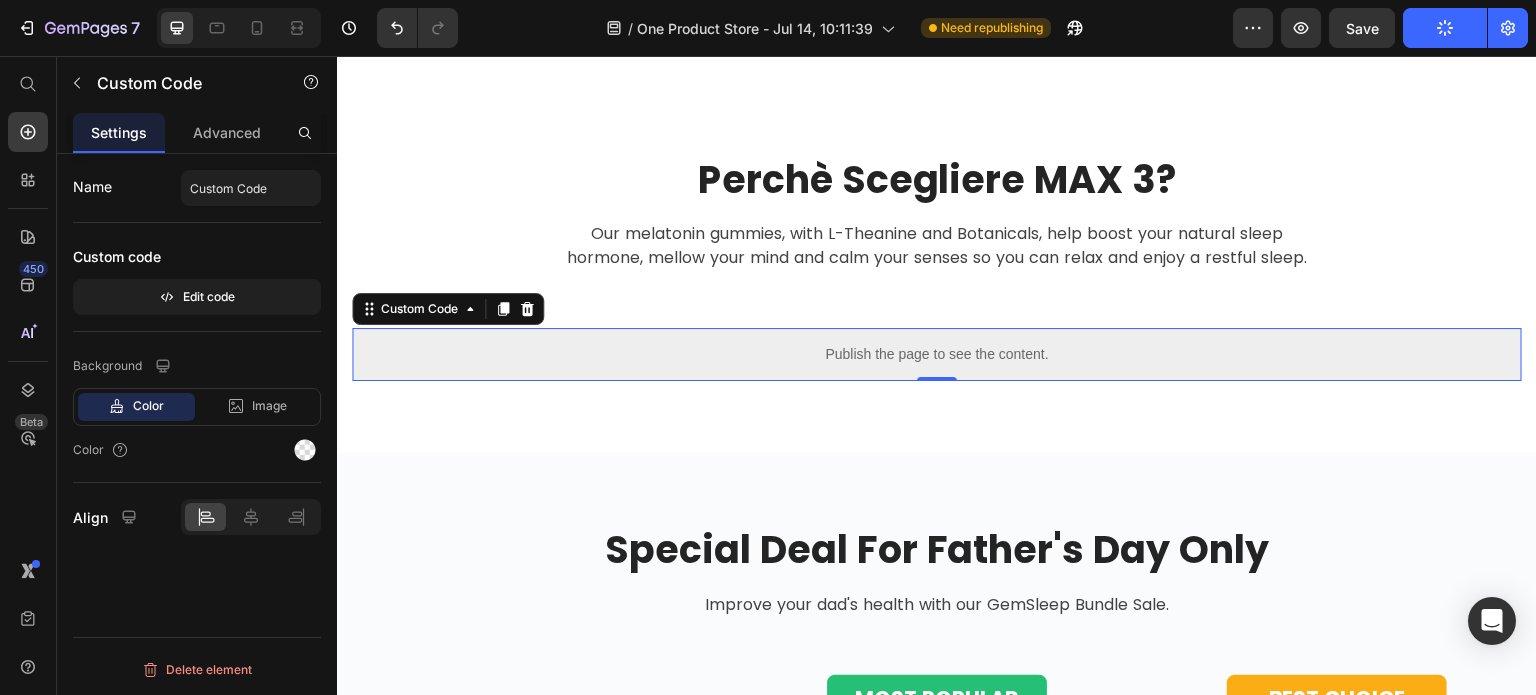 type 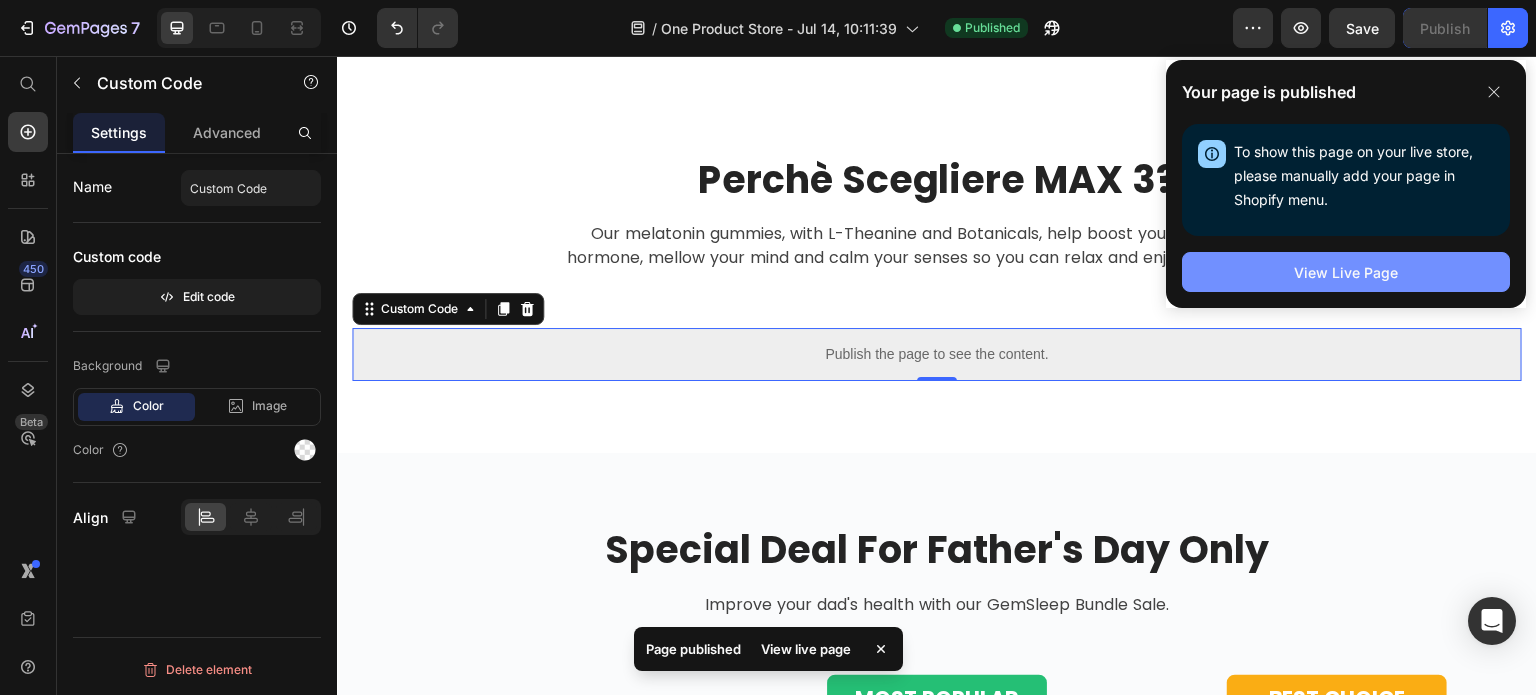 click on "View Live Page" at bounding box center [1346, 272] 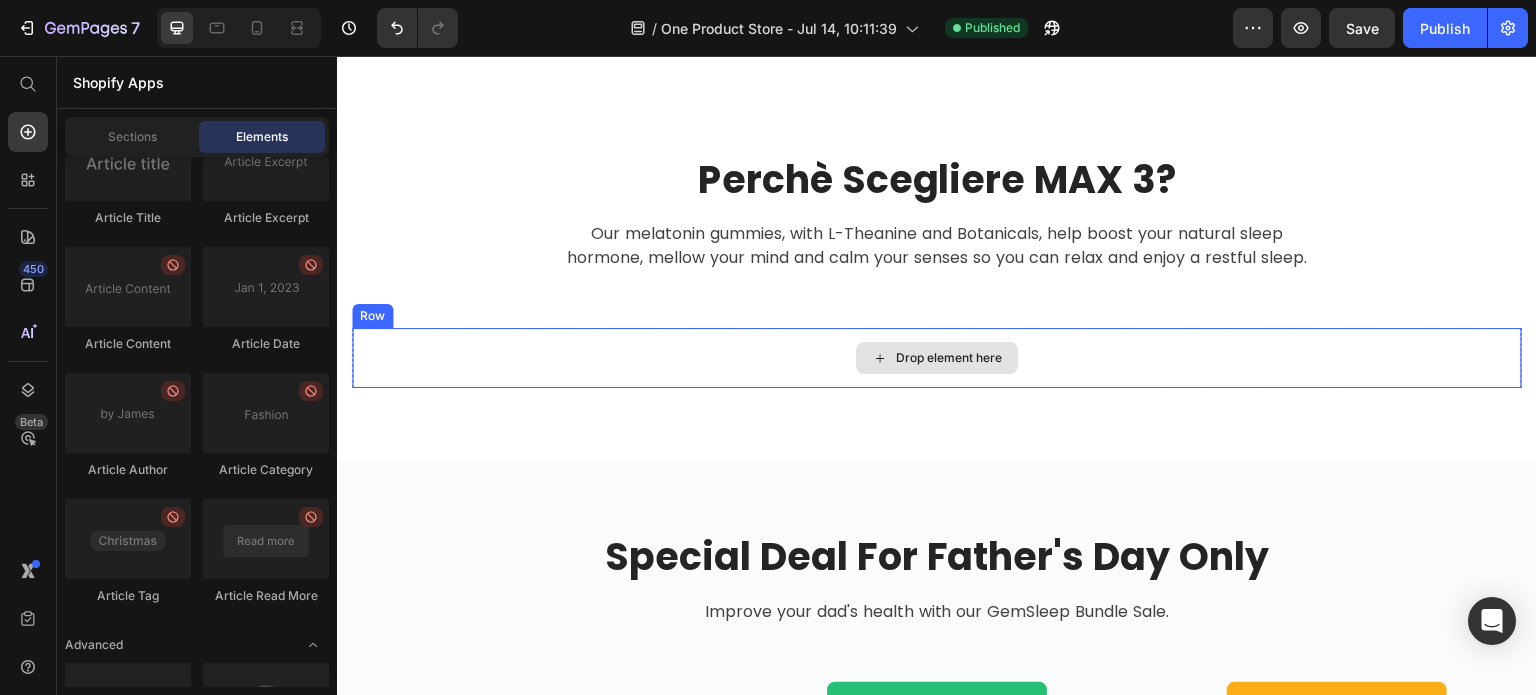 click on "Drop element here" at bounding box center [949, 358] 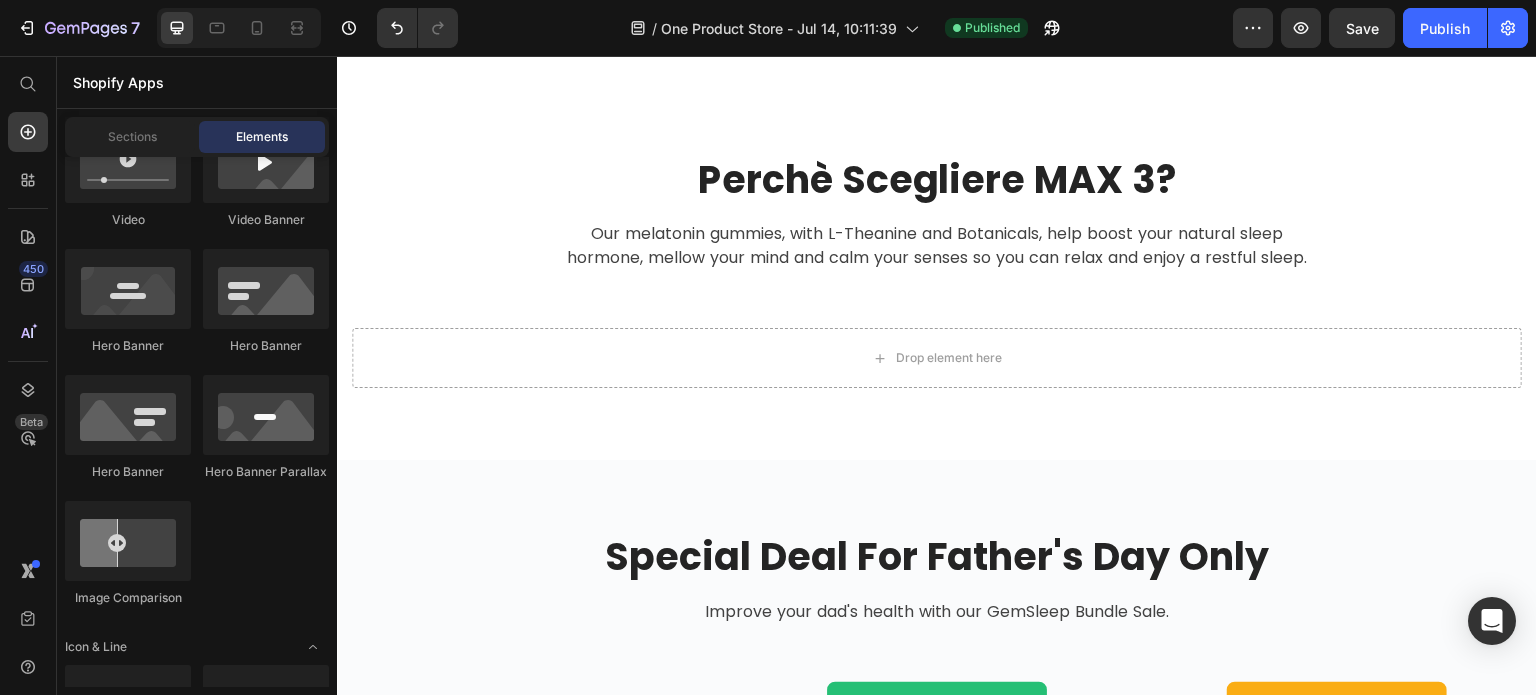 scroll, scrollTop: 448, scrollLeft: 0, axis: vertical 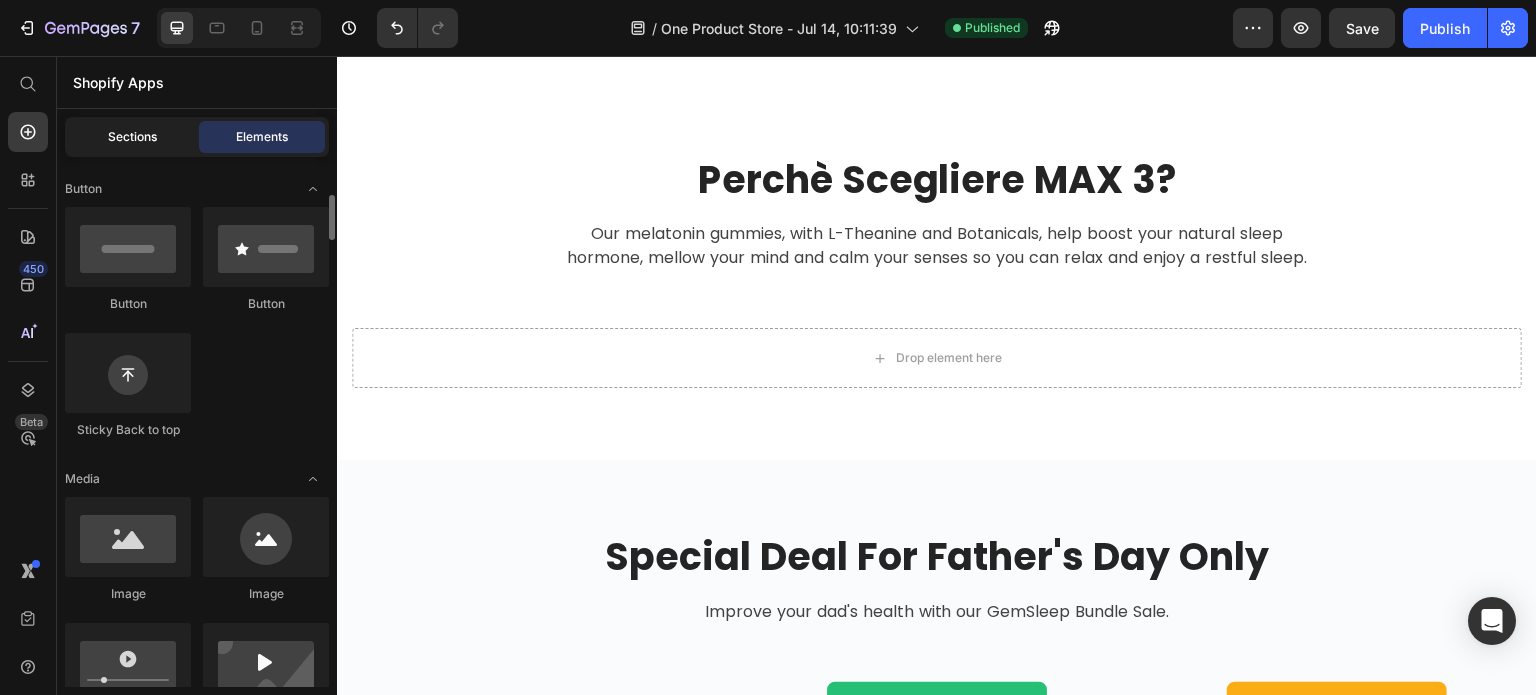 click on "Sections" at bounding box center (132, 137) 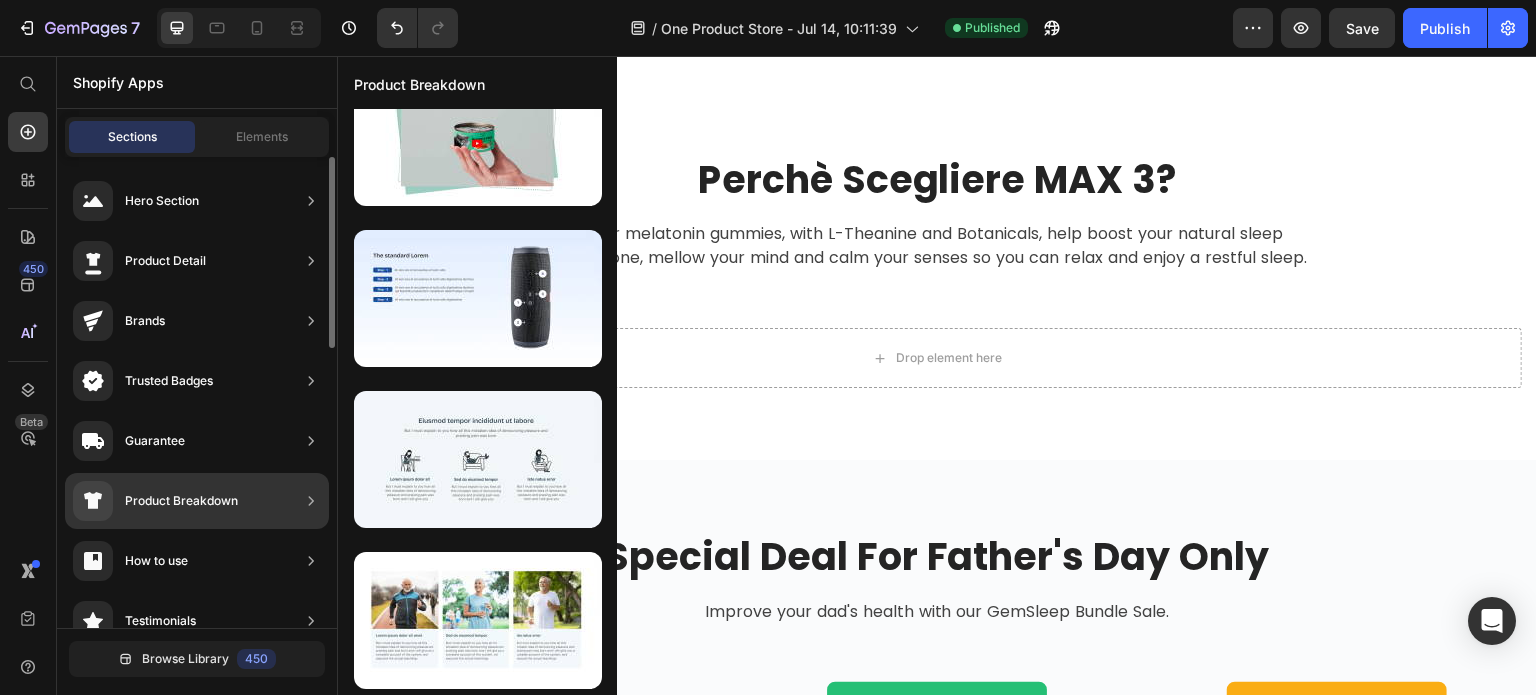 scroll, scrollTop: 46, scrollLeft: 0, axis: vertical 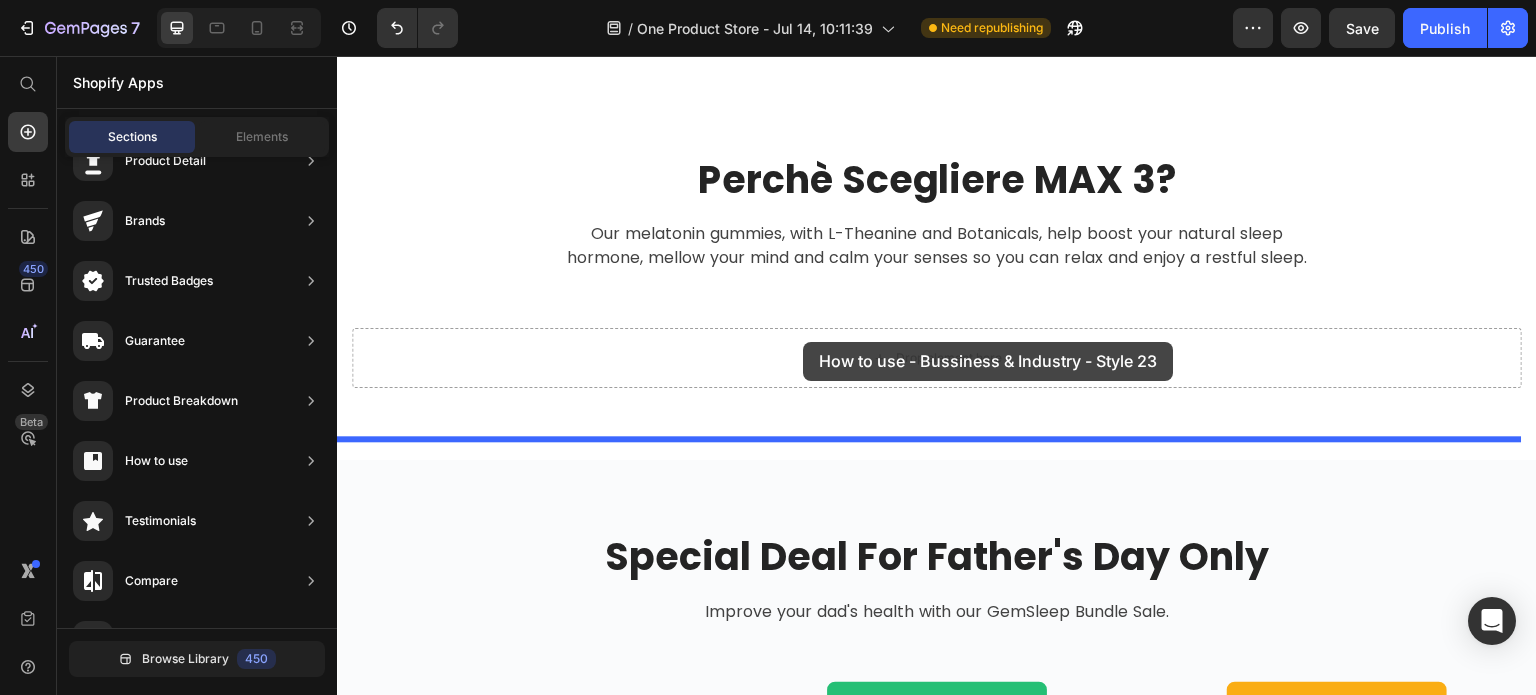 drag, startPoint x: 731, startPoint y: 415, endPoint x: 803, endPoint y: 342, distance: 102.53292 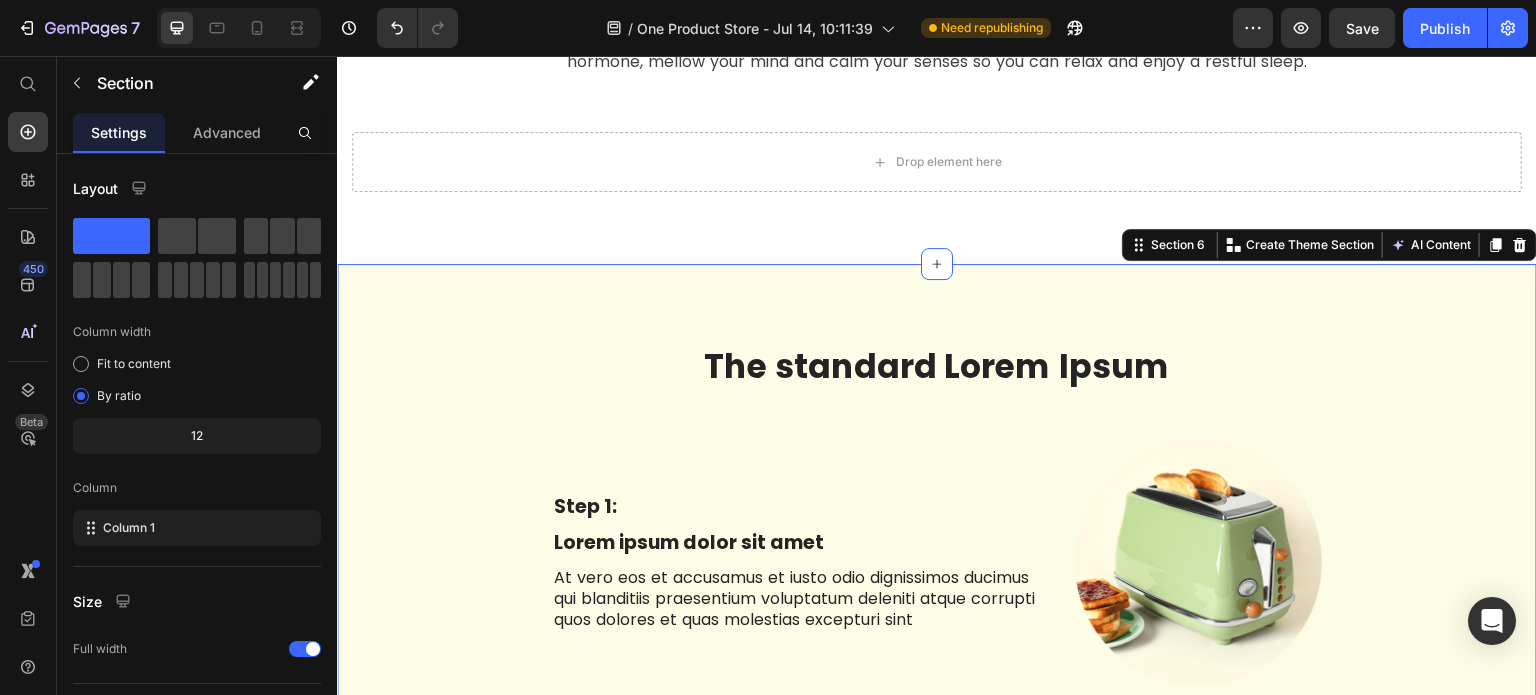 scroll, scrollTop: 3860, scrollLeft: 0, axis: vertical 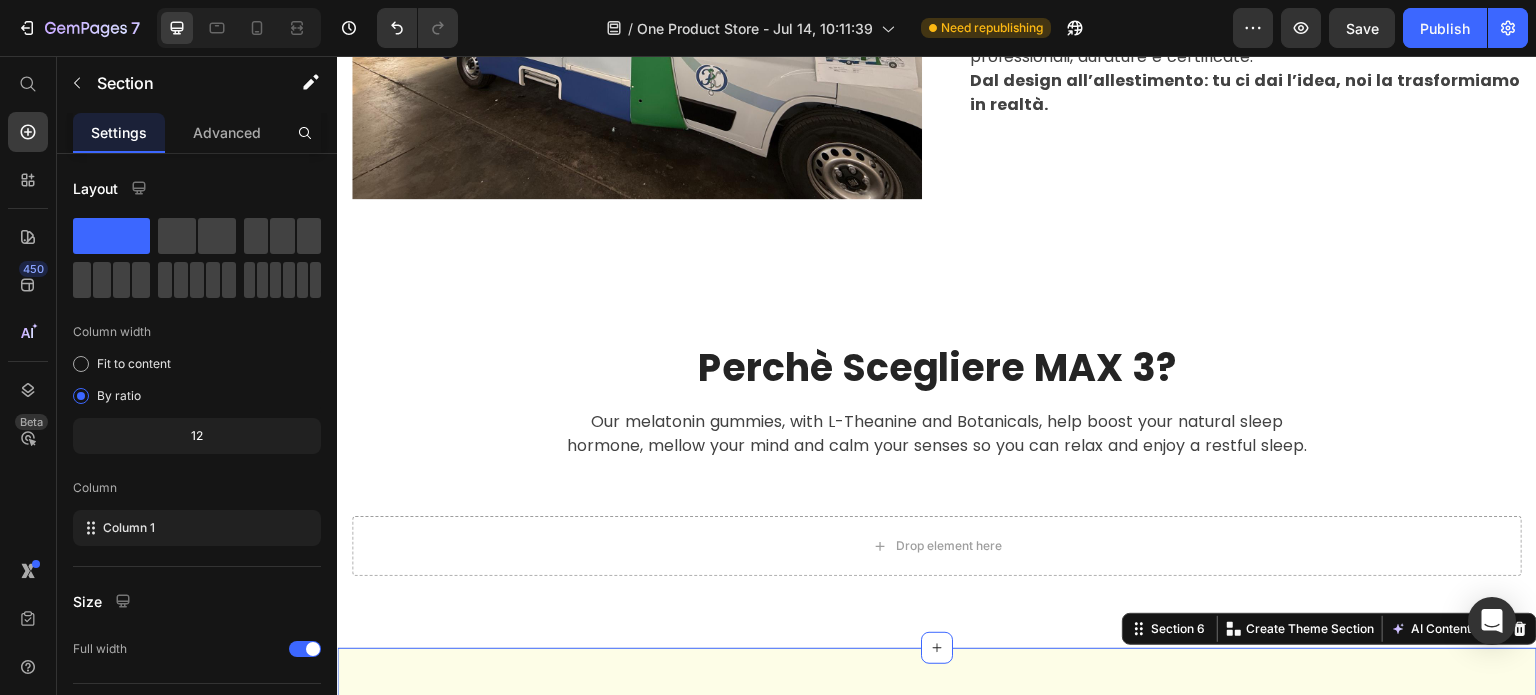 click on "Perchè Scegliere MAX 3?" at bounding box center (937, 368) 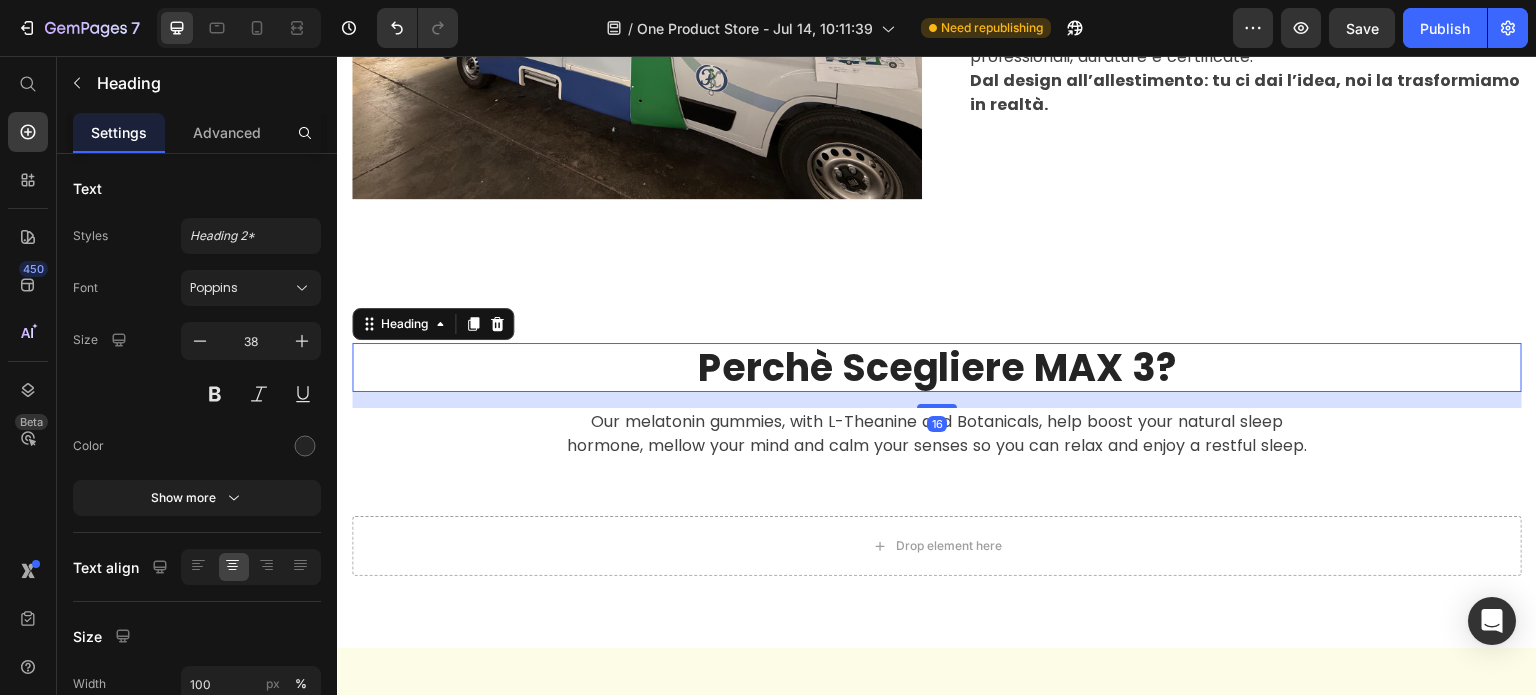 click on "Perchè Scegliere MAX 3?" at bounding box center [937, 368] 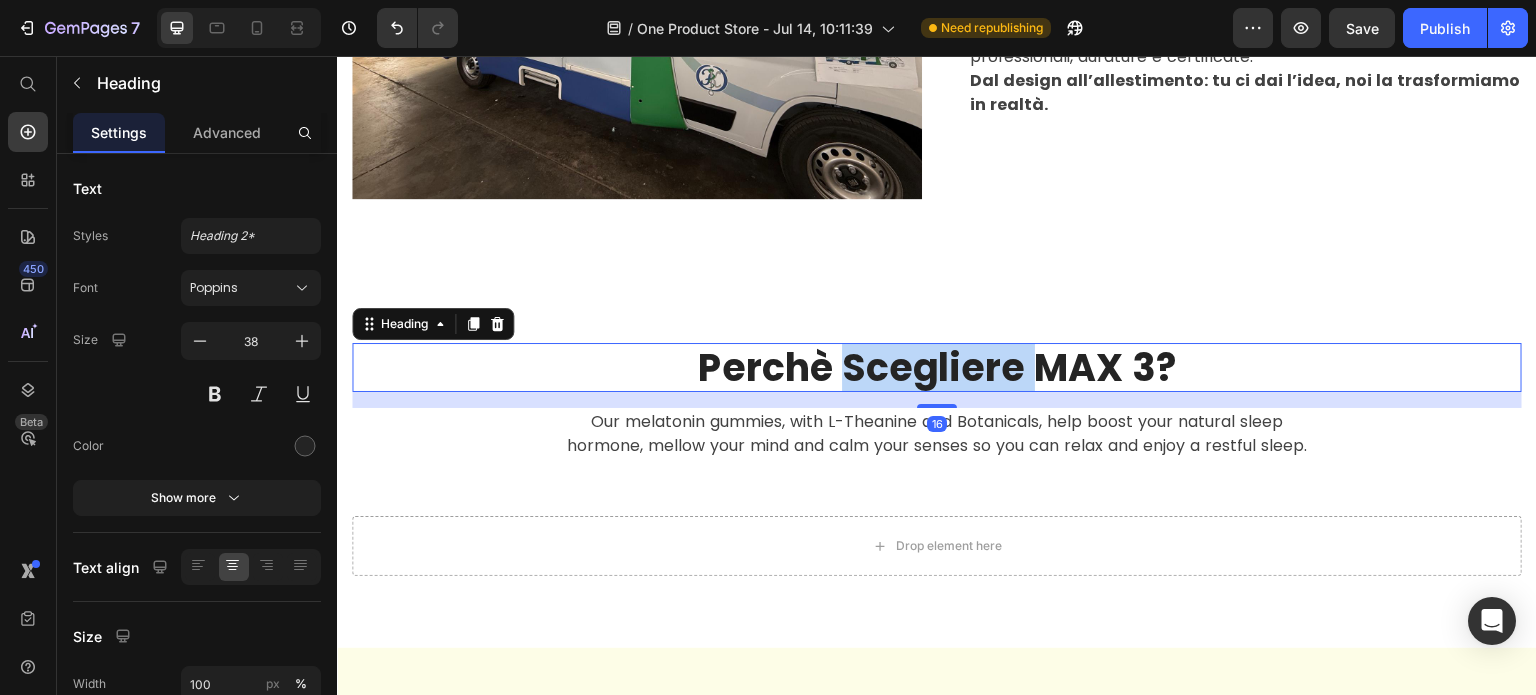 click on "Perchè Scegliere MAX 3?" at bounding box center [937, 368] 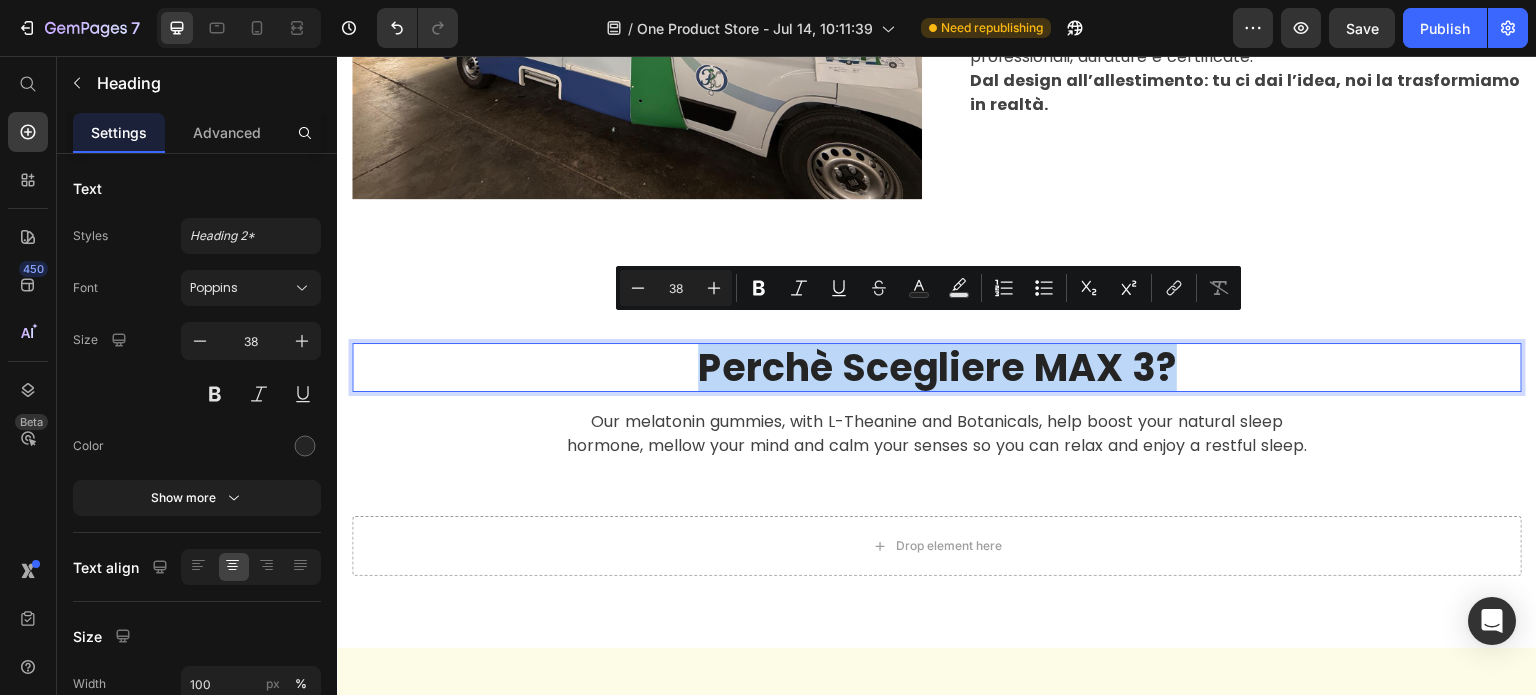copy on "Perchè Scegliere MAX 3?" 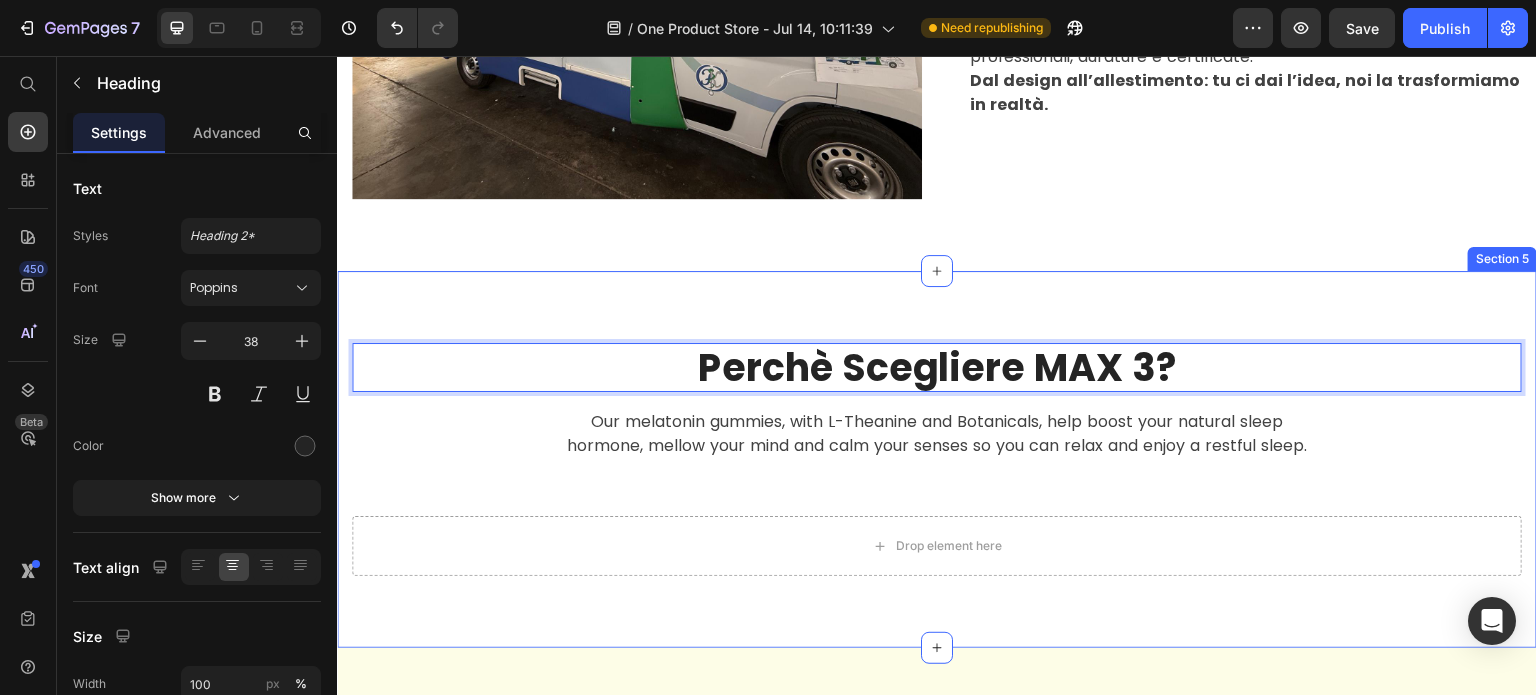 click on "Perchè Scegliere MAX 3? Heading   16 Our melatonin gummies, with L-Theanine and Botanicals, help boost your natural sleep hormone, mellow your mind and calm your senses so you can relax and enjoy a restful sleep. Text block Row
Drop element here Row Row Row Section 5" at bounding box center (937, 460) 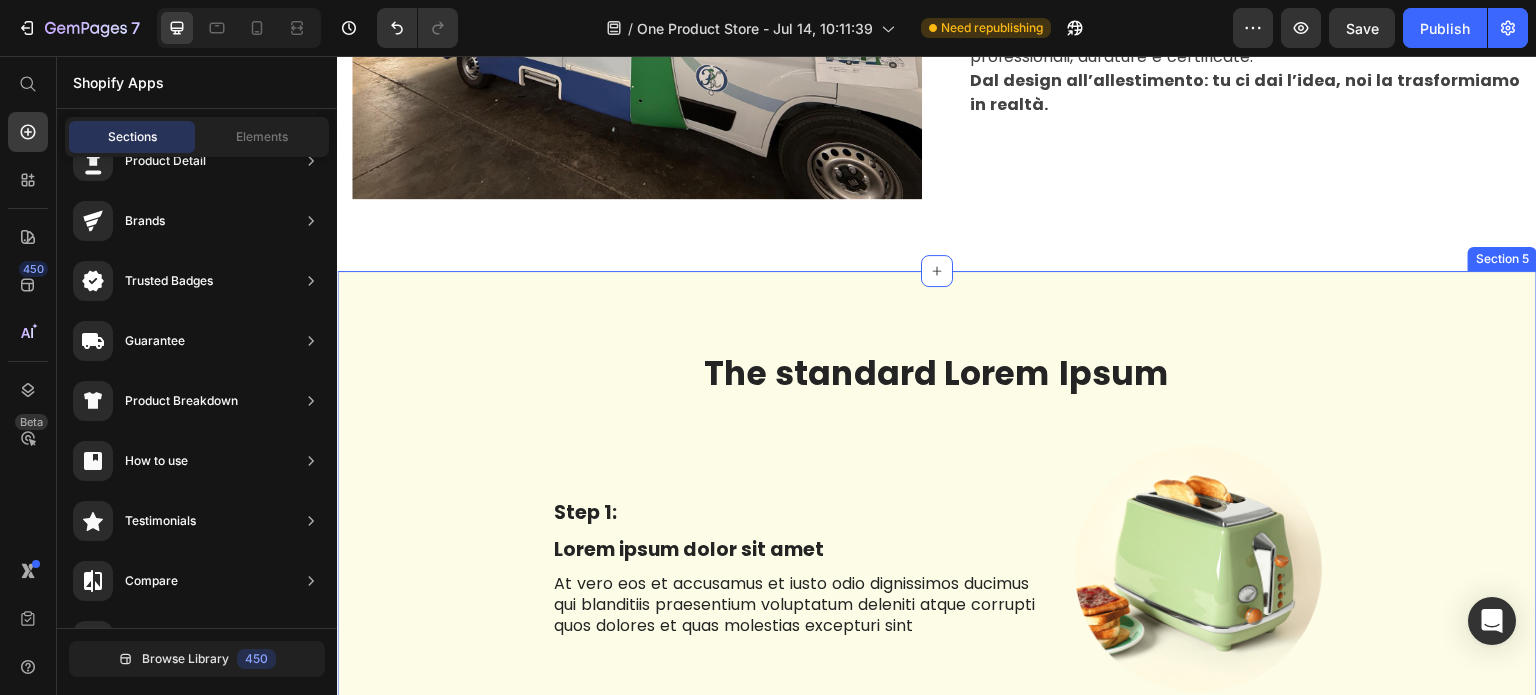 click on "The standard Lorem Ipsum Heading Row Step 1: Text Block Lorem ipsum dolor sit amet Text Block At vero eos et accusamus et iusto odio dignissimos ducimus qui blanditiis praesentium voluptatum deleniti atque corrupti quos dolores et quas molestias excepturi sint Text Block Image Row Image Step 2: Text Block Lorem ipsum dolor sit amet Text Block At vero eos et accusamus et iusto odio dignissimos ducimus qui blanditiis praesentium voluptatum deleniti atque corrupti quos dolores et quas molestias excepturi sint Text Block Row Step 3: Text Block Lorem ipsum dolor sit amet Text Block At vero eos et accusamus et iusto odio dignissimos ducimus qui blanditiis praesentium voluptatum deleniti atque corrupti quos dolores et quas molestias excepturi sint Text Block Image Row Image Step 4: Text Block Lorem ipsum dolor sit amet Text Block At vero eos et accusamus et iusto odio dignissimos ducimus qui blanditiis praesentium voluptatum deleniti atque corrupti quos dolores et quas molestias excepturi sint Text Block Row Step 5:" at bounding box center [937, 1023] 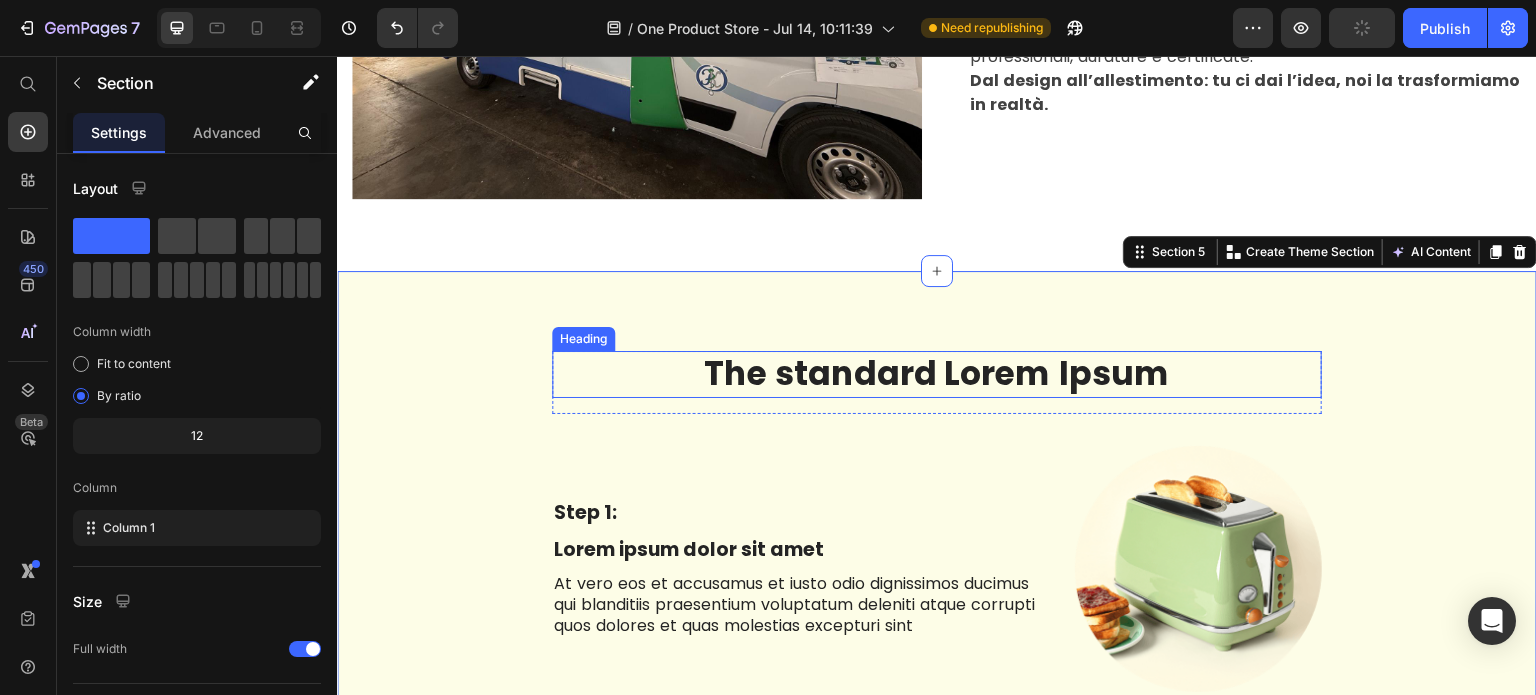 click on "The standard Lorem Ipsum" at bounding box center (937, 374) 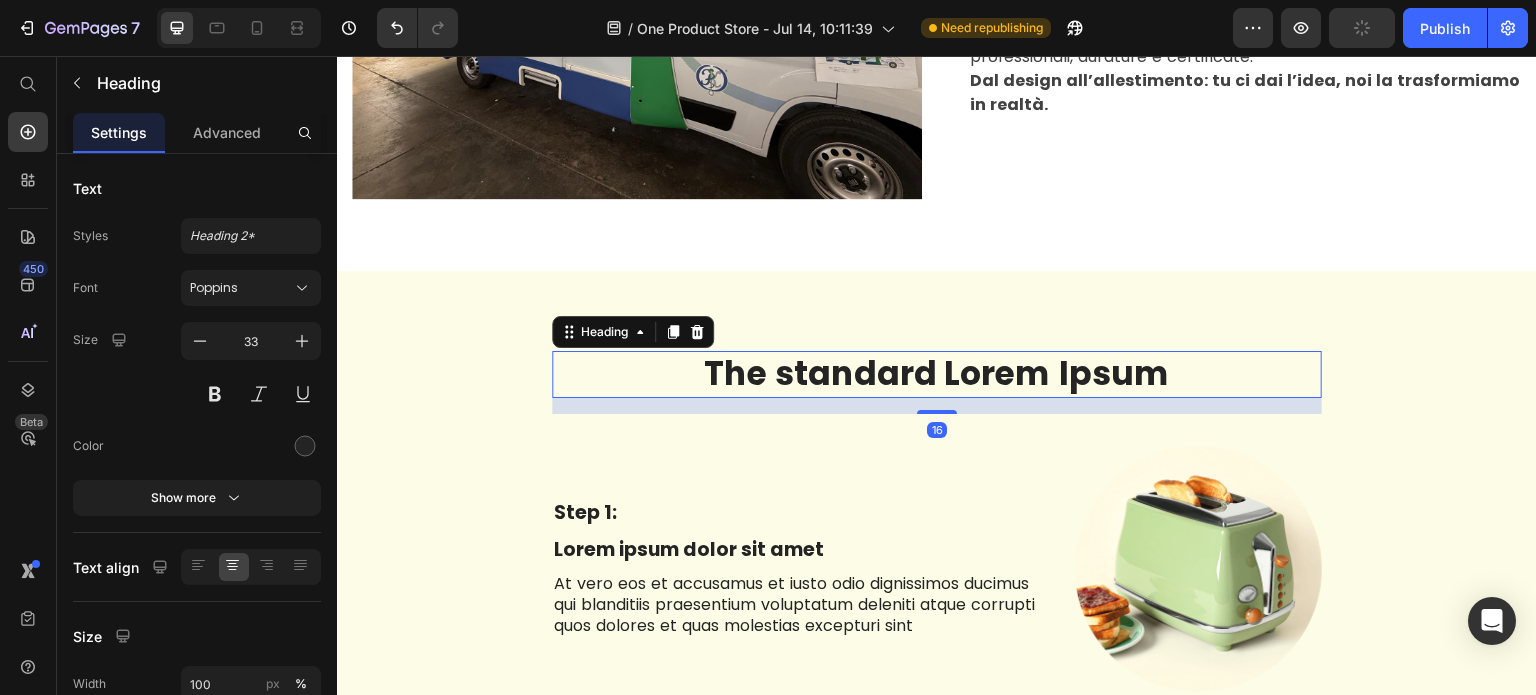 click on "The standard Lorem Ipsum" at bounding box center [937, 374] 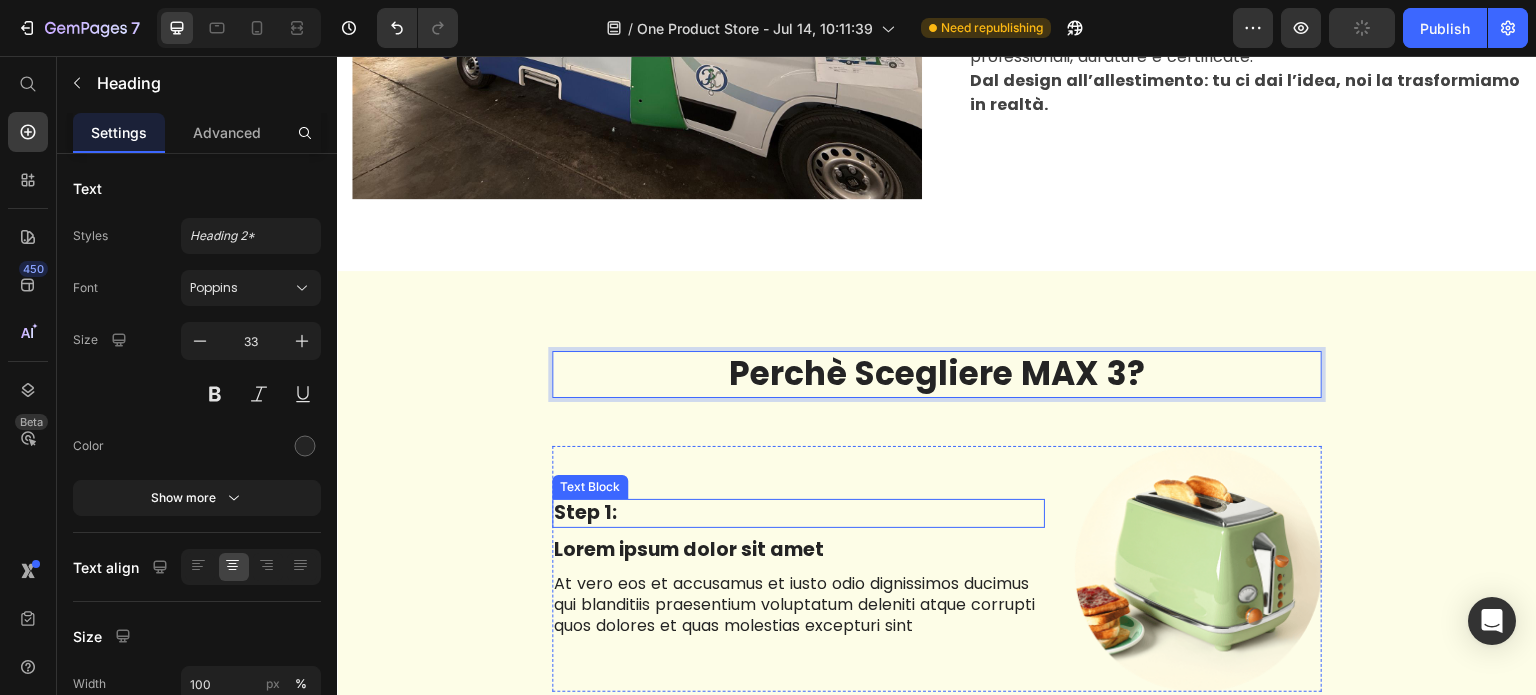 click on "Step 1:" at bounding box center (798, 513) 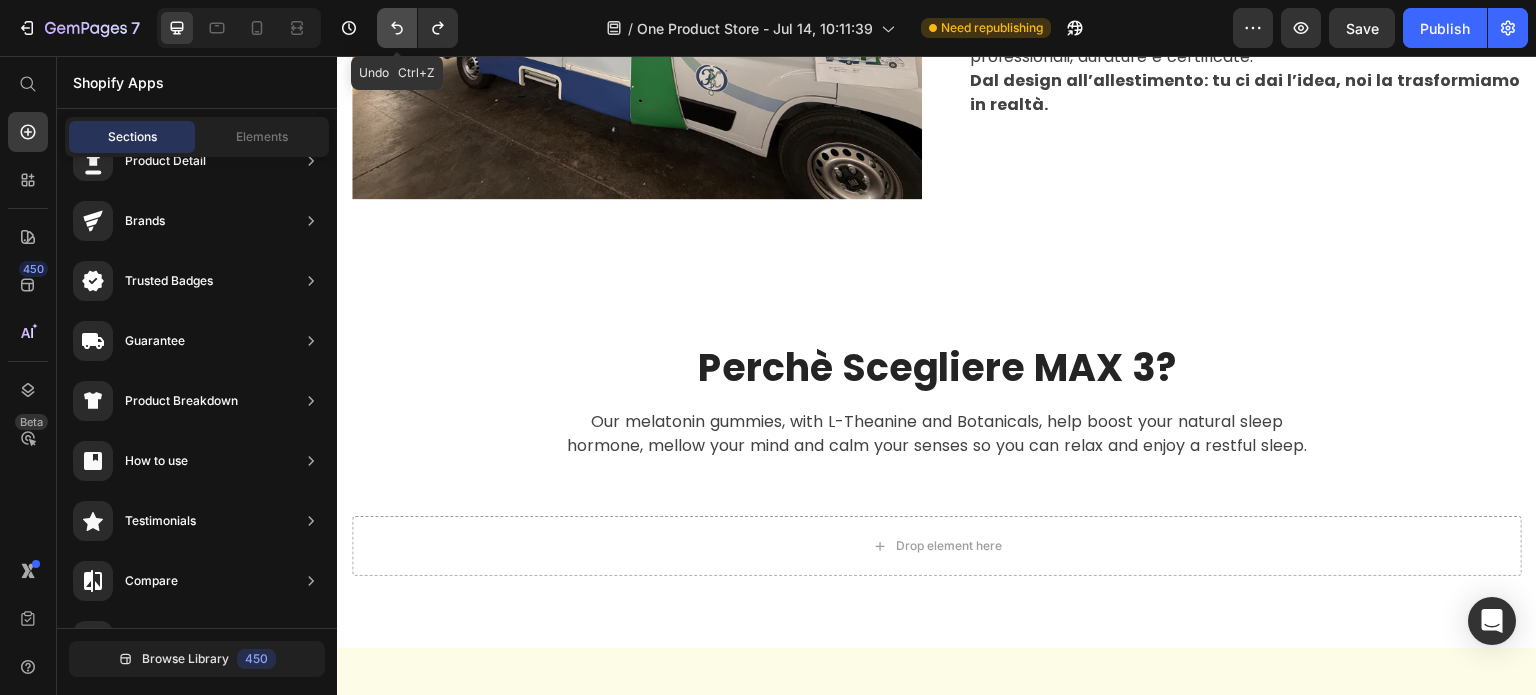 click 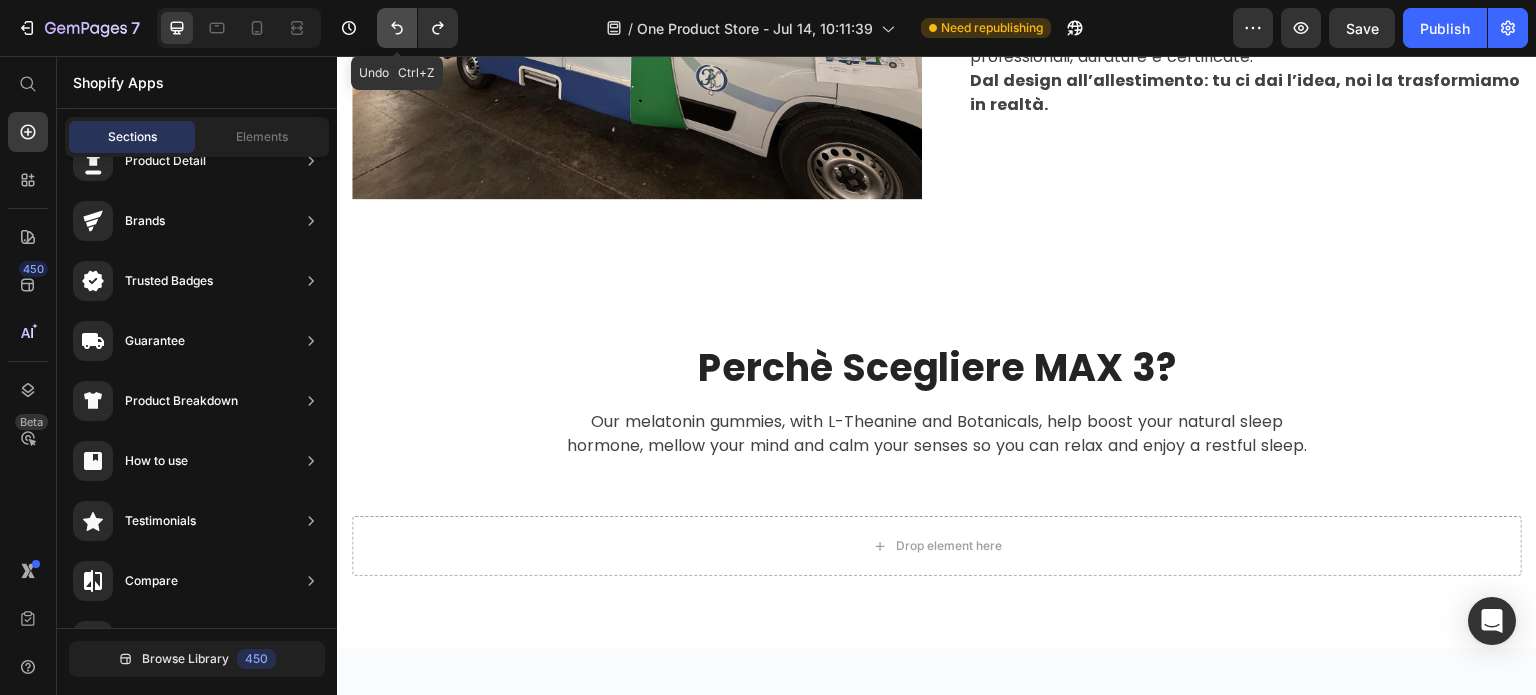 click 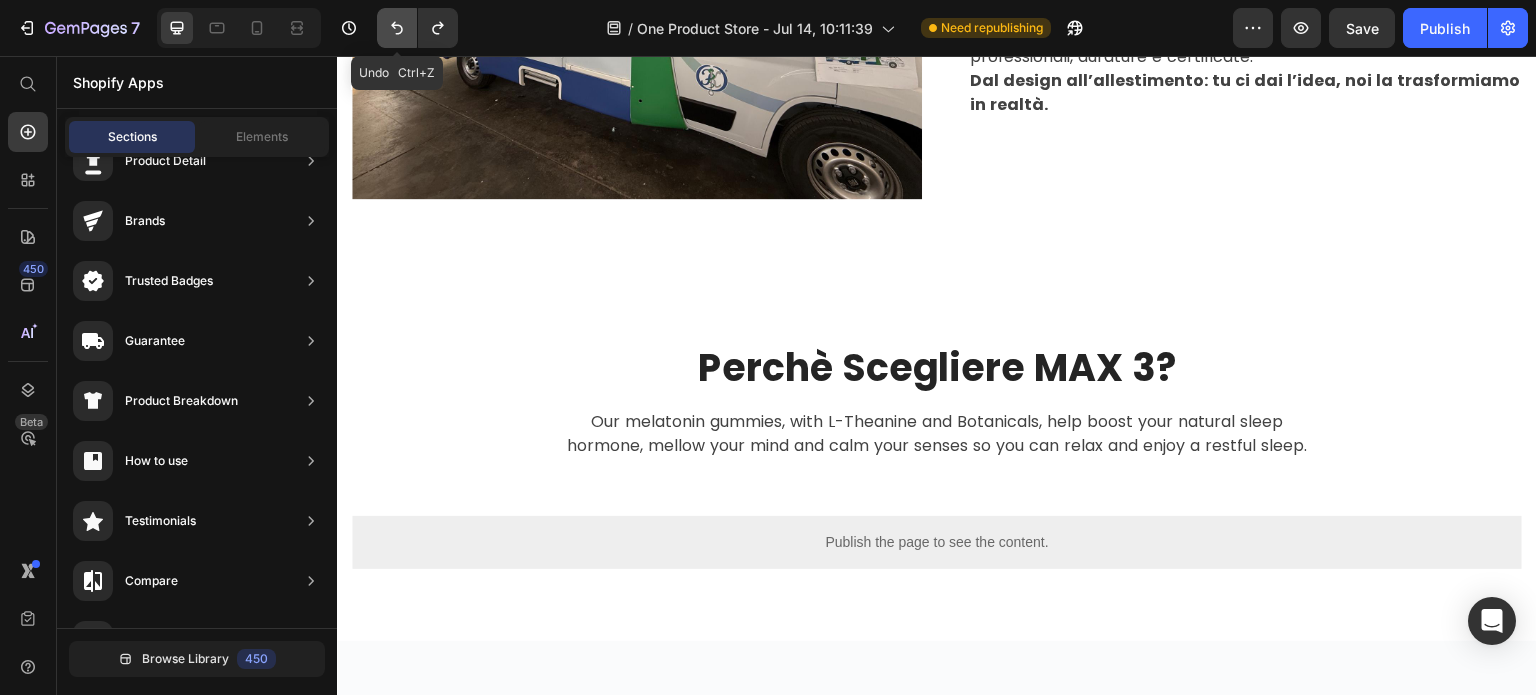 click 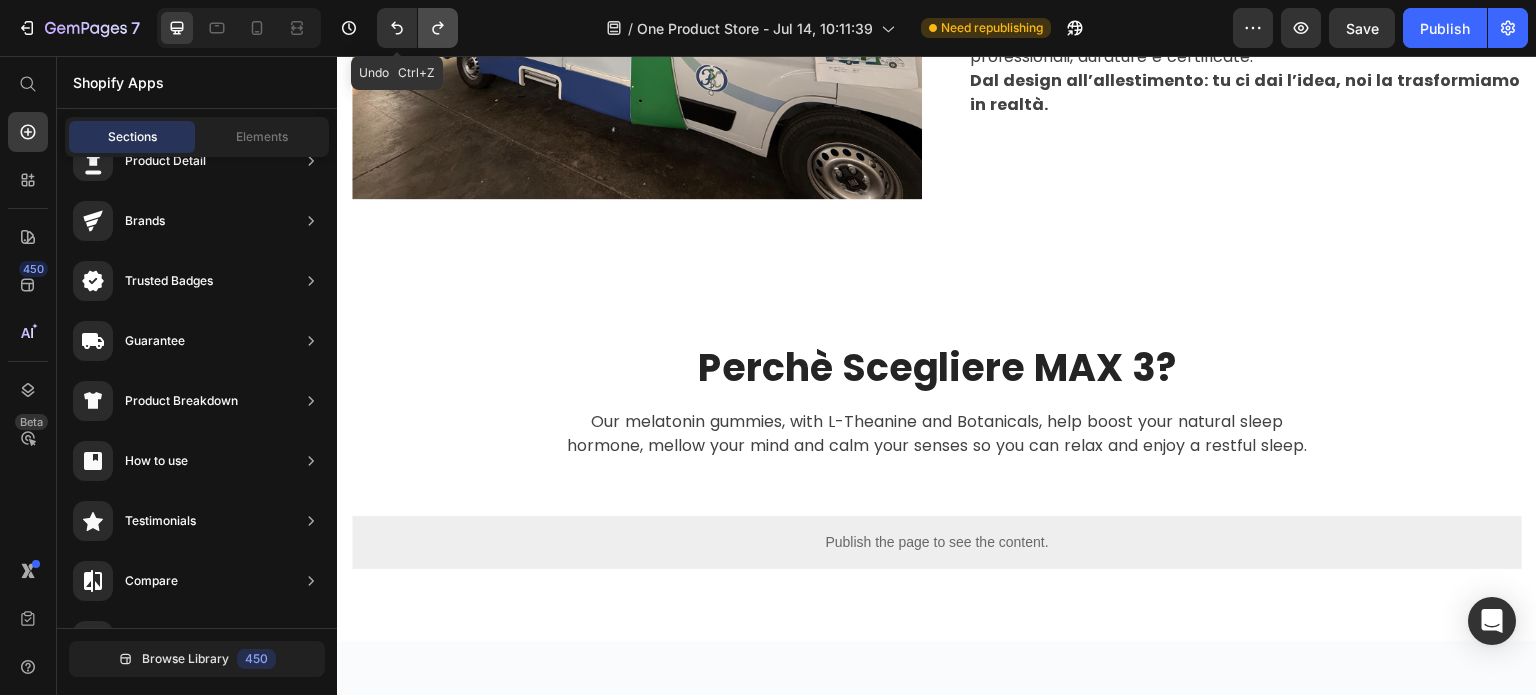 click 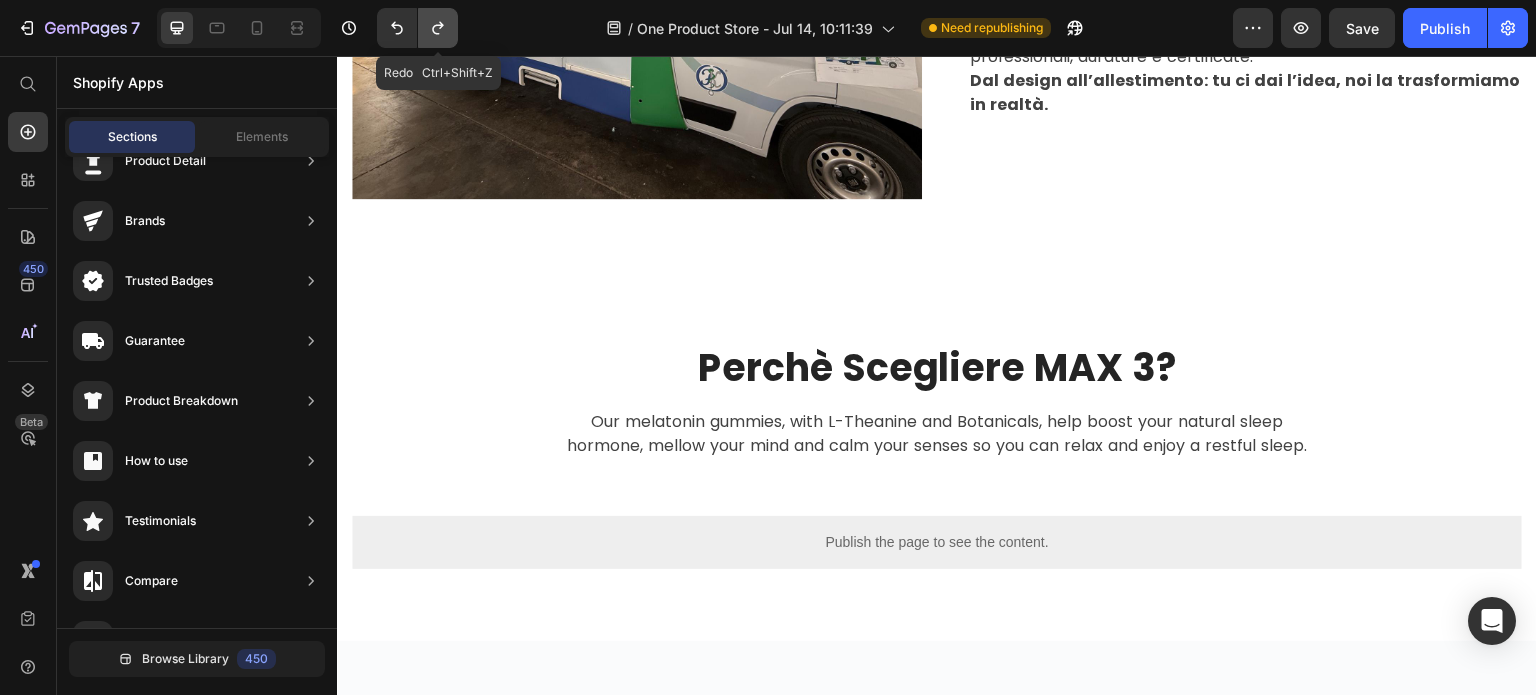 click 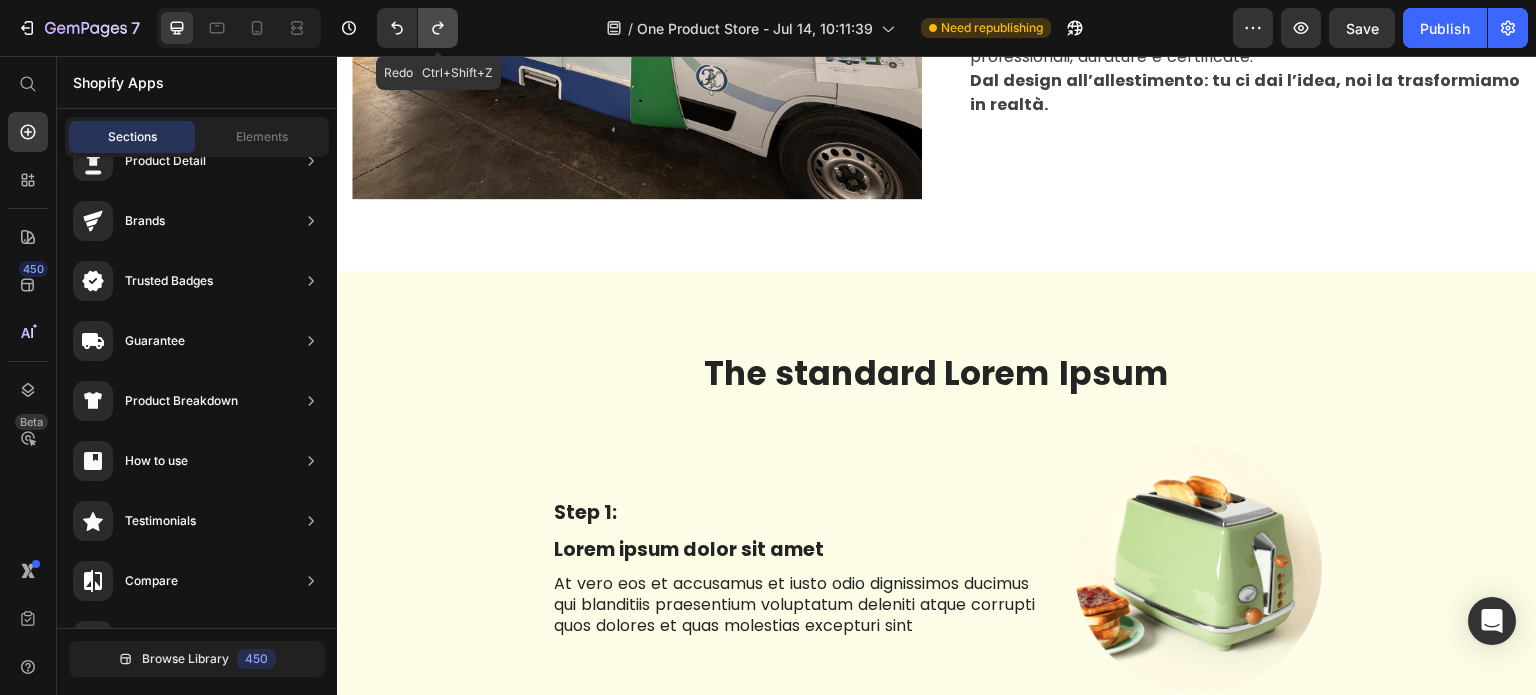 click 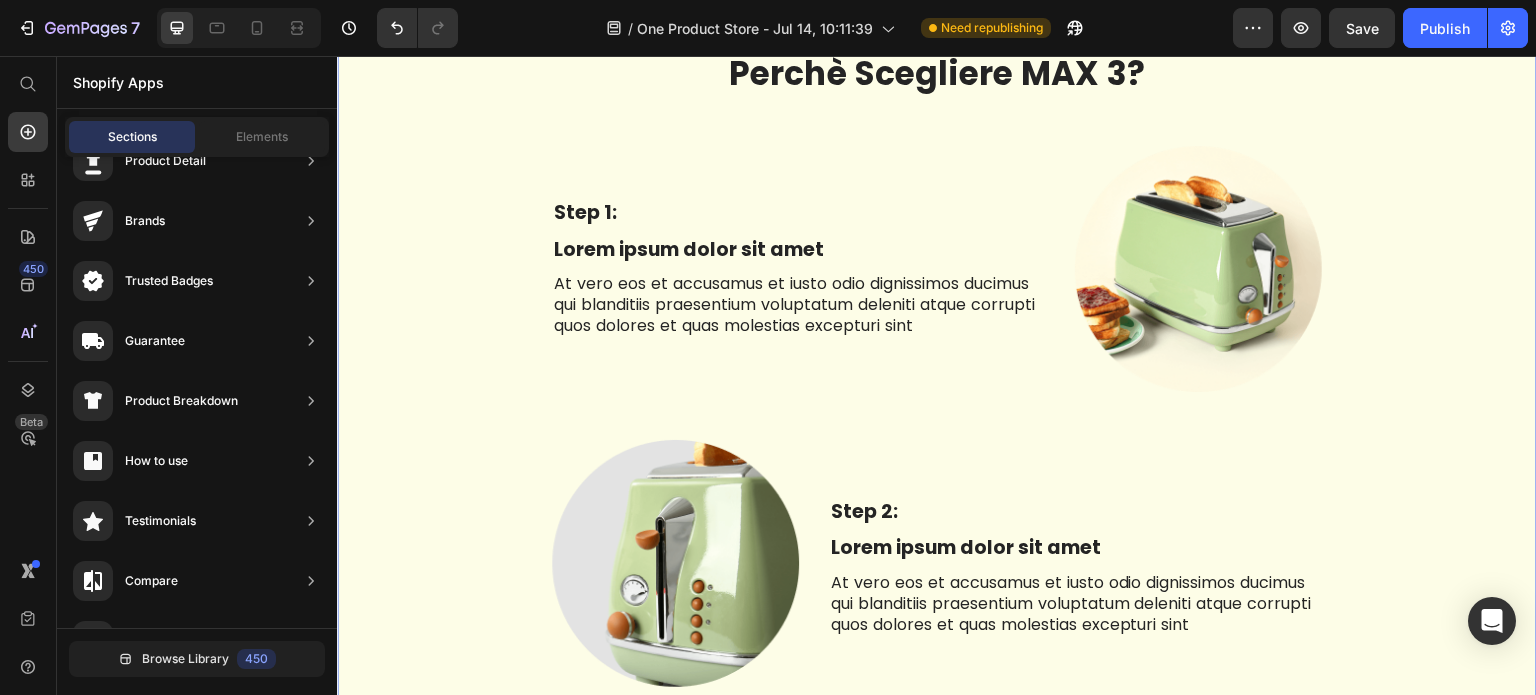 scroll, scrollTop: 3760, scrollLeft: 0, axis: vertical 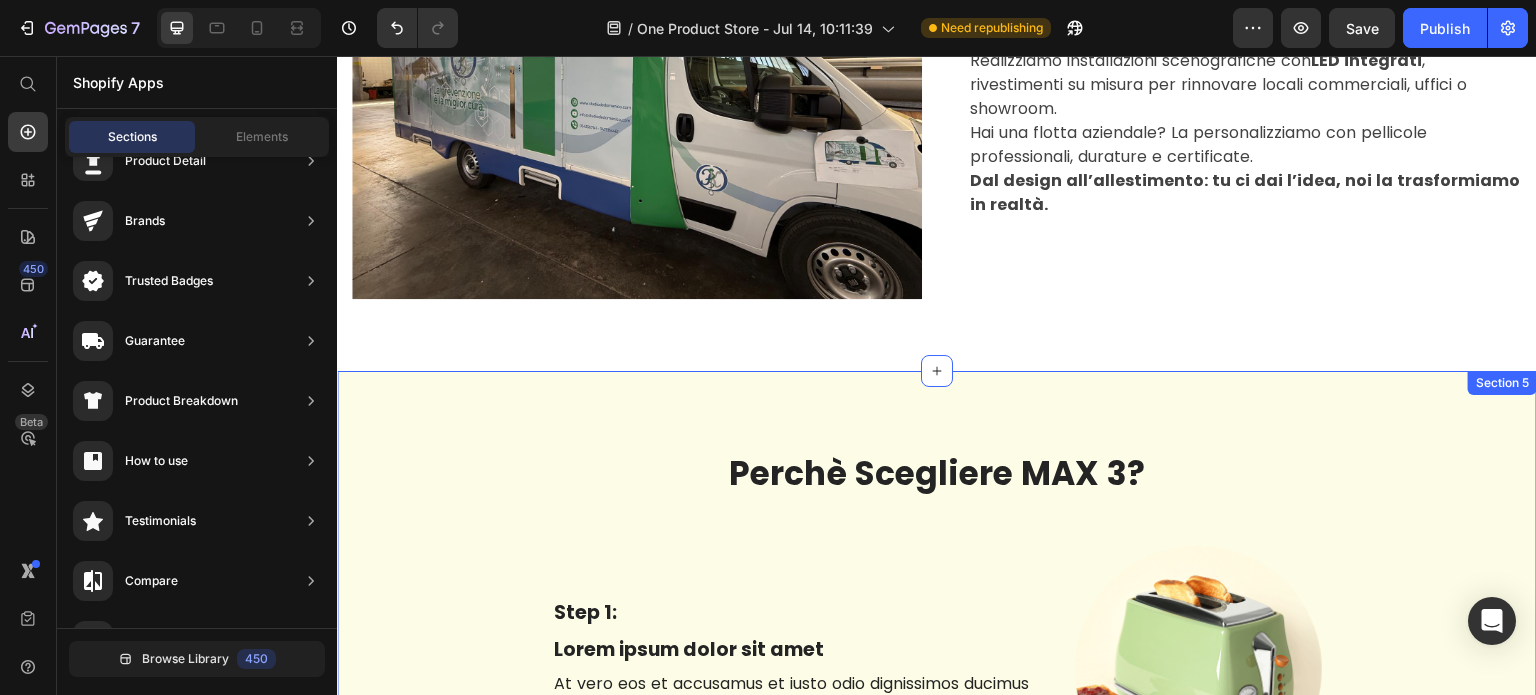 click on "Perchè Scegliere MAX 3? Heading Row Step 1: Text Block Lorem ipsum dolor sit amet Text Block At vero eos et accusamus et iusto odio dignissimos ducimus qui blanditiis praesentium voluptatum deleniti atque corrupti quos dolores et quas molestias excepturi sint Text Block Image Row Image Step 2: Text Block Lorem ipsum dolor sit amet Text Block At vero eos et accusamus et iusto odio dignissimos ducimus qui blanditiis praesentium voluptatum deleniti atque corrupti quos dolores et quas molestias excepturi sint Text Block Row Step 3: Text Block Lorem ipsum dolor sit amet Text Block At vero eos et accusamus et iusto odio dignissimos ducimus qui blanditiis praesentium voluptatum deleniti atque corrupti quos dolores et quas molestias excepturi sint Text Block Image Row Image Step 4: Text Block Lorem ipsum dolor sit amet Text Block At vero eos et accusamus et iusto odio dignissimos ducimus qui blanditiis praesentium voluptatum deleniti atque corrupti quos dolores et quas molestias excepturi sint Text Block Row Step 5:" at bounding box center [937, 1139] 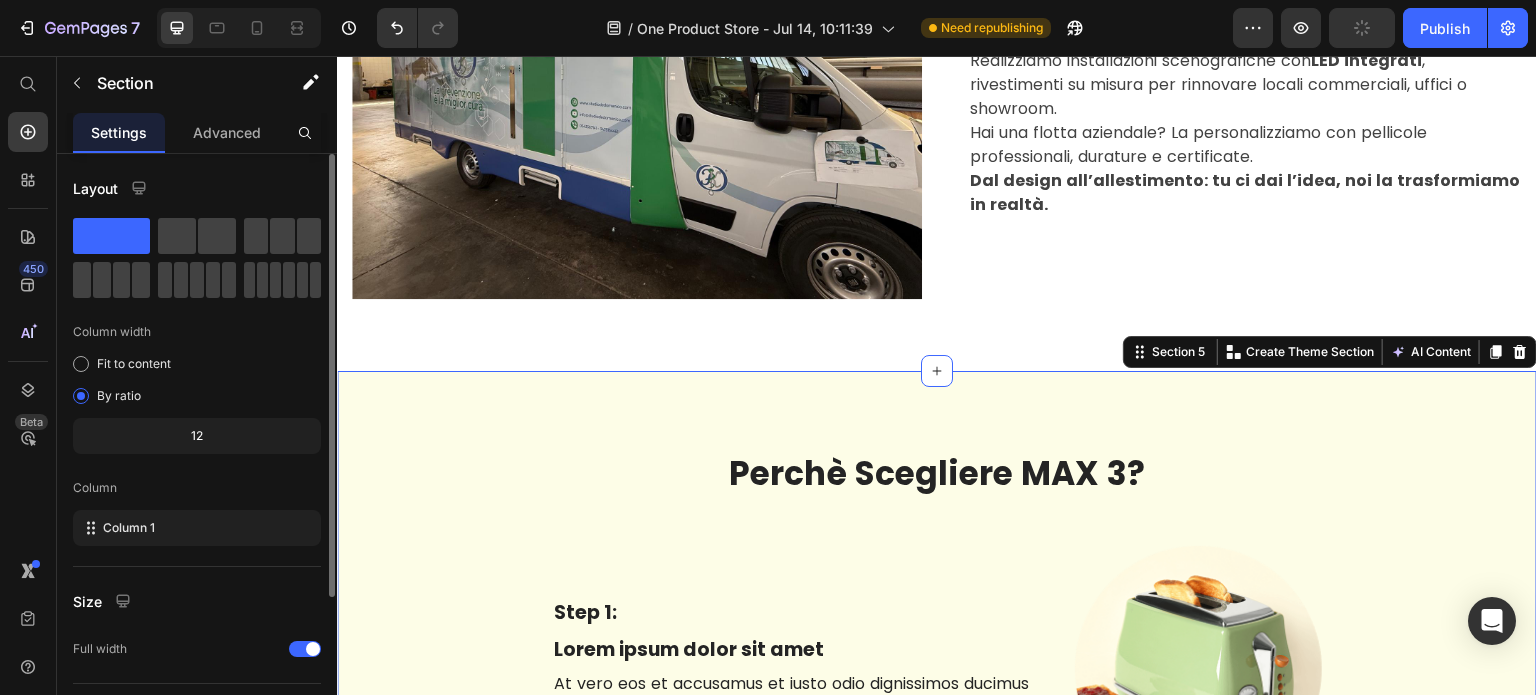 scroll, scrollTop: 208, scrollLeft: 0, axis: vertical 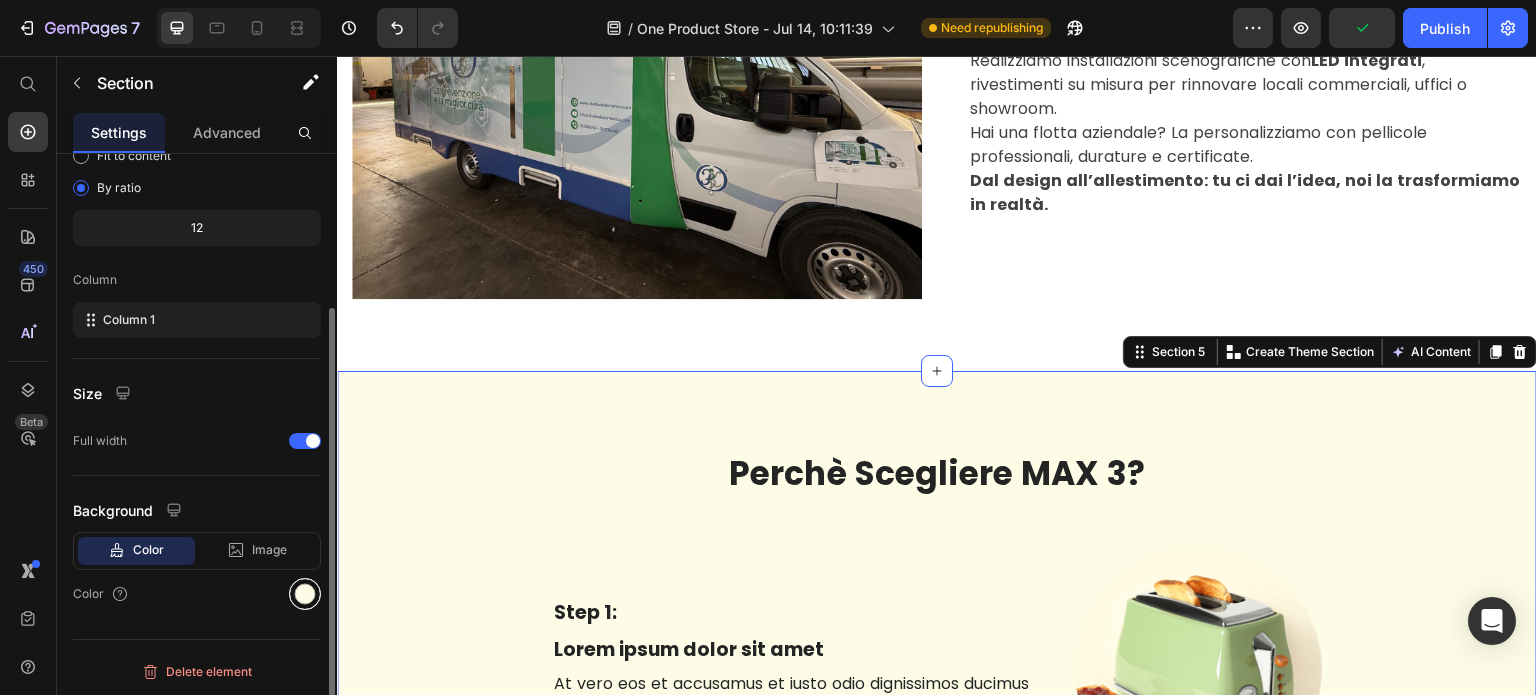 click at bounding box center [305, 594] 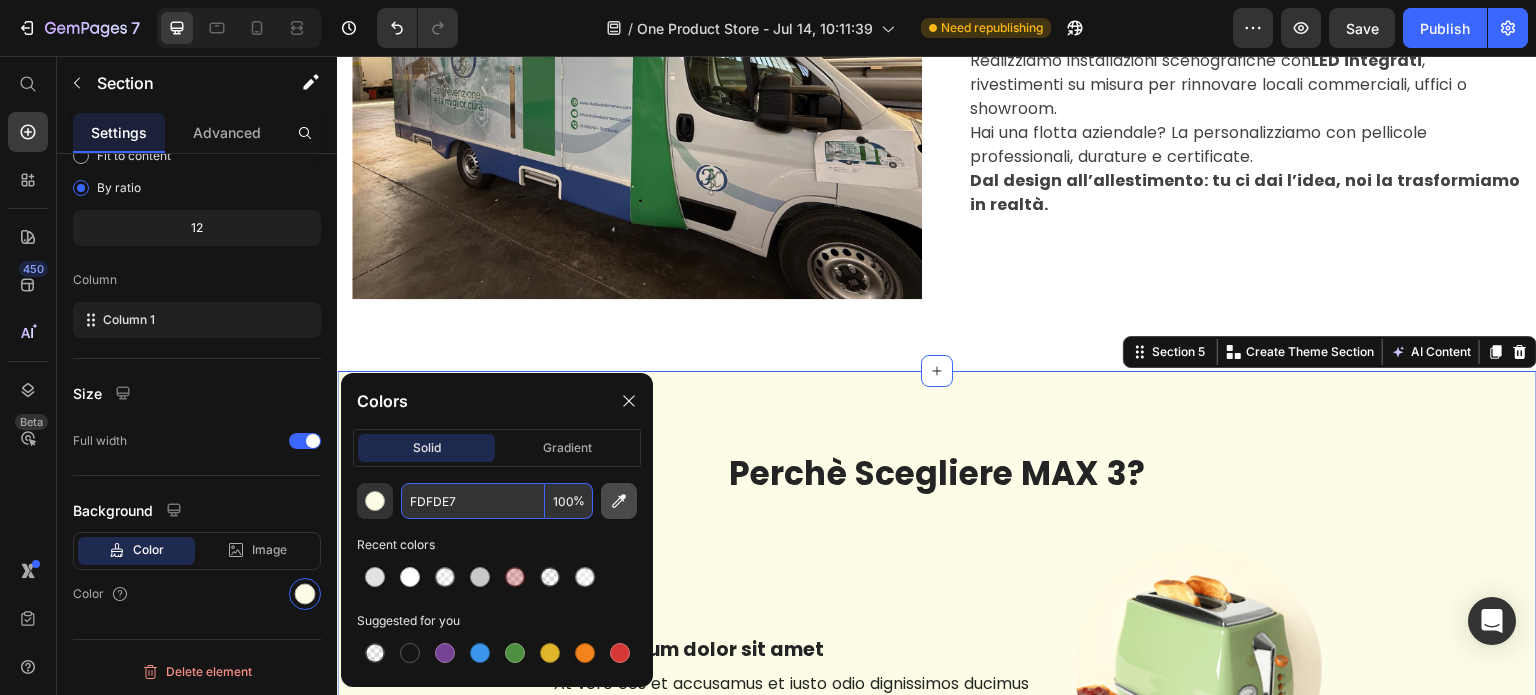 click 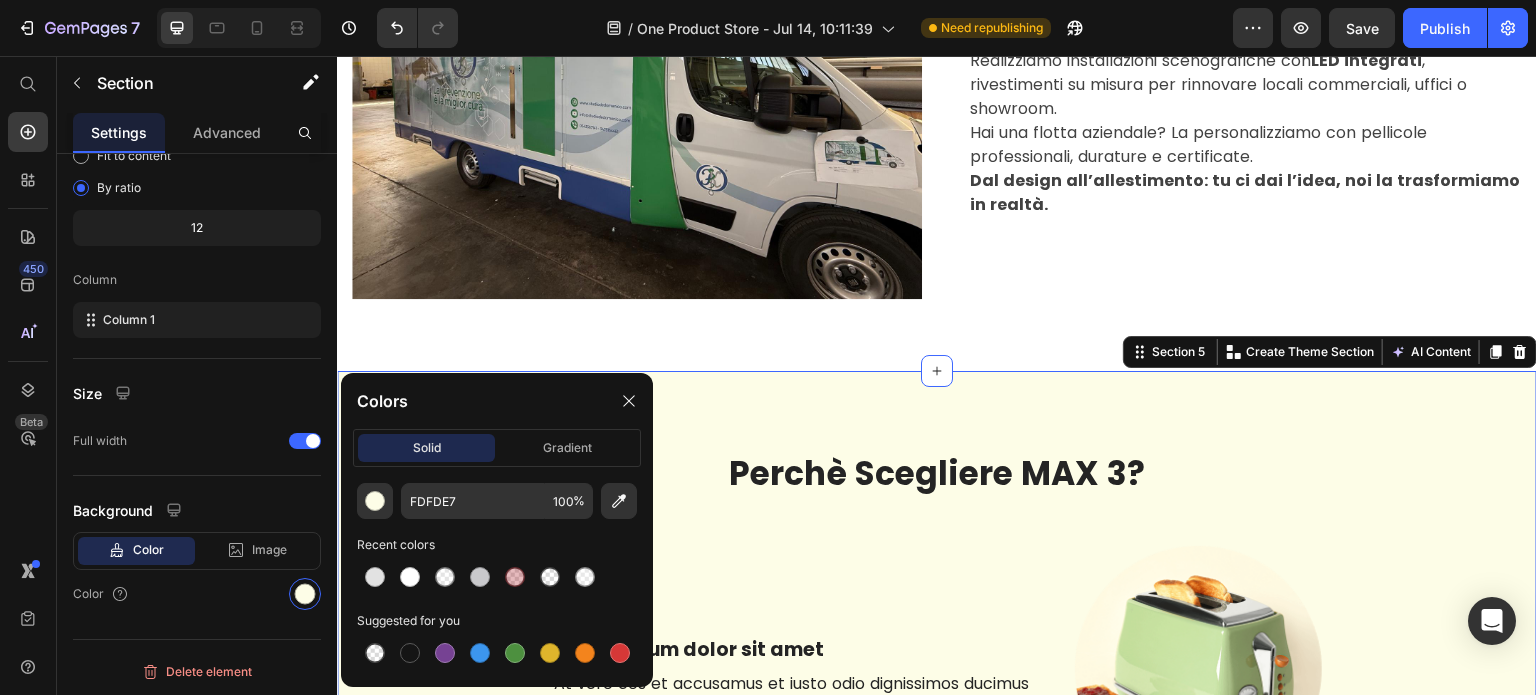 type on "151515" 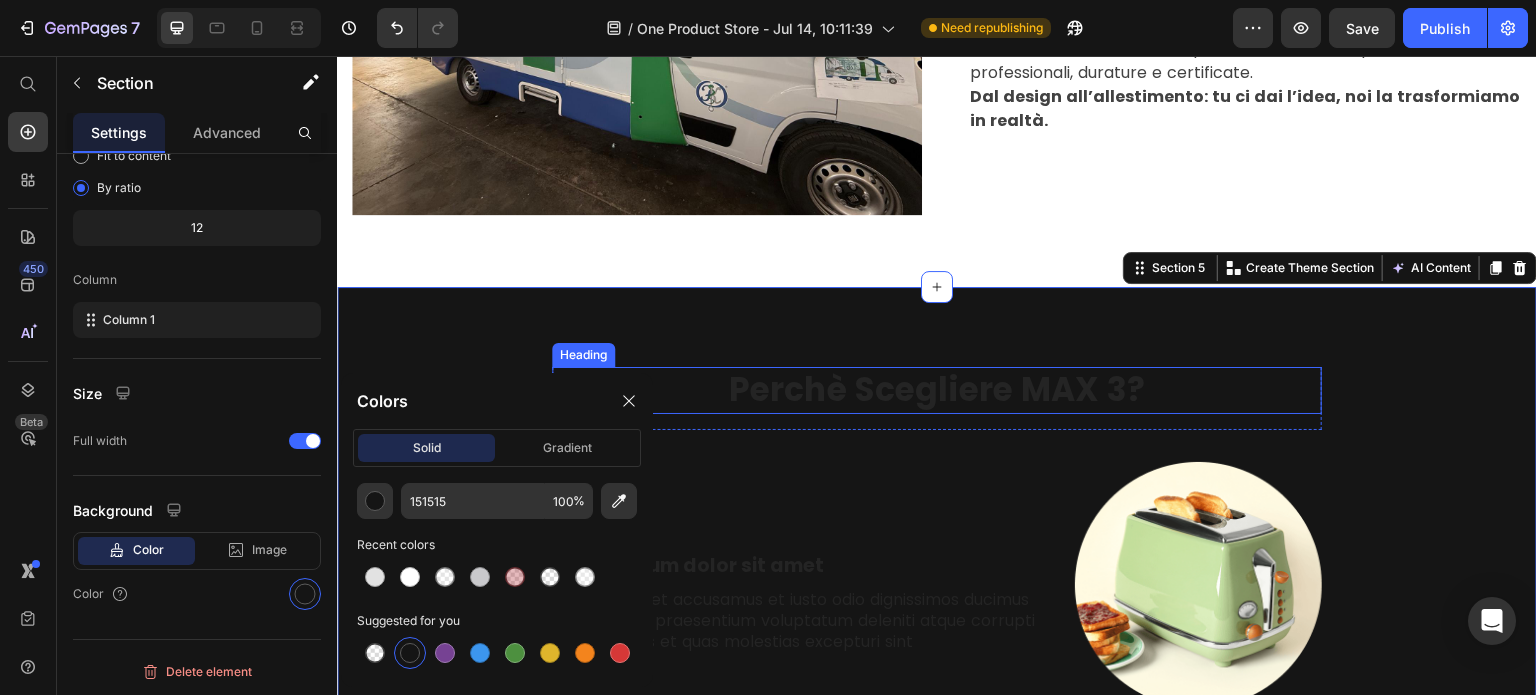 scroll, scrollTop: 3960, scrollLeft: 0, axis: vertical 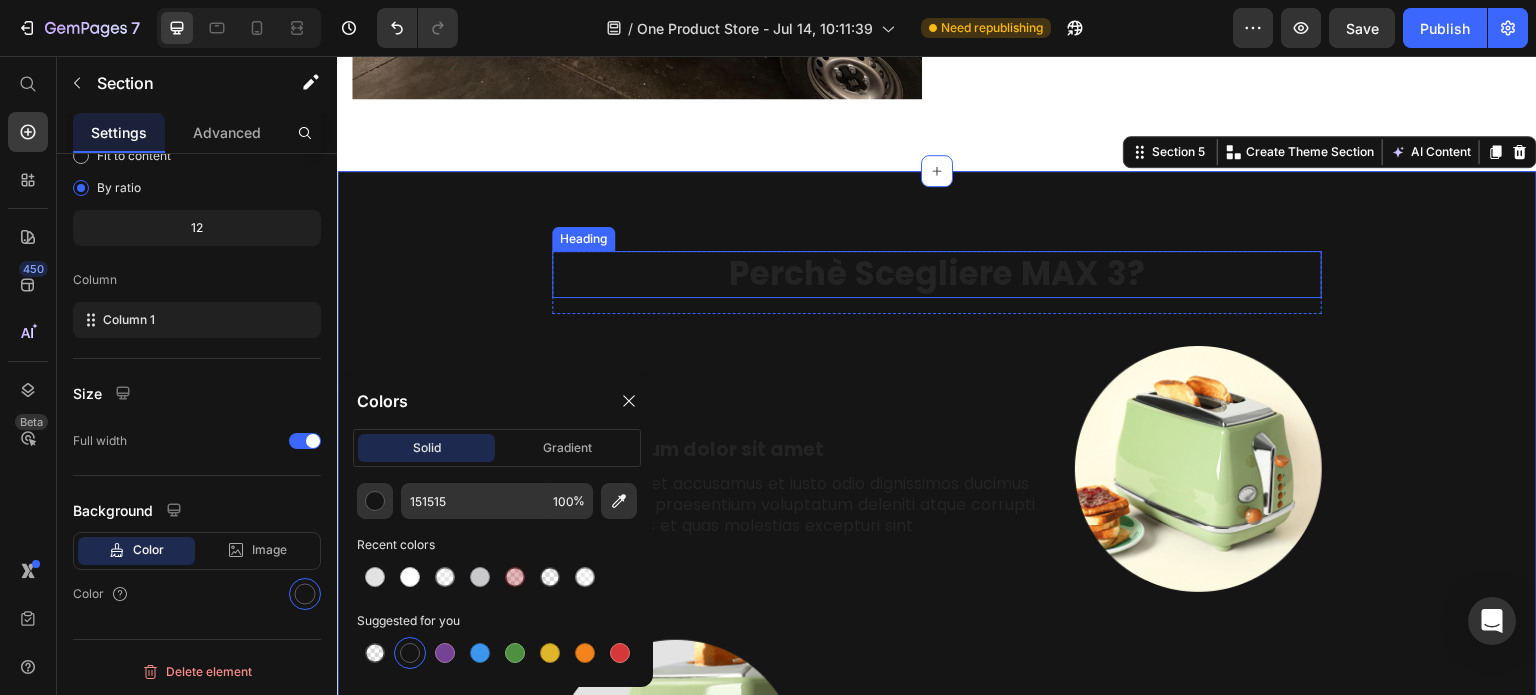 click on "Perchè Scegliere MAX 3?" at bounding box center [937, 274] 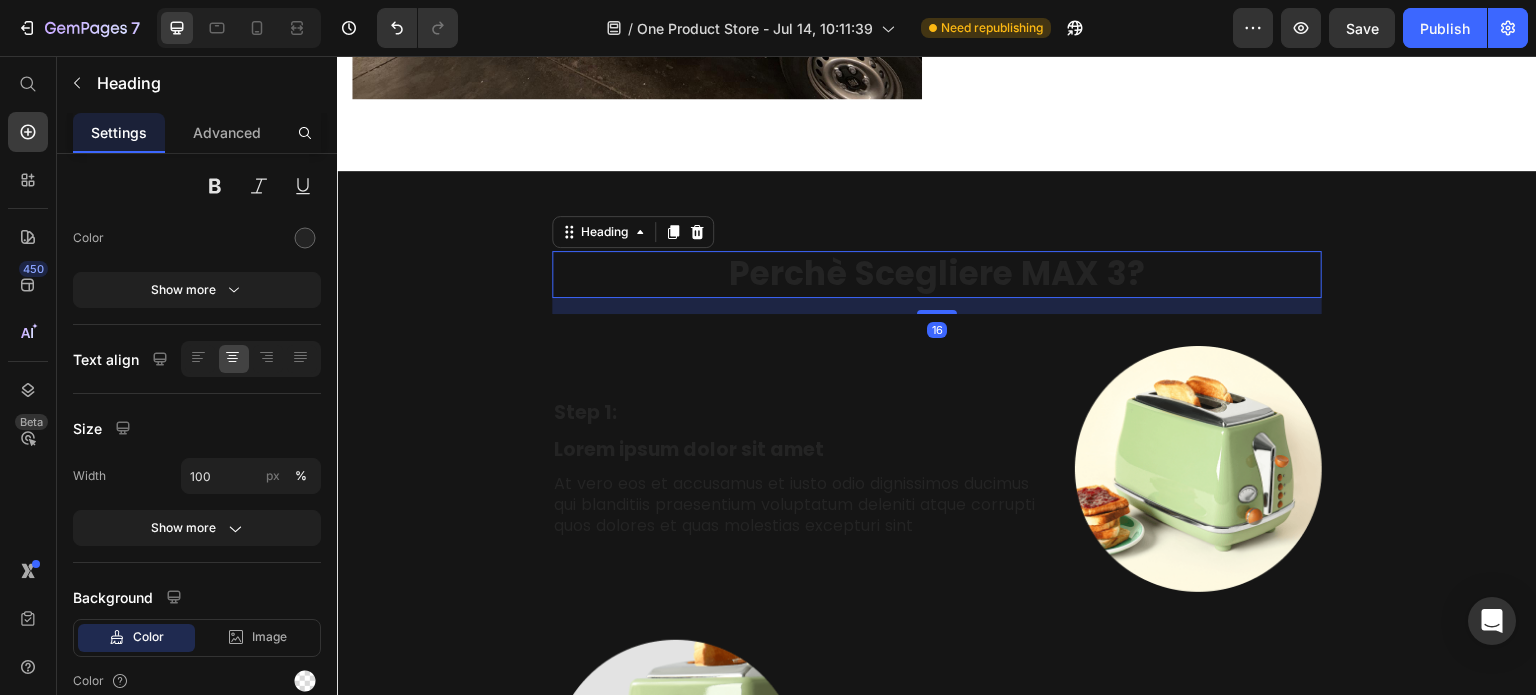 scroll, scrollTop: 0, scrollLeft: 0, axis: both 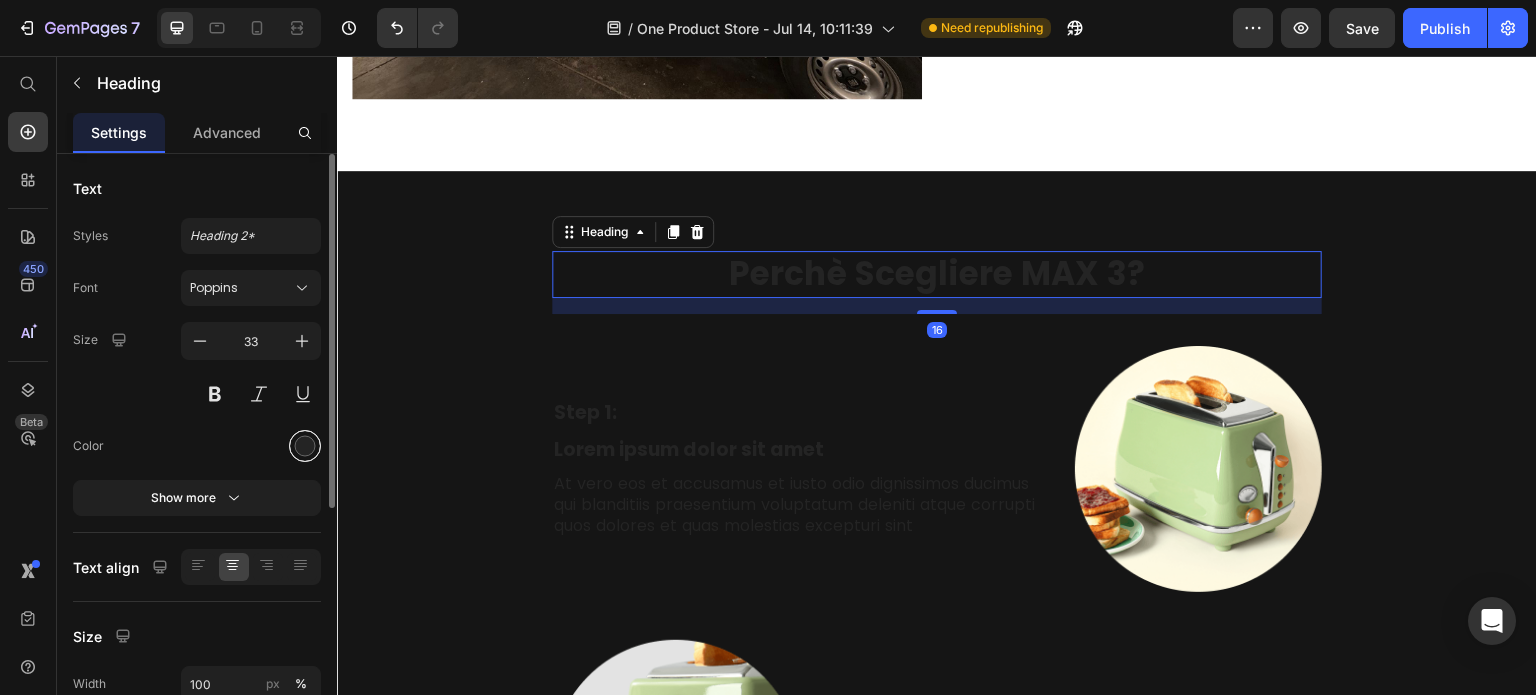 click at bounding box center [305, 446] 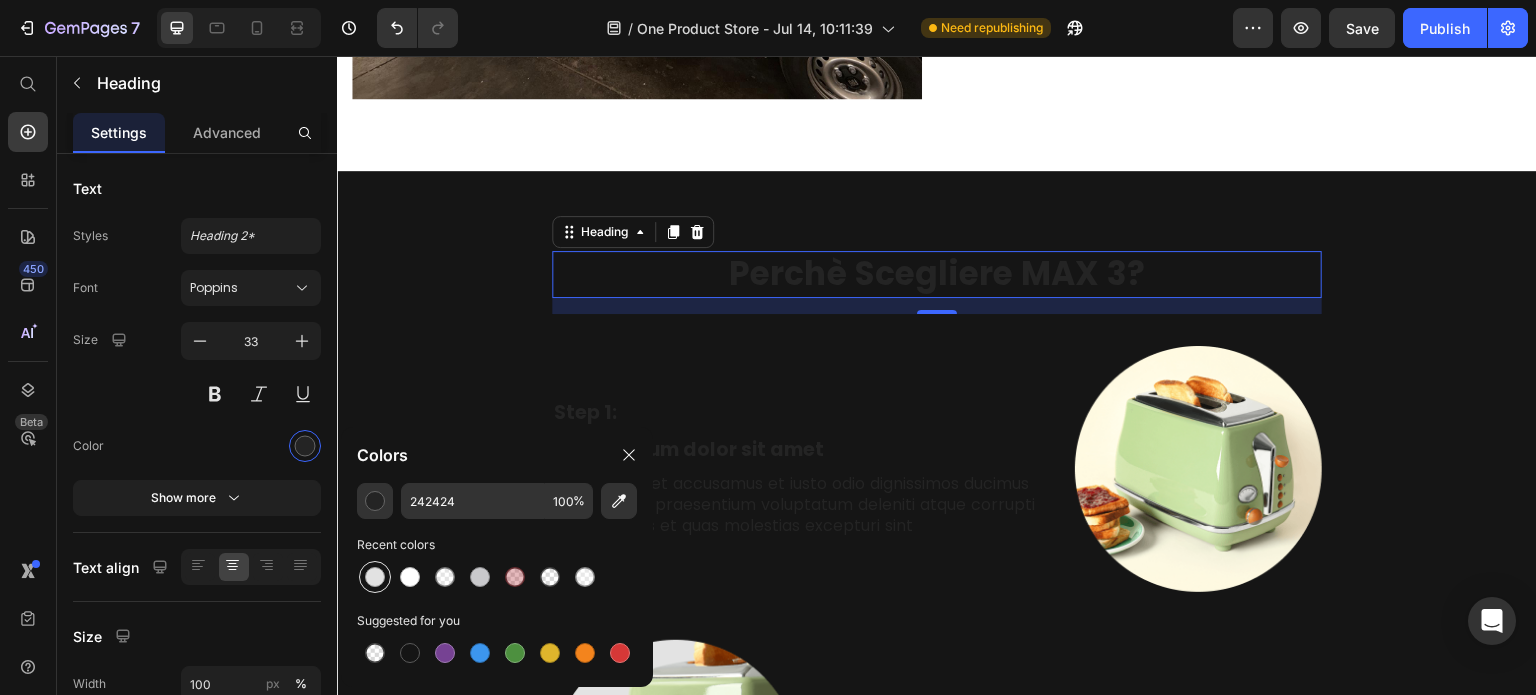 click at bounding box center [375, 577] 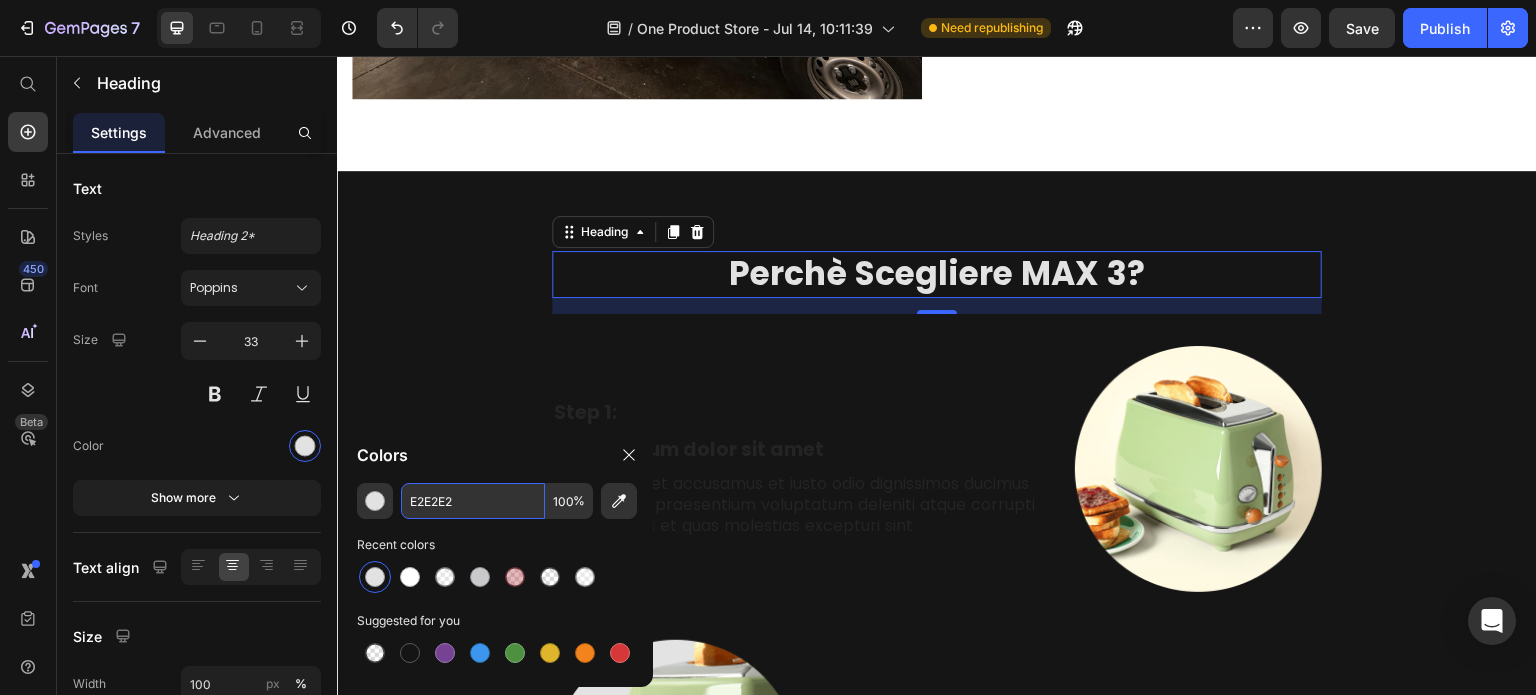 click on "E2E2E2" at bounding box center (473, 501) 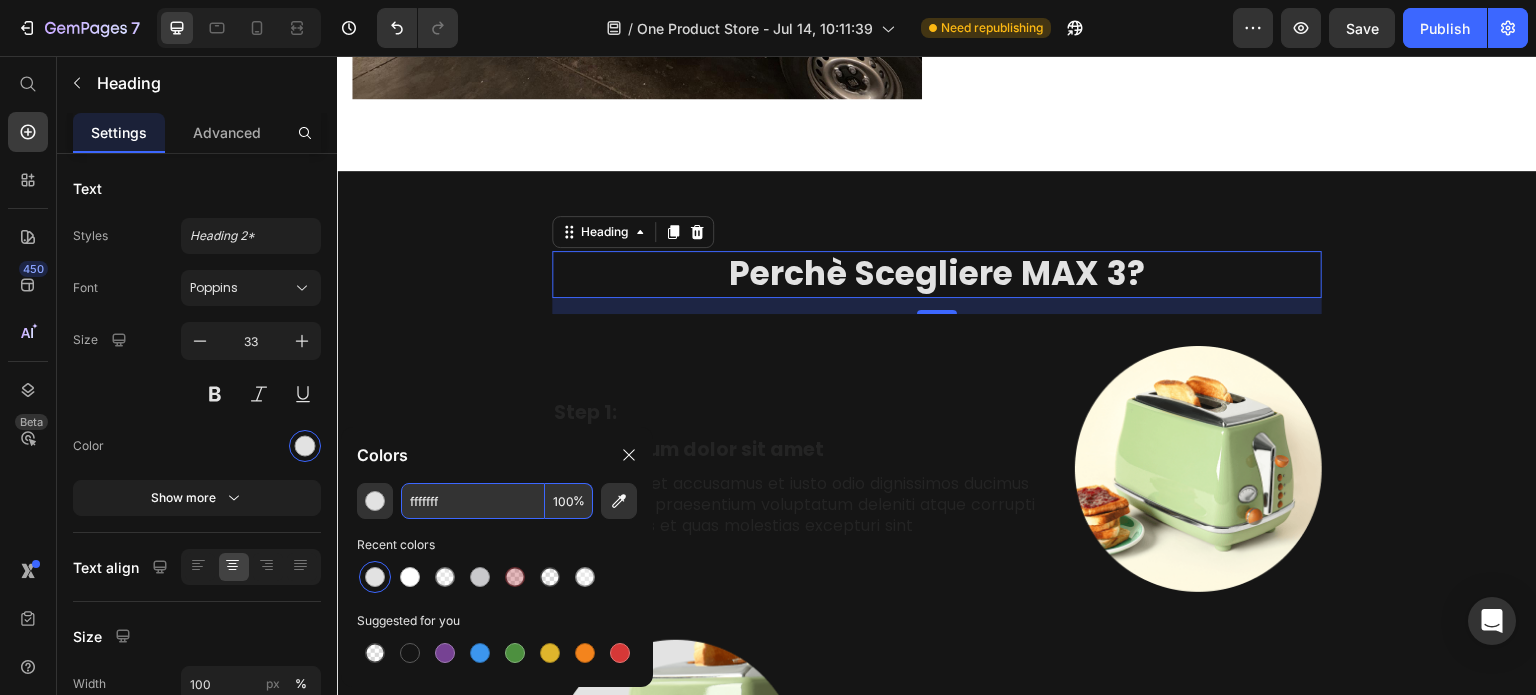 type on "ffffffff" 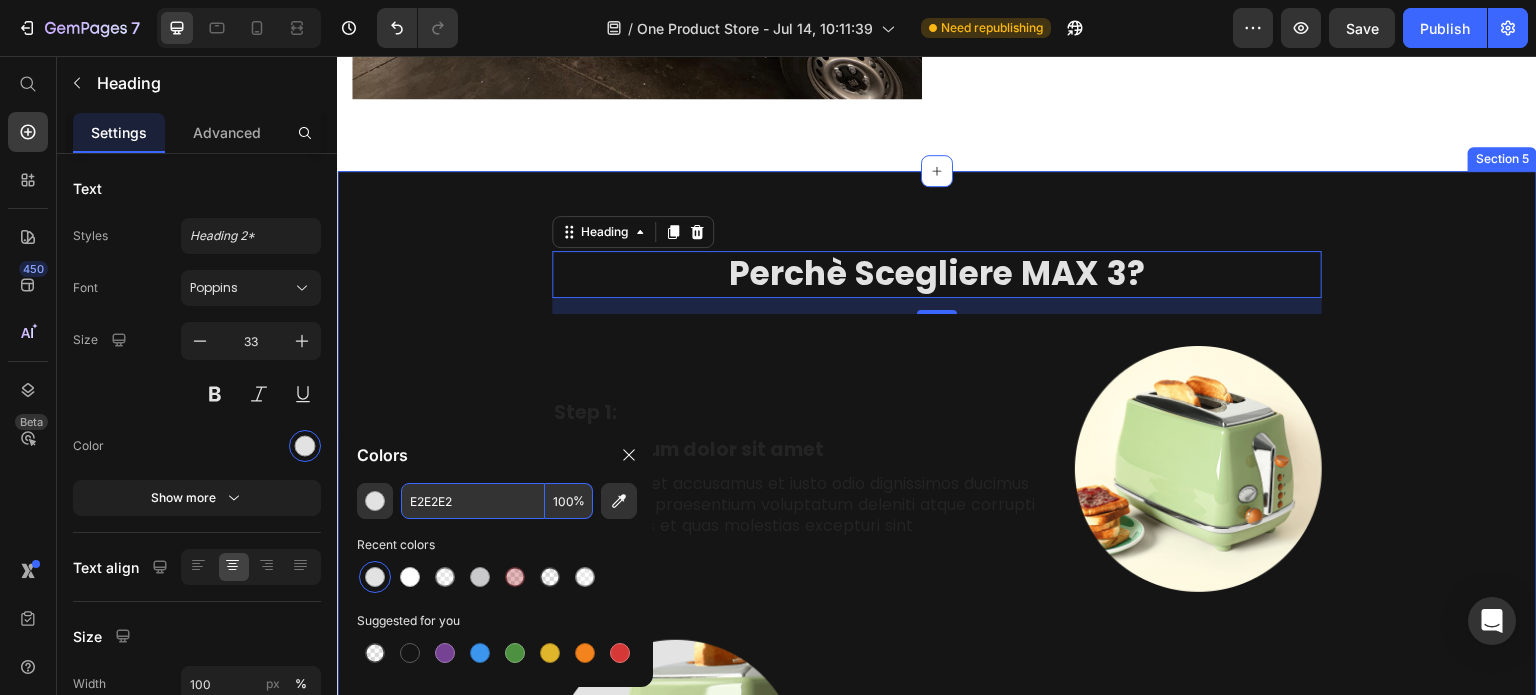 click on "Perchè Scegliere MAX 3? Heading   16 Row Step 1: Text Block Lorem ipsum dolor sit amet Text Block At vero eos et accusamus et iusto odio dignissimos ducimus qui blanditiis praesentium voluptatum deleniti atque corrupti quos dolores et quas molestias excepturi sint Text Block Image Row Image Step 2: Text Block Lorem ipsum dolor sit amet Text Block At vero eos et accusamus et iusto odio dignissimos ducimus qui blanditiis praesentium voluptatum deleniti atque corrupti quos dolores et quas molestias excepturi sint Text Block Row Step 3: Text Block Lorem ipsum dolor sit amet Text Block At vero eos et accusamus et iusto odio dignissimos ducimus qui blanditiis praesentium voluptatum deleniti atque corrupti quos dolores et quas molestias excepturi sint Text Block Image Row Image Step 4: Text Block Lorem ipsum dolor sit amet Text Block At vero eos et accusamus et iusto odio dignissimos ducimus qui blanditiis praesentium voluptatum deleniti atque corrupti quos dolores et quas molestias excepturi sint Text Block Row" at bounding box center (937, 939) 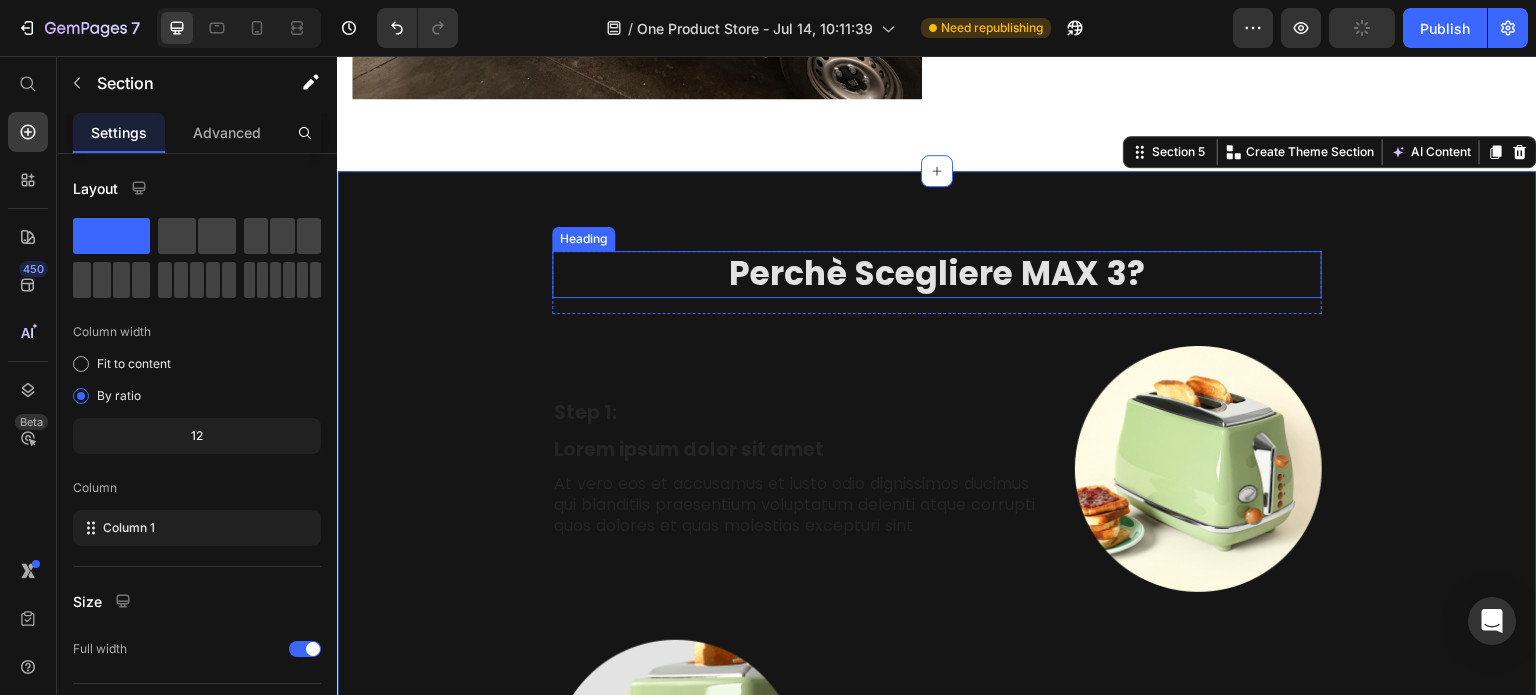 click on "Perchè Scegliere MAX 3?" at bounding box center (937, 274) 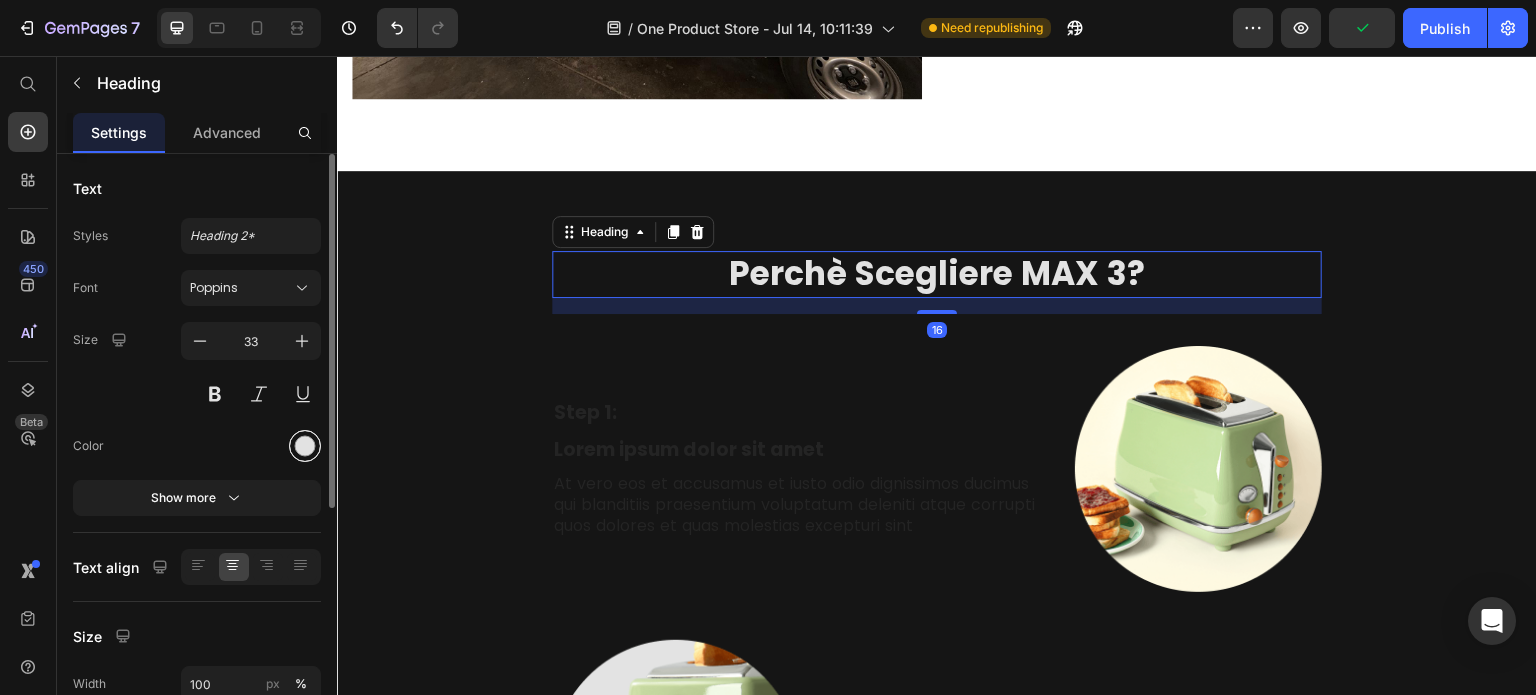 click at bounding box center (305, 446) 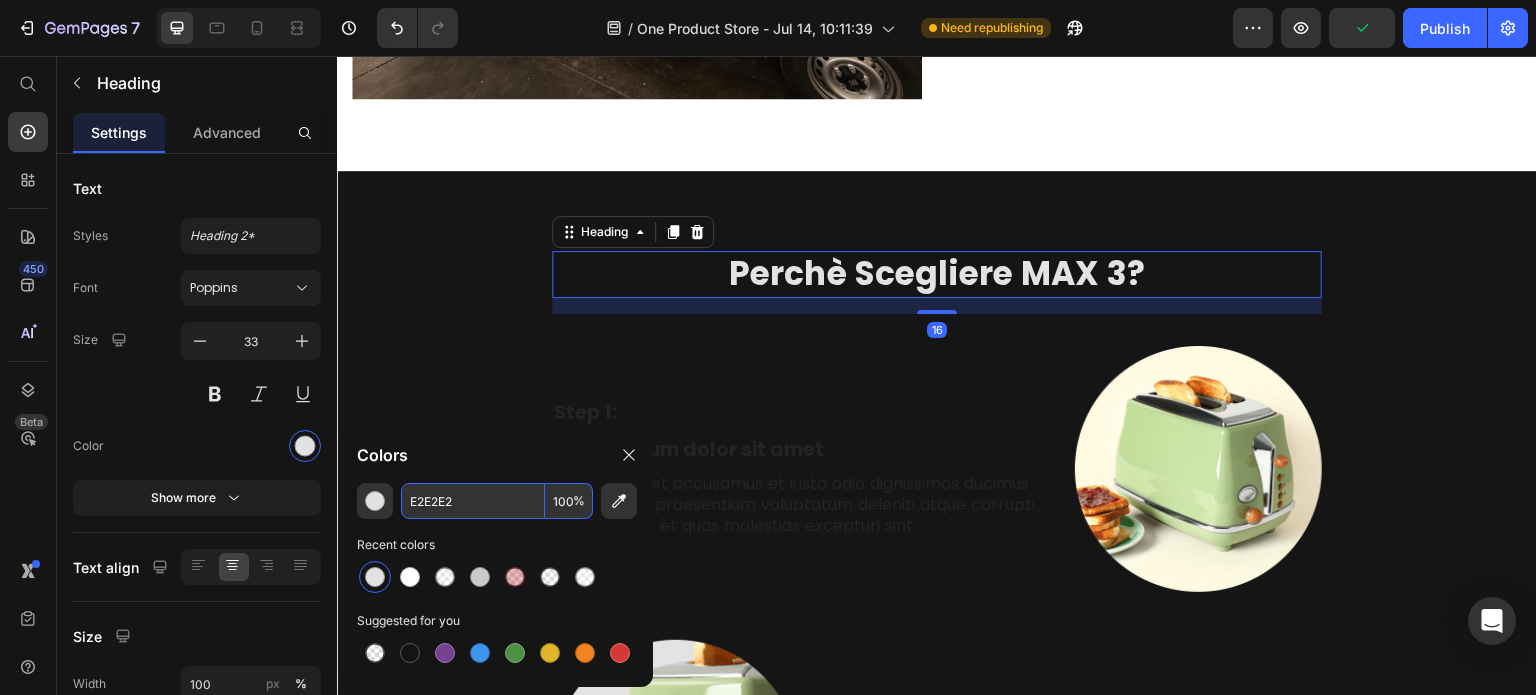 click on "E2E2E2" at bounding box center [473, 501] 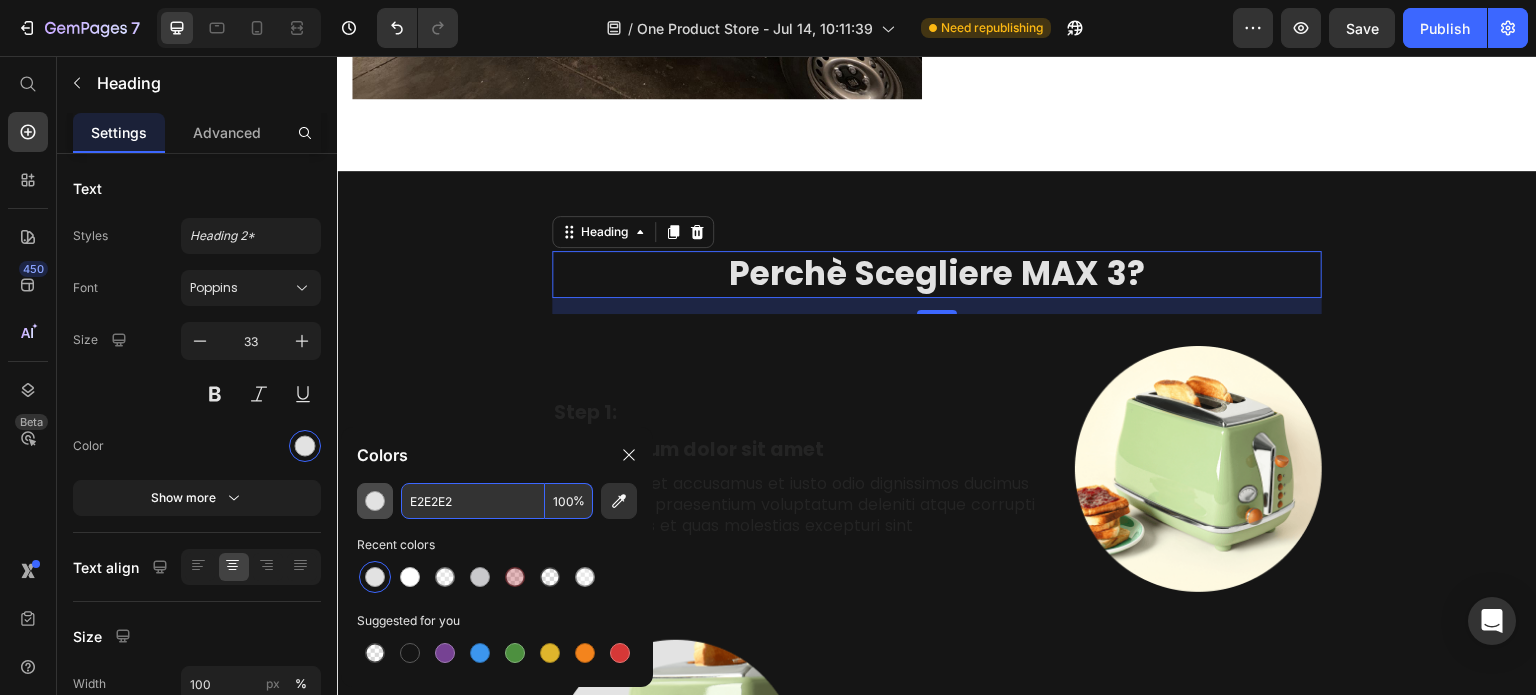 click at bounding box center [375, 501] 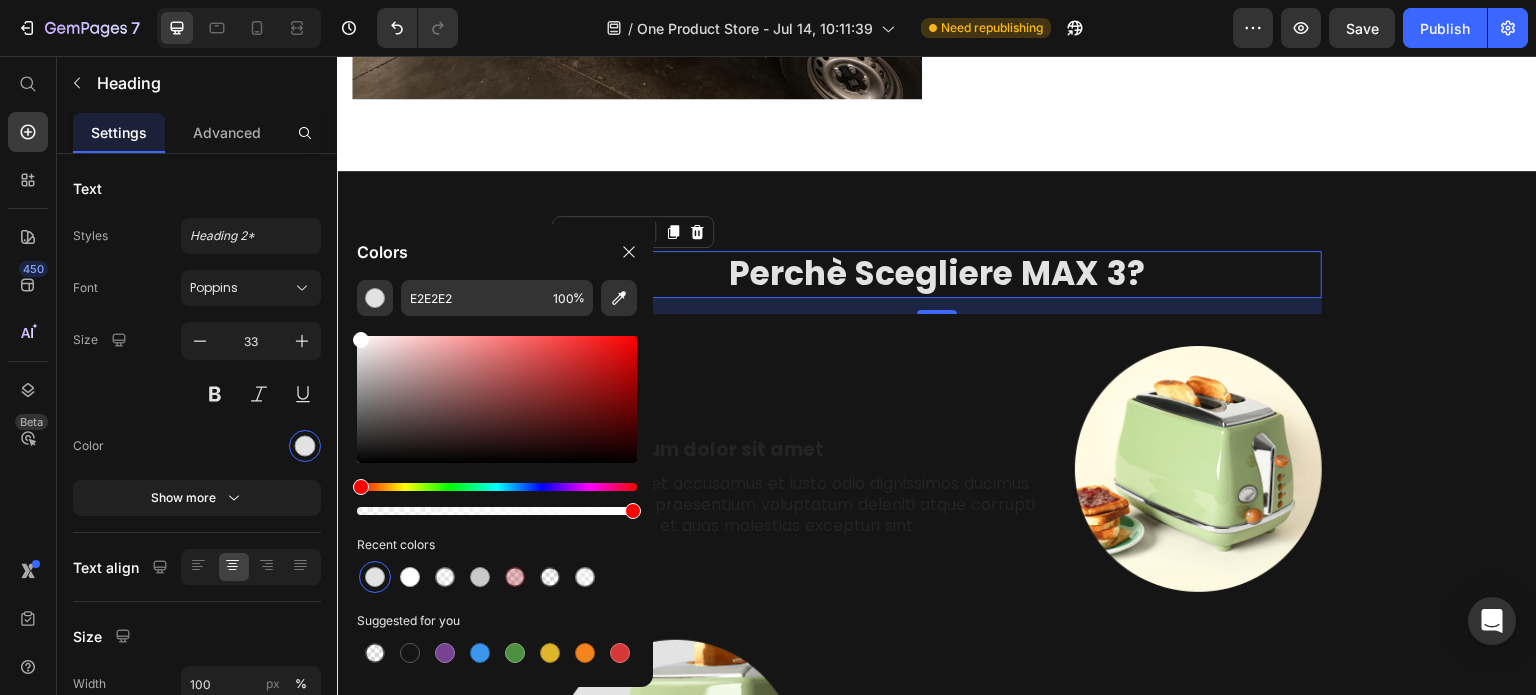 drag, startPoint x: 416, startPoint y: 403, endPoint x: 346, endPoint y: 287, distance: 135.48431 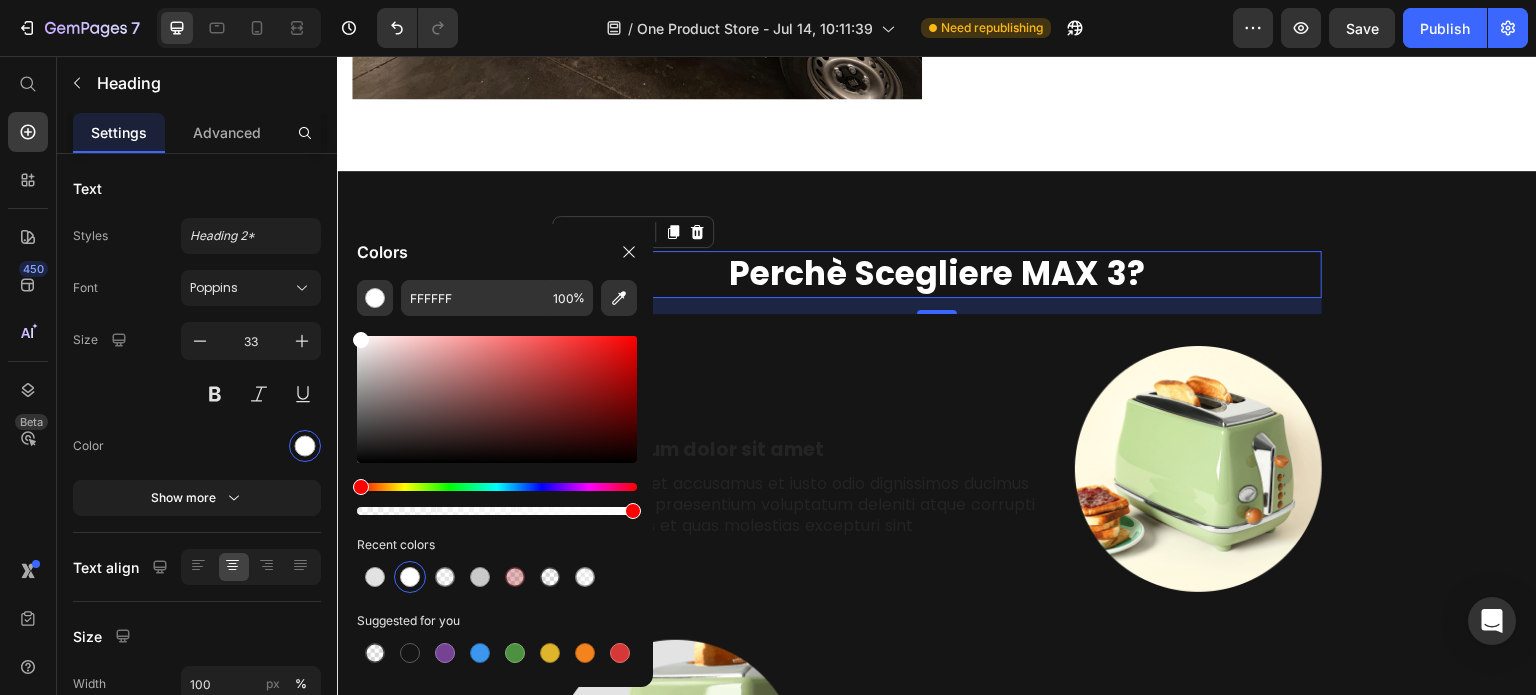 click on "Perchè Scegliere MAX 3? Heading   16 Row Step 1: Text Block Lorem ipsum dolor sit amet Text Block At vero eos et accusamus et iusto odio dignissimos ducimus qui blanditiis praesentium voluptatum deleniti atque corrupti quos dolores et quas molestias excepturi sint Text Block Image Row Image Step 2: Text Block Lorem ipsum dolor sit amet Text Block At vero eos et accusamus et iusto odio dignissimos ducimus qui blanditiis praesentium voluptatum deleniti atque corrupti quos dolores et quas molestias excepturi sint Text Block Row Step 3: Text Block Lorem ipsum dolor sit amet Text Block At vero eos et accusamus et iusto odio dignissimos ducimus qui blanditiis praesentium voluptatum deleniti atque corrupti quos dolores et quas molestias excepturi sint Text Block Image Row Image Step 4: Text Block Lorem ipsum dolor sit amet Text Block At vero eos et accusamus et iusto odio dignissimos ducimus qui blanditiis praesentium voluptatum deleniti atque corrupti quos dolores et quas molestias excepturi sint Text Block Row" at bounding box center [937, 923] 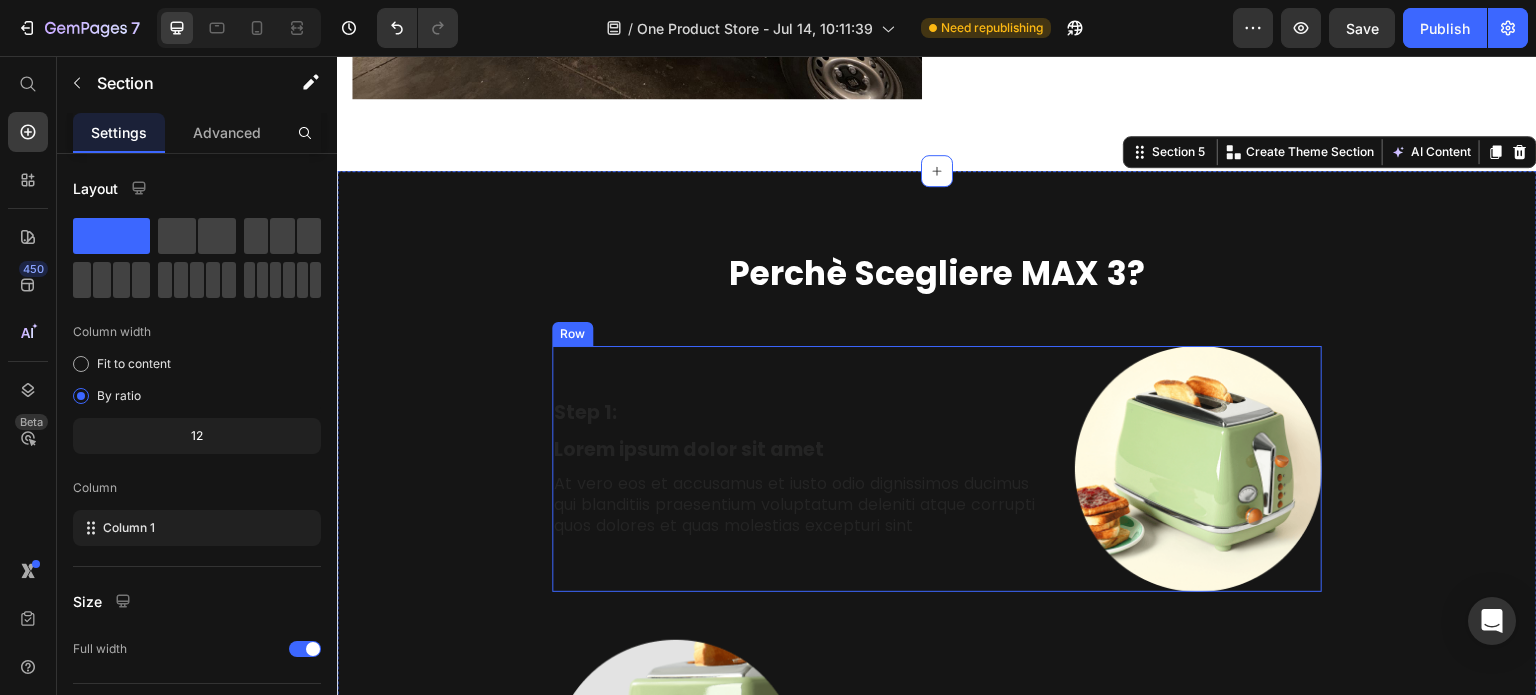 click on "Lorem ipsum dolor sit amet" at bounding box center [798, 450] 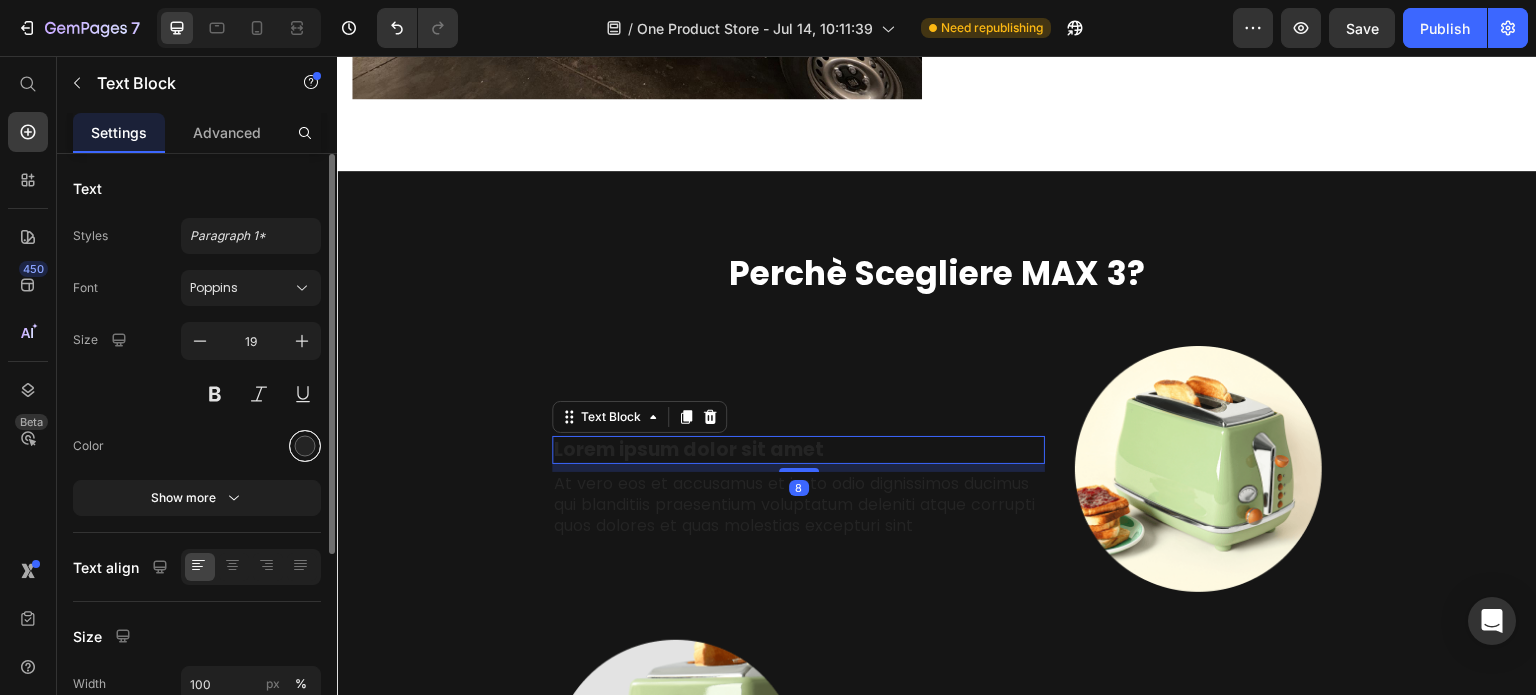 click at bounding box center [251, 446] 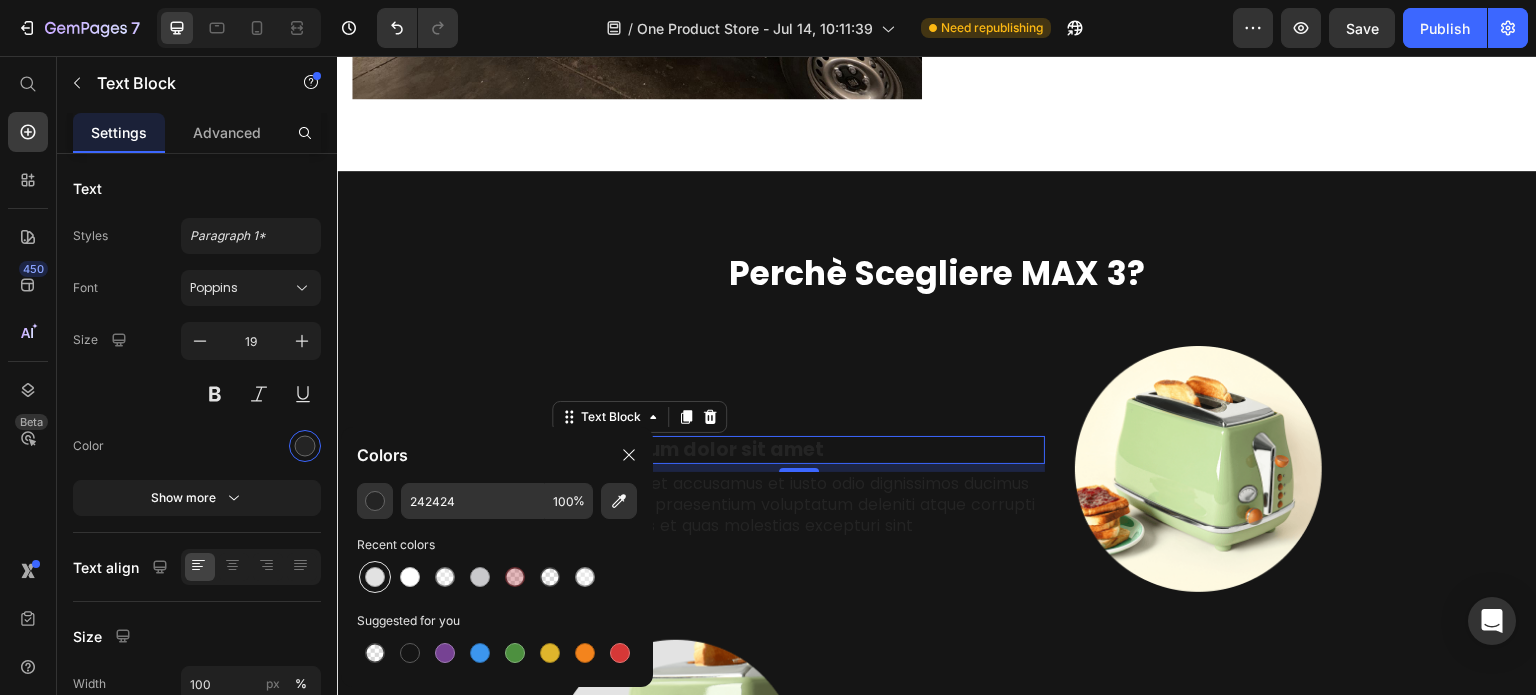 click at bounding box center [375, 577] 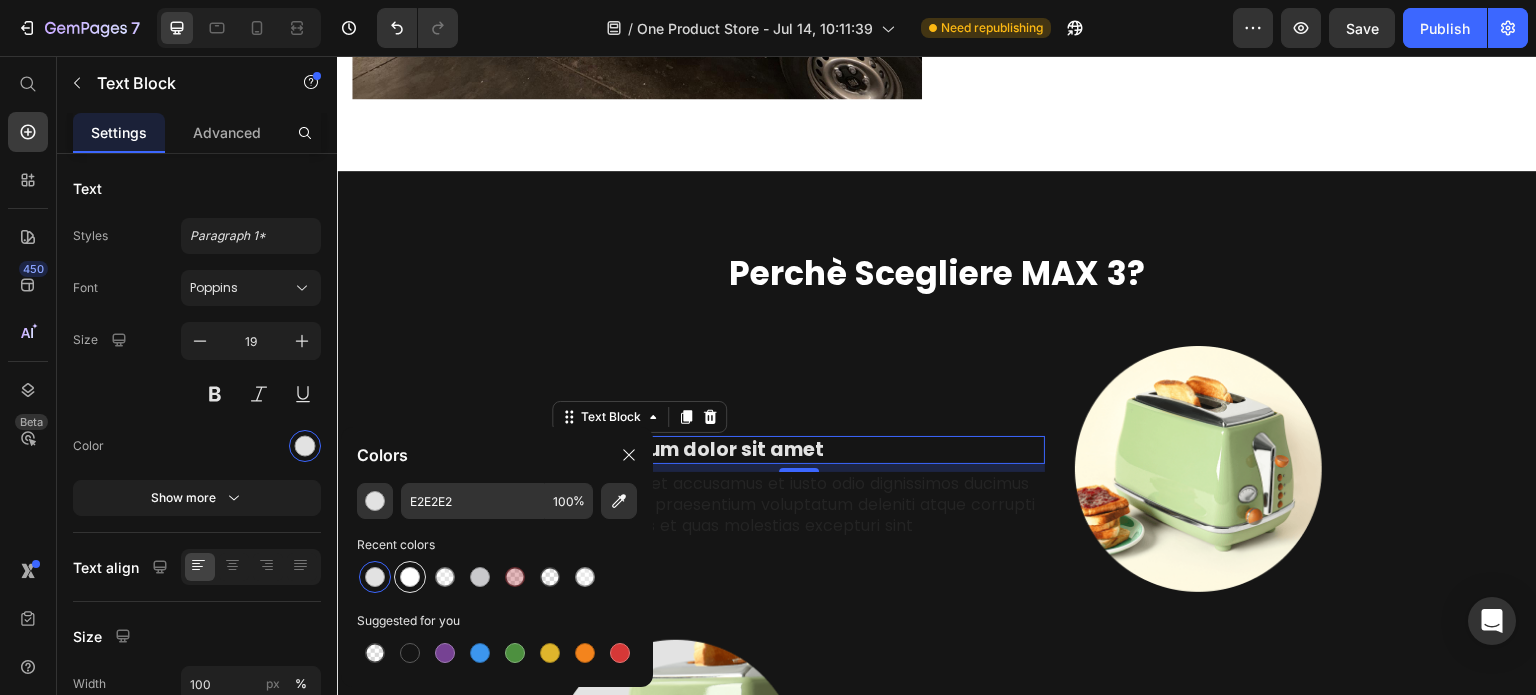 click at bounding box center (410, 577) 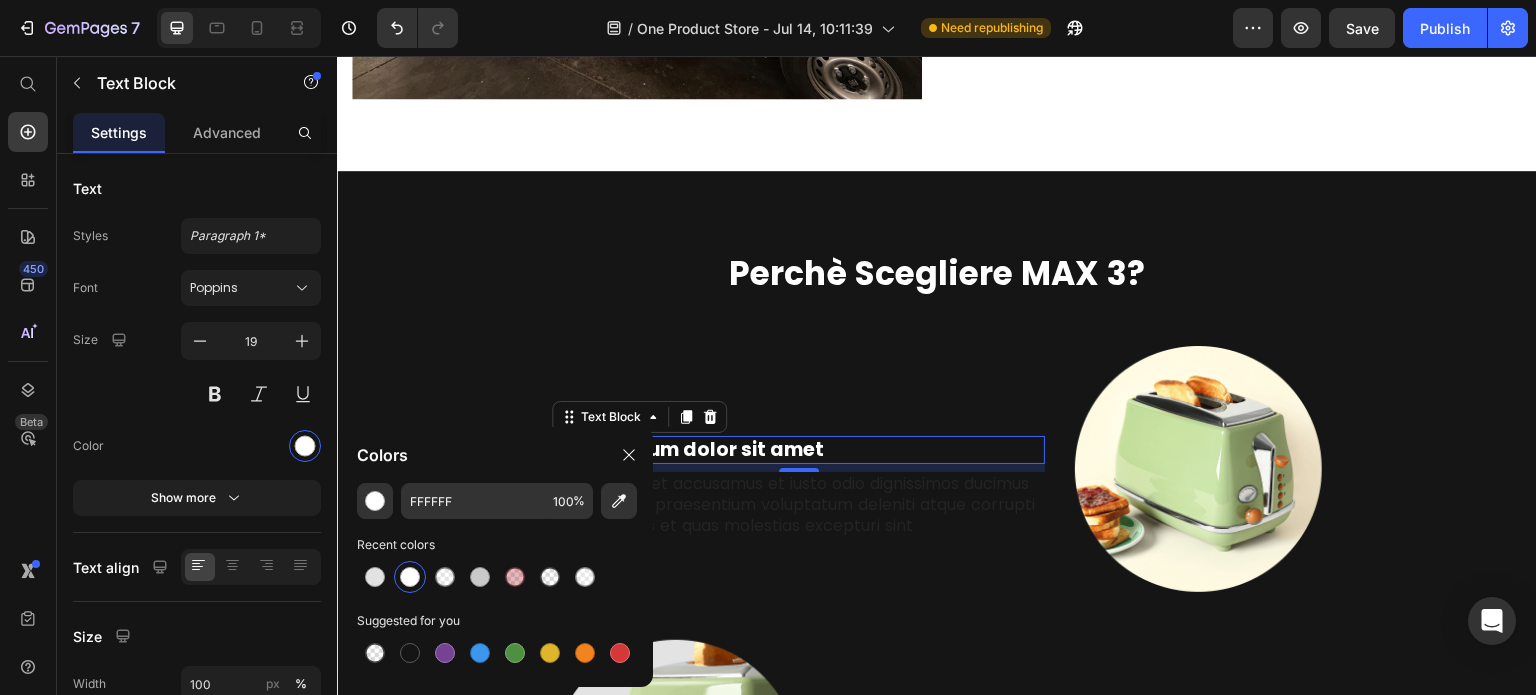 click on "At vero eos et accusamus et iusto odio dignissimos ducimus qui blanditiis praesentium voluptatum deleniti atque corrupti quos dolores et quas molestias excepturi sint" at bounding box center [798, 505] 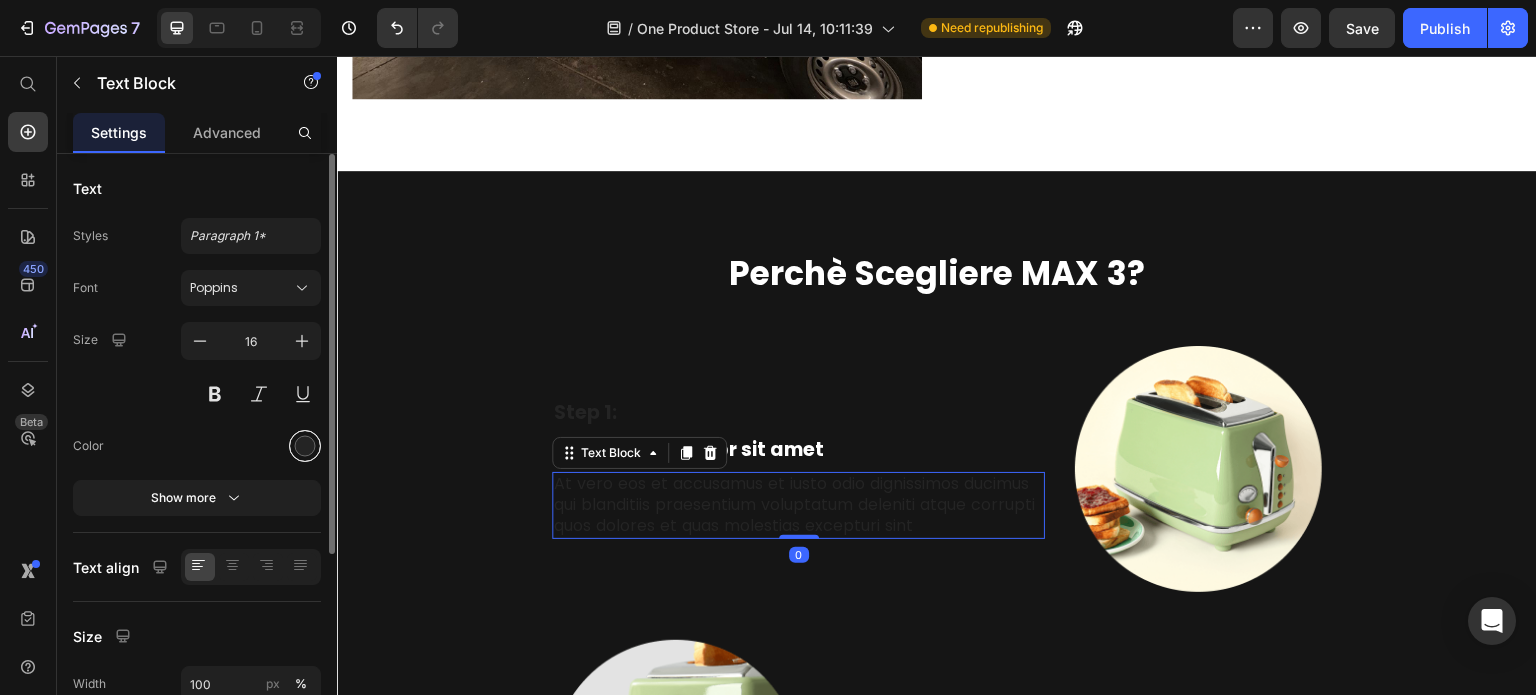 click at bounding box center [305, 446] 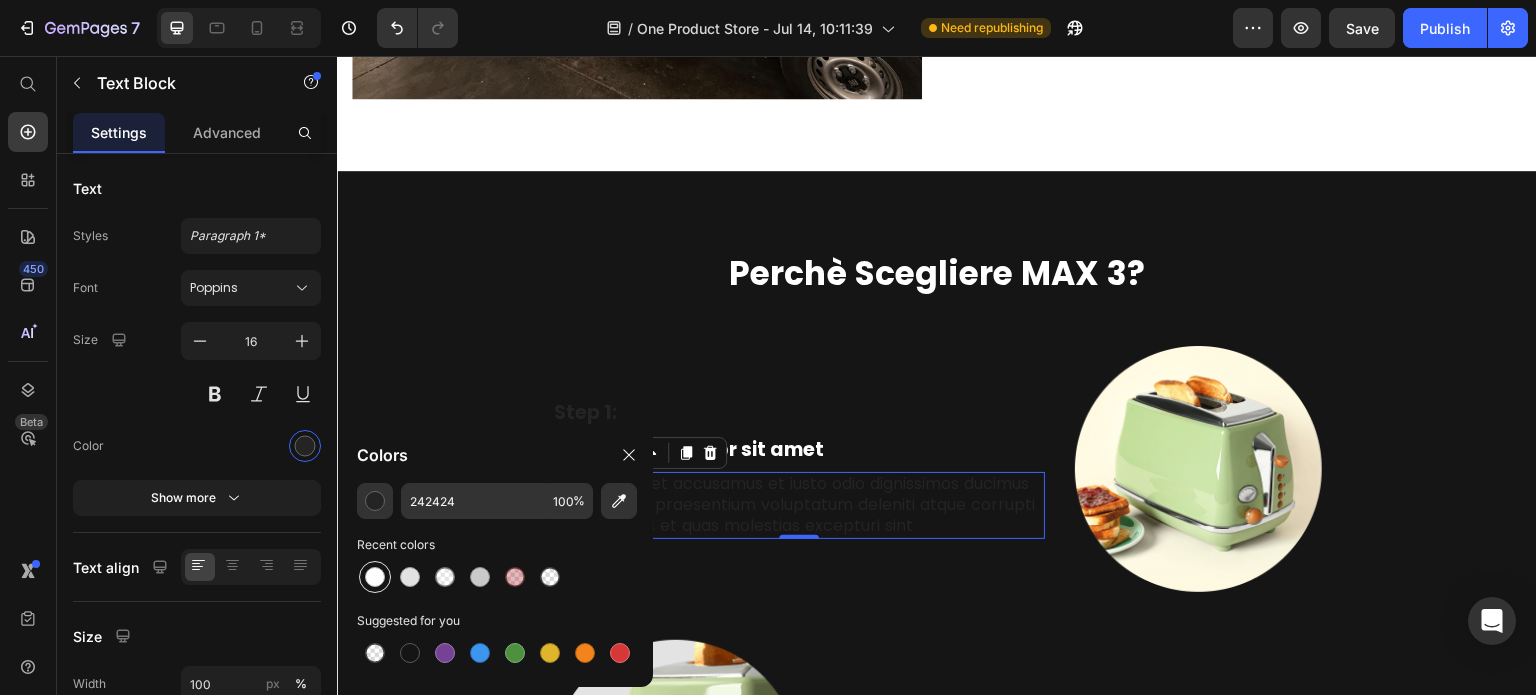 click at bounding box center [375, 577] 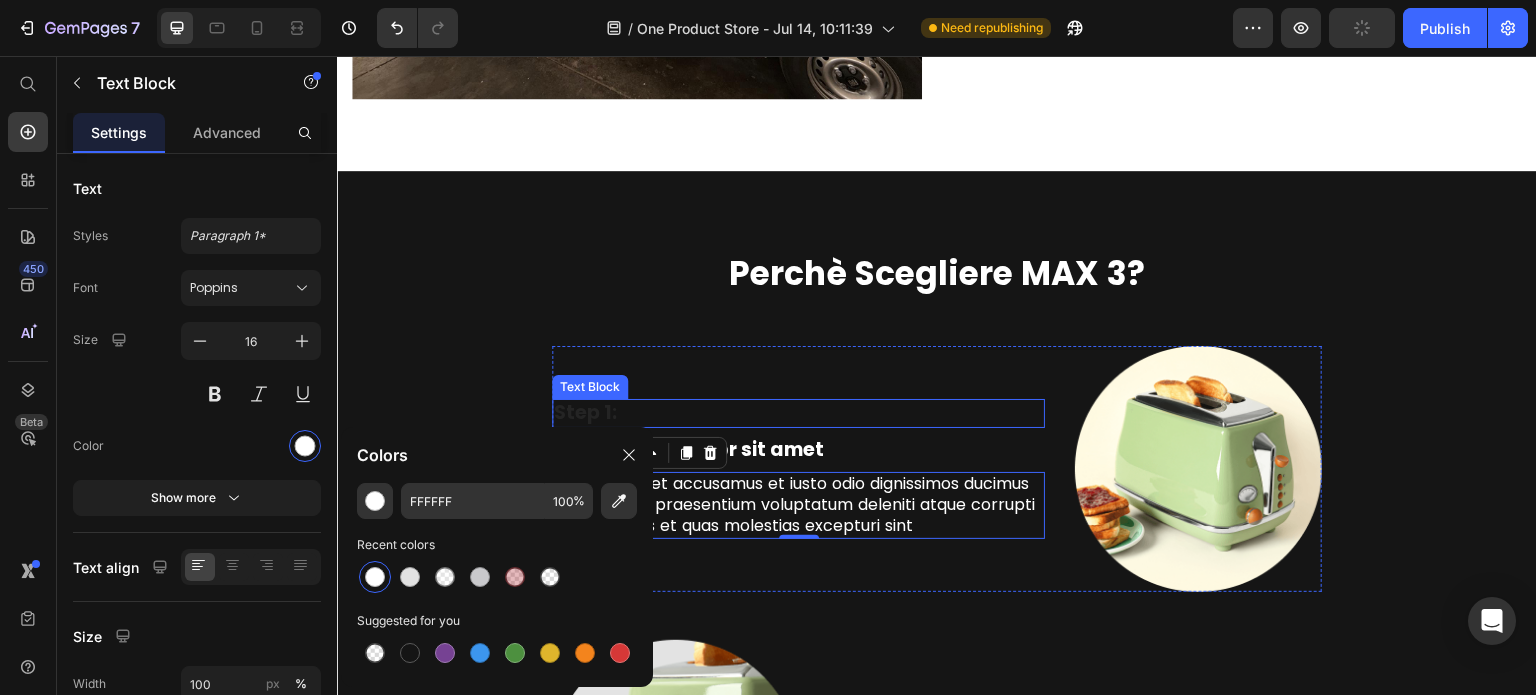 click on "Step 1: Text Block Lorem ipsum dolor sit amet Text Block At vero eos et accusamus et iusto odio dignissimos ducimus qui blanditiis praesentium voluptatum deleniti atque corrupti quos dolores et quas molestias excepturi sint Text Block   0" at bounding box center (798, 469) 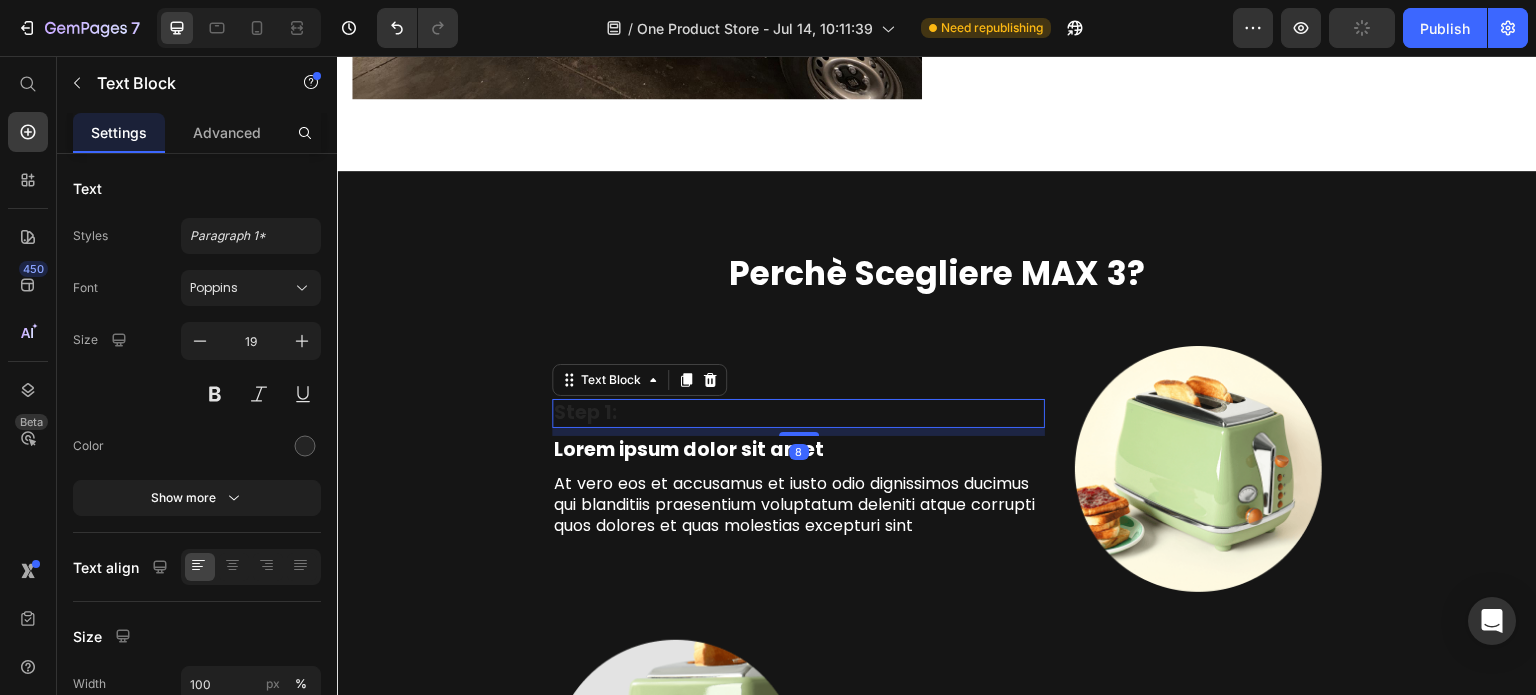 click on "Step 1:" at bounding box center (798, 413) 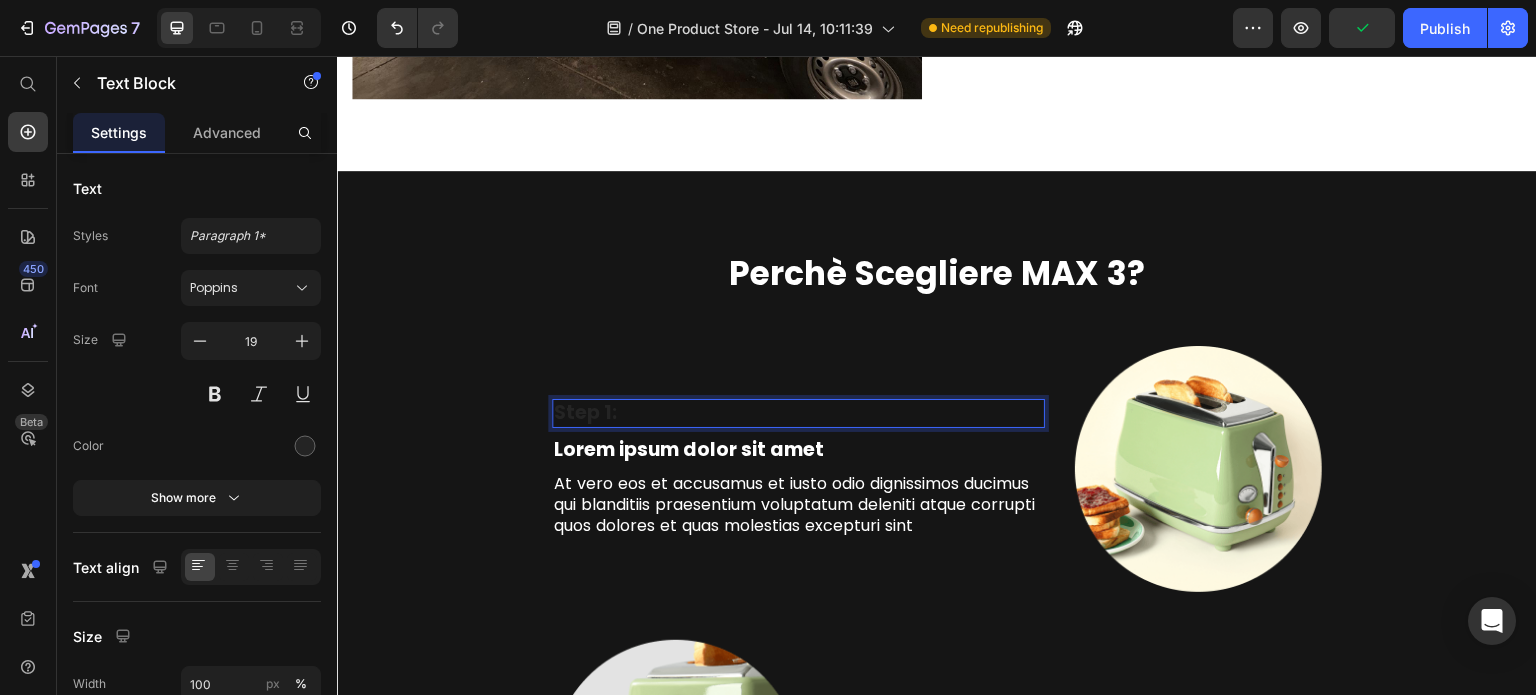 click on "Step 1:" at bounding box center [798, 413] 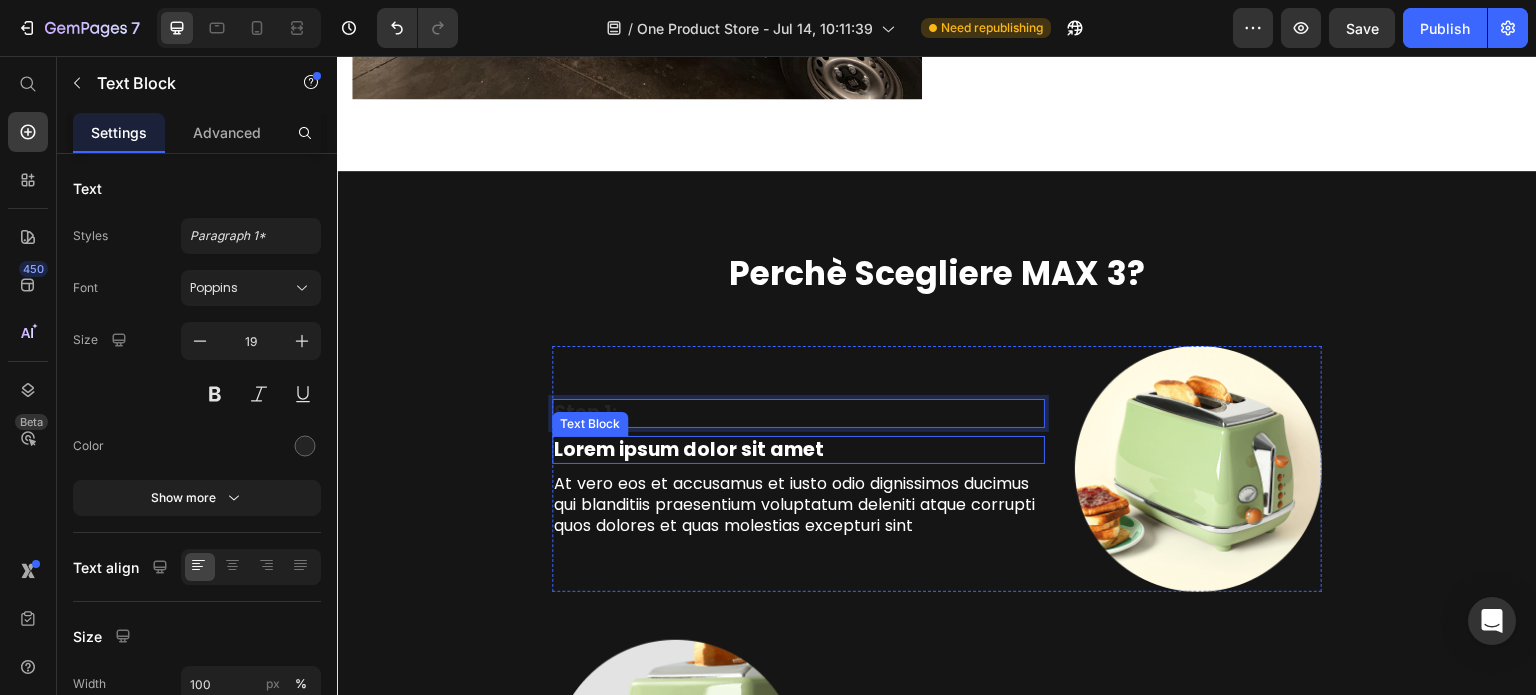 click on "At vero eos et accusamus et iusto odio dignissimos ducimus qui blanditiis praesentium voluptatum deleniti atque corrupti quos dolores et quas molestias excepturi sint" at bounding box center (798, 505) 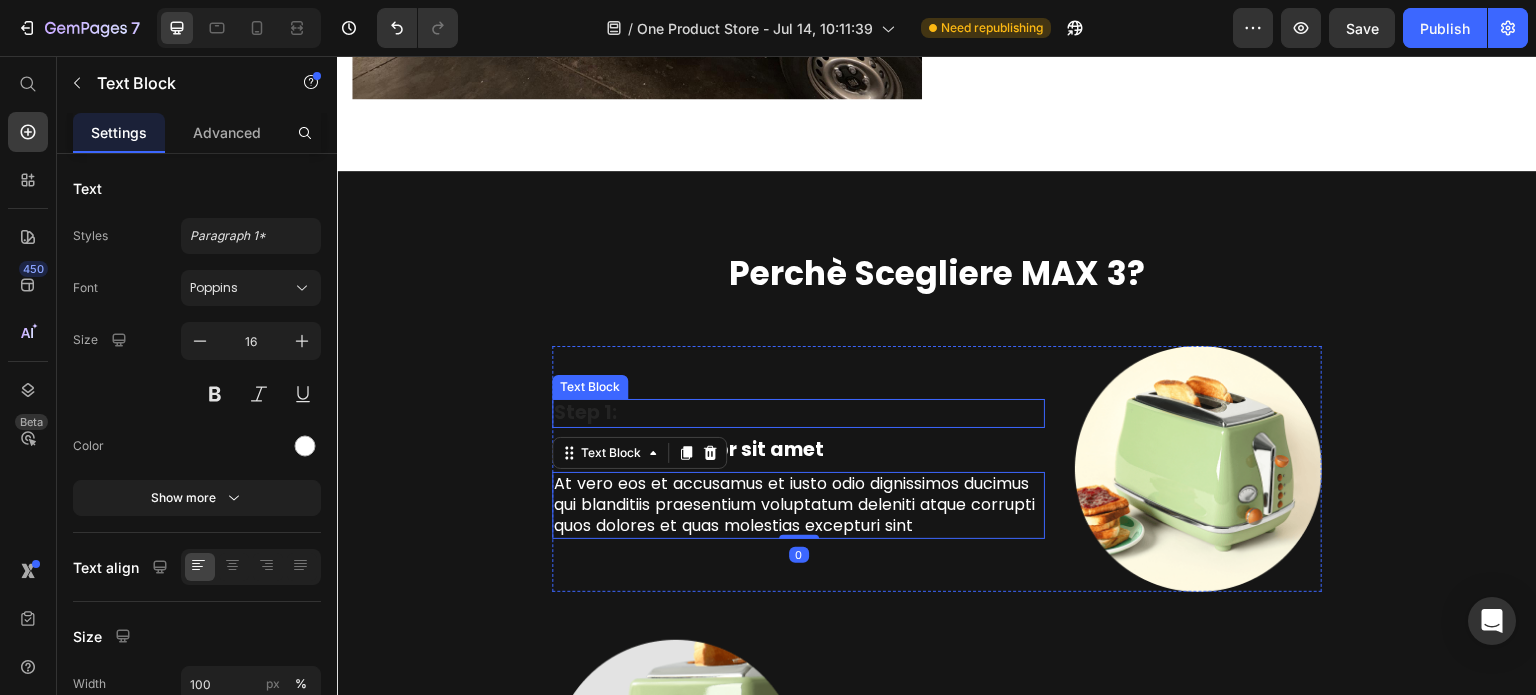 click on "Step 1:" at bounding box center (798, 413) 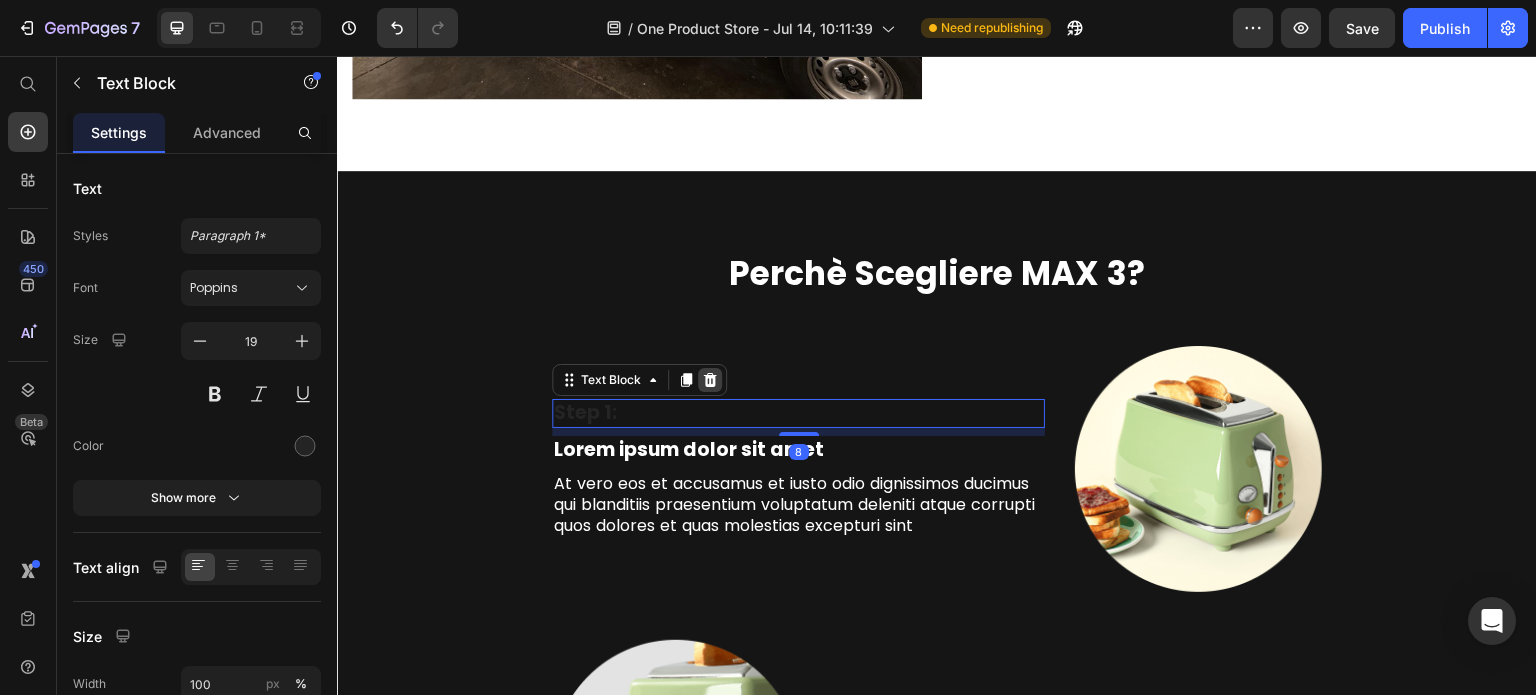 click 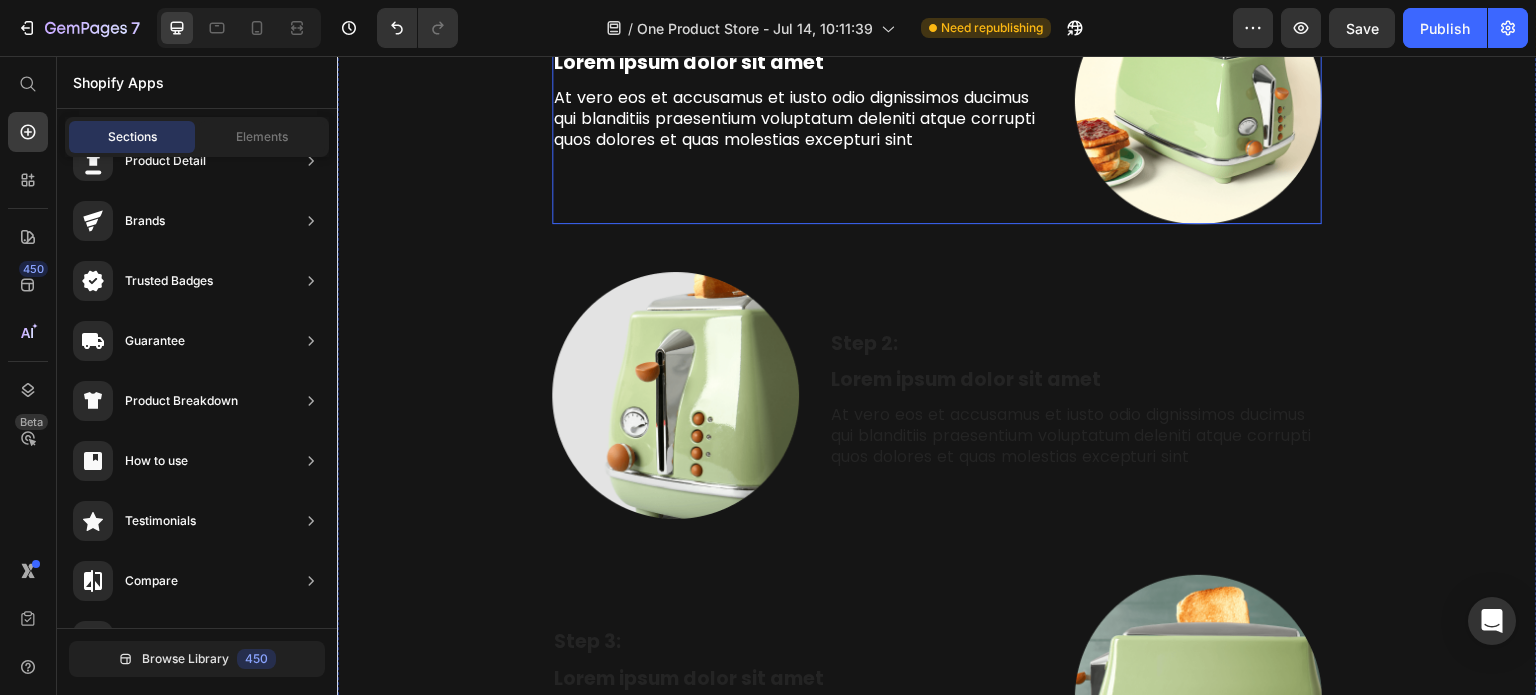scroll, scrollTop: 4460, scrollLeft: 0, axis: vertical 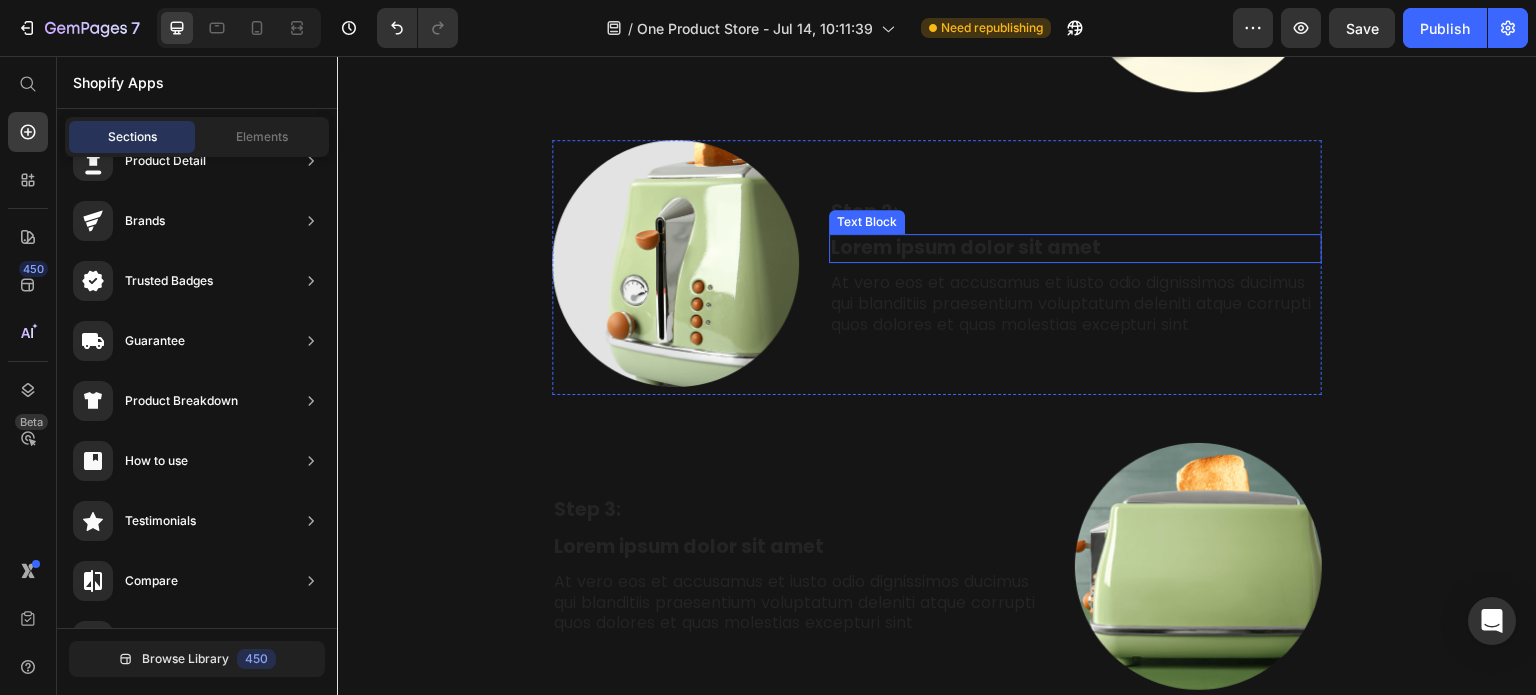 click on "Text Block" at bounding box center (867, 222) 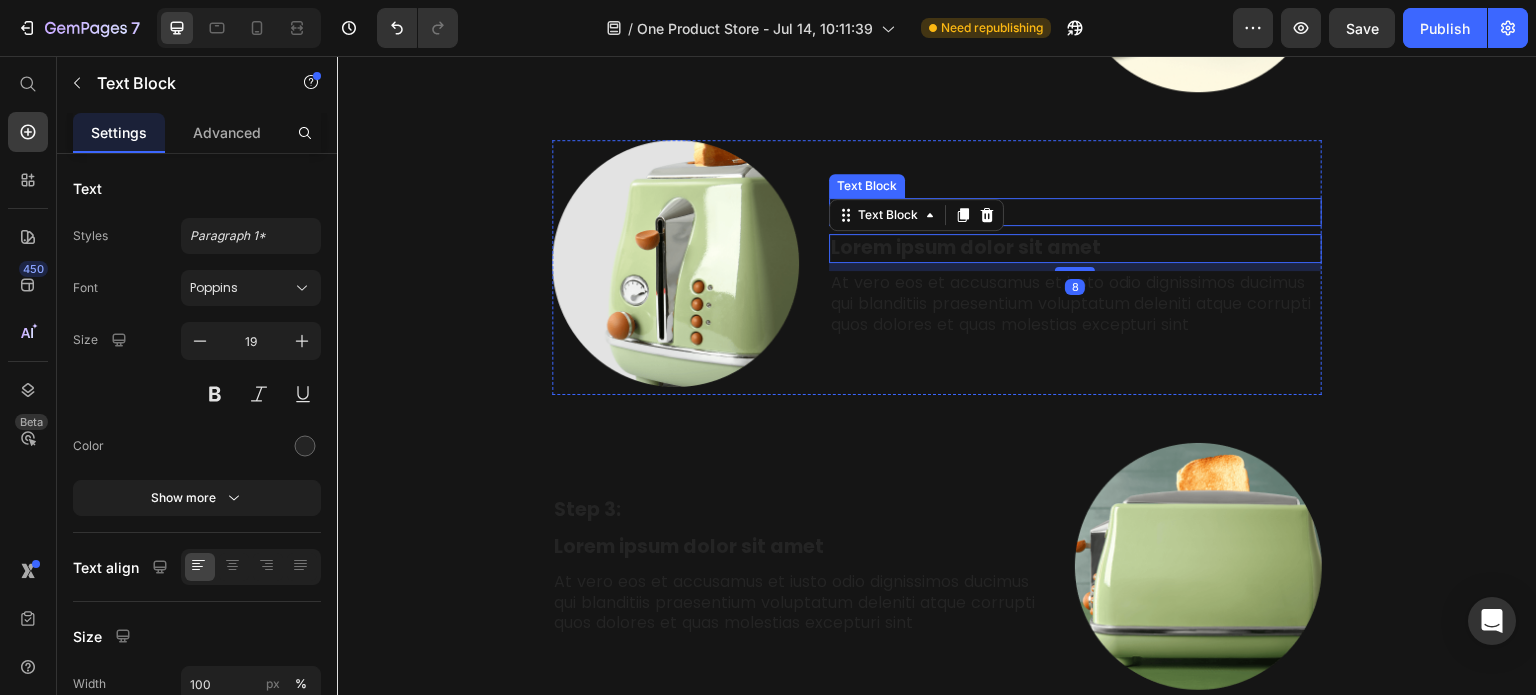 click on "Step 2:" at bounding box center [1075, 212] 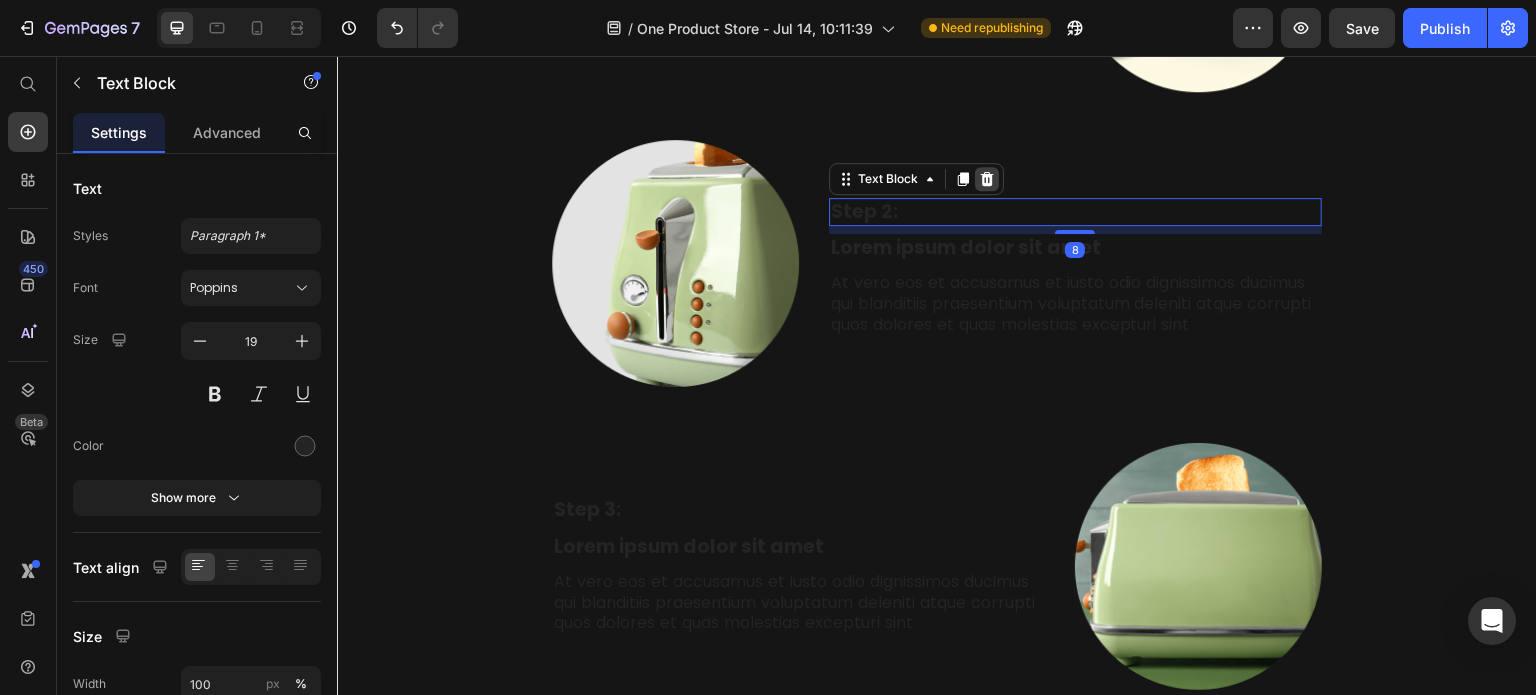 click 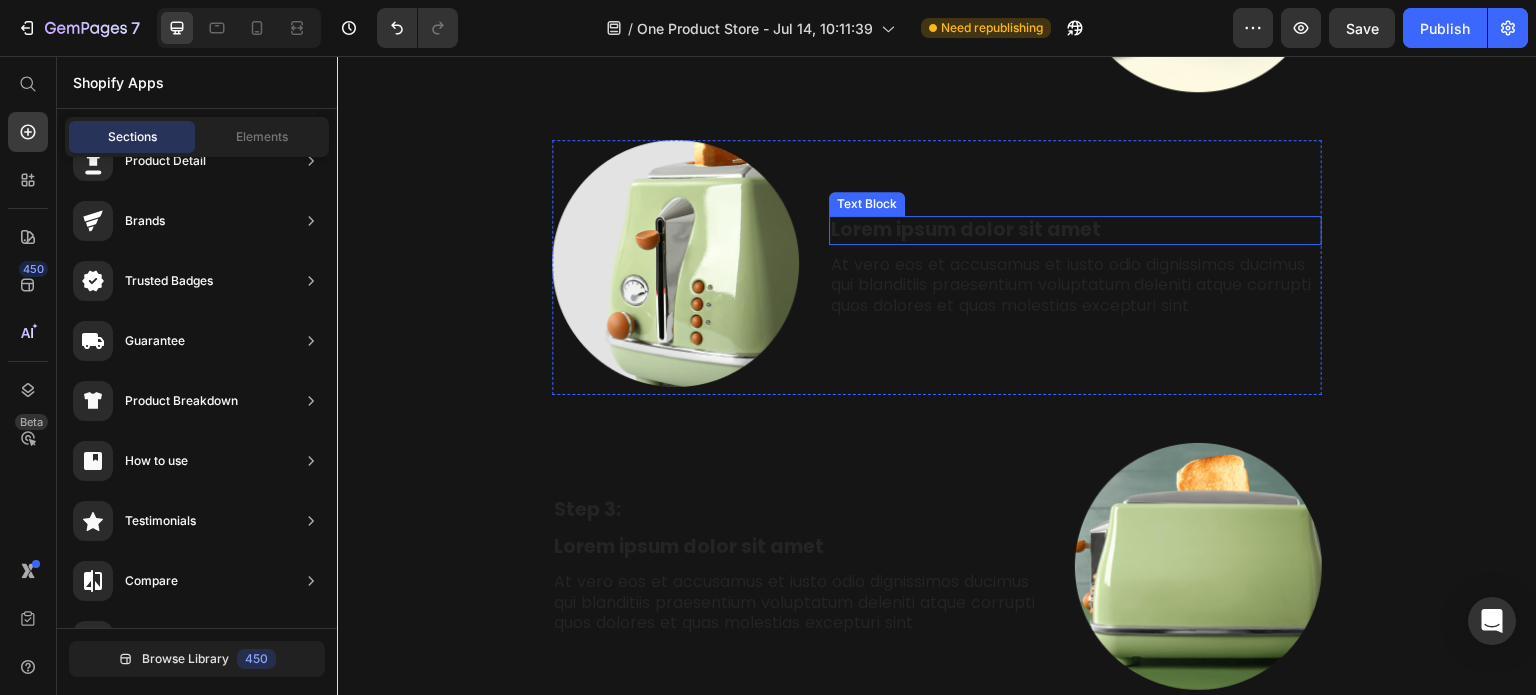click on "Lorem ipsum dolor sit amet" at bounding box center [1075, 230] 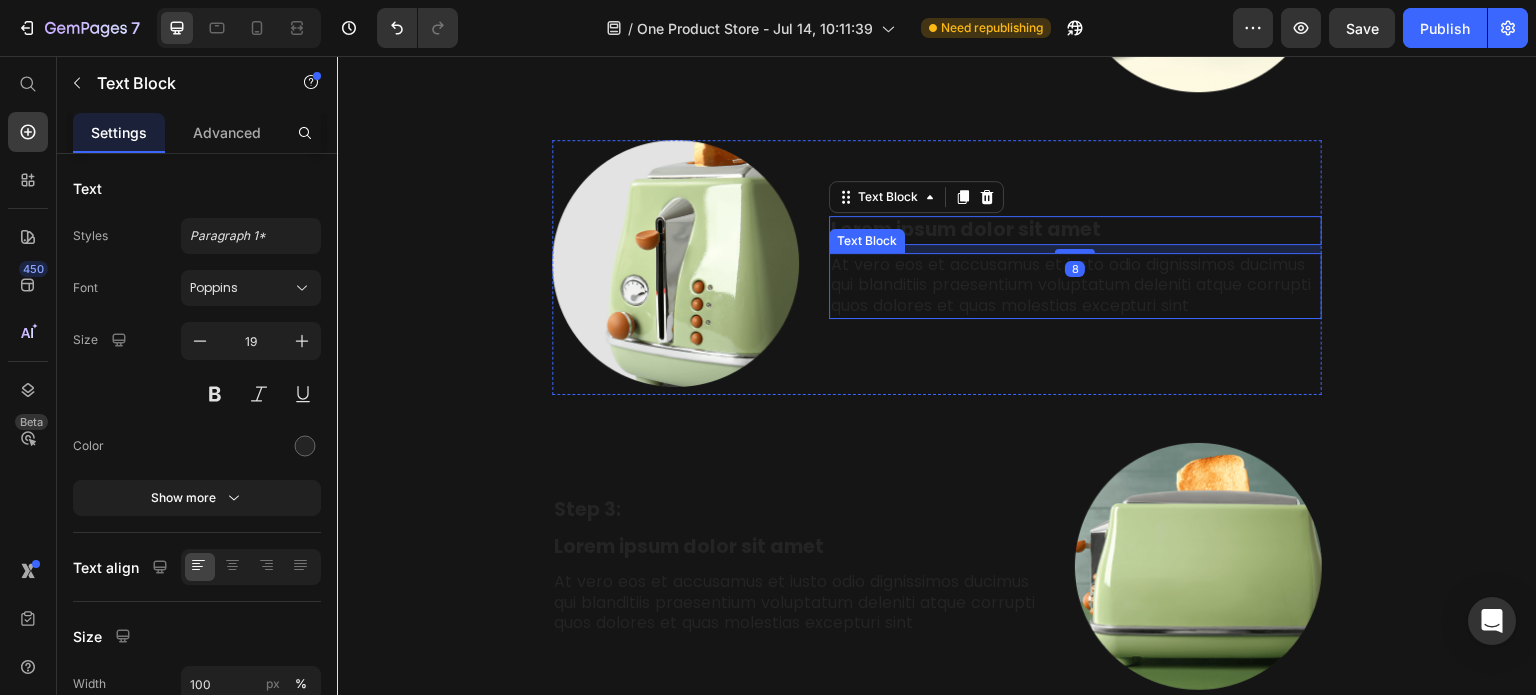 click on "At vero eos et accusamus et iusto odio dignissimos ducimus qui blanditiis praesentium voluptatum deleniti atque corrupti quos dolores et quas molestias excepturi sint" at bounding box center (1075, 286) 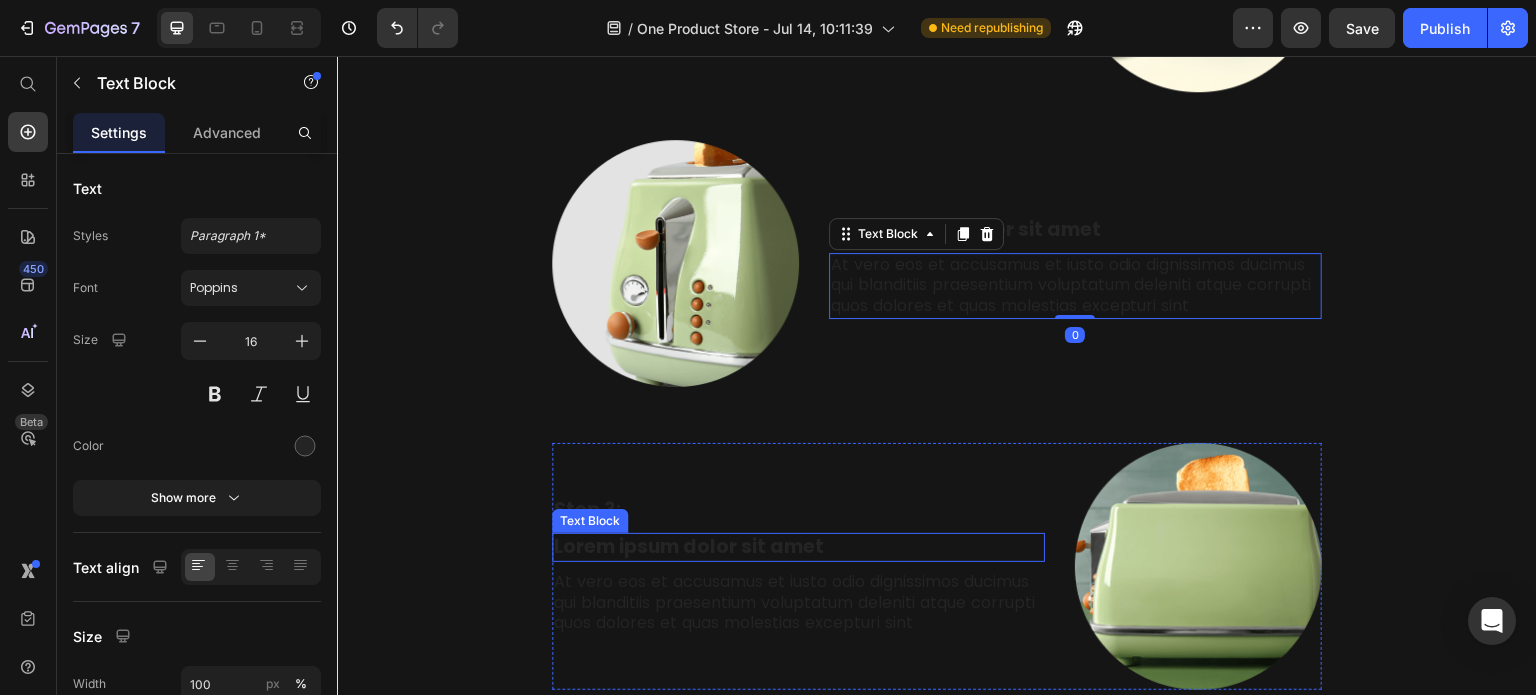 click on "Lorem ipsum dolor sit amet" at bounding box center (798, 547) 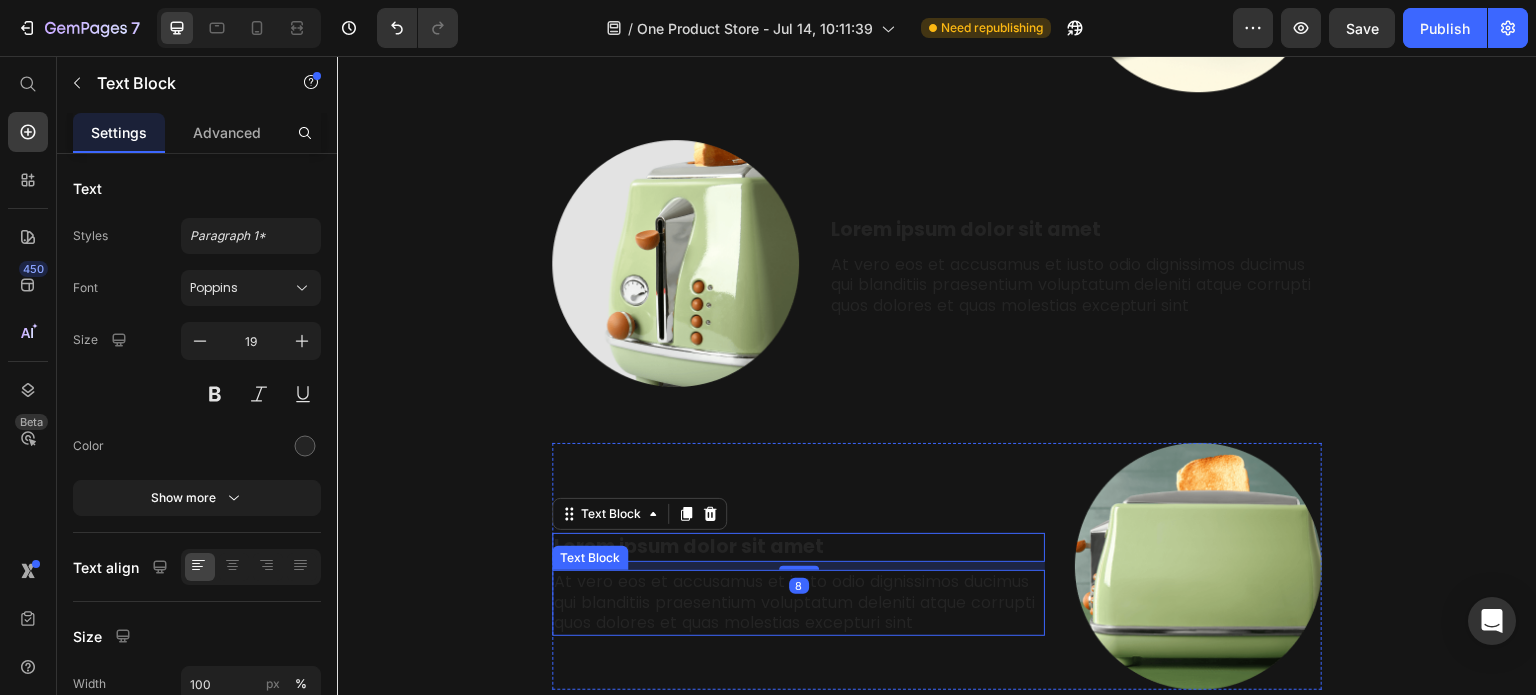 click on "At vero eos et accusamus et iusto odio dignissimos ducimus qui blanditiis praesentium voluptatum deleniti atque corrupti quos dolores et quas molestias excepturi sint" at bounding box center (798, 603) 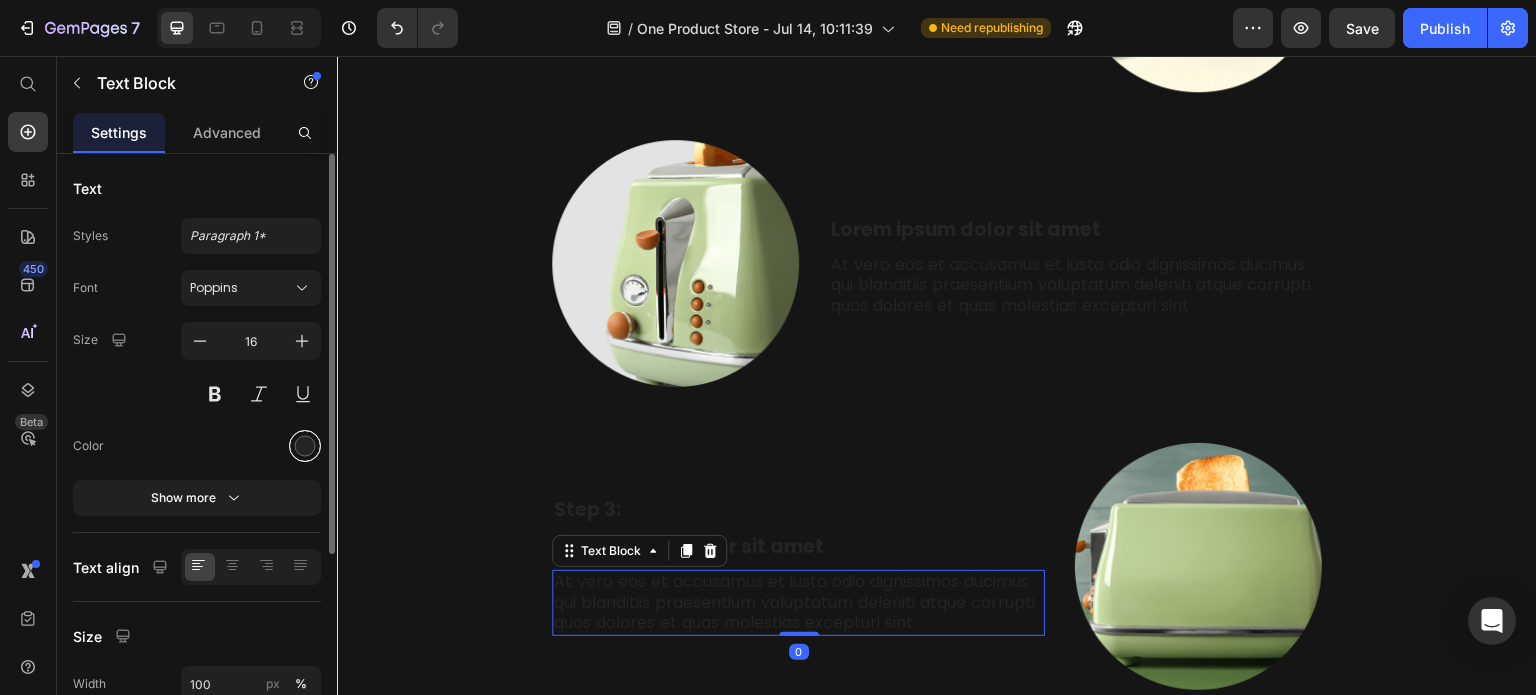 click at bounding box center [305, 446] 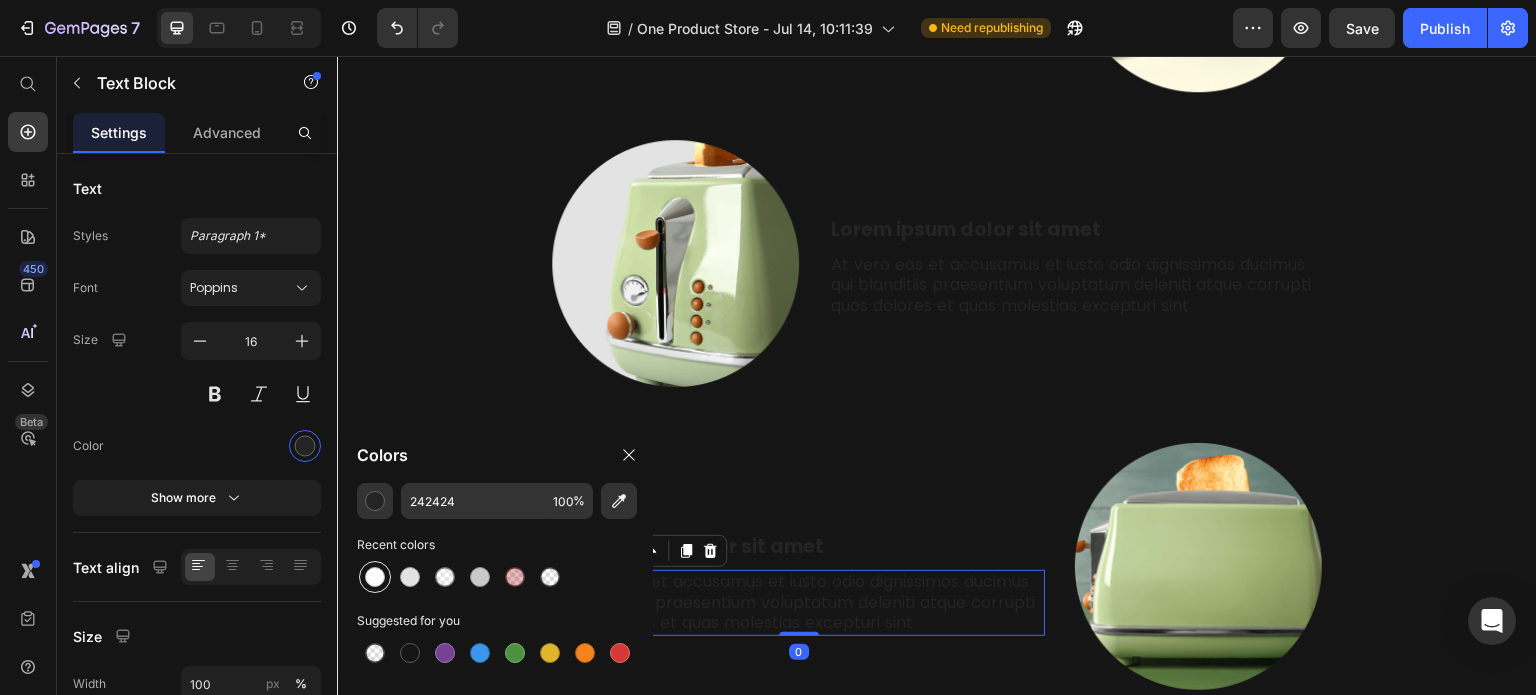 click at bounding box center [375, 577] 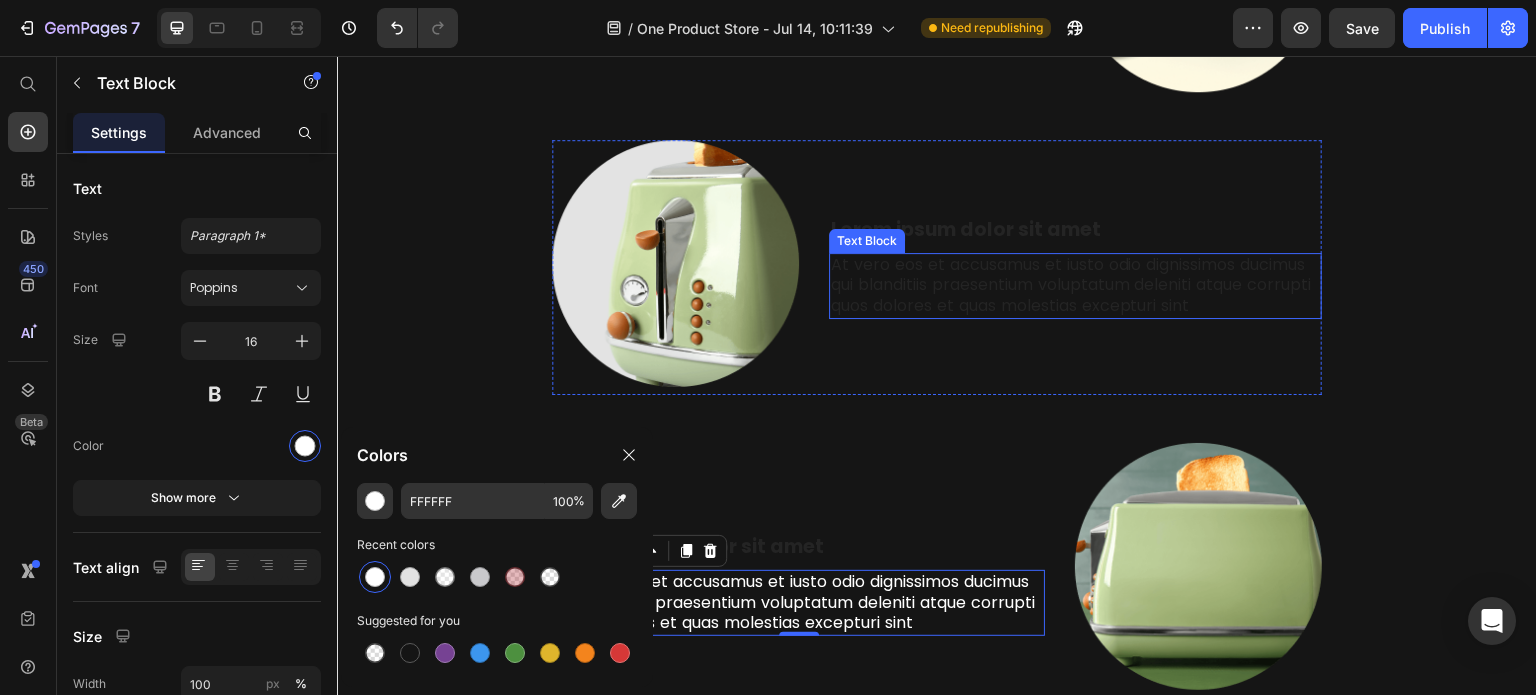 click on "At vero eos et accusamus et iusto odio dignissimos ducimus qui blanditiis praesentium voluptatum deleniti atque corrupti quos dolores et quas molestias excepturi sint" at bounding box center (1075, 286) 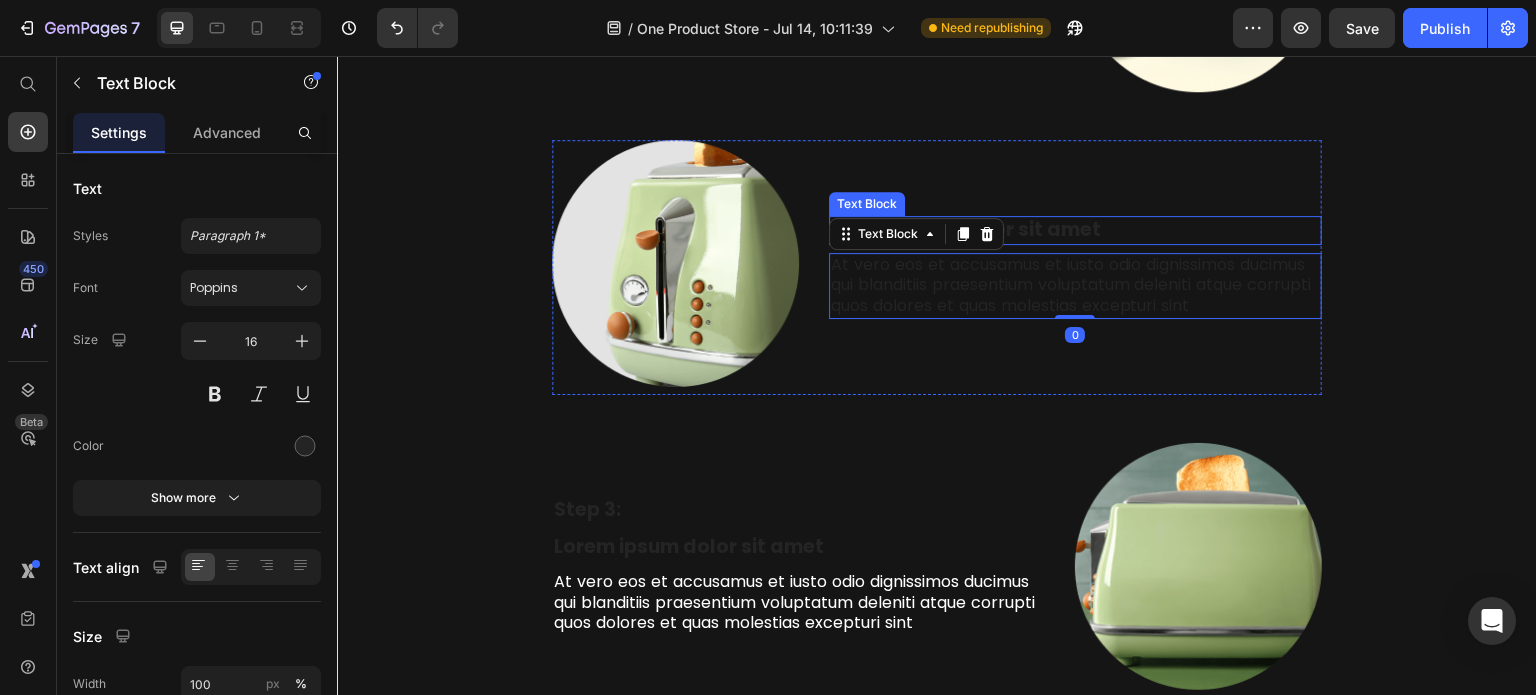 click on "Lorem ipsum dolor sit amet" at bounding box center [1075, 230] 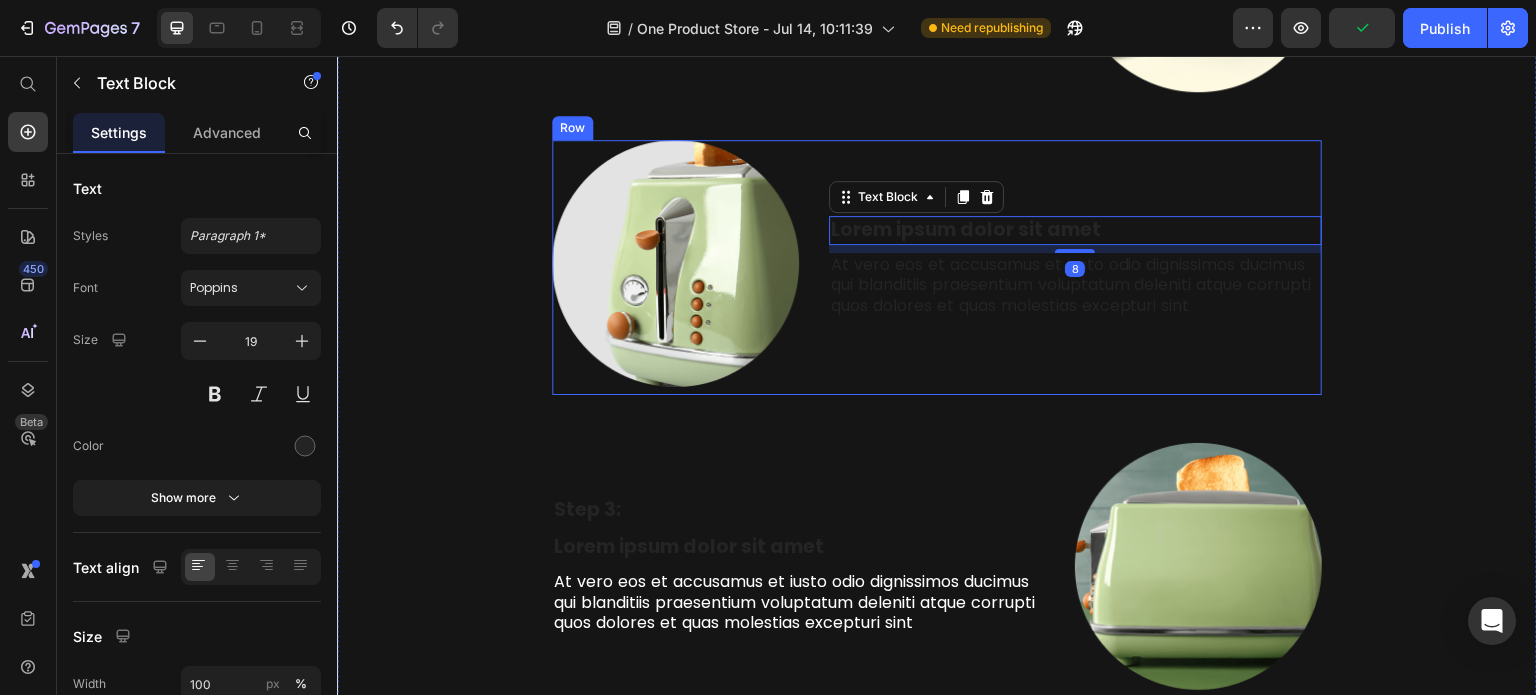 click on "Lorem ipsum dolor sit amet Text Block   8 At vero eos et accusamus et iusto odio dignissimos ducimus qui blanditiis praesentium voluptatum deleniti atque corrupti quos dolores et quas molestias excepturi sint Text Block" at bounding box center [1075, 267] 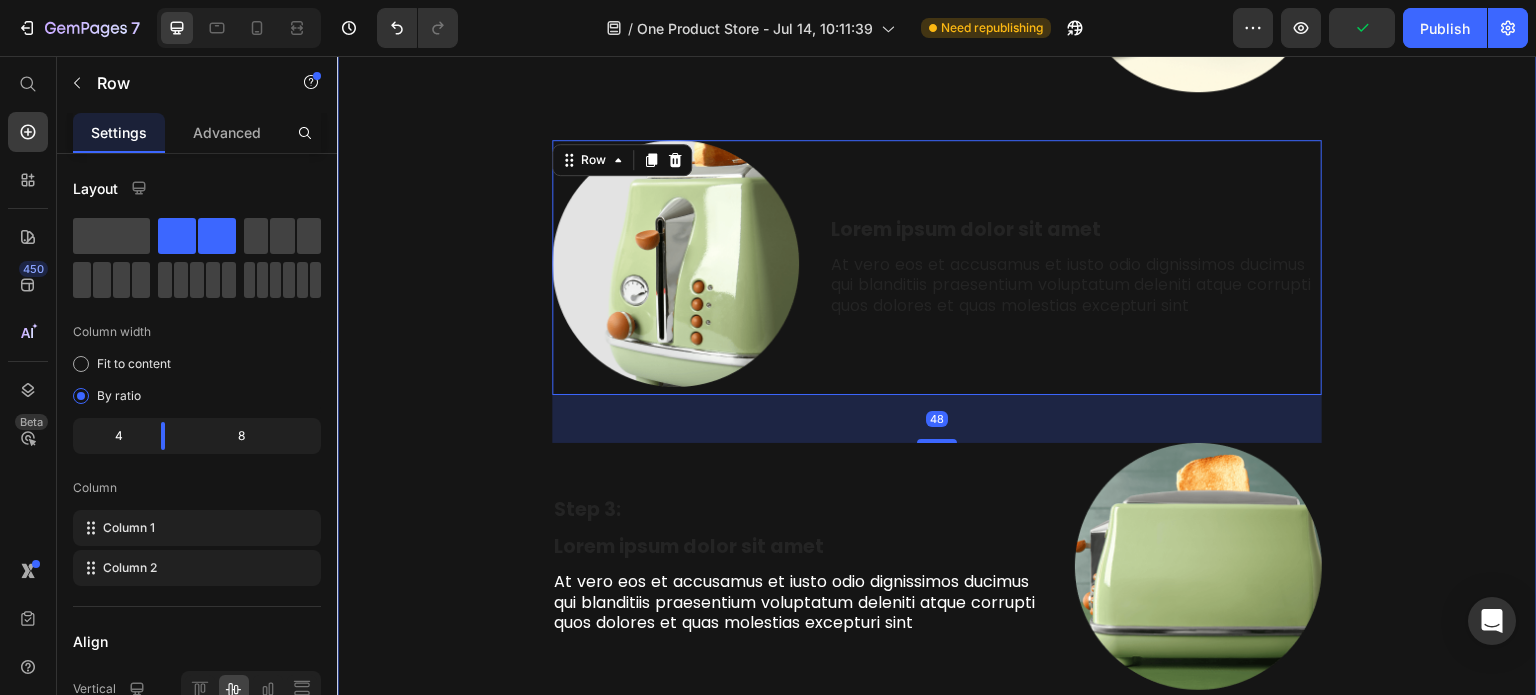 click on "Perchè Scegliere MAX 3? Heading Row Lorem ipsum dolor sit amet Text Block At vero eos et accusamus et iusto odio dignissimos ducimus qui blanditiis praesentium voluptatum deleniti atque corrupti quos dolores et quas molestias excepturi sint Text Block Image Row Image Lorem ipsum dolor sit amet Text Block At vero eos et accusamus et iusto odio dignissimos ducimus qui blanditiis praesentium voluptatum deleniti atque corrupti quos dolores et quas molestias excepturi sint Text Block Row   48 Step 3: Text Block Lorem ipsum dolor sit amet Text Block At vero eos et accusamus et iusto odio dignissimos ducimus qui blanditiis praesentium voluptatum deleniti atque corrupti quos dolores et quas molestias excepturi sint Text Block Image Row Image Step 4: Text Block Lorem ipsum dolor sit amet Text Block At vero eos et accusamus et iusto odio dignissimos ducimus qui blanditiis praesentium voluptatum deleniti atque corrupti quos dolores et quas molestias excepturi sint Text Block Row Step 5: Text Block Text Block Text Block" at bounding box center [937, 493] 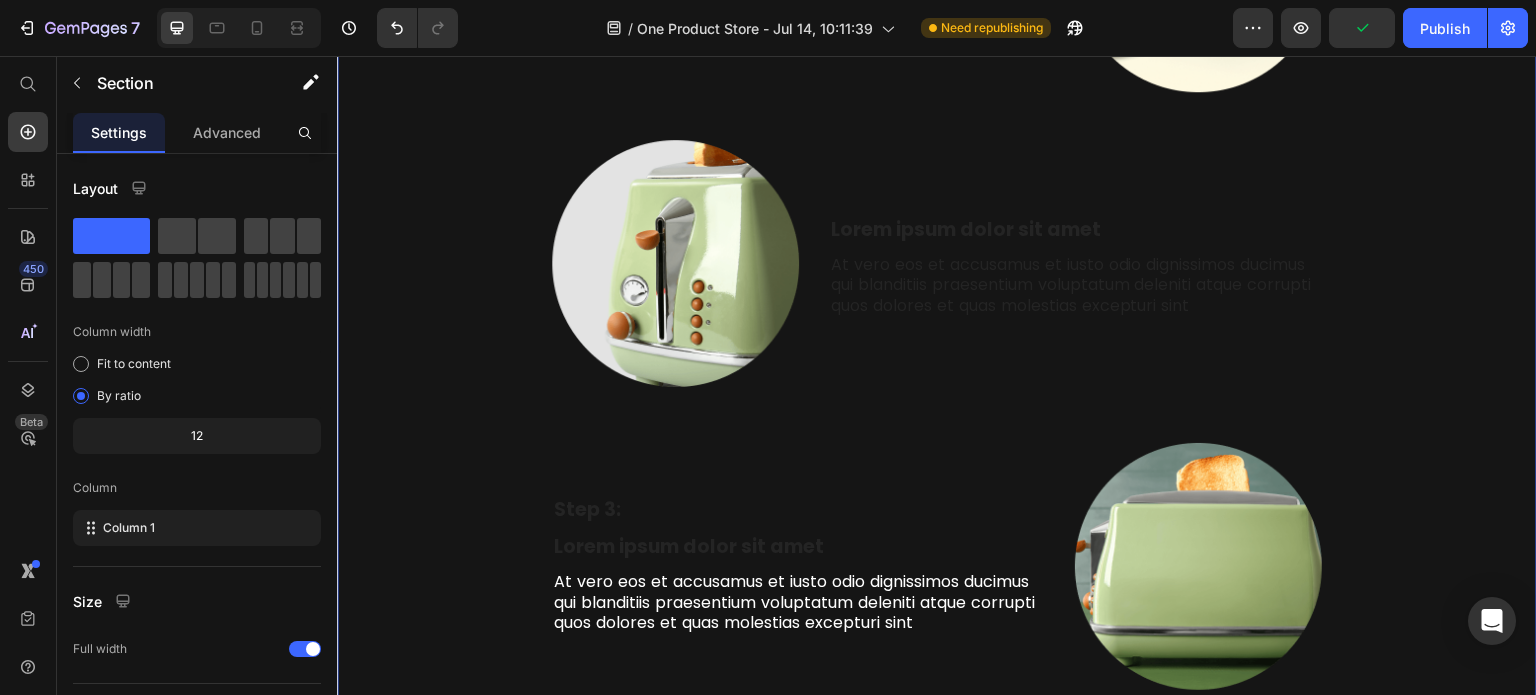 click on "Lorem ipsum dolor sit amet" at bounding box center [1075, 230] 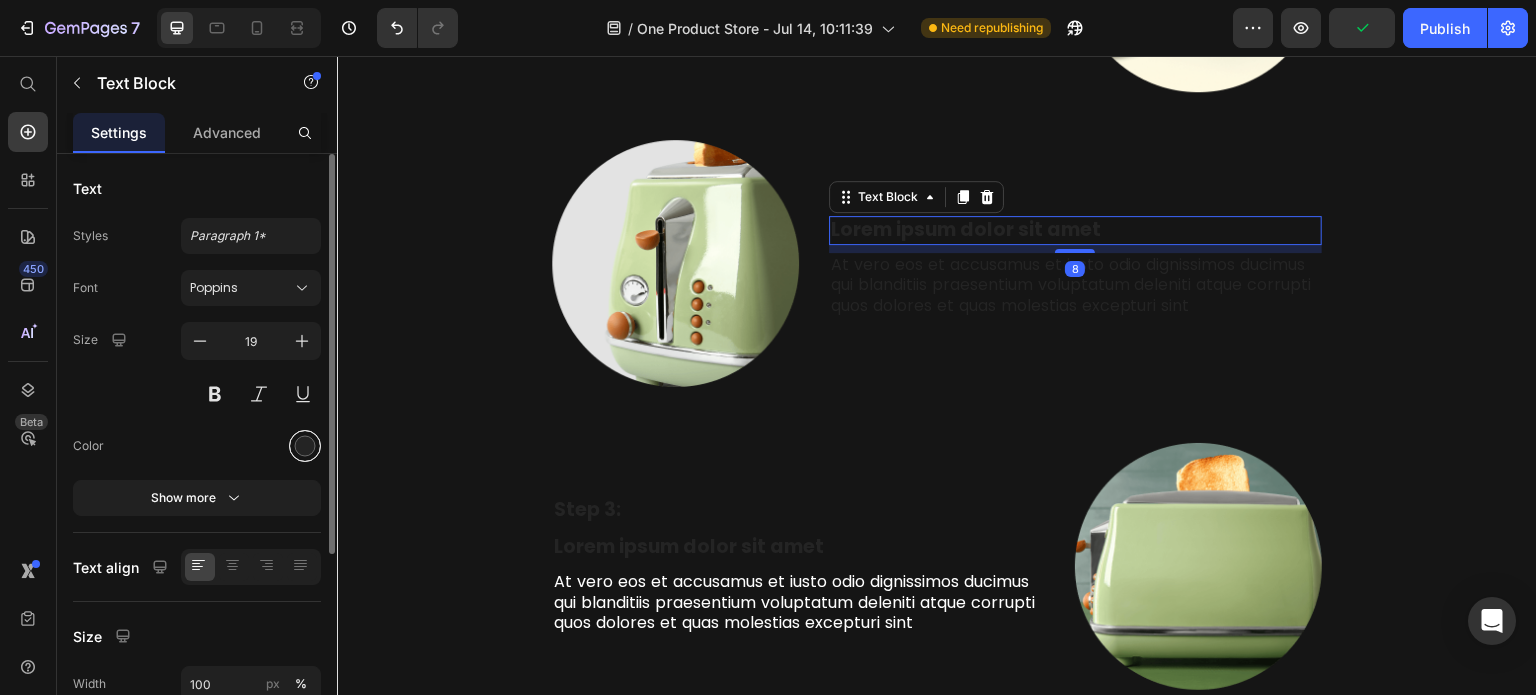 click at bounding box center (305, 446) 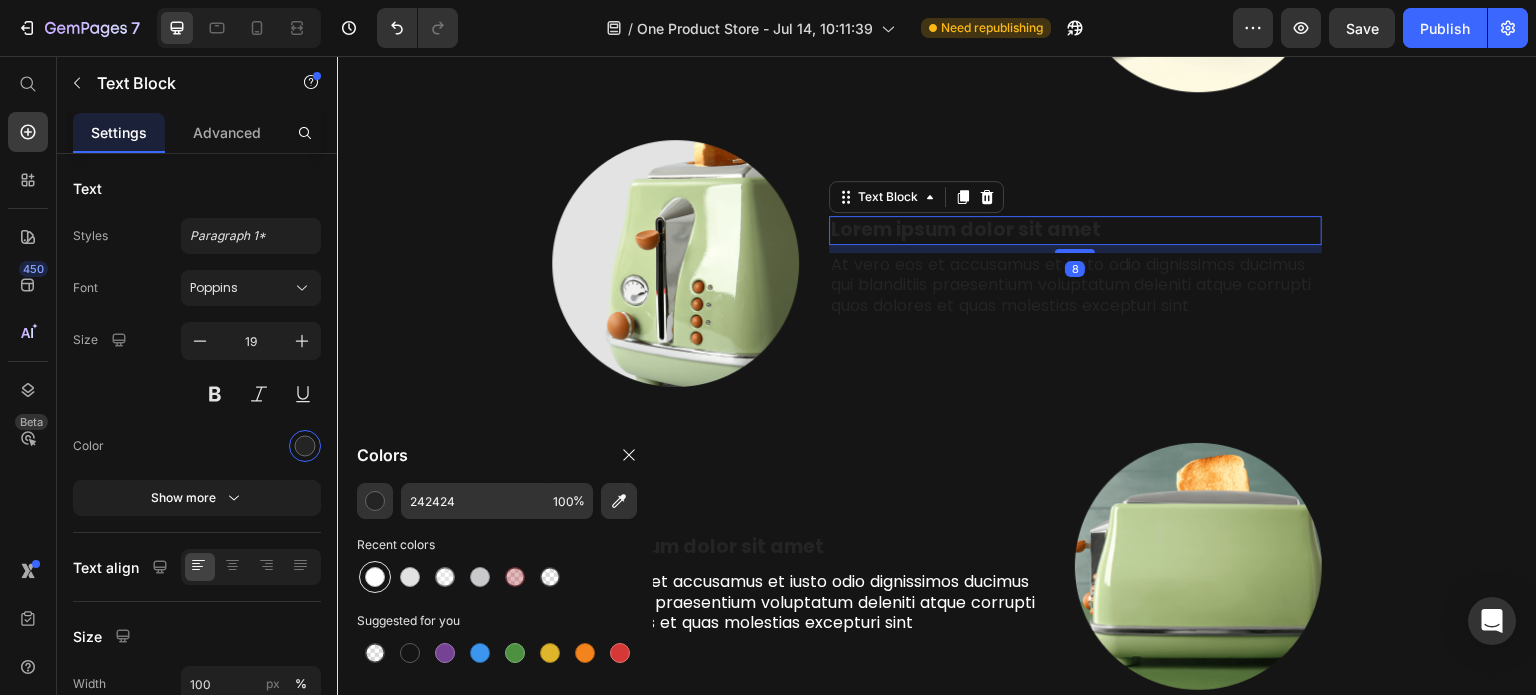 click at bounding box center [375, 577] 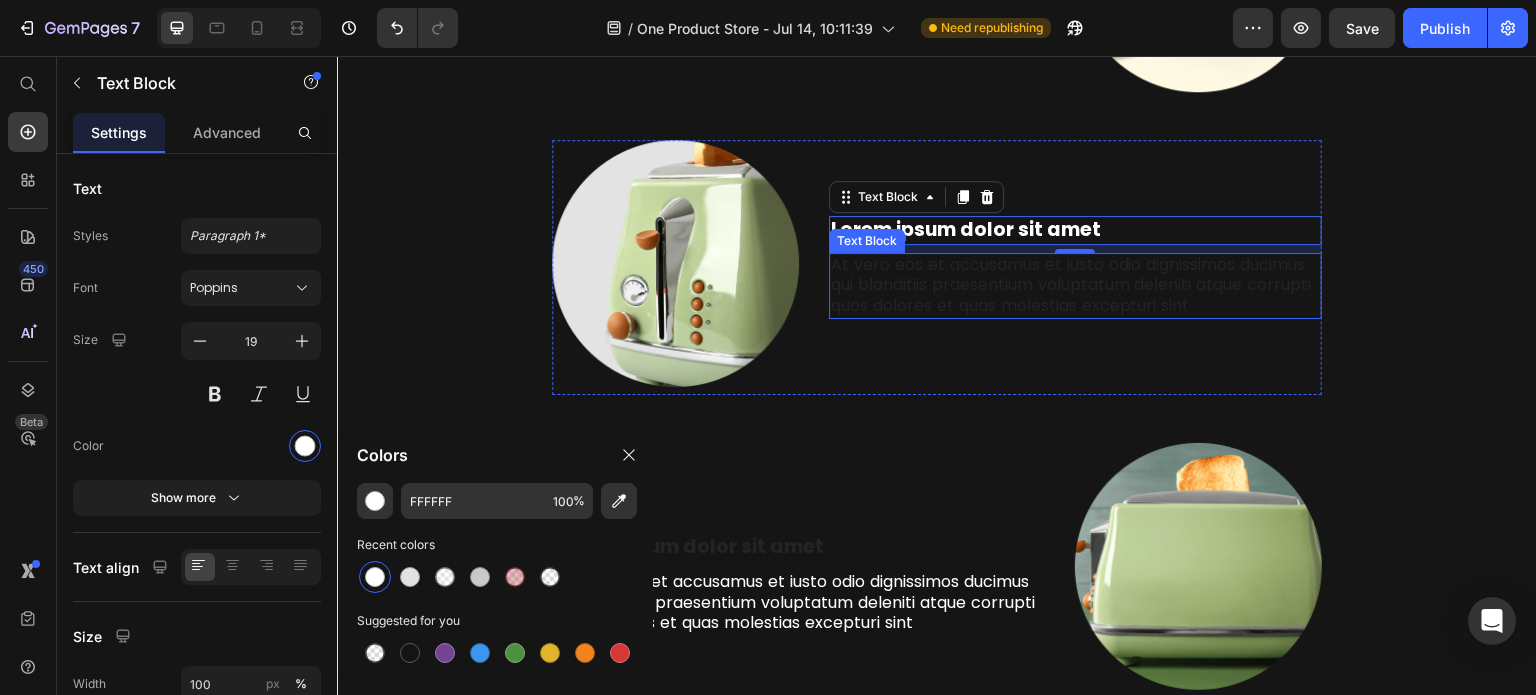 click on "At vero eos et accusamus et iusto odio dignissimos ducimus qui blanditiis praesentium voluptatum deleniti atque corrupti quos dolores et quas molestias excepturi sint" at bounding box center [1075, 286] 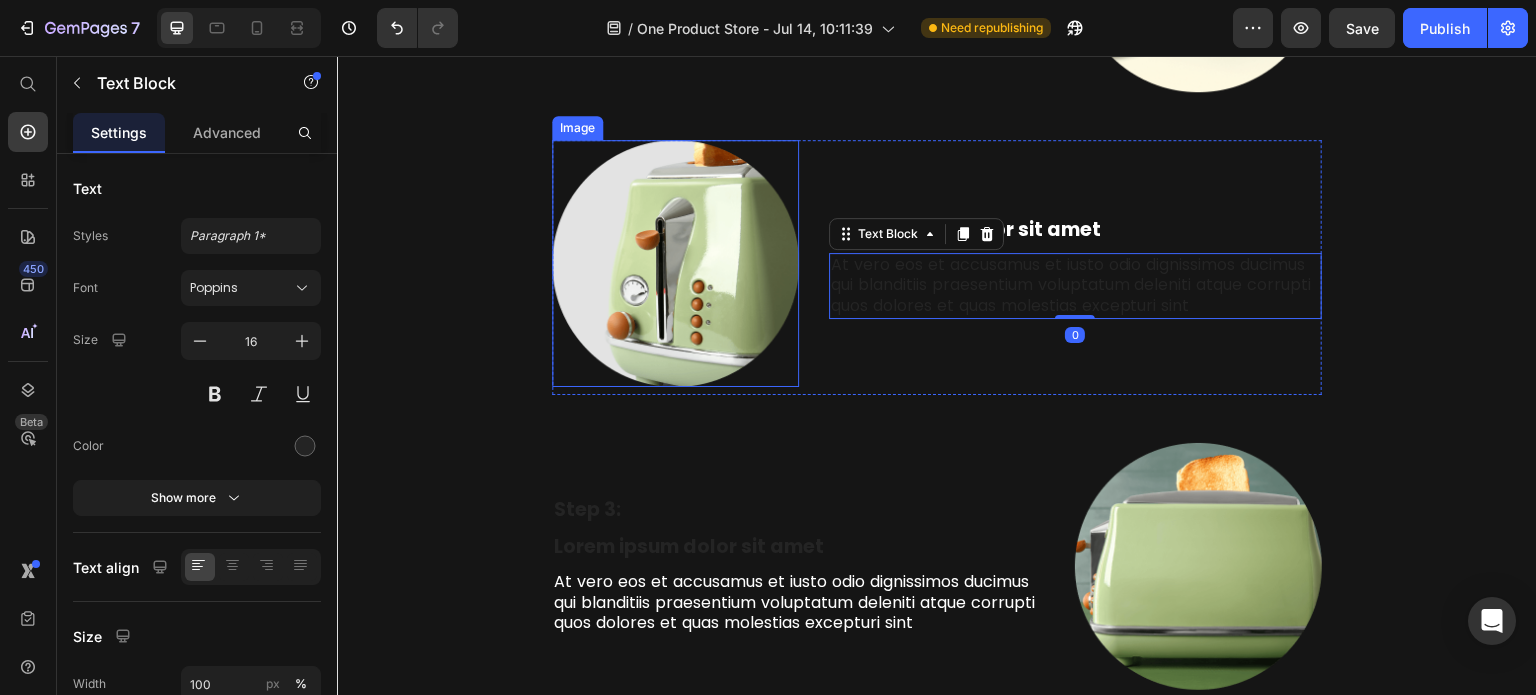 click at bounding box center [675, 263] 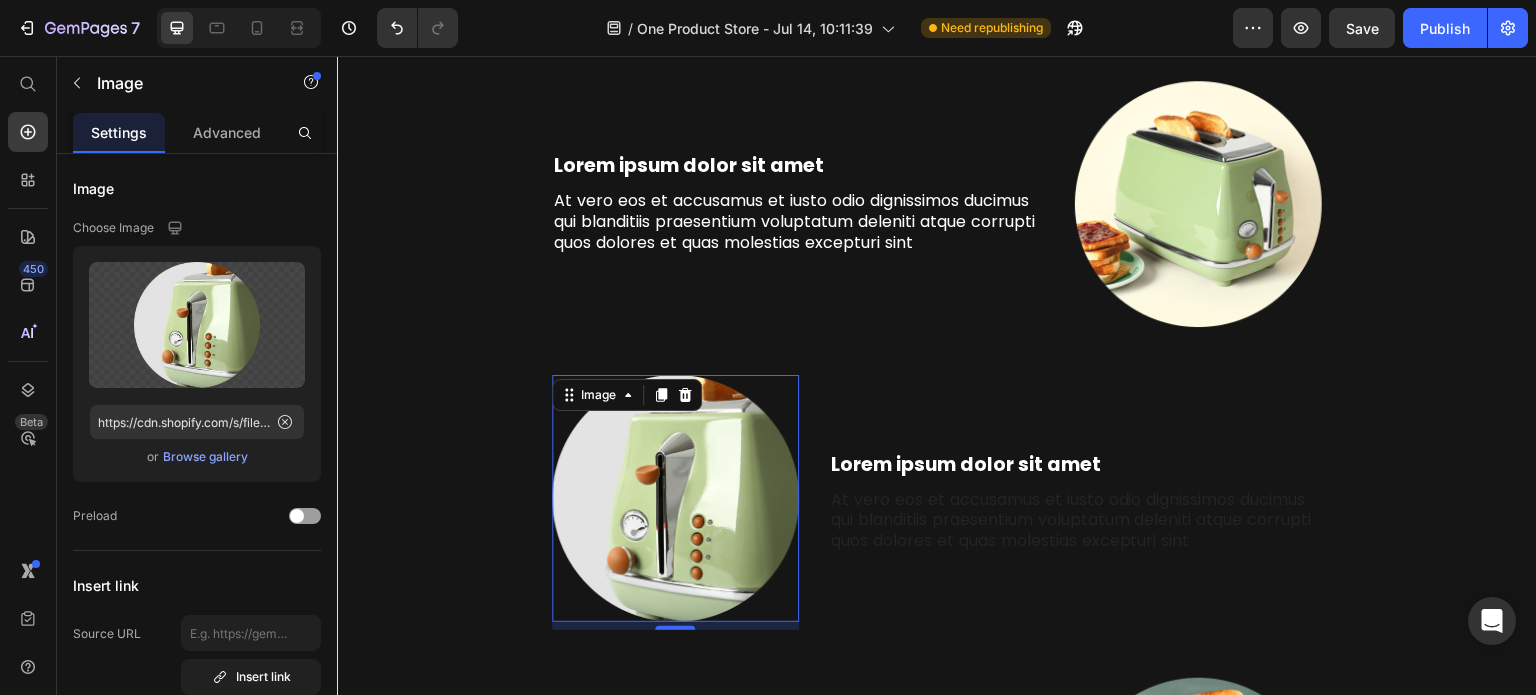 scroll, scrollTop: 4260, scrollLeft: 0, axis: vertical 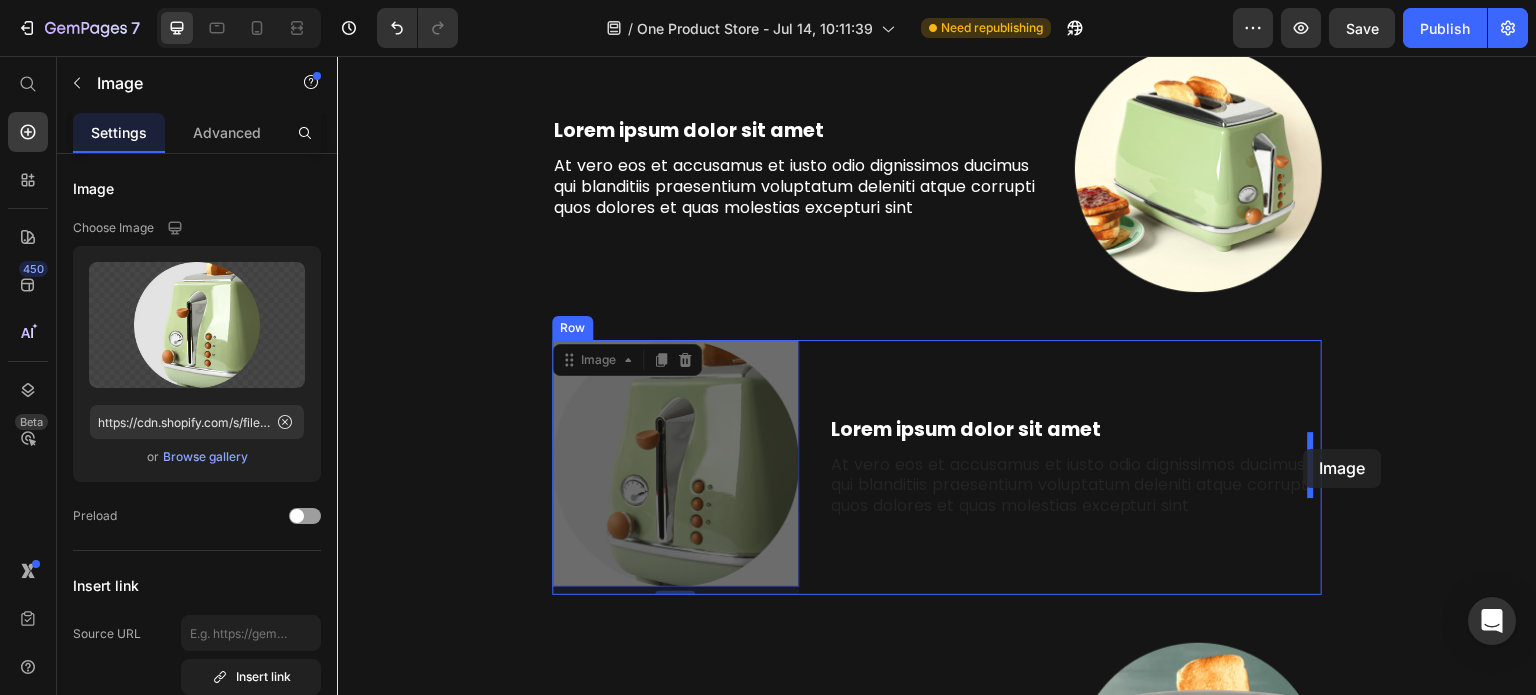 drag, startPoint x: 703, startPoint y: 502, endPoint x: 1304, endPoint y: 449, distance: 603.3324 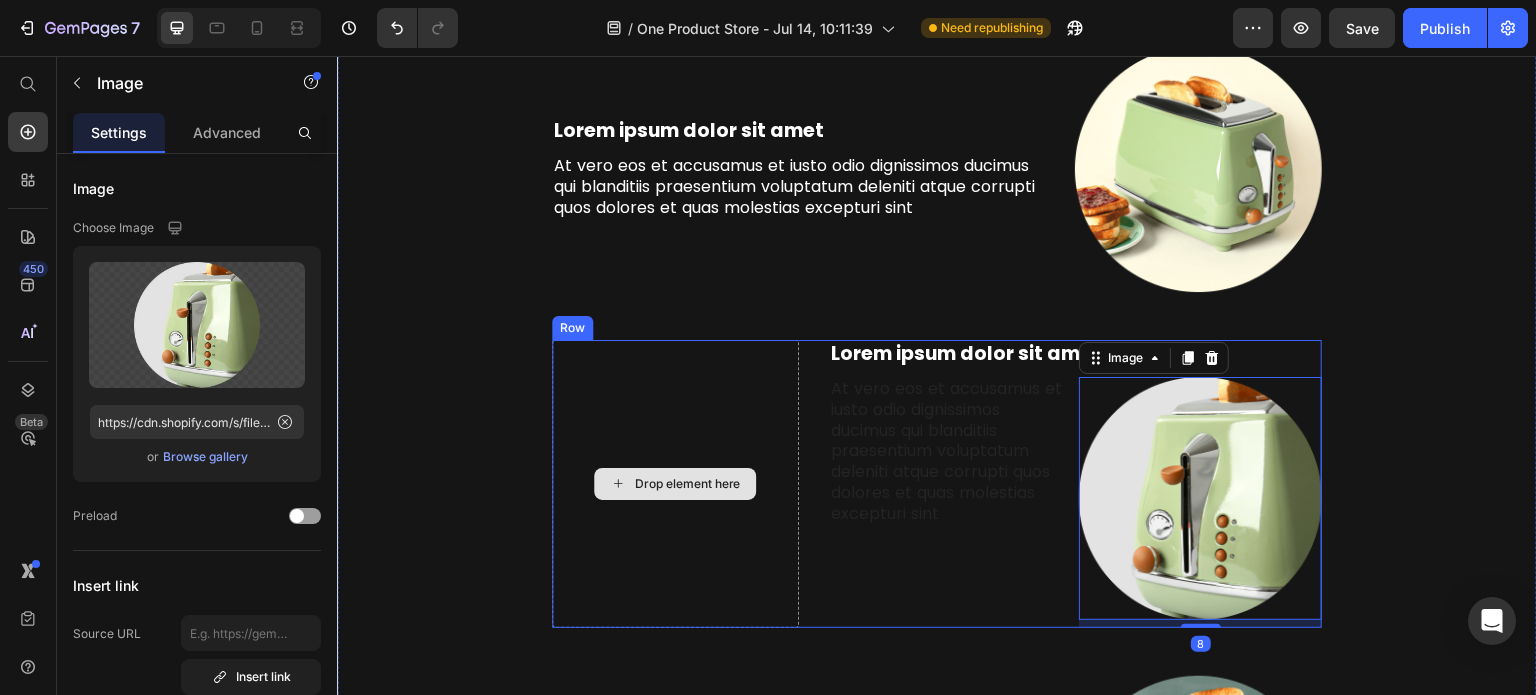 click on "Drop element here" at bounding box center (675, 484) 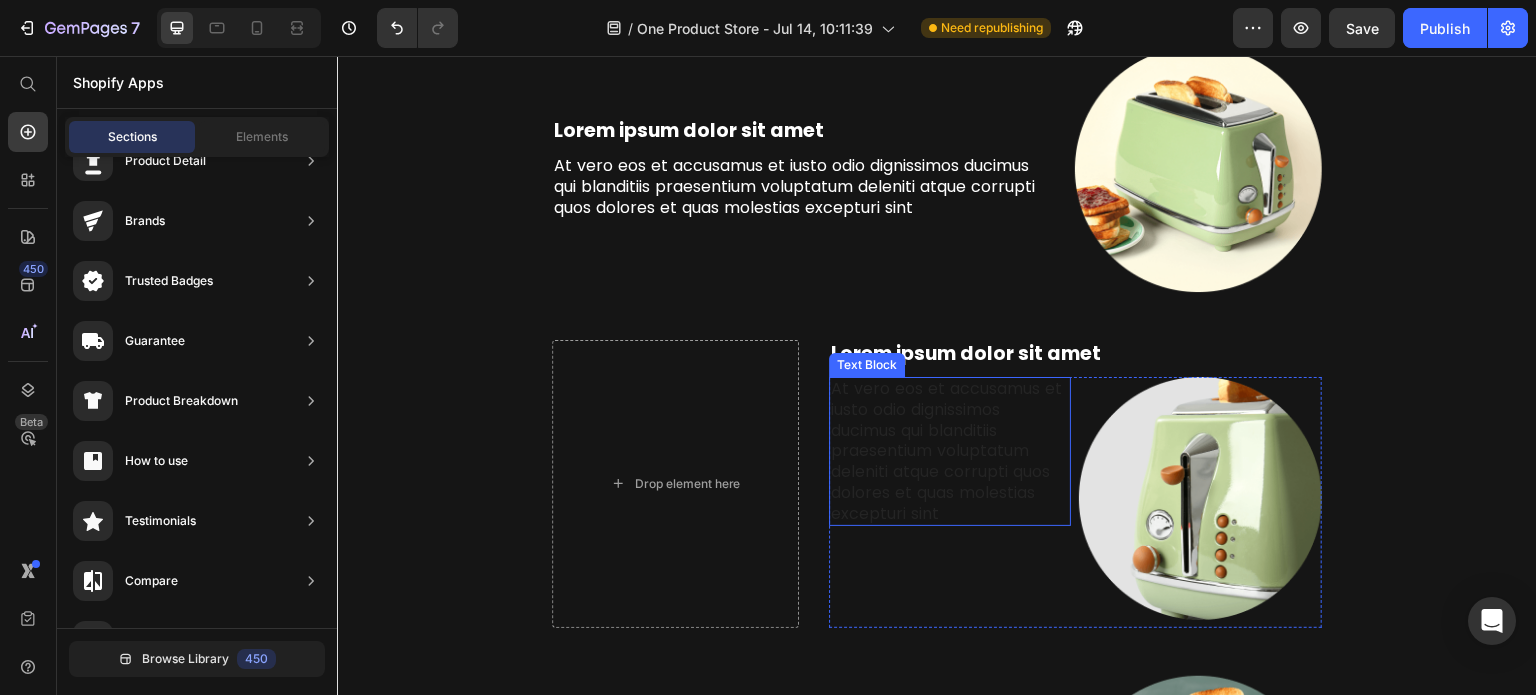 click on "At vero eos et accusamus et iusto odio dignissimos ducimus qui blanditiis praesentium voluptatum deleniti atque corrupti quos dolores et quas molestias excepturi sint" at bounding box center (950, 452) 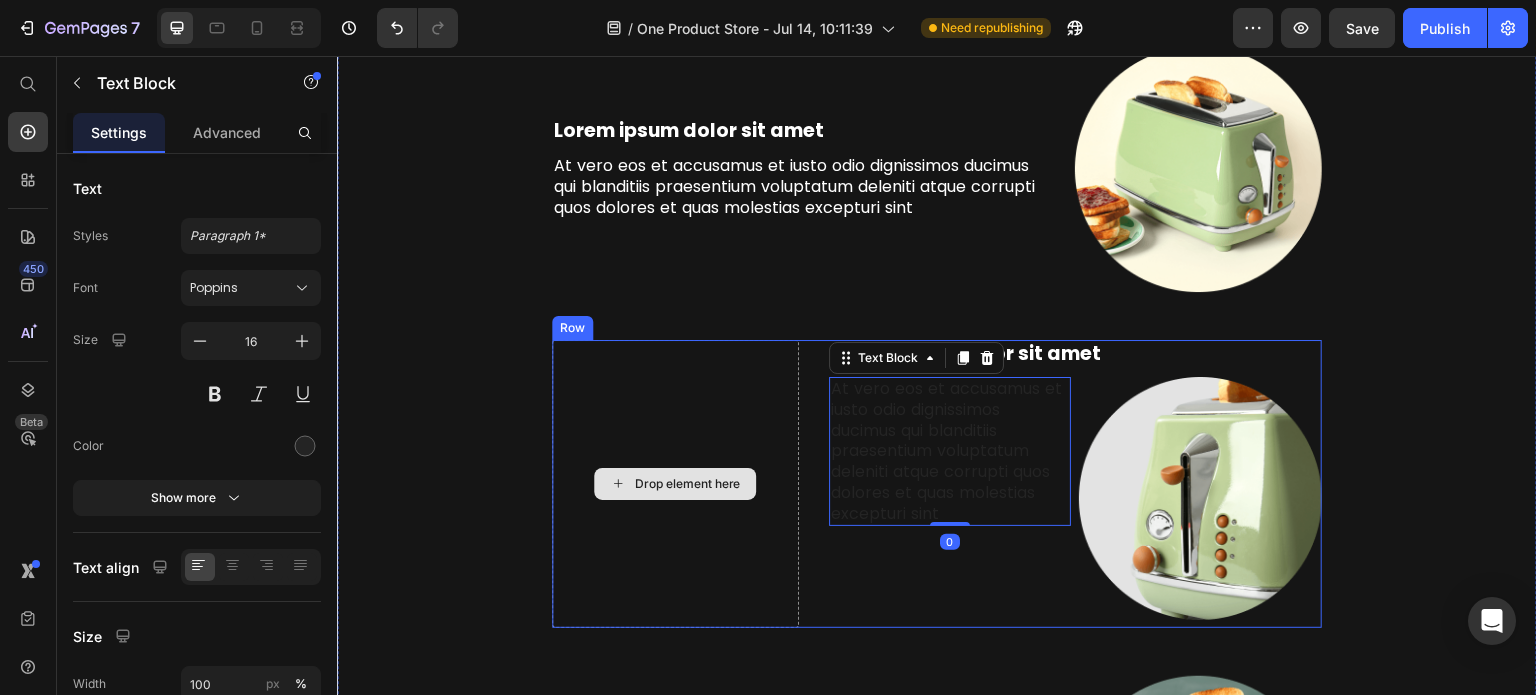 click on "Drop element here" at bounding box center (675, 483) 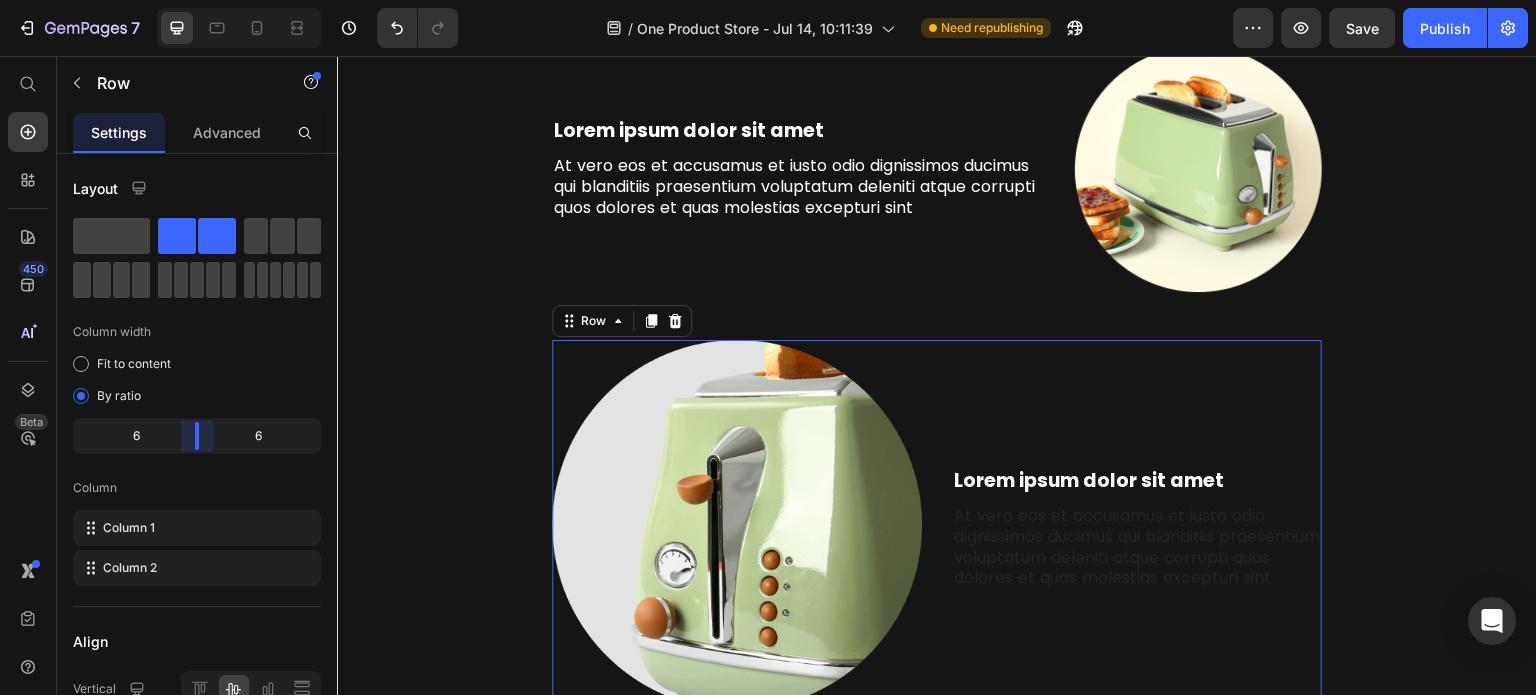 drag, startPoint x: 171, startPoint y: 440, endPoint x: 201, endPoint y: 441, distance: 30.016663 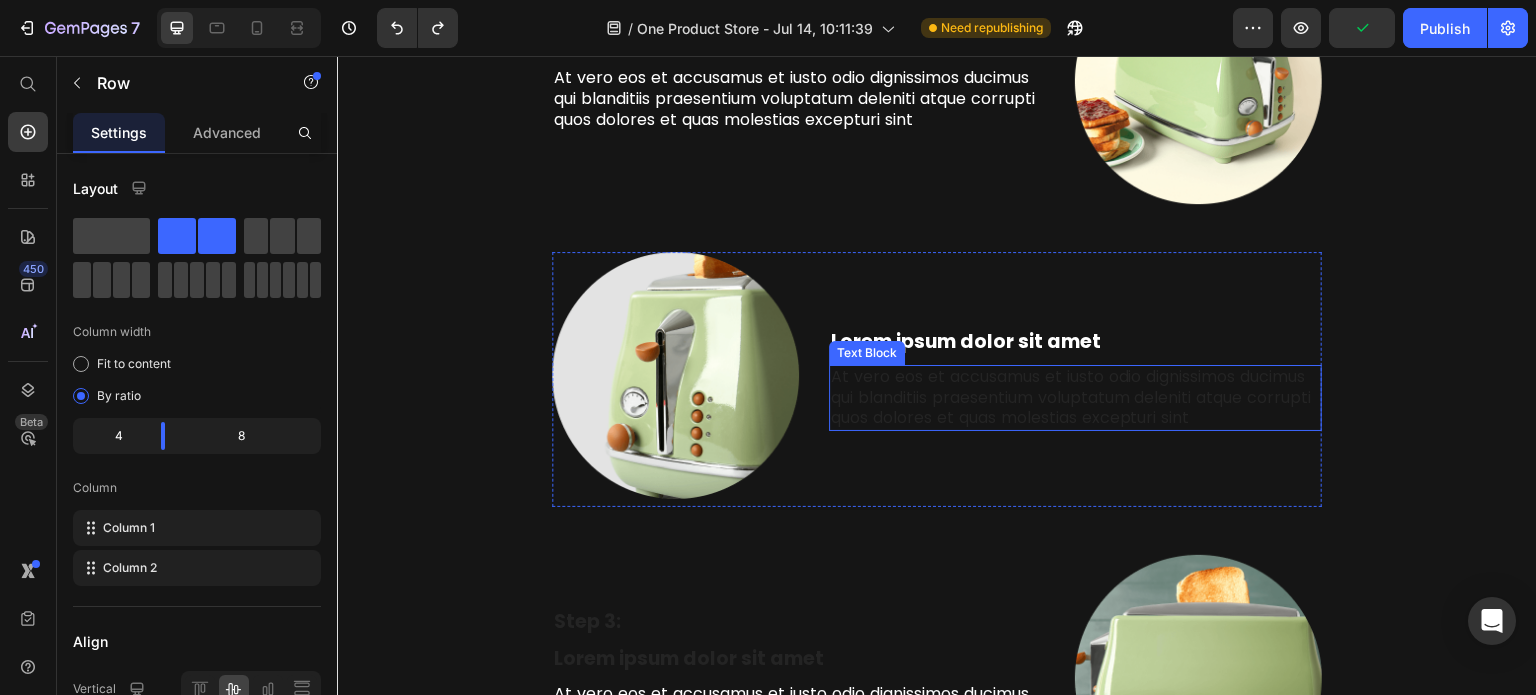 scroll, scrollTop: 4658, scrollLeft: 0, axis: vertical 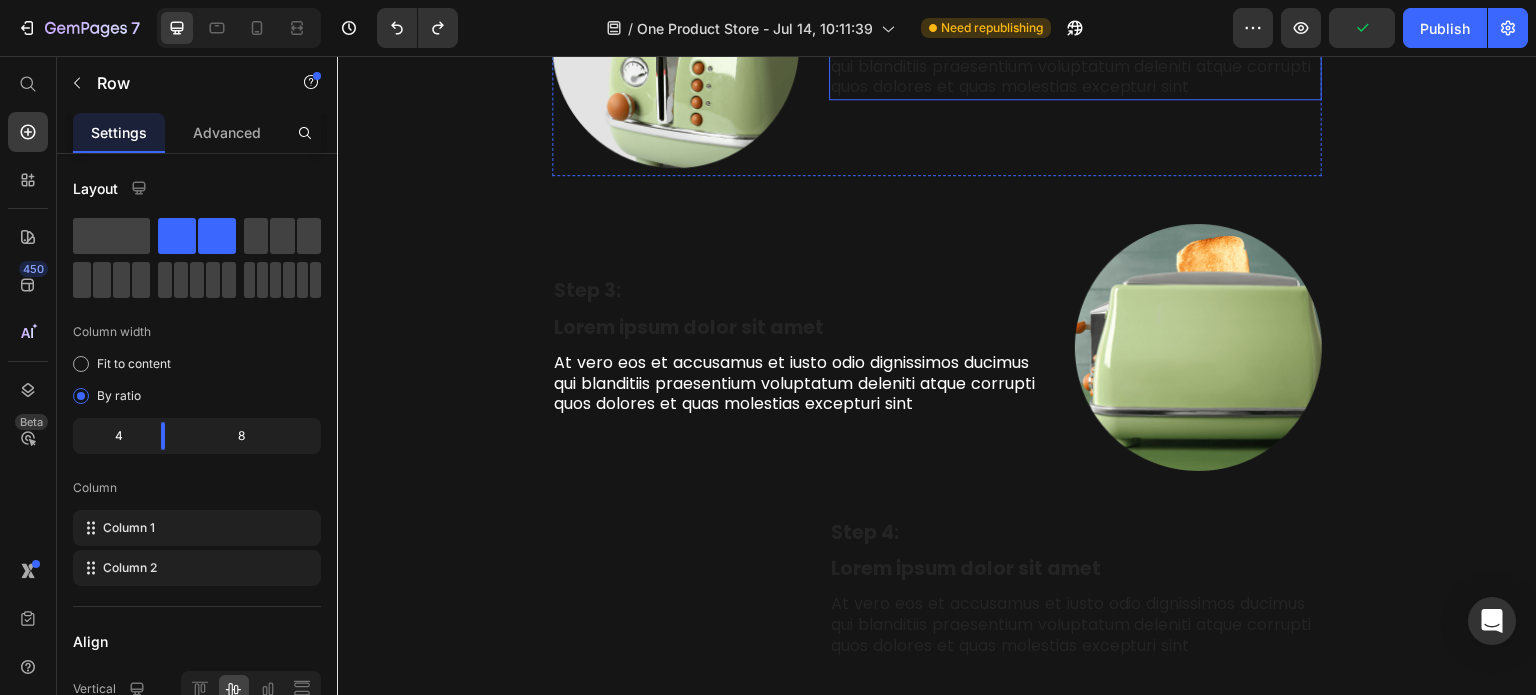click on "Lorem ipsum dolor sit amet" at bounding box center (798, 328) 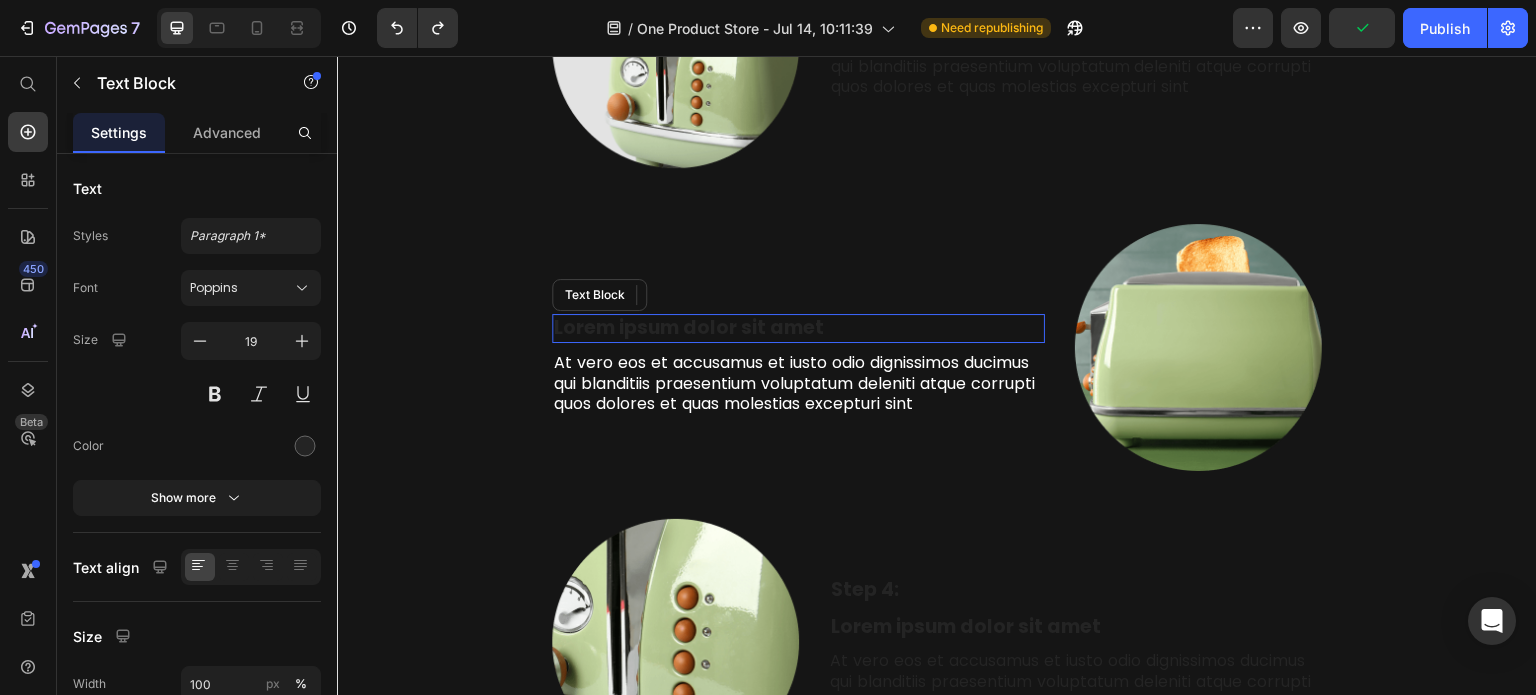 scroll, scrollTop: 4760, scrollLeft: 0, axis: vertical 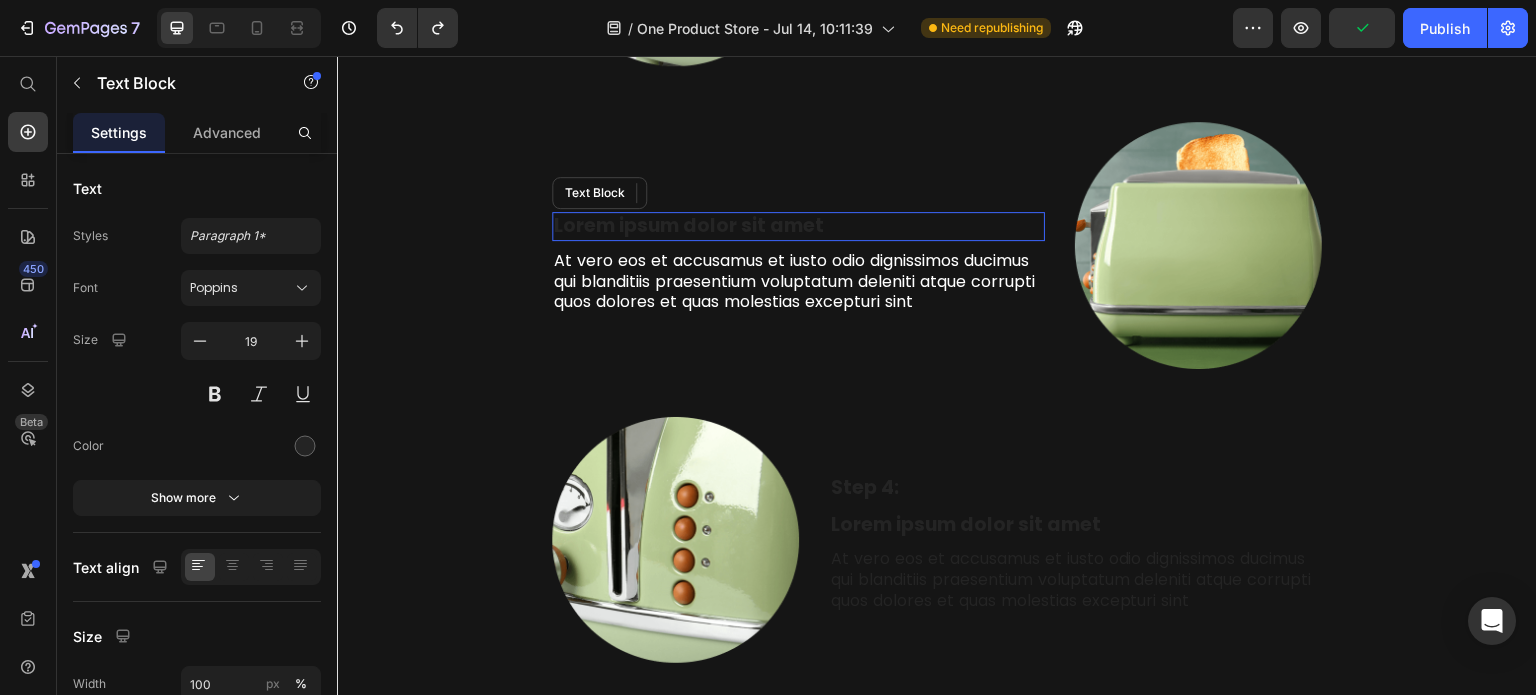 click on "Step 3: Text Block Lorem ipsum dolor sit amet Text Block At vero eos et accusamus et iusto odio dignissimos ducimus qui blanditiis praesentium voluptatum deleniti atque corrupti quos dolores et quas molestias excepturi sint Text Block" at bounding box center [798, 245] 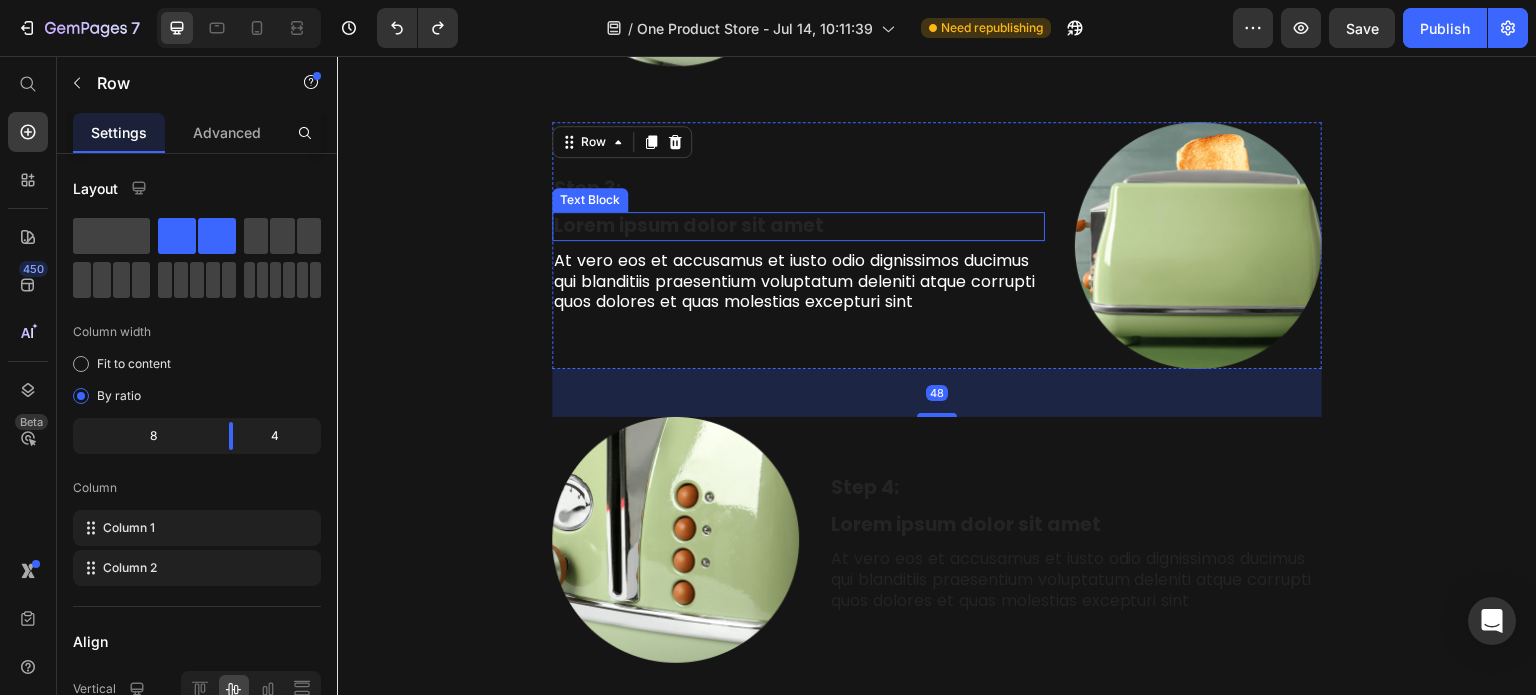 click on "Lorem ipsum dolor sit amet" at bounding box center (798, 226) 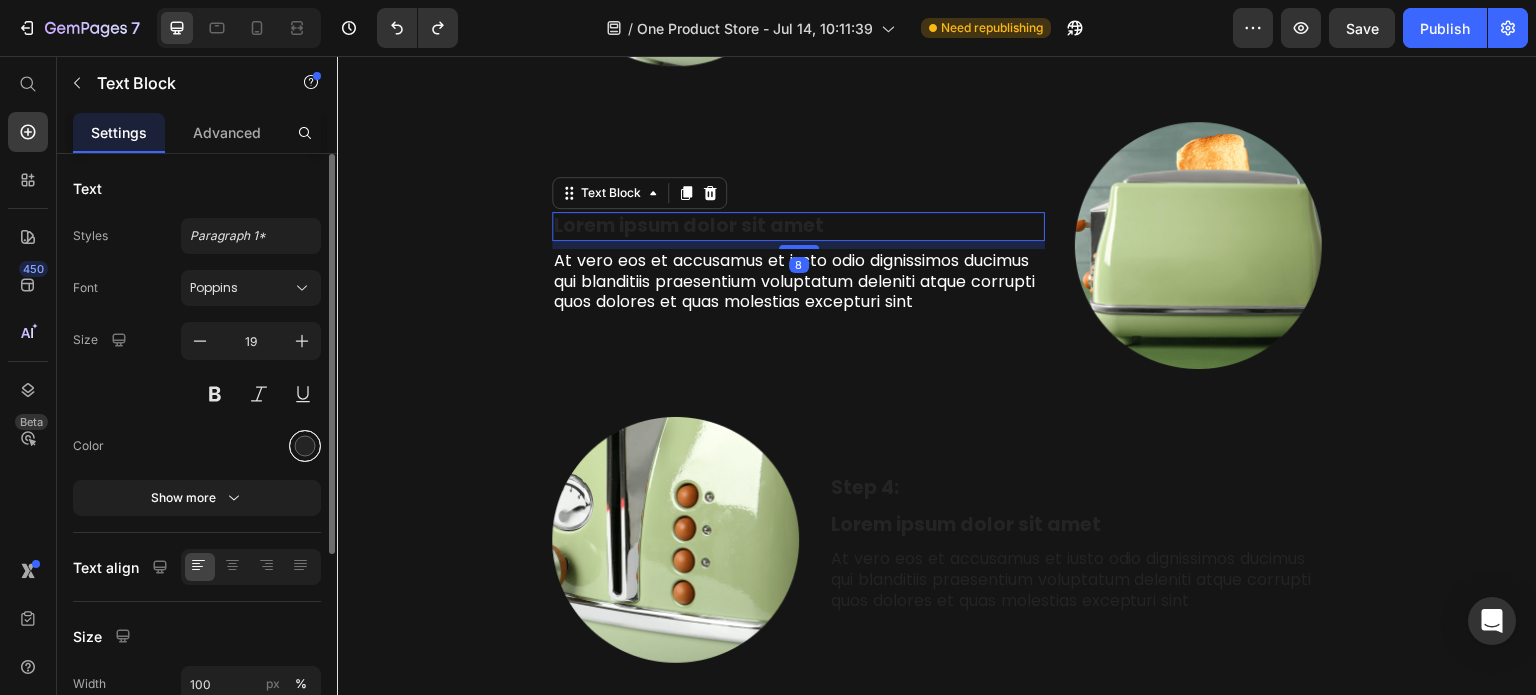 click at bounding box center (305, 446) 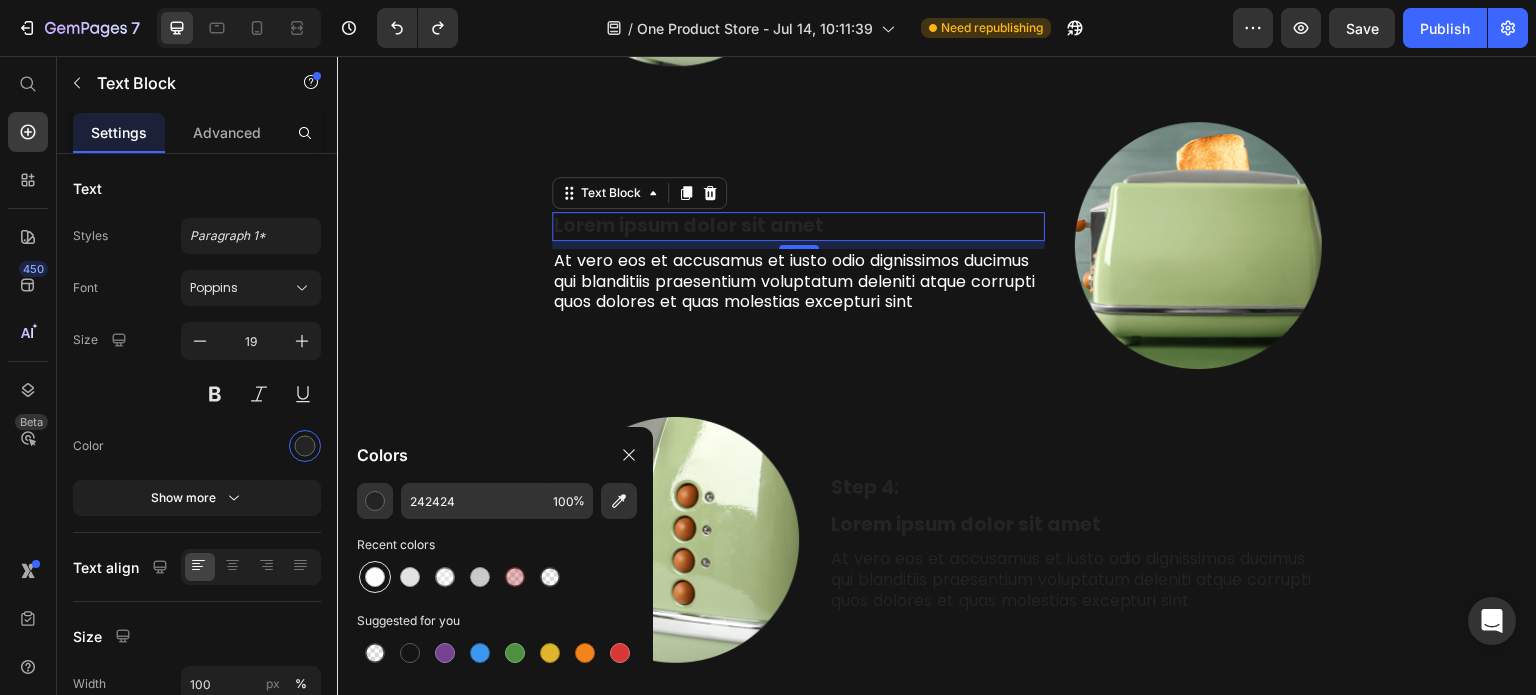 click at bounding box center [375, 577] 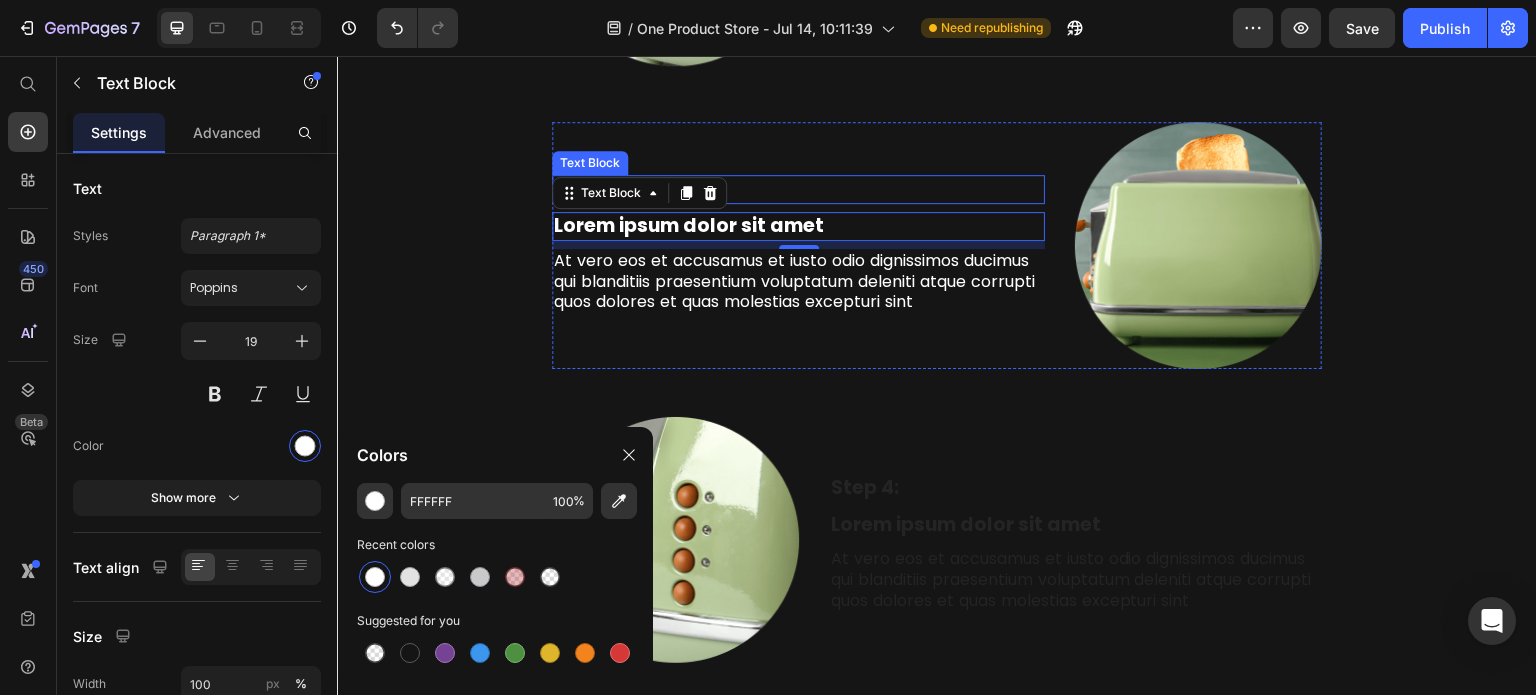 click on "Step 3: Text Block Lorem ipsum dolor sit amet Text Block   8 At vero eos et accusamus et iusto odio dignissimos ducimus qui blanditiis praesentium voluptatum deleniti atque corrupti quos dolores et quas molestias excepturi sint Text Block" at bounding box center (798, 245) 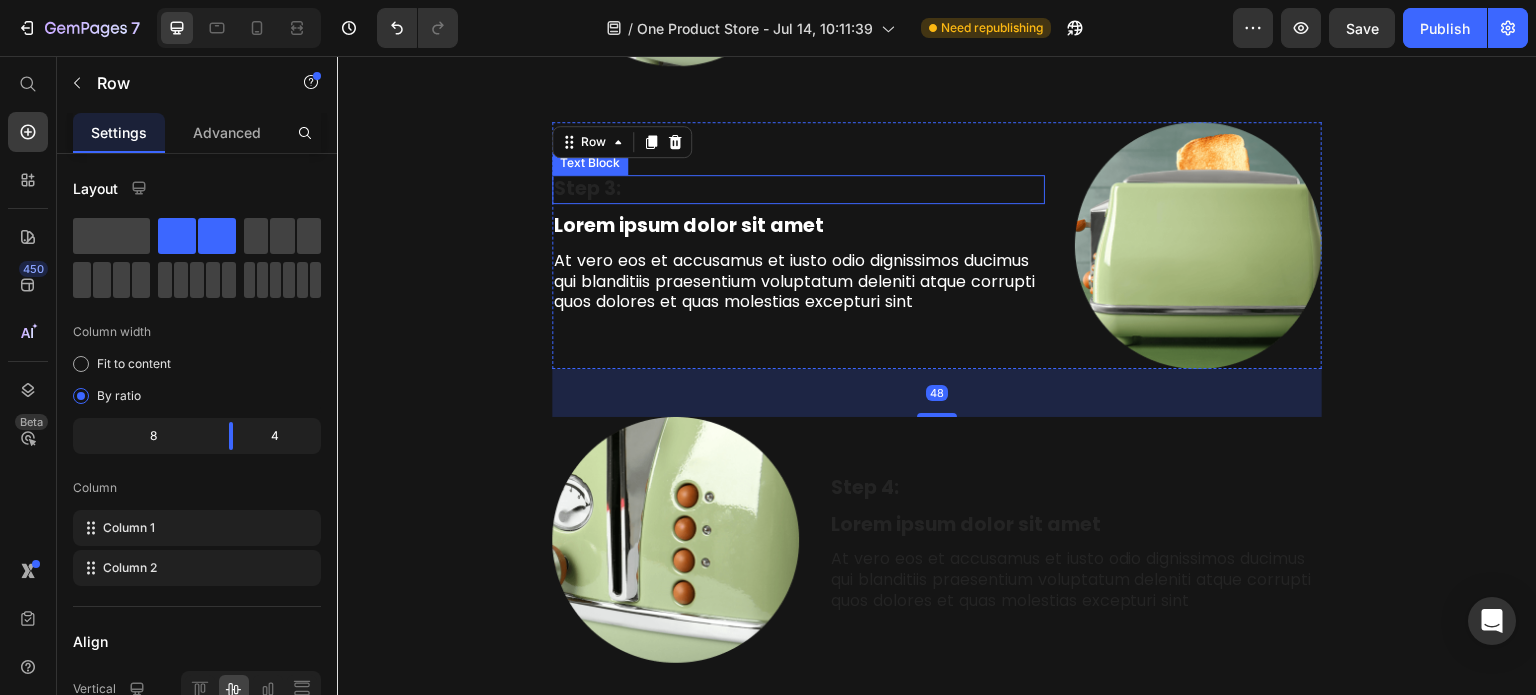 click on "Step 3:" at bounding box center [798, 189] 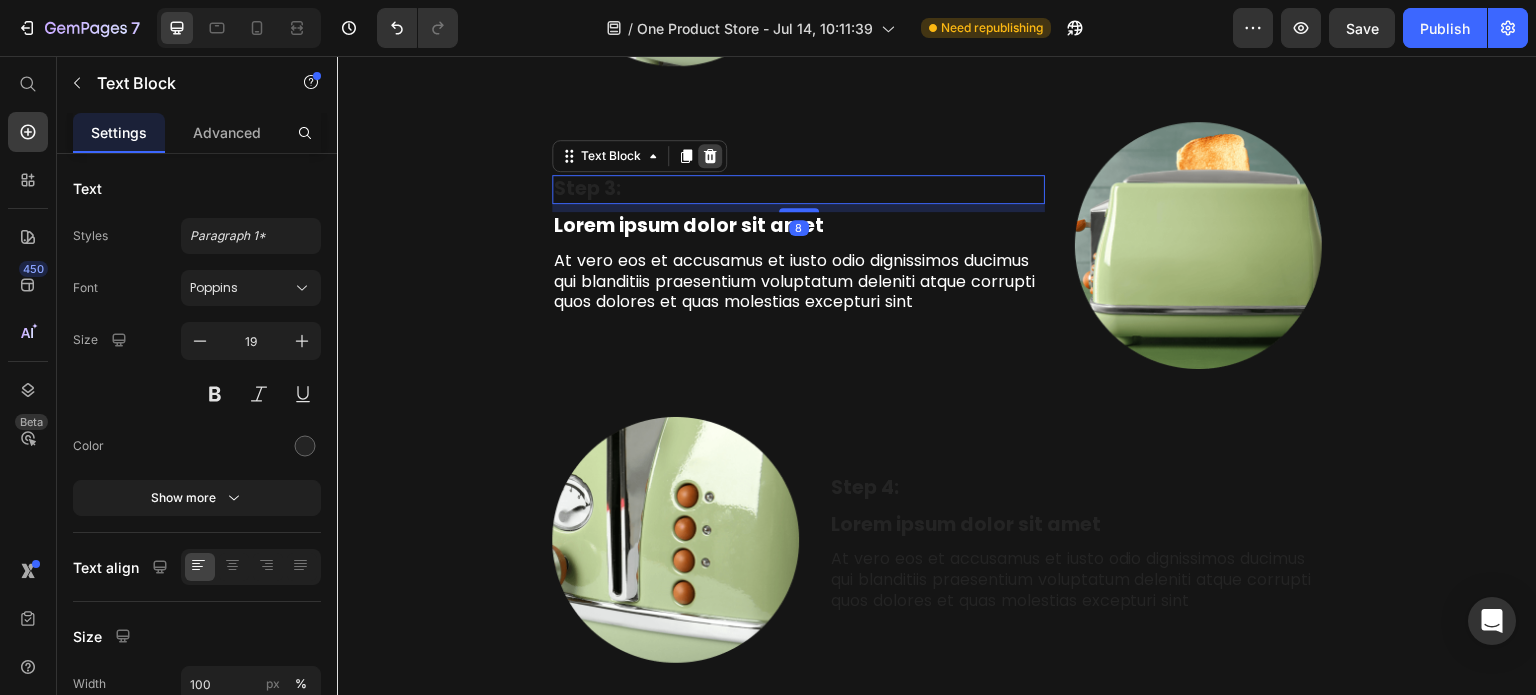 click 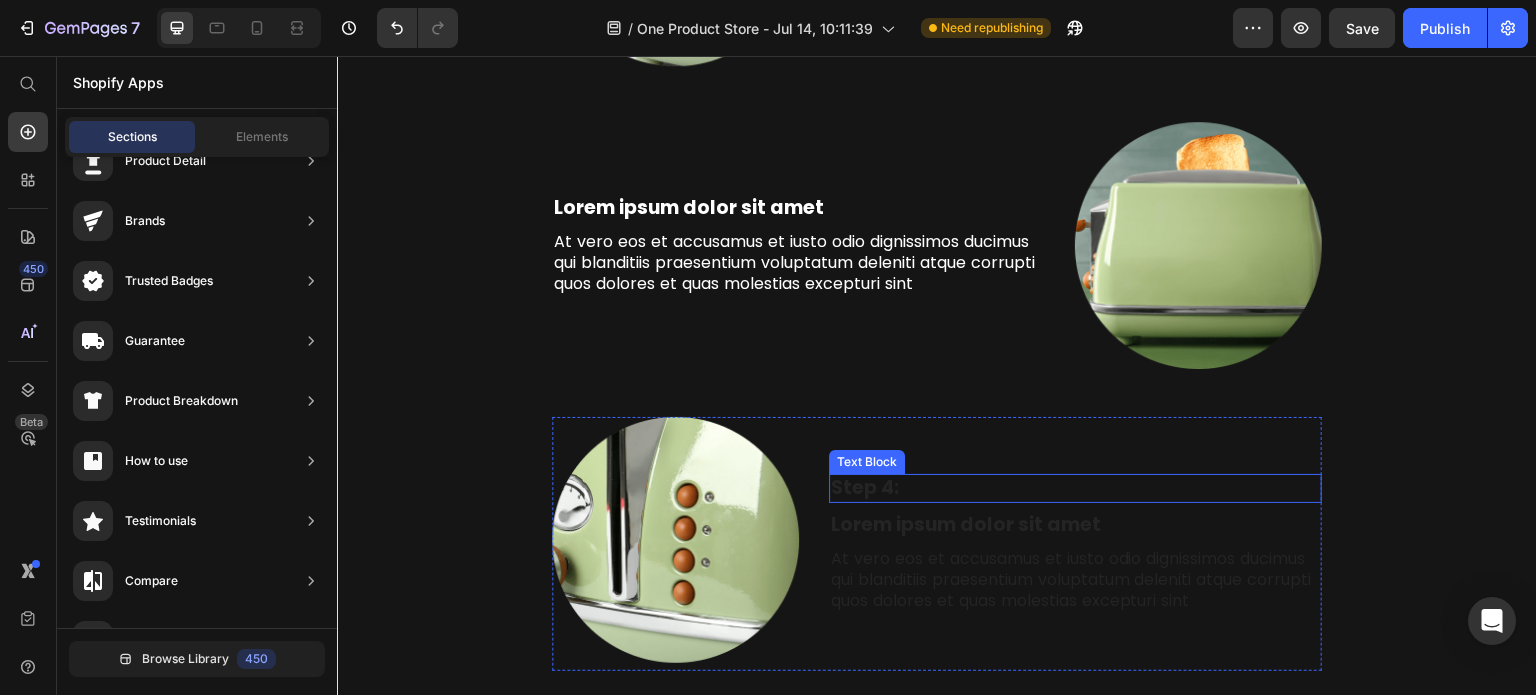 click on "Step 4:" at bounding box center (1075, 488) 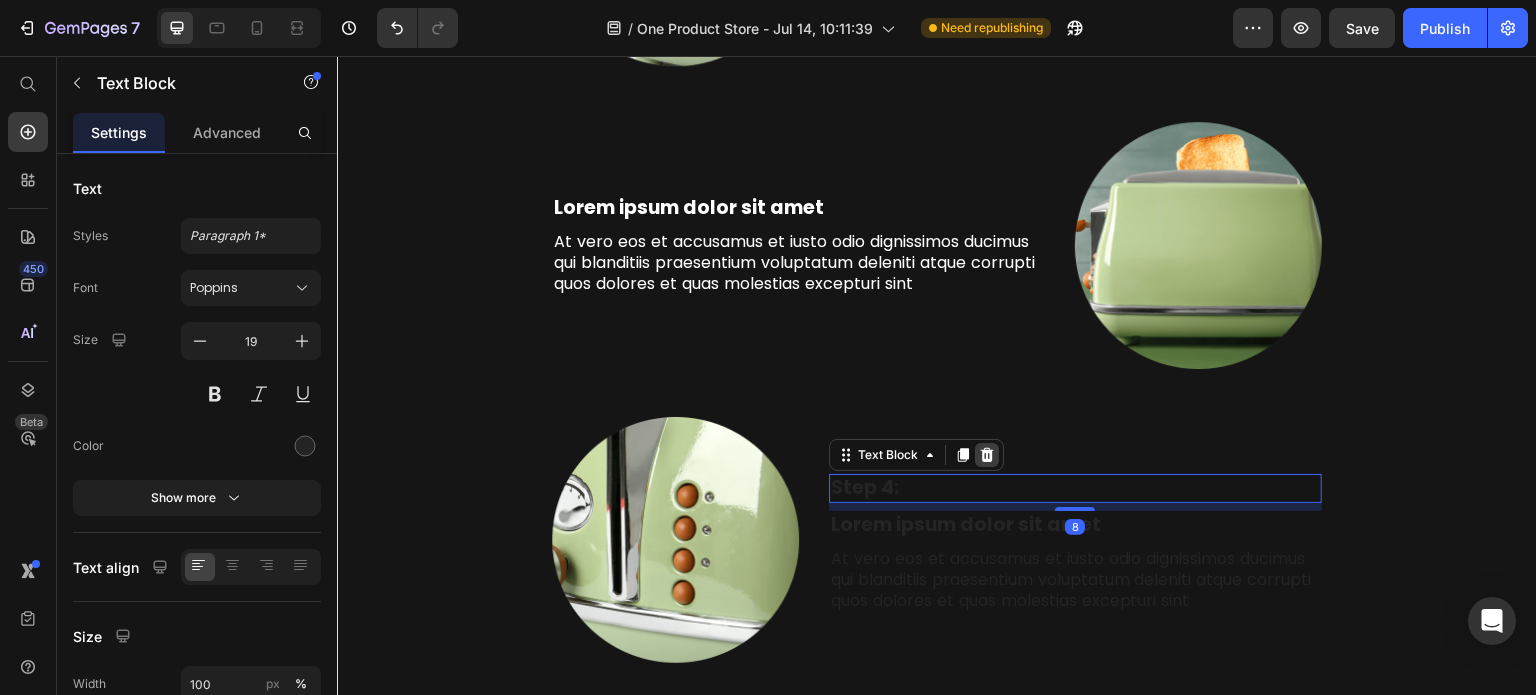 click at bounding box center [987, 455] 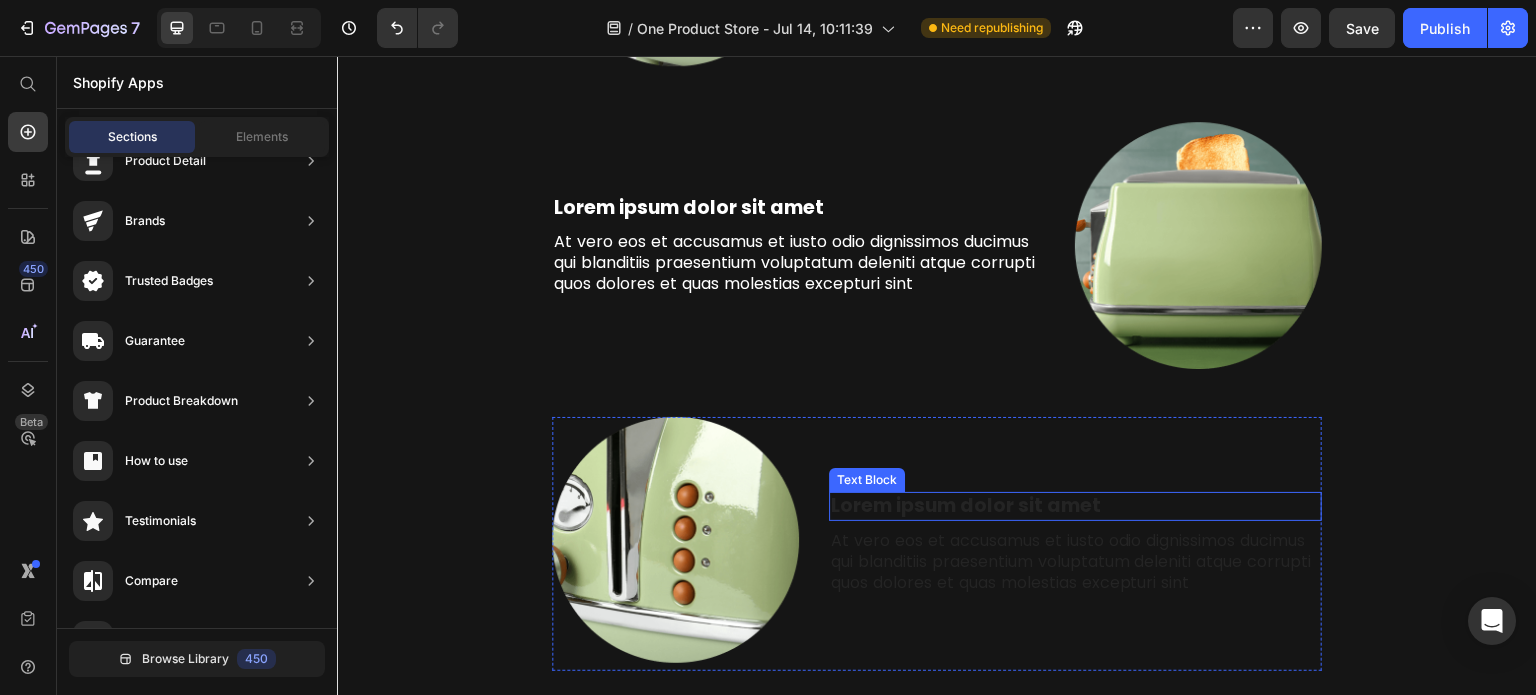 click on "Lorem ipsum dolor sit amet" at bounding box center [1075, 506] 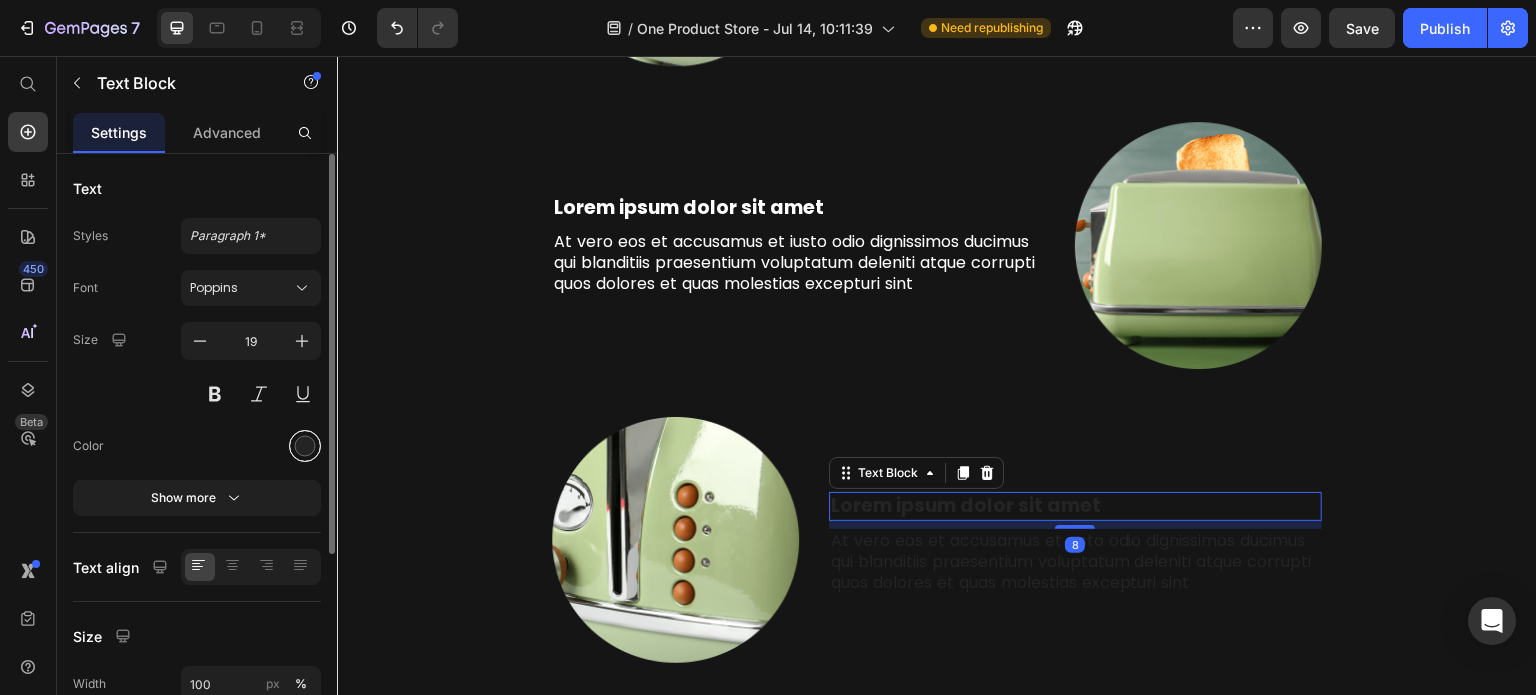 click at bounding box center (305, 446) 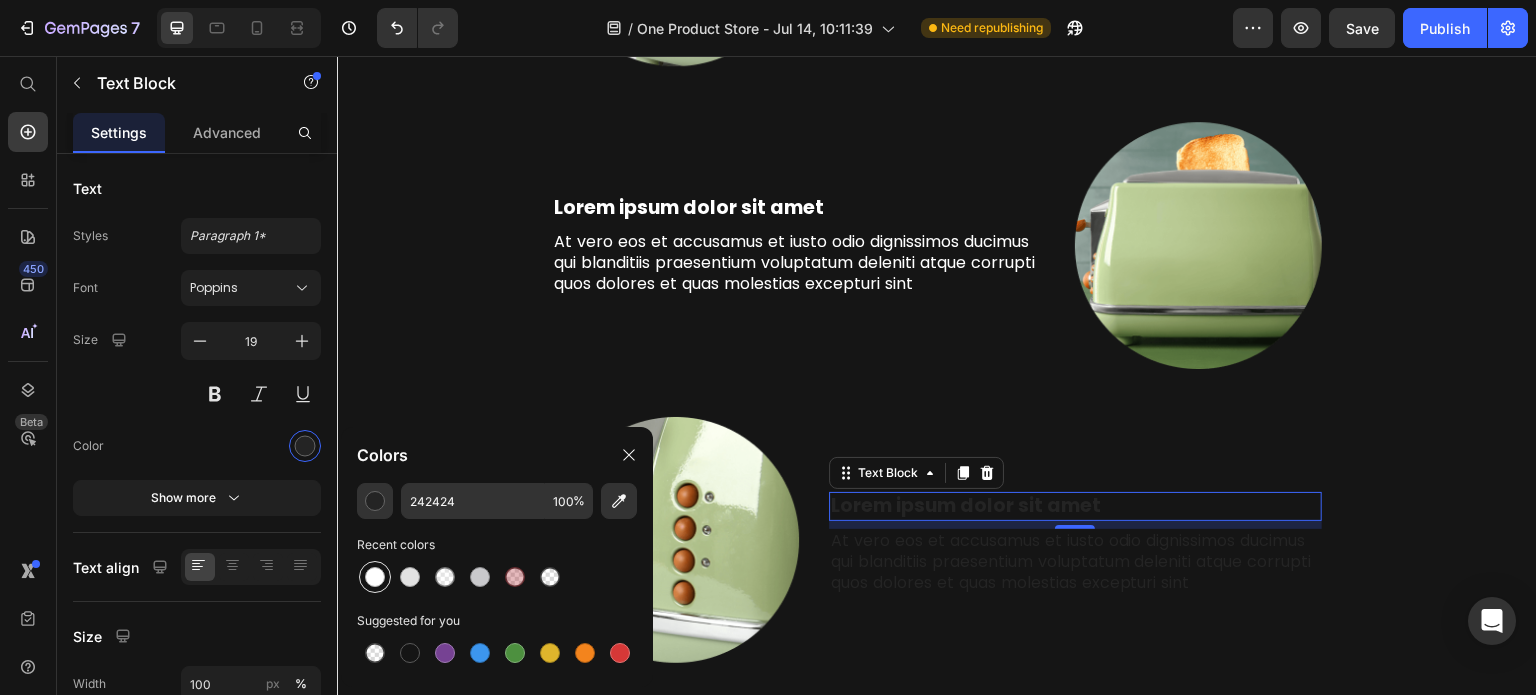 click at bounding box center [375, 577] 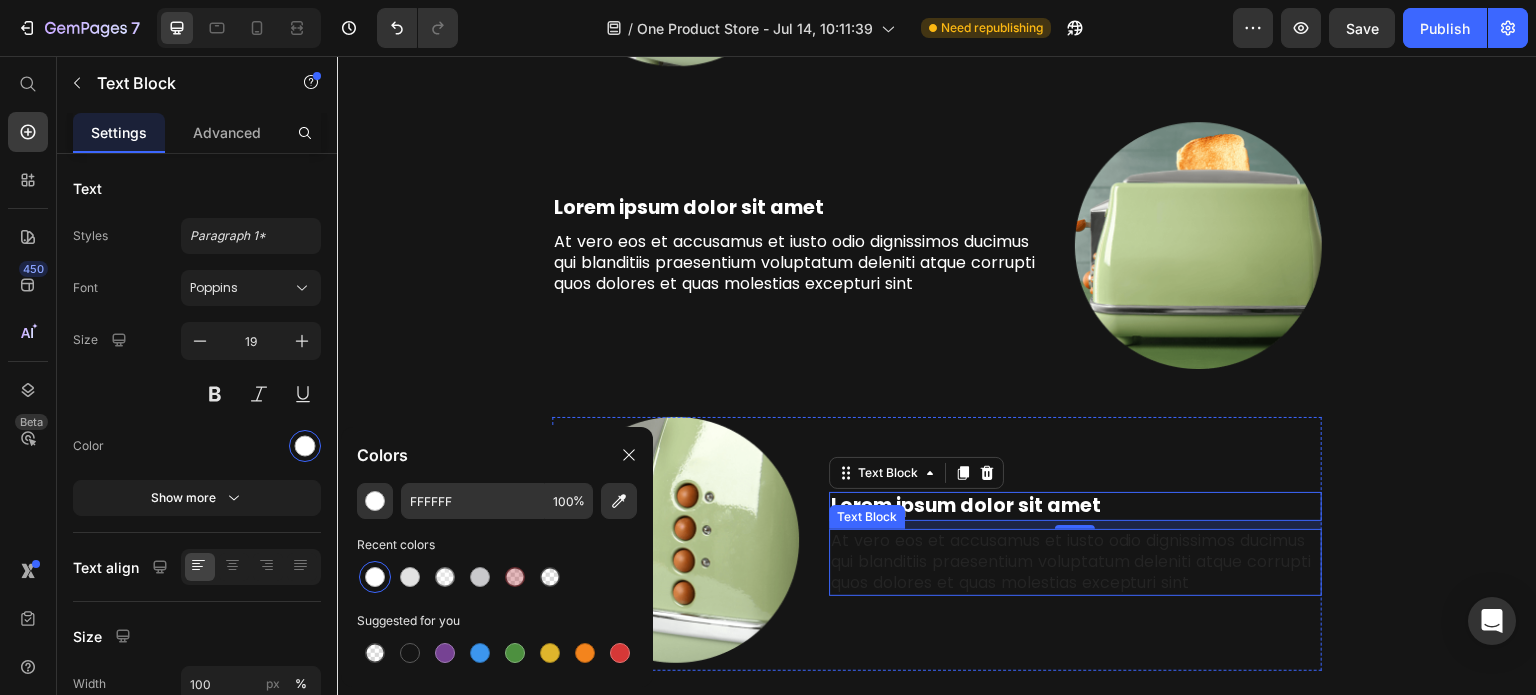 click on "At vero eos et accusamus et iusto odio dignissimos ducimus qui blanditiis praesentium voluptatum deleniti atque corrupti quos dolores et quas molestias excepturi sint" at bounding box center (1075, 562) 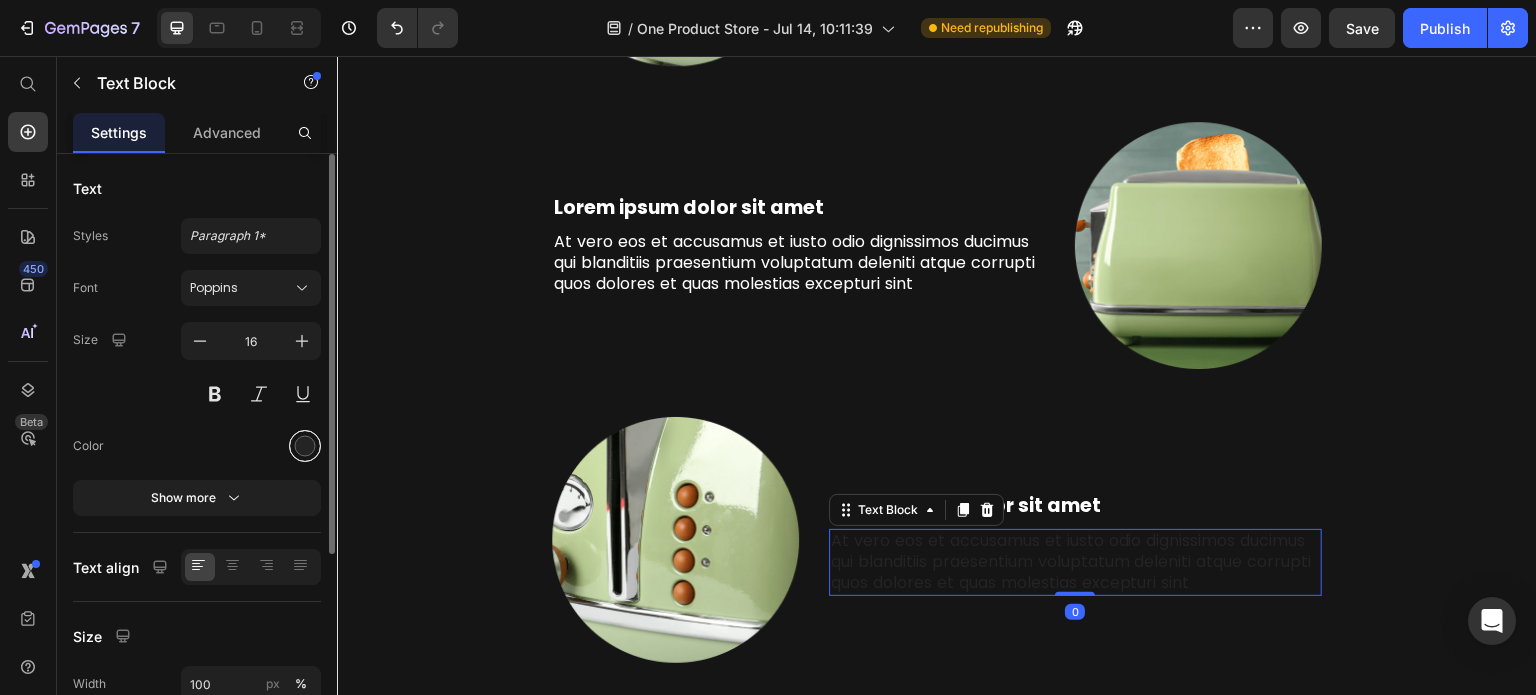 click at bounding box center [305, 446] 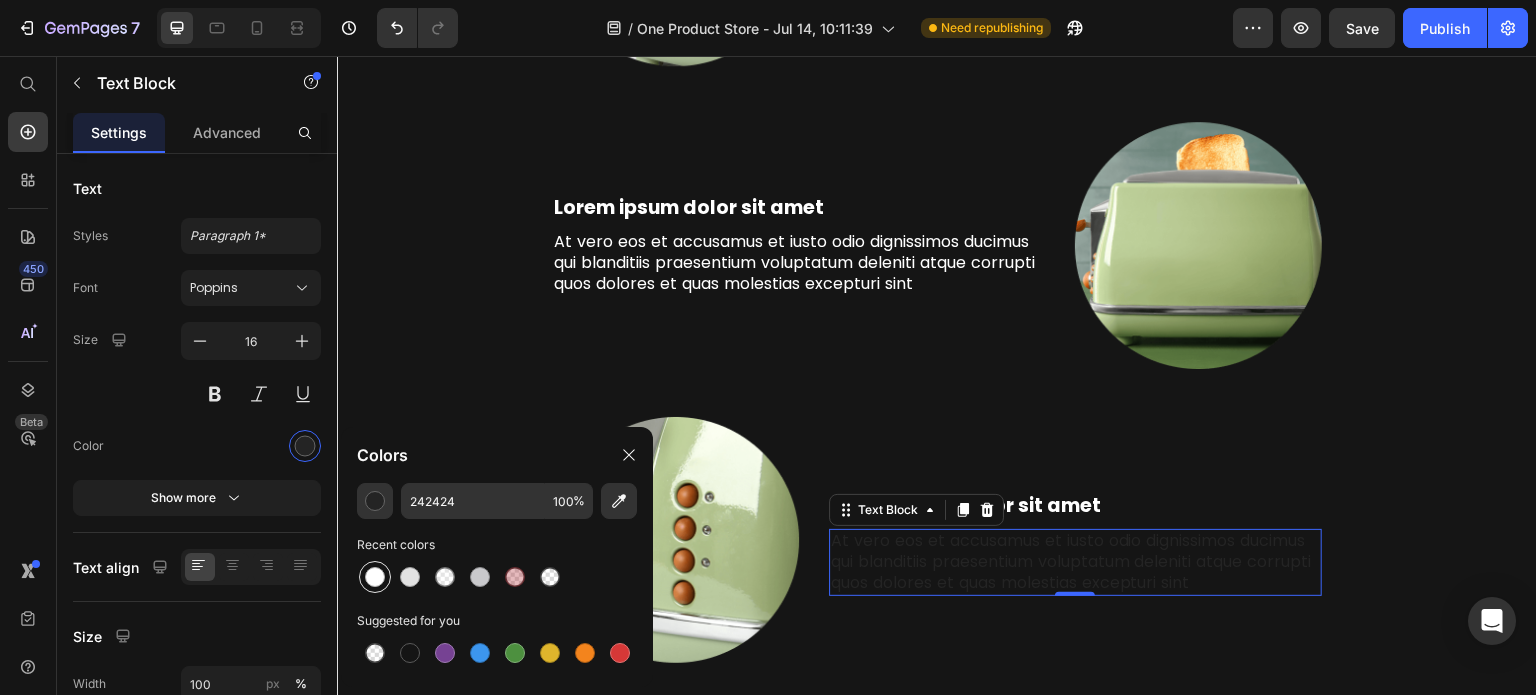 click at bounding box center [375, 577] 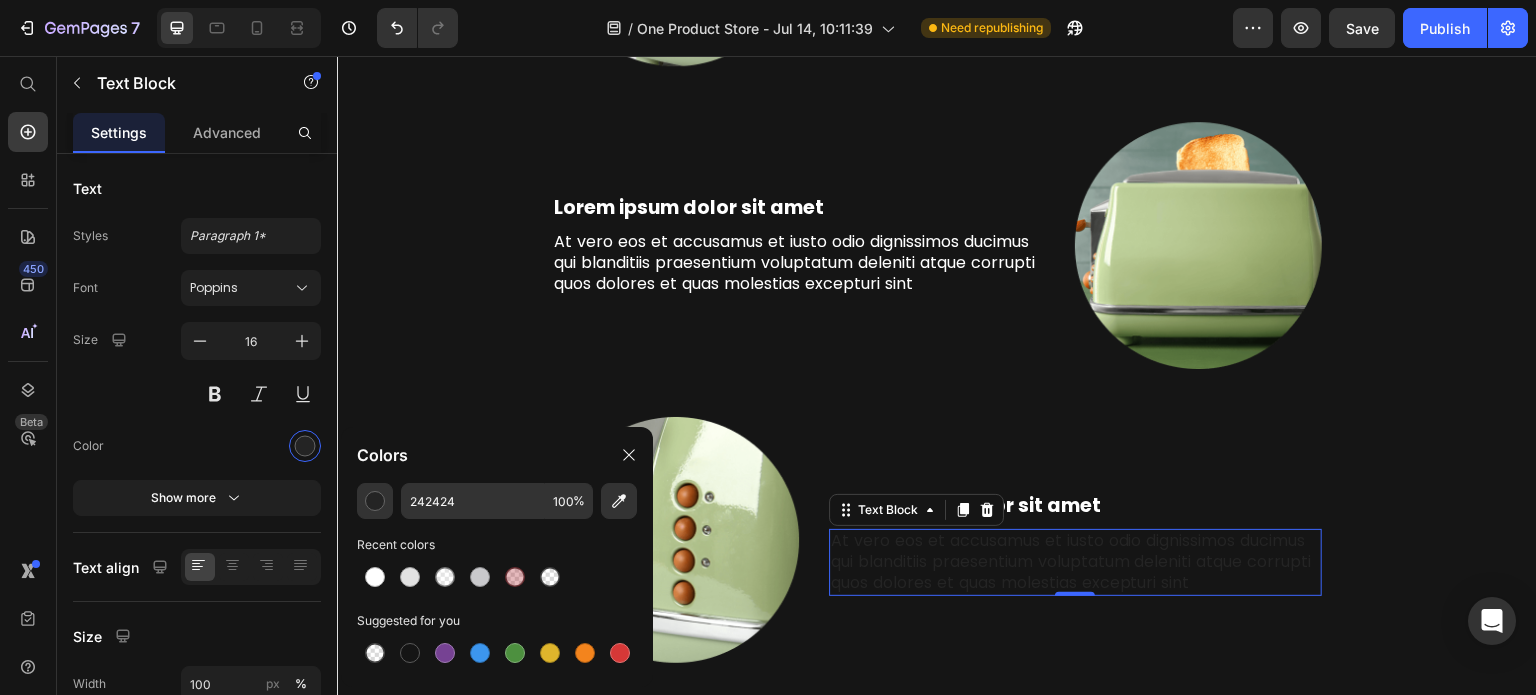 type on "FFFFFF" 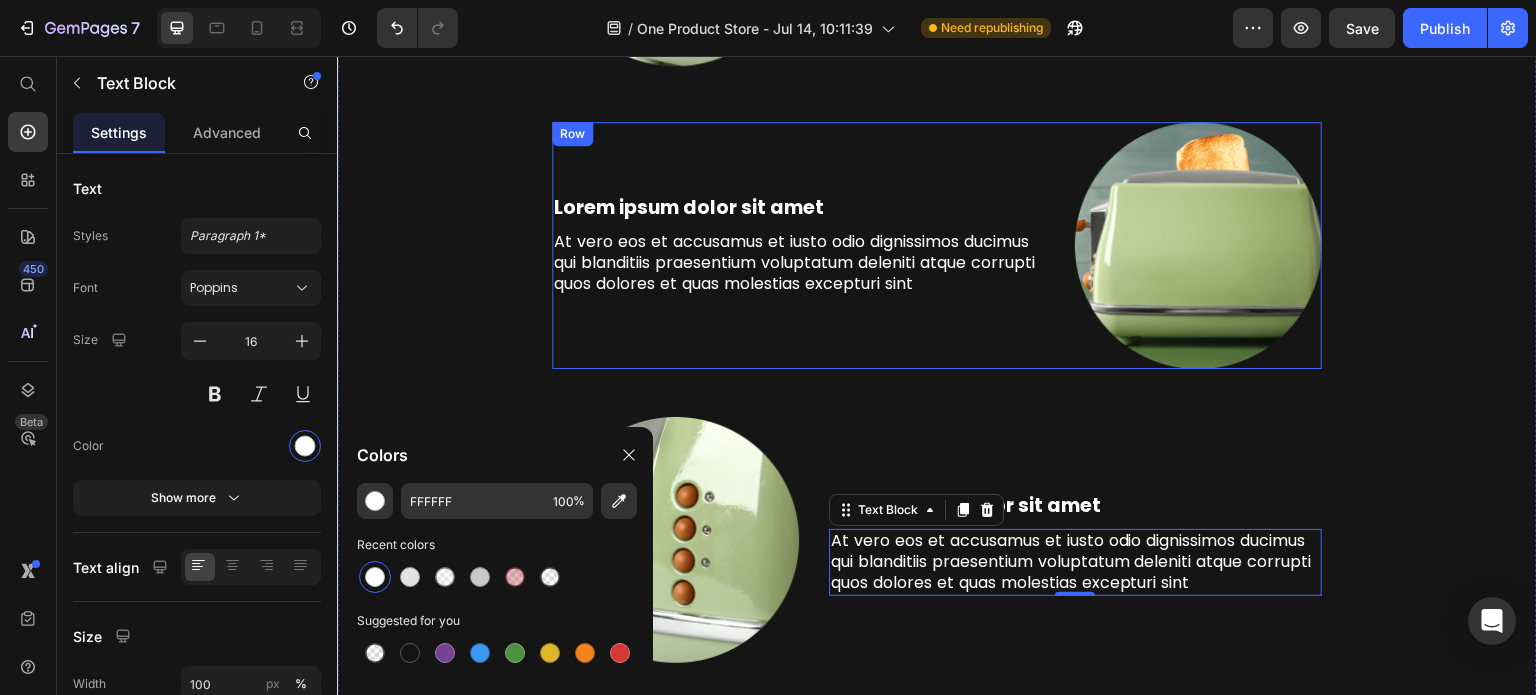 scroll, scrollTop: 5260, scrollLeft: 0, axis: vertical 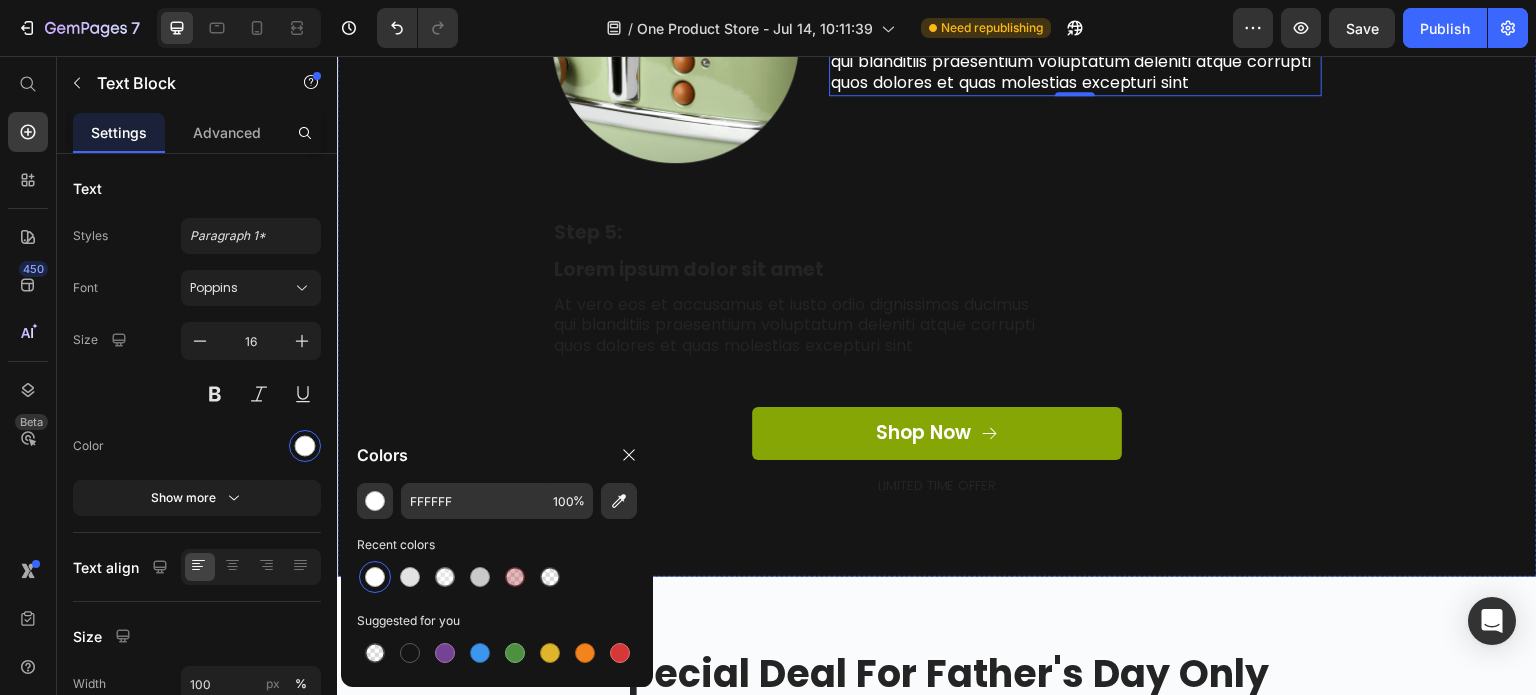 click on "Step 5:" at bounding box center (798, 287) 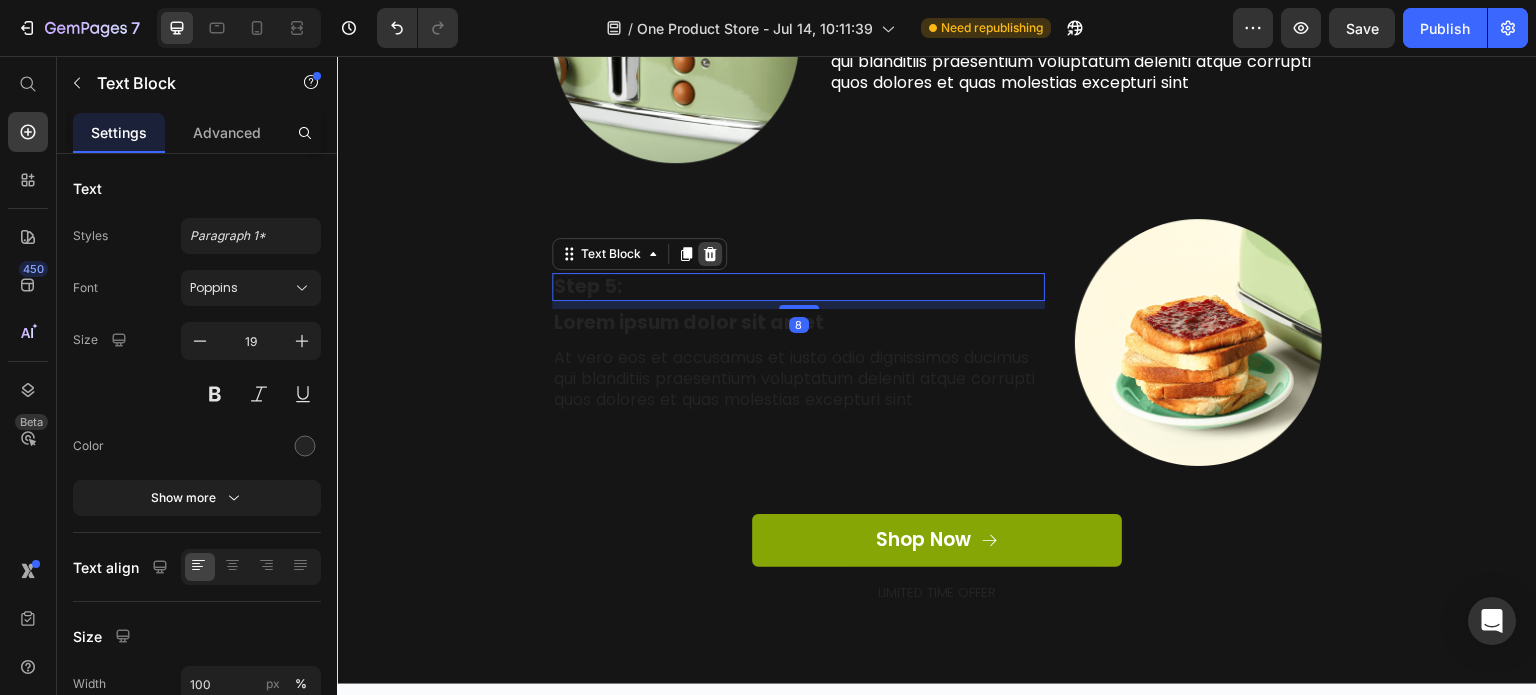 click 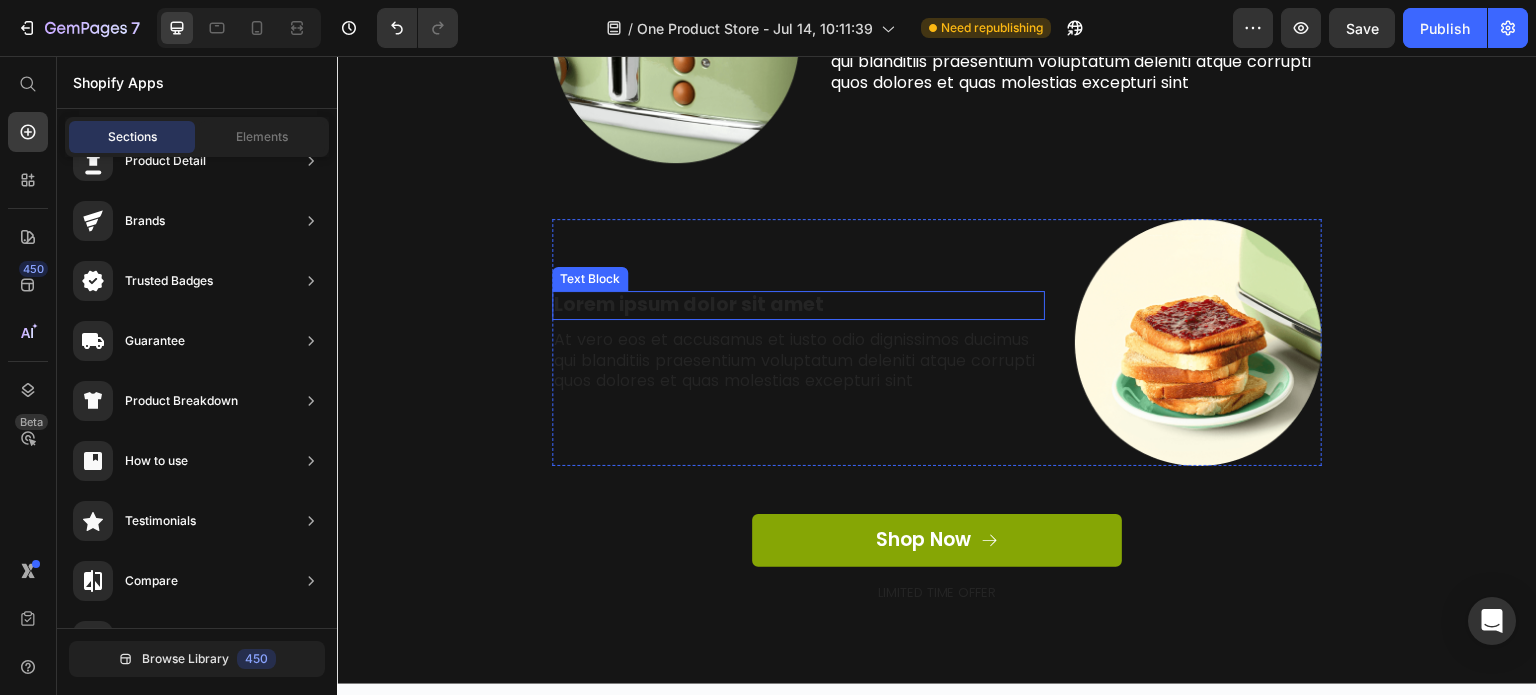click on "Lorem ipsum dolor sit amet" at bounding box center (798, 305) 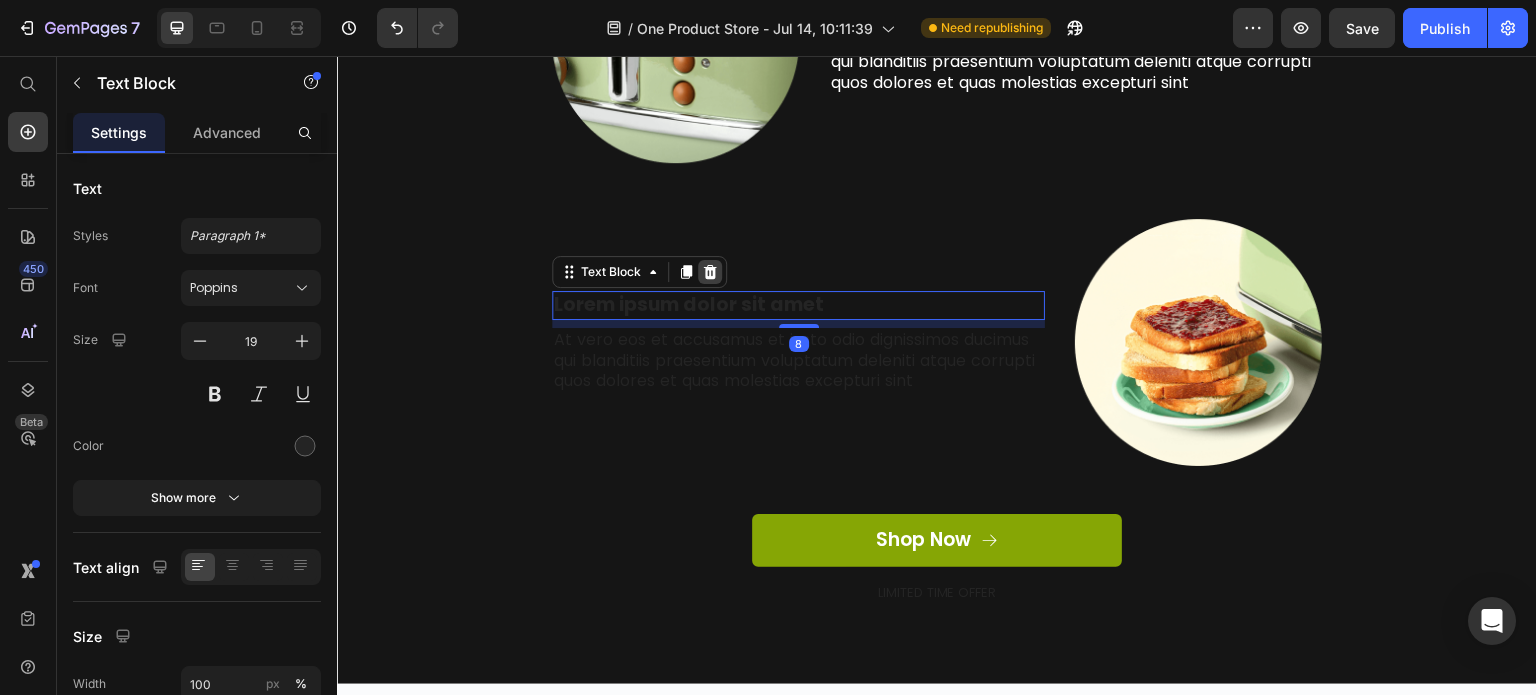 click 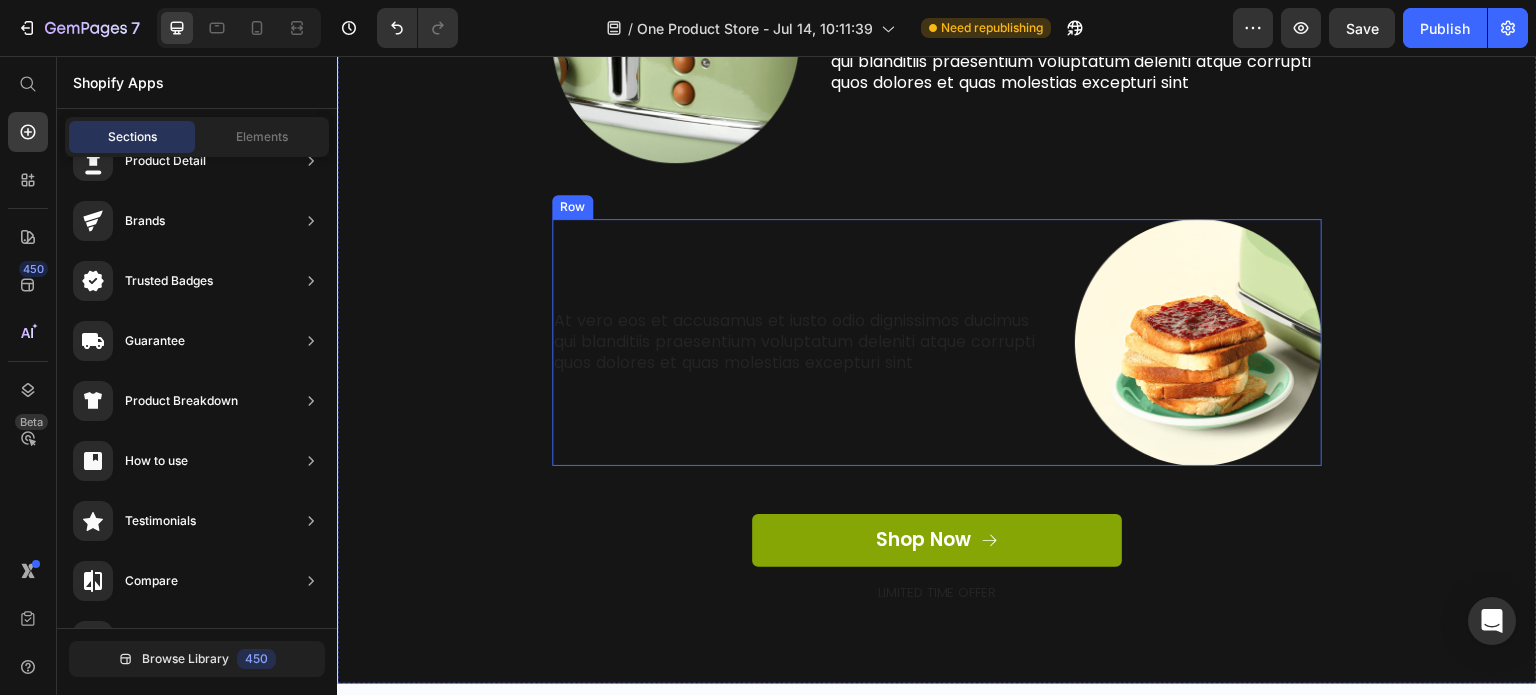 click on "At vero eos et accusamus et iusto odio dignissimos ducimus qui blanditiis praesentium voluptatum deleniti atque corrupti quos dolores et quas molestias excepturi sint Text Block" at bounding box center [798, 342] 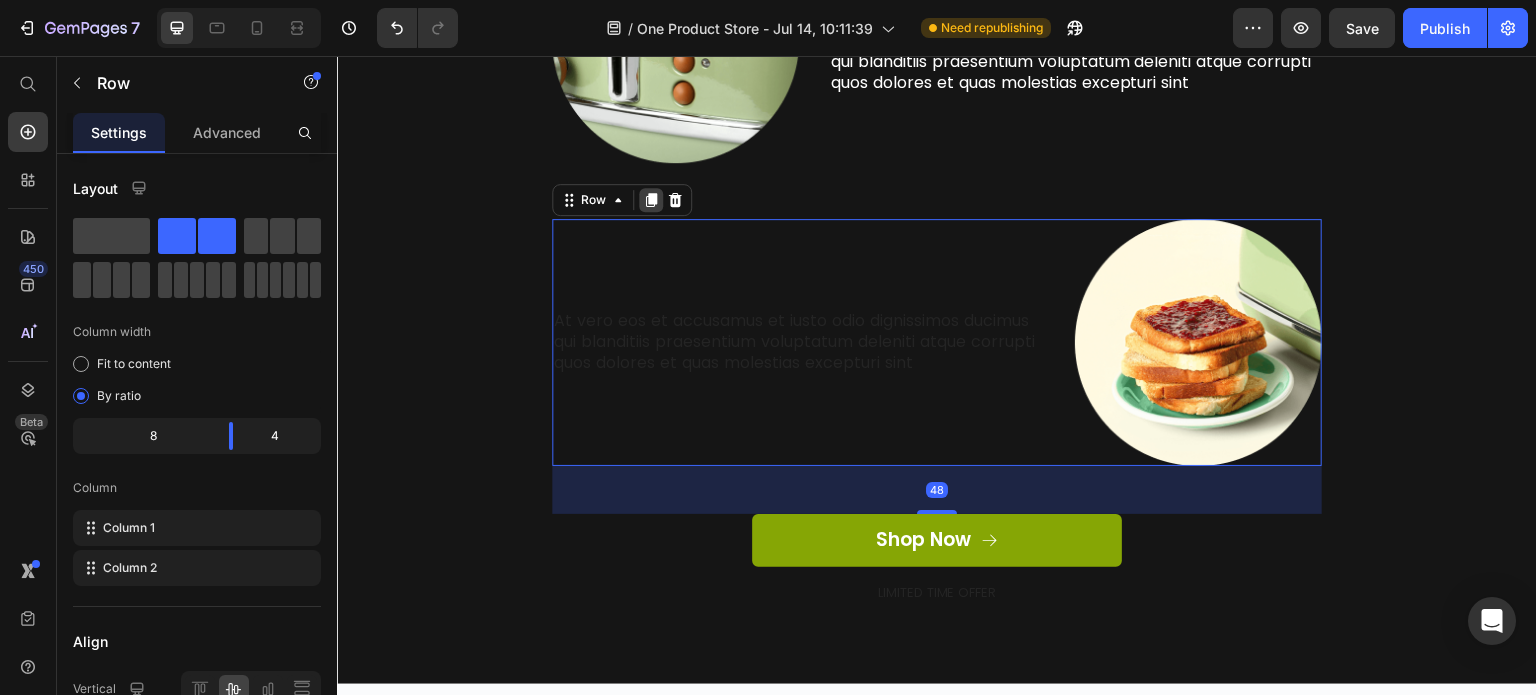 click at bounding box center [651, 200] 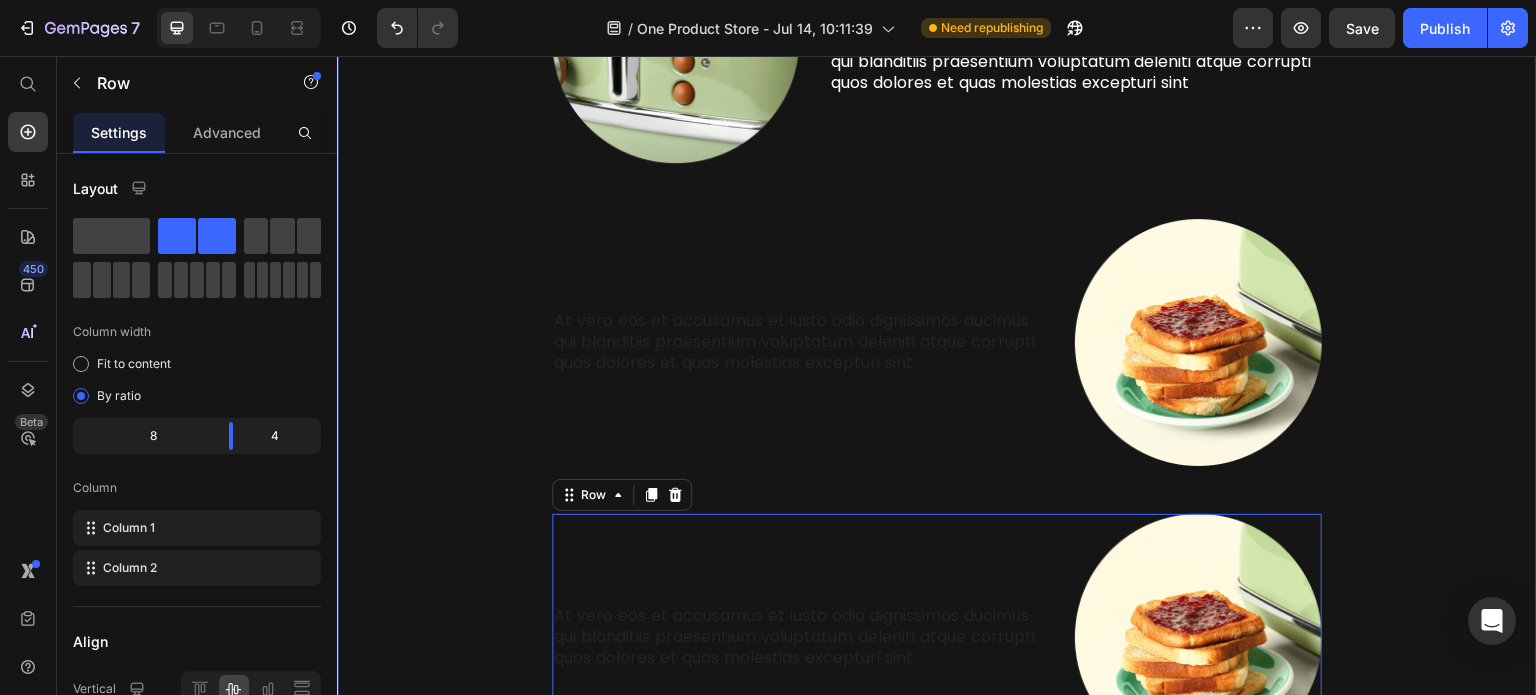 click on "Row" at bounding box center (622, 495) 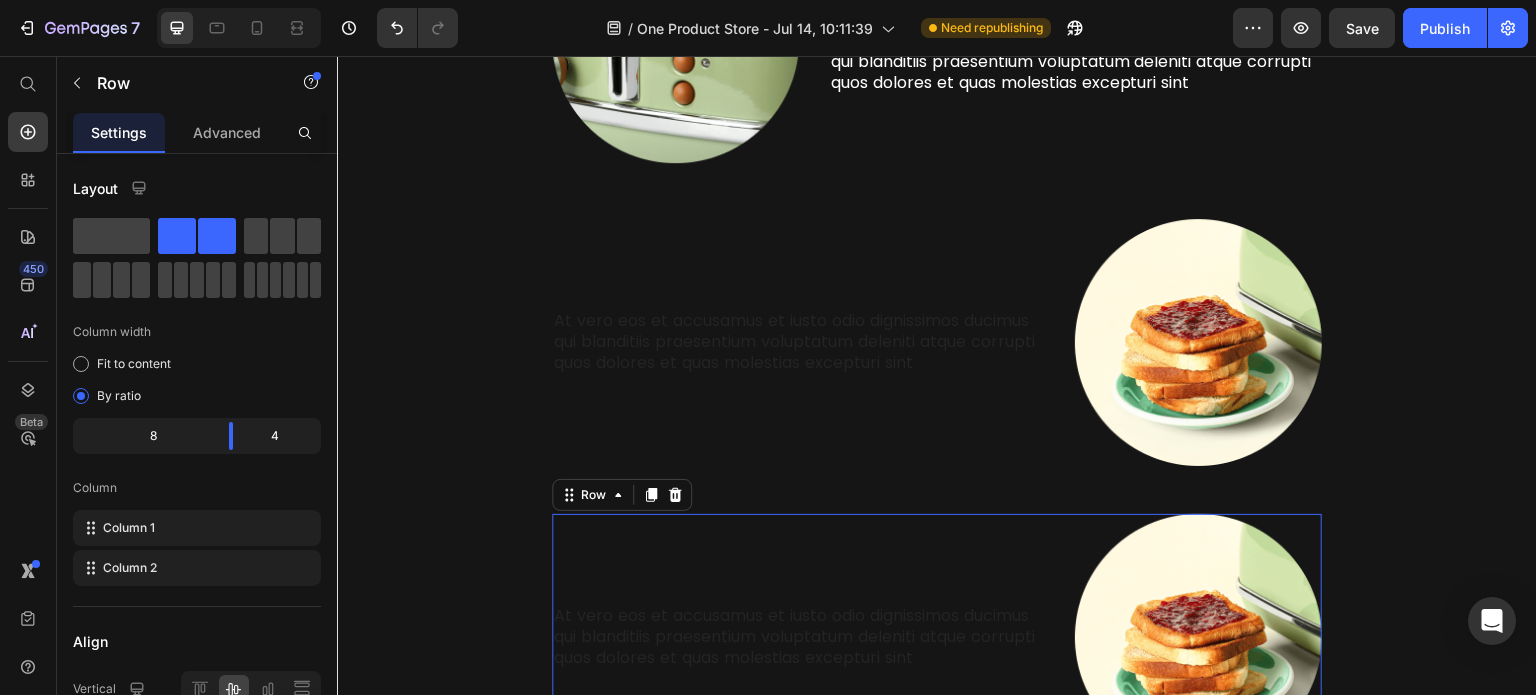 click on "Row" at bounding box center (622, 495) 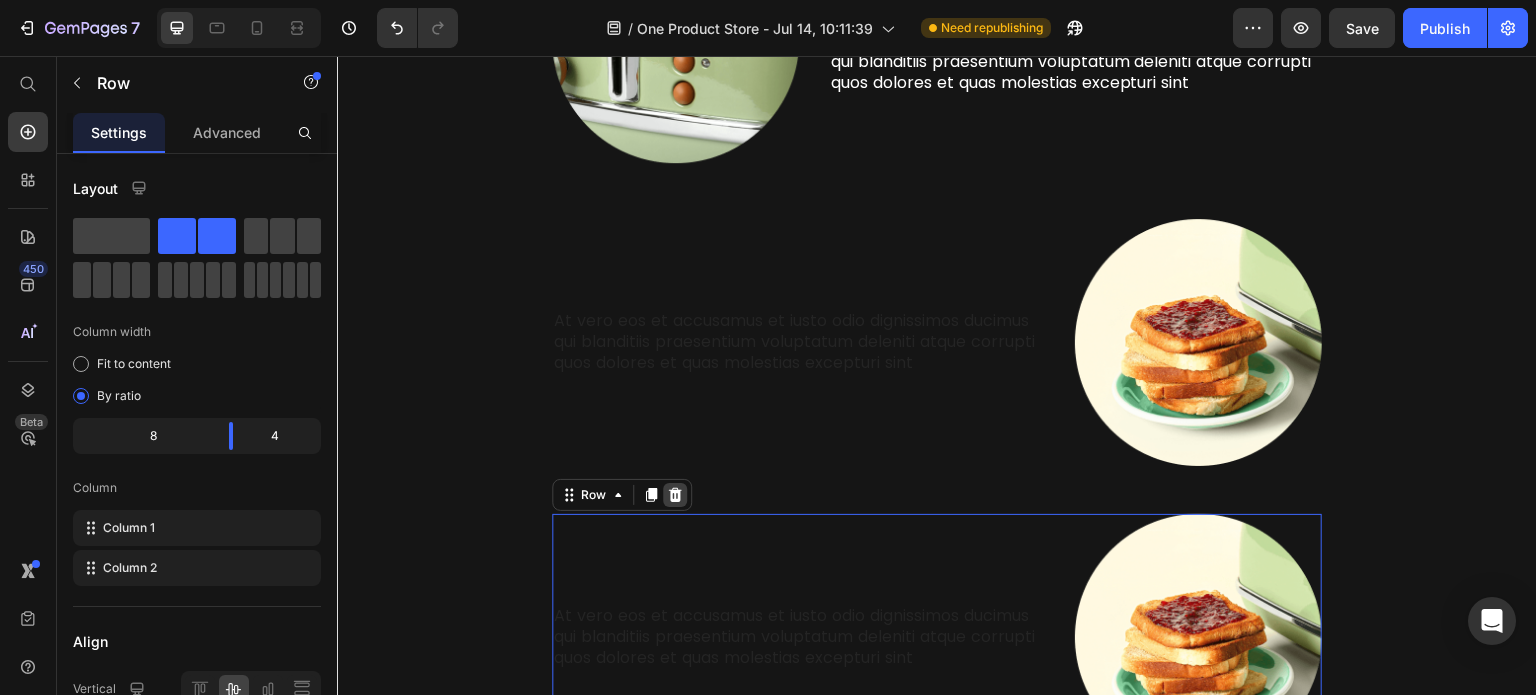 click 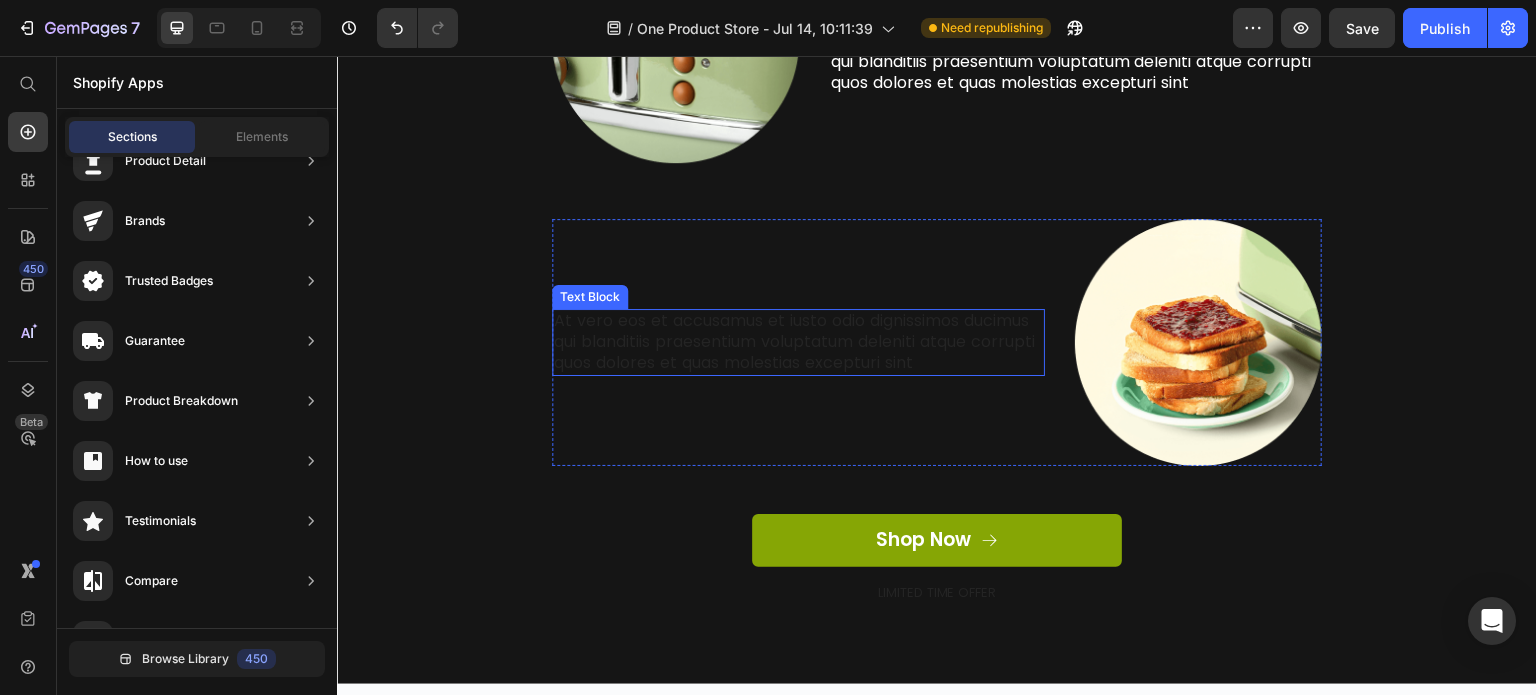 click on "At vero eos et accusamus et iusto odio dignissimos ducimus qui blanditiis praesentium voluptatum deleniti atque corrupti quos dolores et quas molestias excepturi sint" at bounding box center [798, 342] 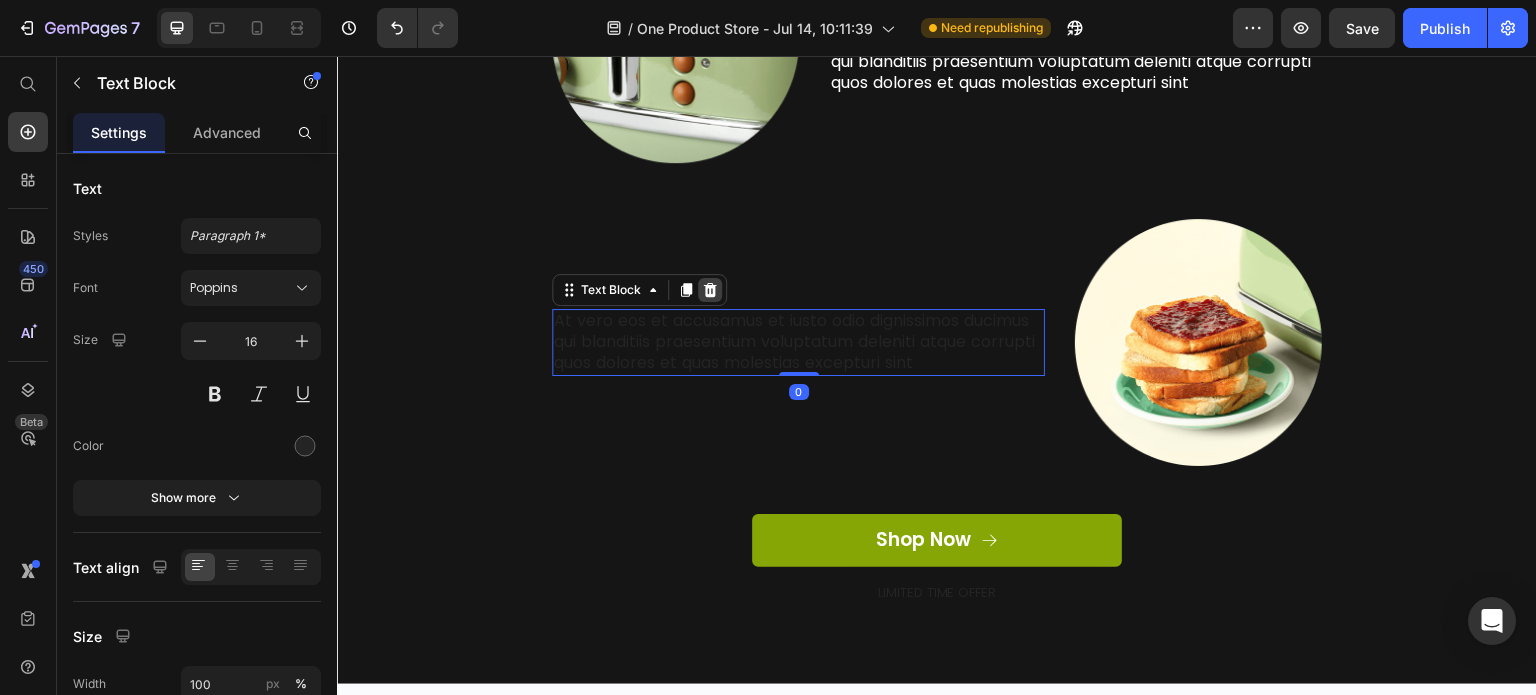 click 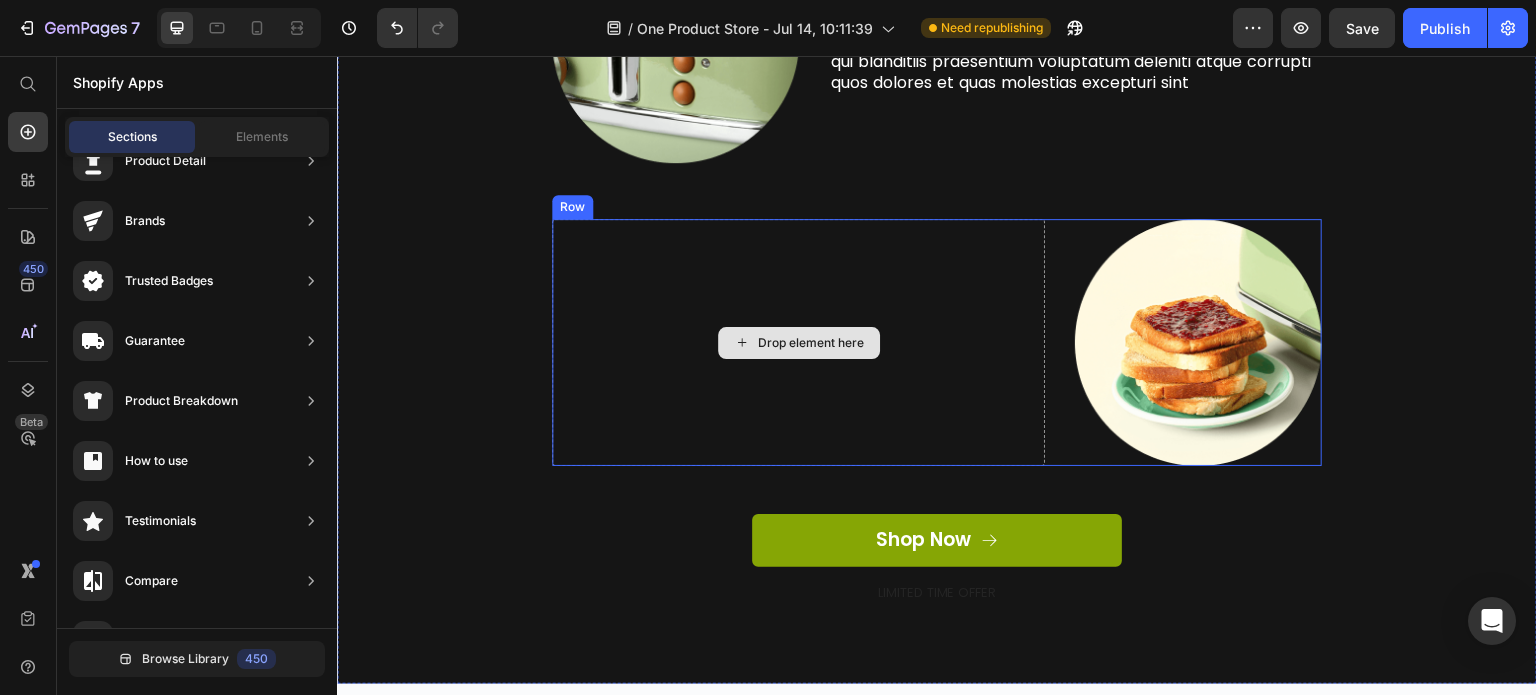 click on "Drop element here" at bounding box center [798, 342] 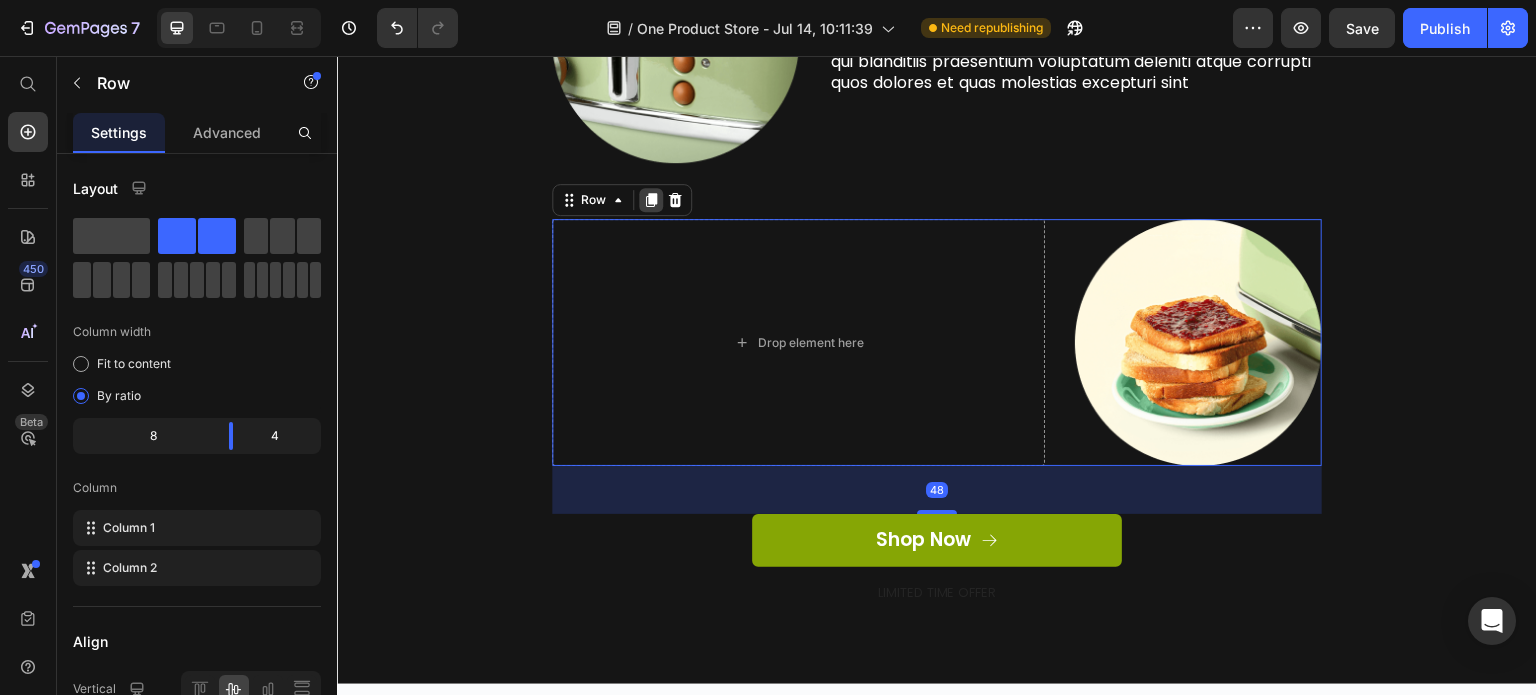 click at bounding box center (651, 200) 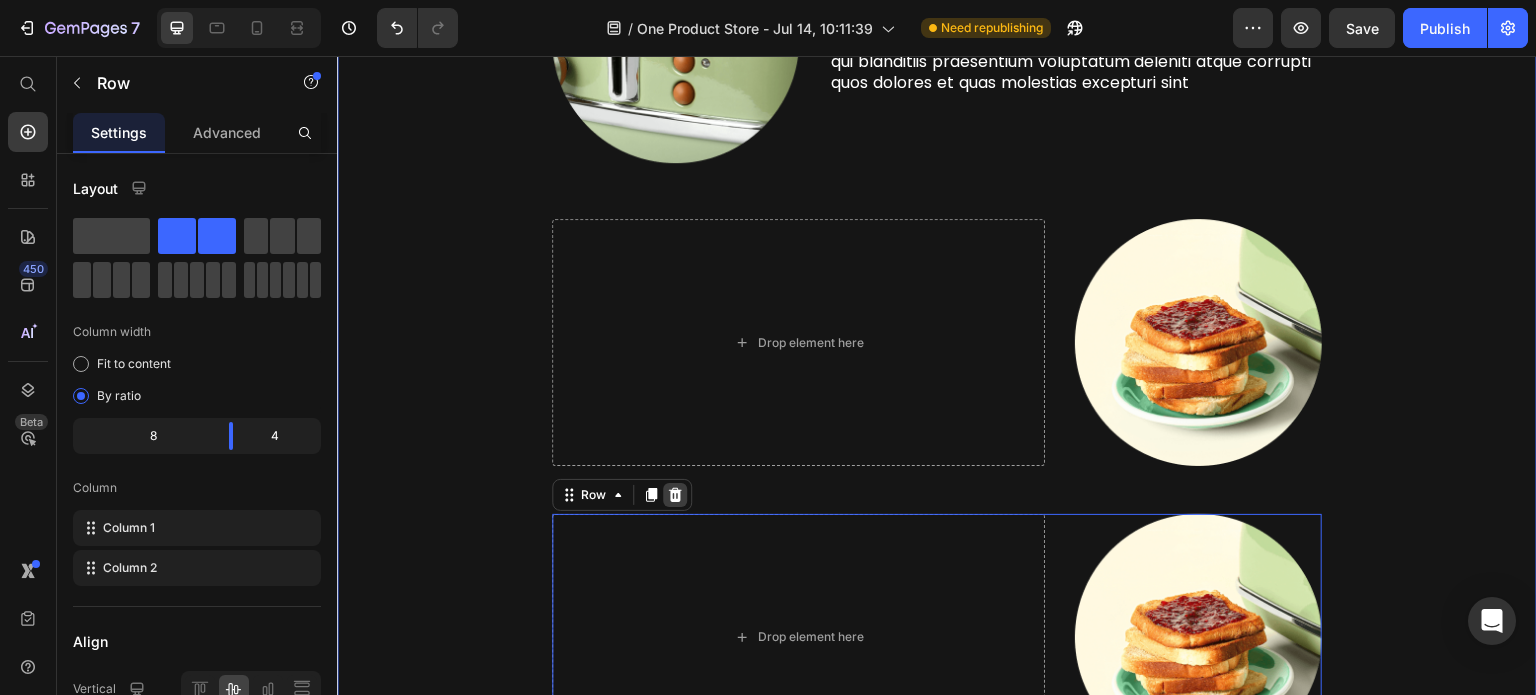 click 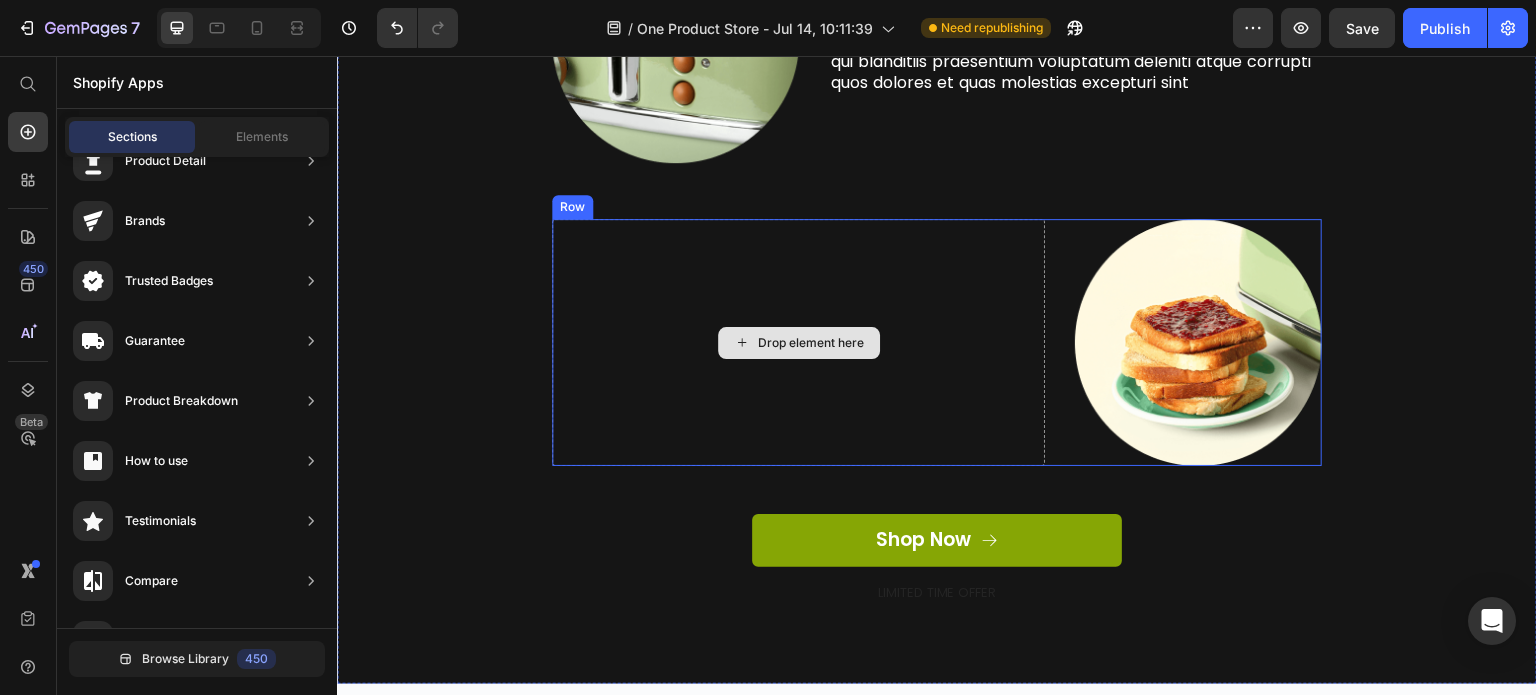 click on "Drop element here" at bounding box center [798, 342] 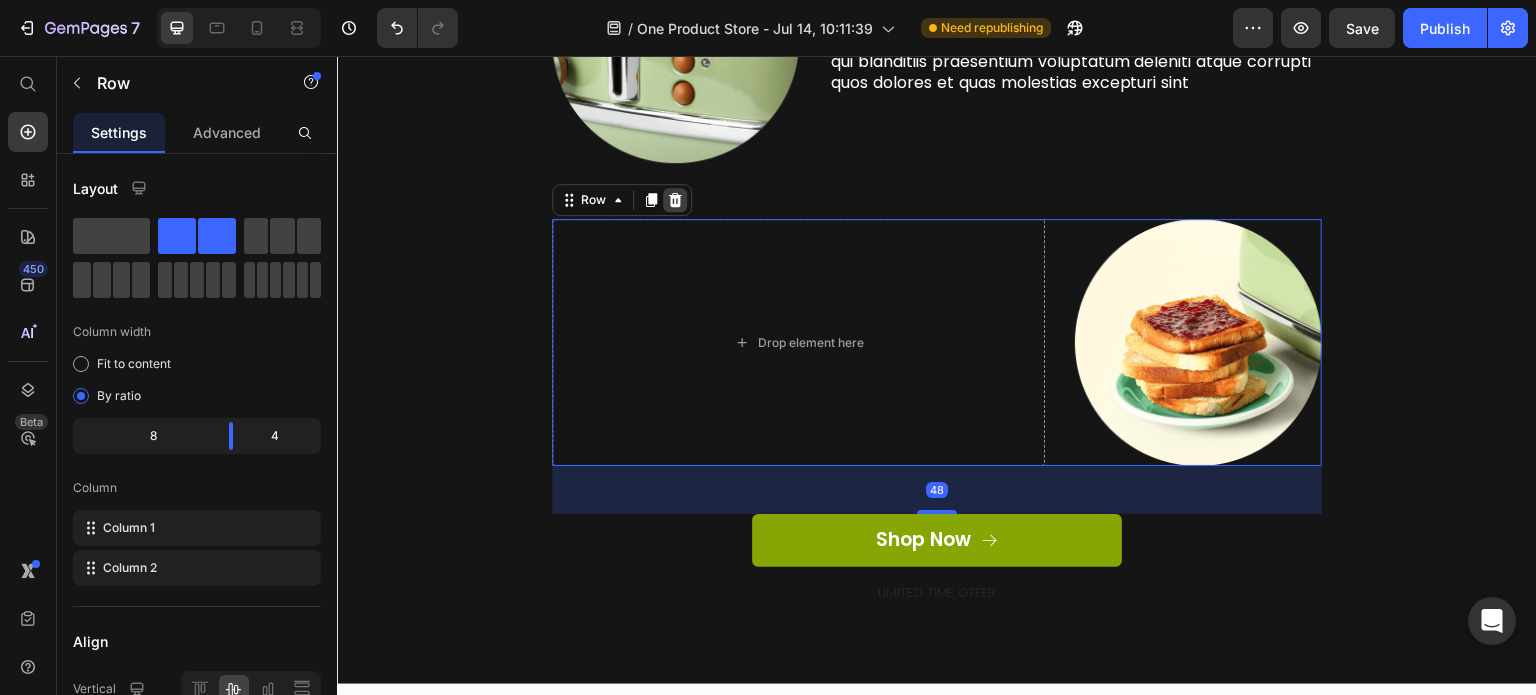 click 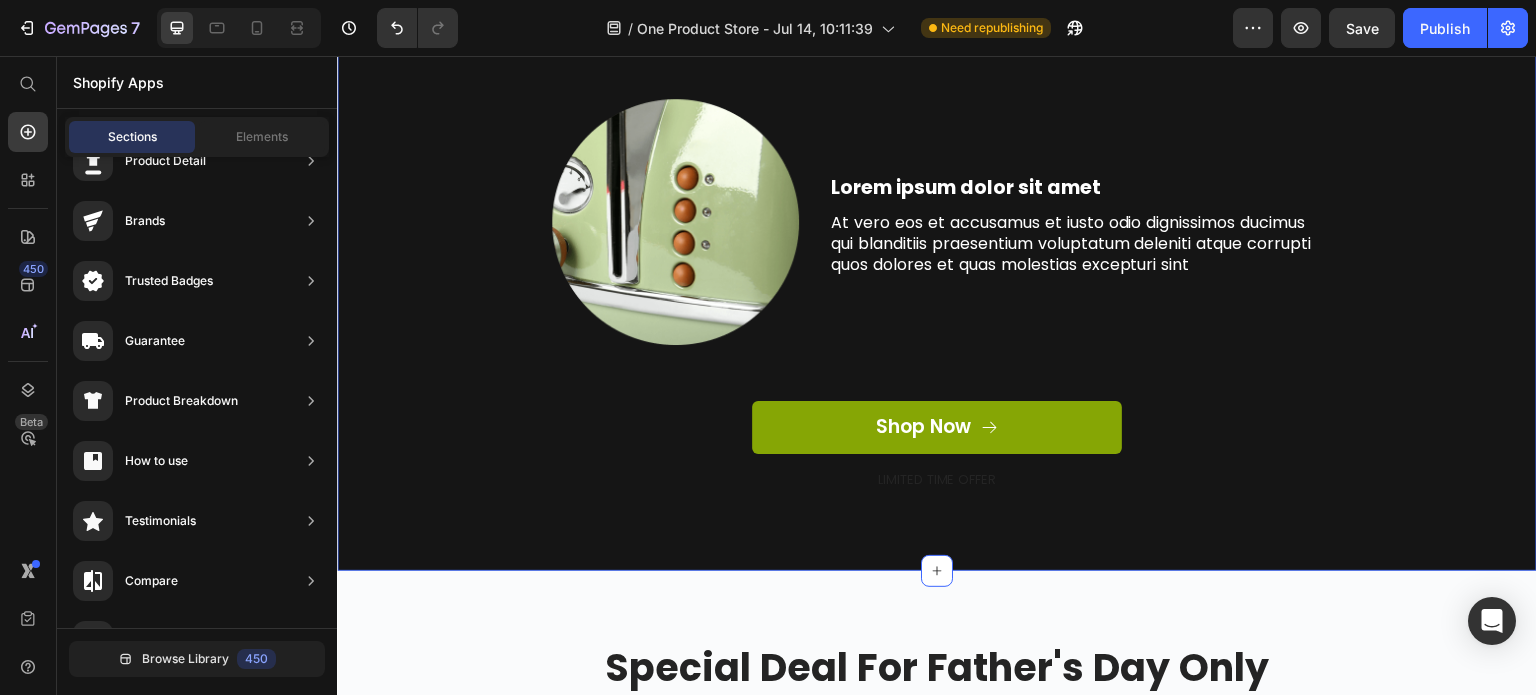 scroll, scrollTop: 5162, scrollLeft: 0, axis: vertical 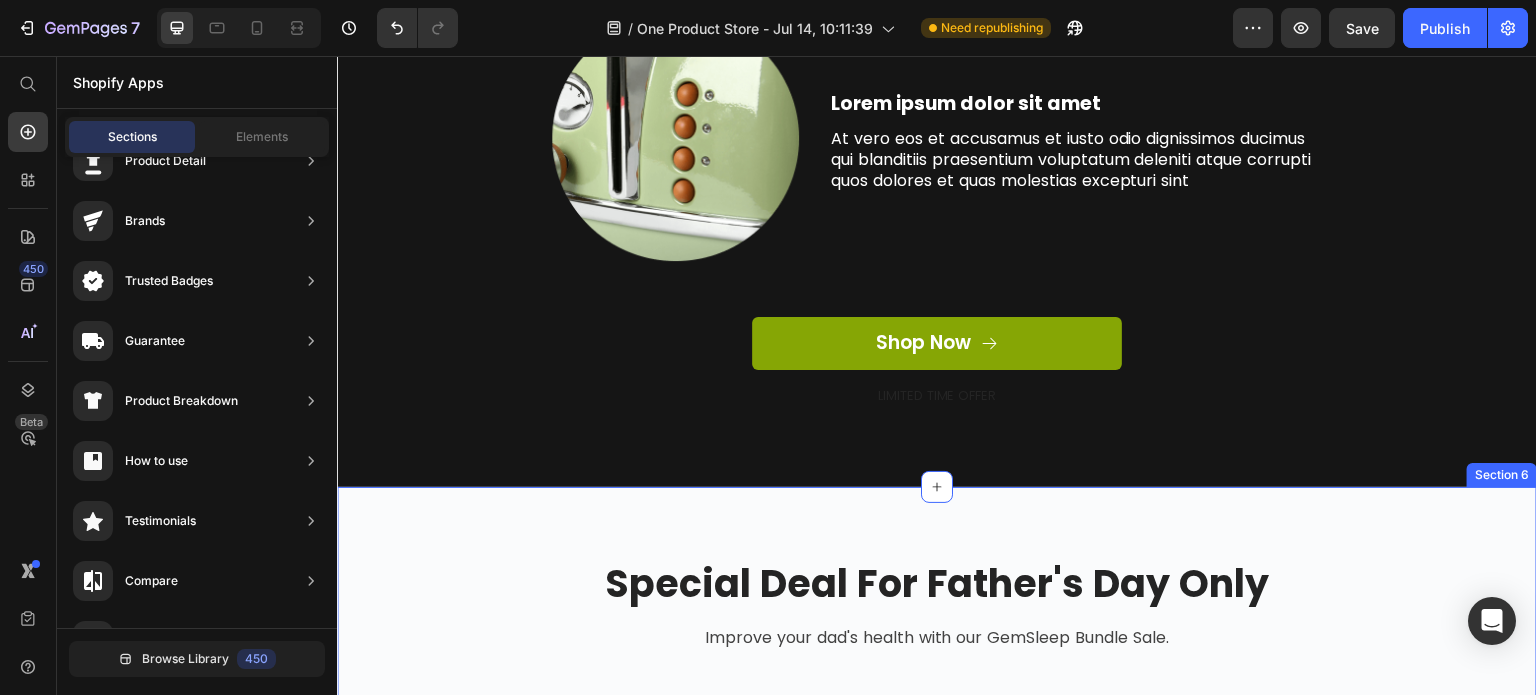 click on "Special Deal For Father's Day Only Heading Improve your dad's health with our GemSleep Bundle Sale. Text block Row Pacchetto Modulare 3x3 Product Title  First 20 days Text block Product Images 0% Off Product Tag €0,00 Product Price €4.650,00 Product Price Row Out of stock Product Cart Button                Icon                Icon                Icon                Icon                Icon Icon List Hoz Product Row Row MOST POPULAR Button Row Pacchetto Modulare 3x3 Product Title Day 21 to 40 Text block Product Images 0% Off Product Tag €0,00 Product Price €4.650,00 Product Price Row Out of stock Product Cart Button                Icon                Icon                Icon                Icon                Icon Icon List Hoz Product Row Row BEST CHOICE Button Row Pacchetto Modulare 3x3 Product Title Day 41 to 60 Text block Product Images 0% Off Product Tag €0,00 Product Price €4.650,00 Product Price Row Out of stock Product Cart Button                Icon                Icon                Icon" at bounding box center [937, 1145] 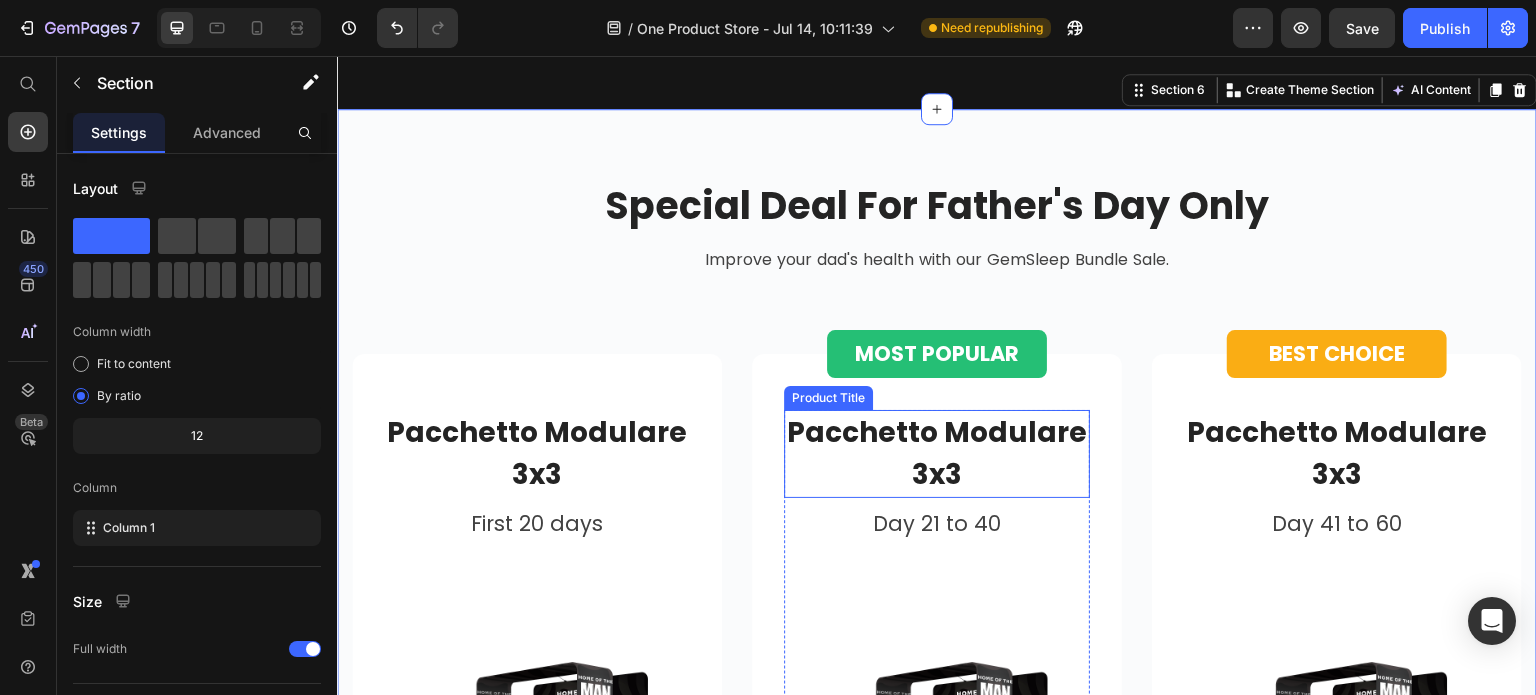 scroll, scrollTop: 5462, scrollLeft: 0, axis: vertical 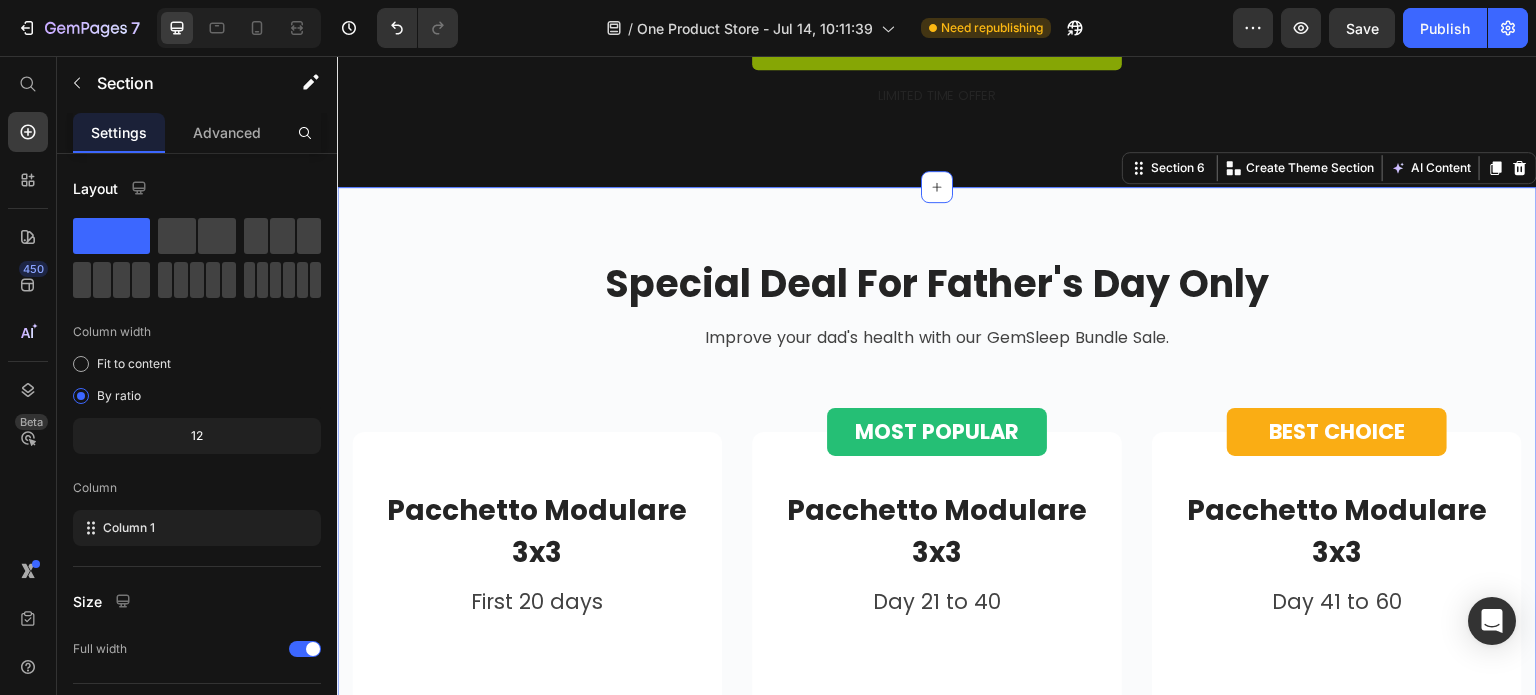 click on "Special Deal For Father's Day Only Heading Improve your dad's health with our GemSleep Bundle Sale. Text block Row Pacchetto Modulare 3x3 Product Title  First 20 days Text block Product Images 0% Off Product Tag €0,00 Product Price €4.650,00 Product Price Row Out of stock Product Cart Button                Icon                Icon                Icon                Icon                Icon Icon List Hoz Product Row Row MOST POPULAR Button Row Pacchetto Modulare 3x3 Product Title Day 21 to 40 Text block Product Images 0% Off Product Tag €0,00 Product Price €4.650,00 Product Price Row Out of stock Product Cart Button                Icon                Icon                Icon                Icon                Icon Icon List Hoz Product Row Row BEST CHOICE Button Row Pacchetto Modulare 3x3 Product Title Day 41 to 60 Text block Product Images 0% Off Product Tag €0,00 Product Price €4.650,00 Product Price Row Out of stock Product Cart Button                Icon                Icon                Icon" at bounding box center (937, 845) 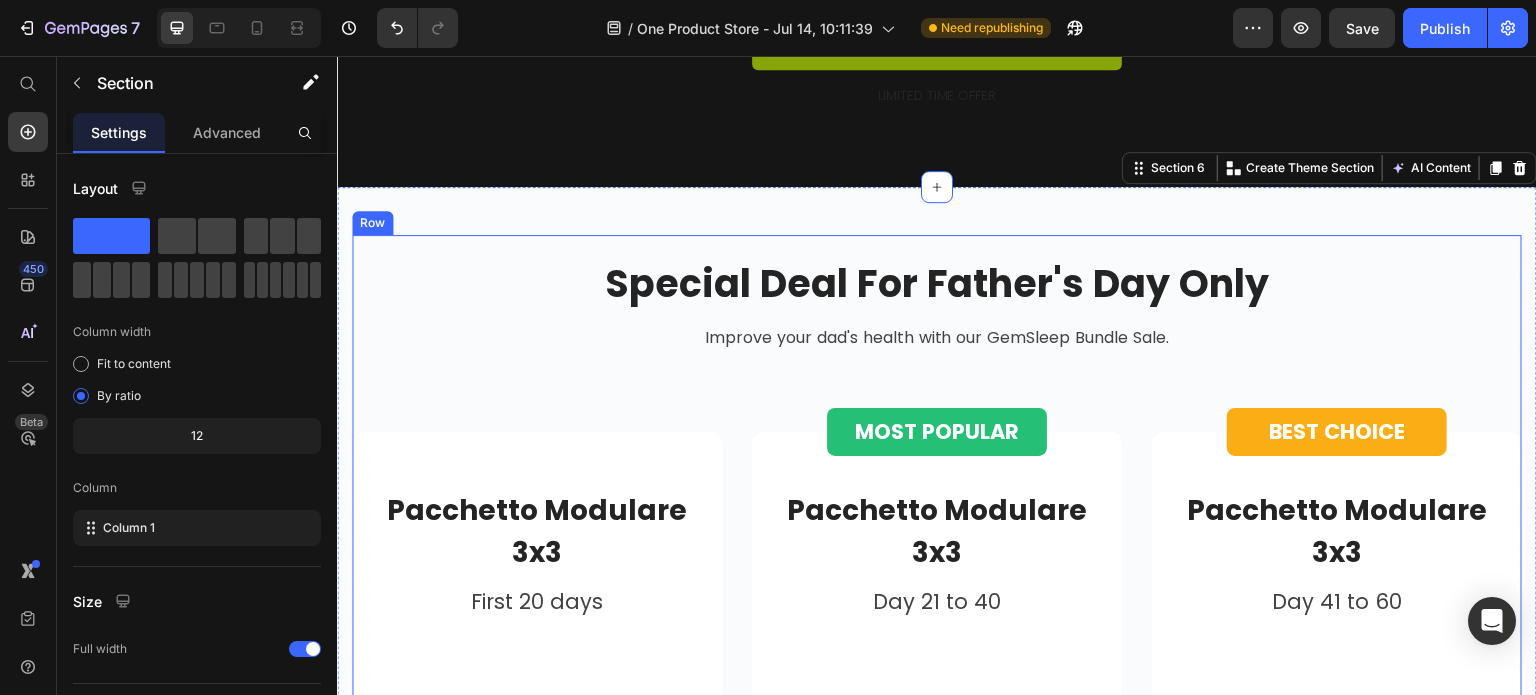 click on "Special Deal For Father's Day Only Heading Improve your dad's health with our GemSleep Bundle Sale. Text block Row Pacchetto Modulare 3x3 Product Title  First 20 days Text block Product Images 0% Off Product Tag €0,00 Product Price €4.650,00 Product Price Row Out of stock Product Cart Button                Icon                Icon                Icon                Icon                Icon Icon List Hoz Product Row Row MOST POPULAR Button Row Pacchetto Modulare 3x3 Product Title Day 21 to 40 Text block Product Images 0% Off Product Tag €0,00 Product Price €4.650,00 Product Price Row Out of stock Product Cart Button                Icon                Icon                Icon                Icon                Icon Icon List Hoz Product Row Row BEST CHOICE Button Row Pacchetto Modulare 3x3 Product Title Day 41 to 60 Text block Product Images 0% Off Product Tag €0,00 Product Price €4.650,00 Product Price Row Out of stock Product Cart Button                Icon                Icon                Icon" at bounding box center (937, 845) 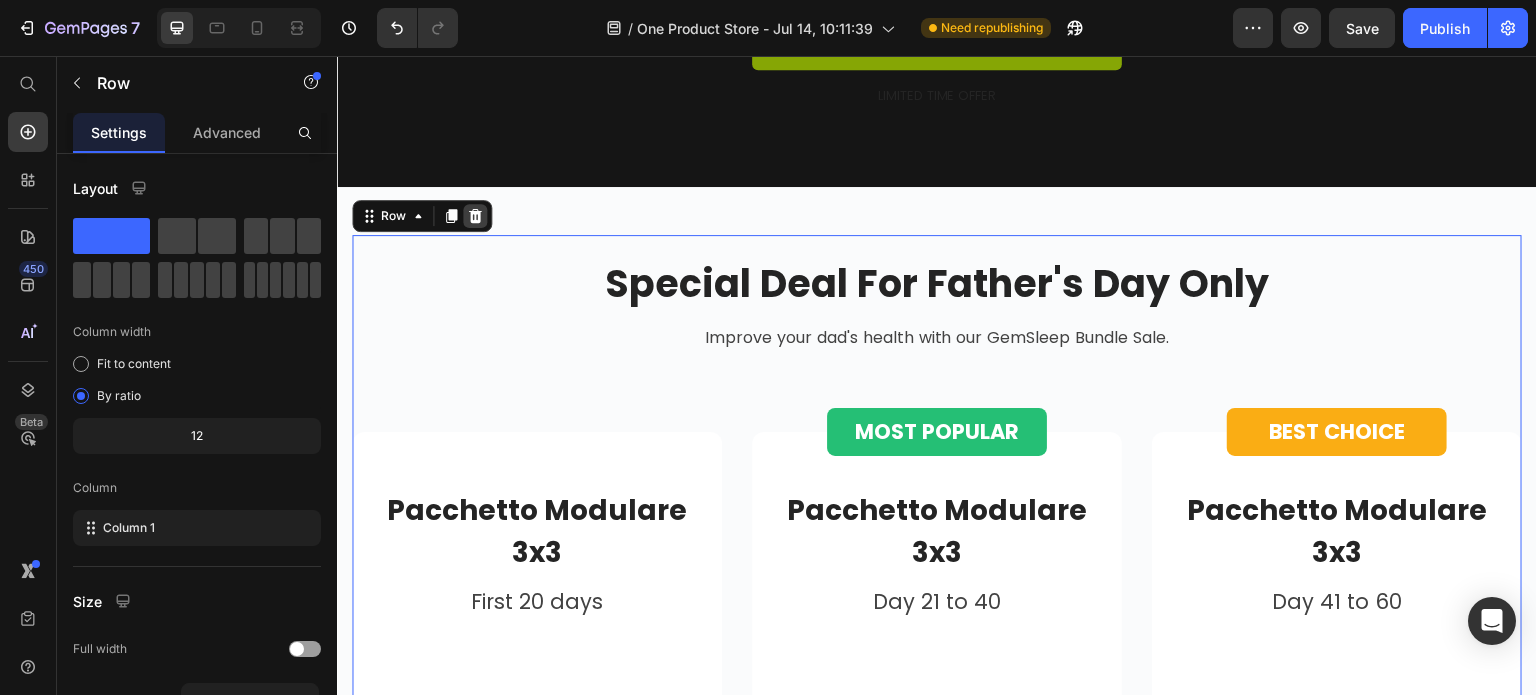click 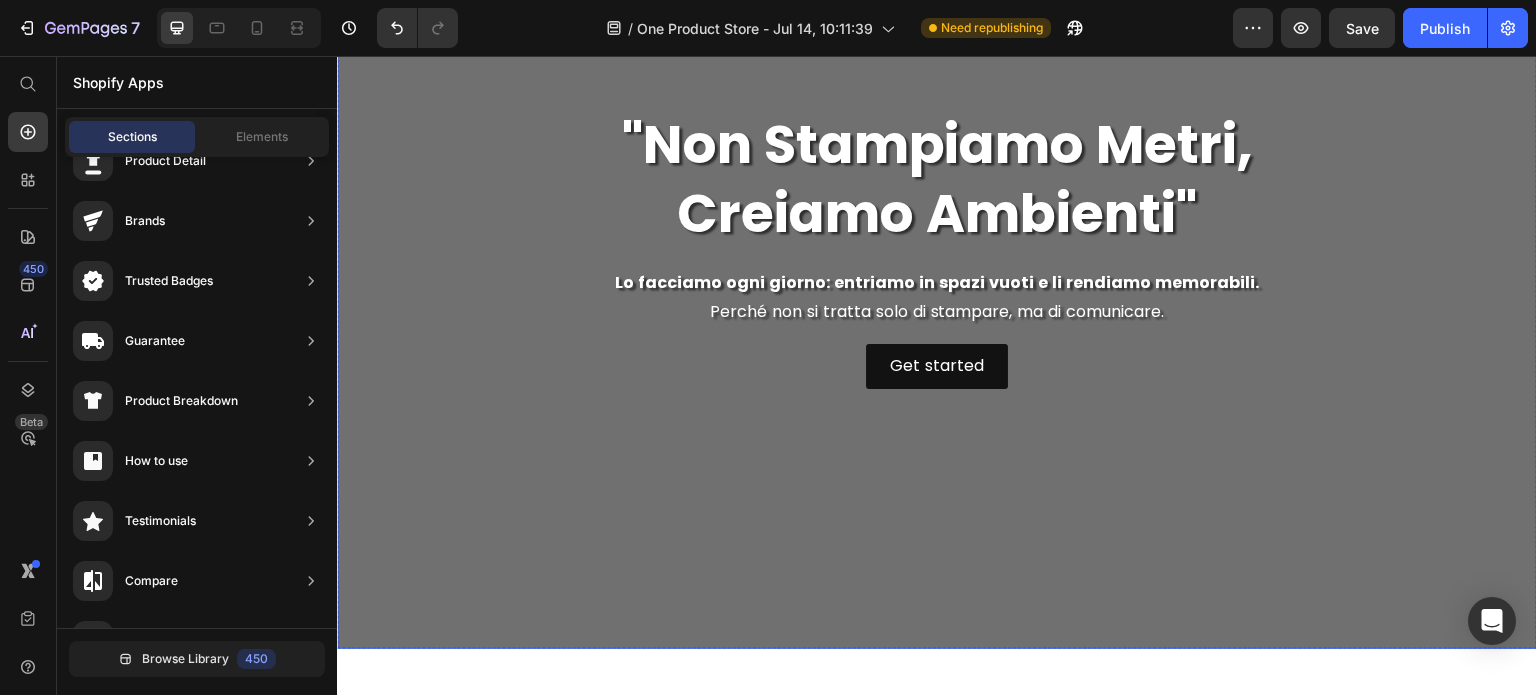 scroll, scrollTop: 642, scrollLeft: 0, axis: vertical 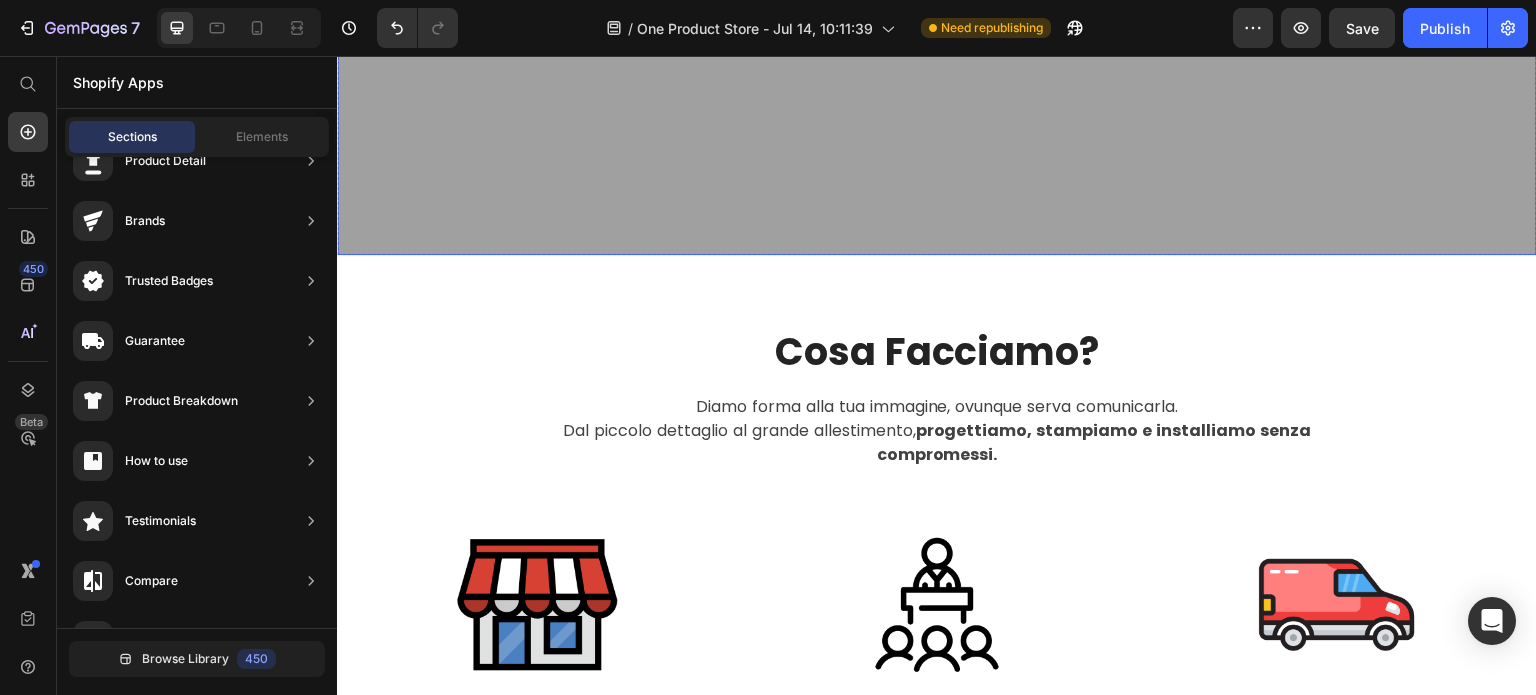 click at bounding box center (937, -145) 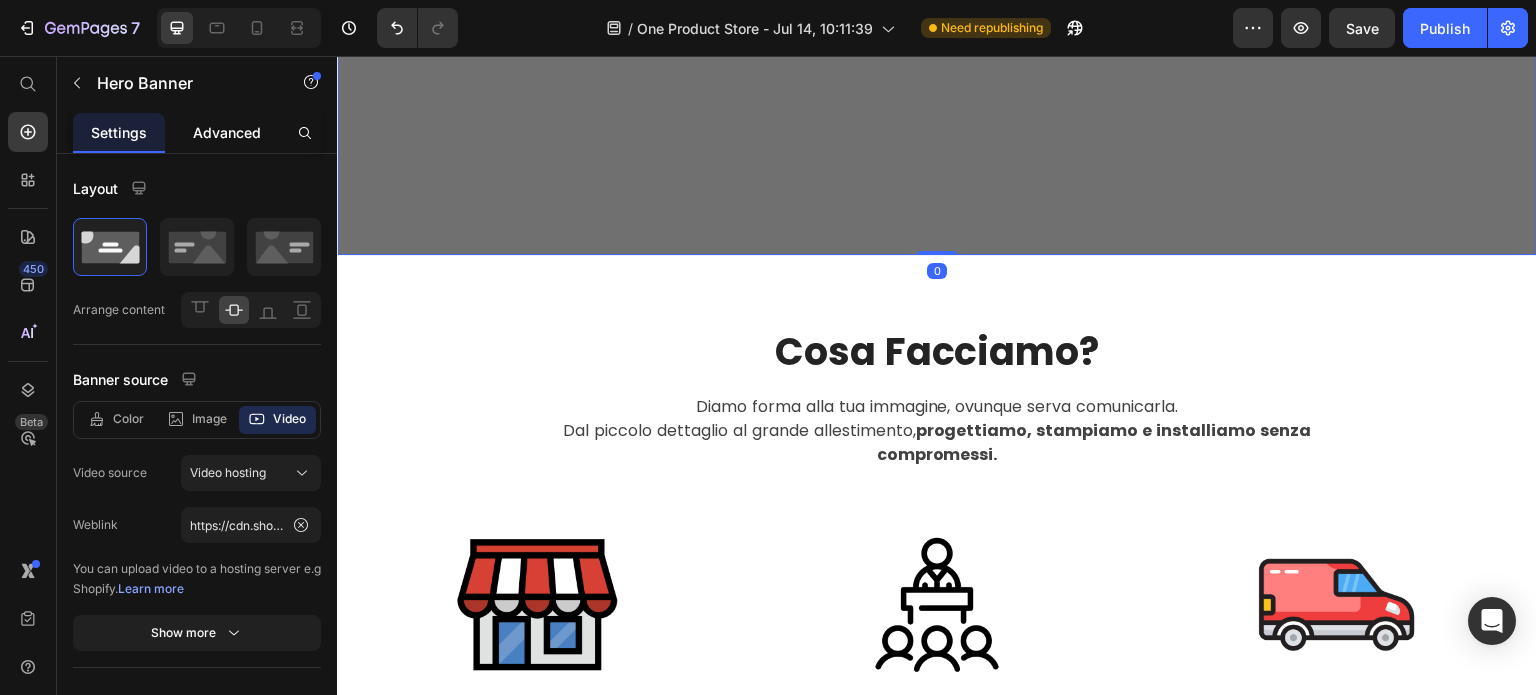 click on "Advanced" at bounding box center [227, 132] 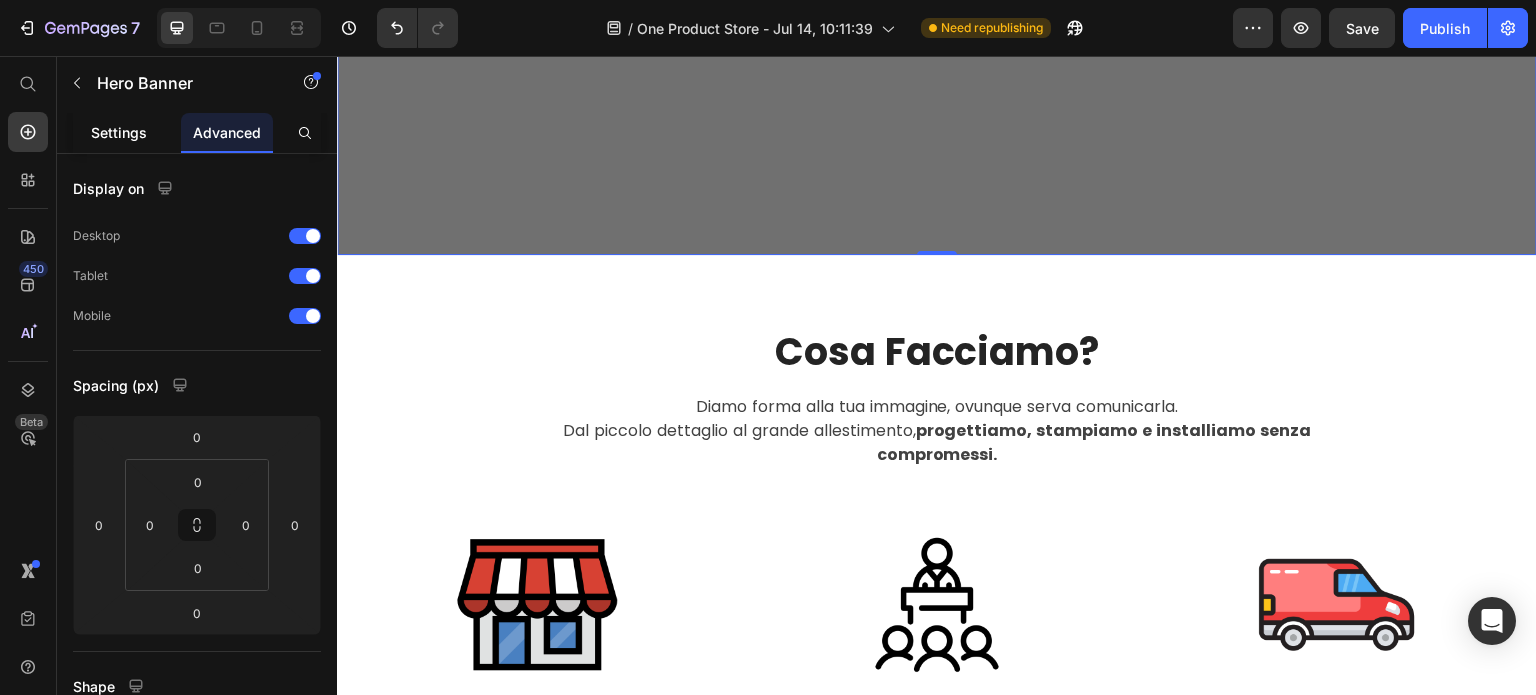 click on "Settings" at bounding box center [119, 132] 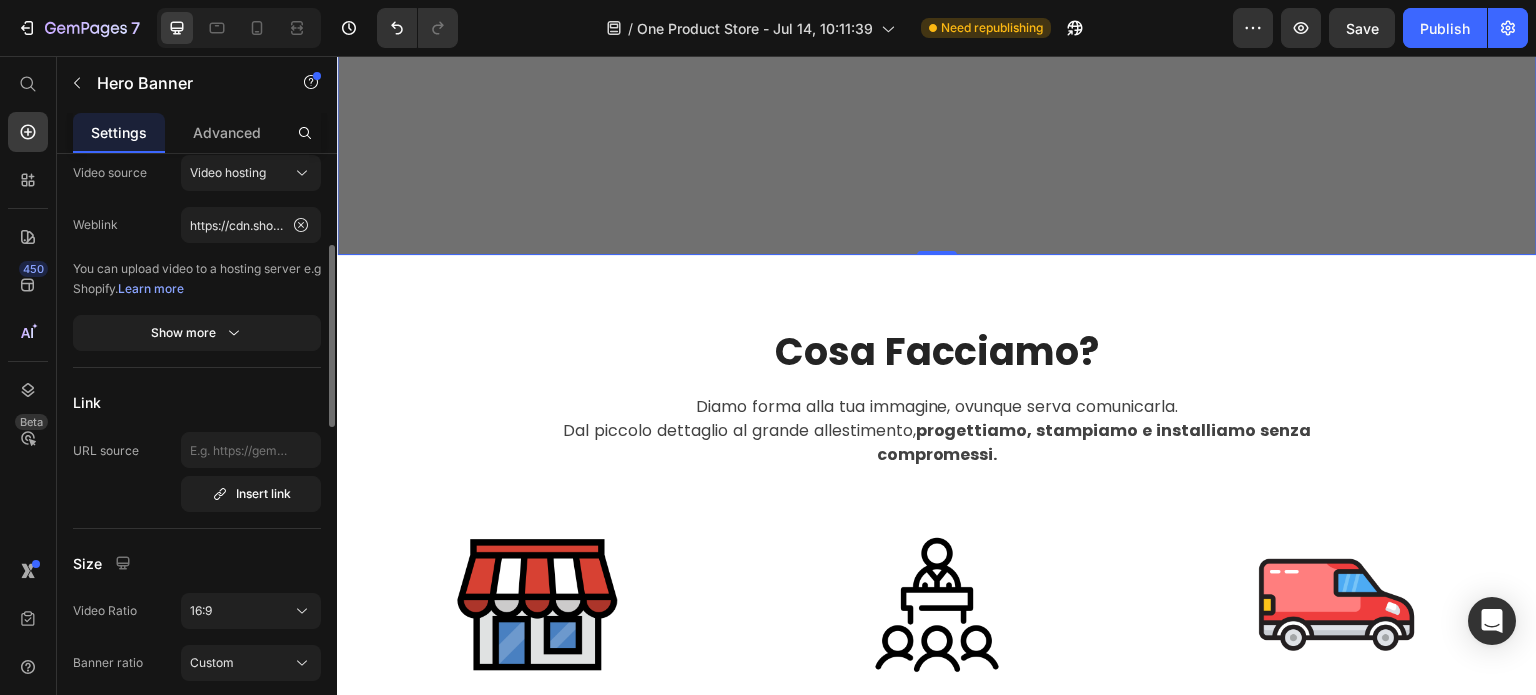 scroll, scrollTop: 500, scrollLeft: 0, axis: vertical 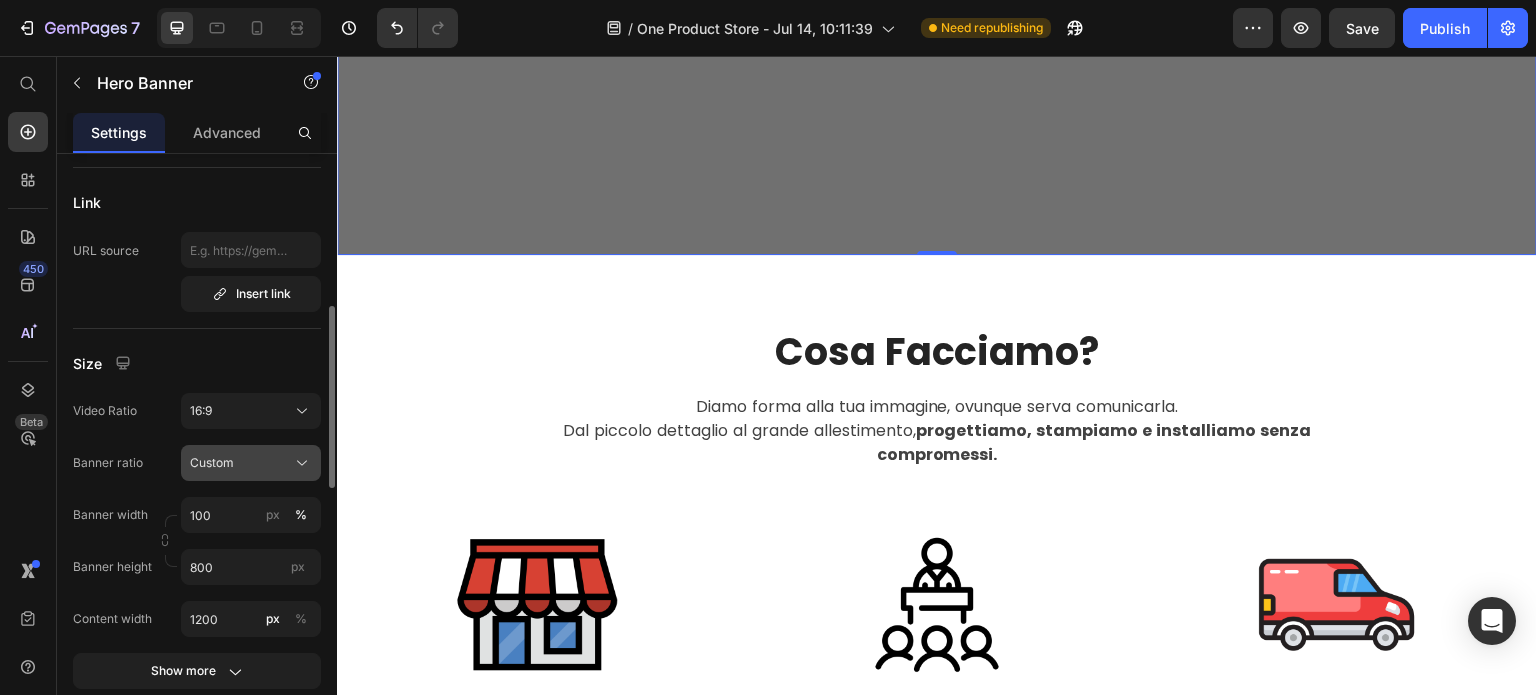 click on "Custom" 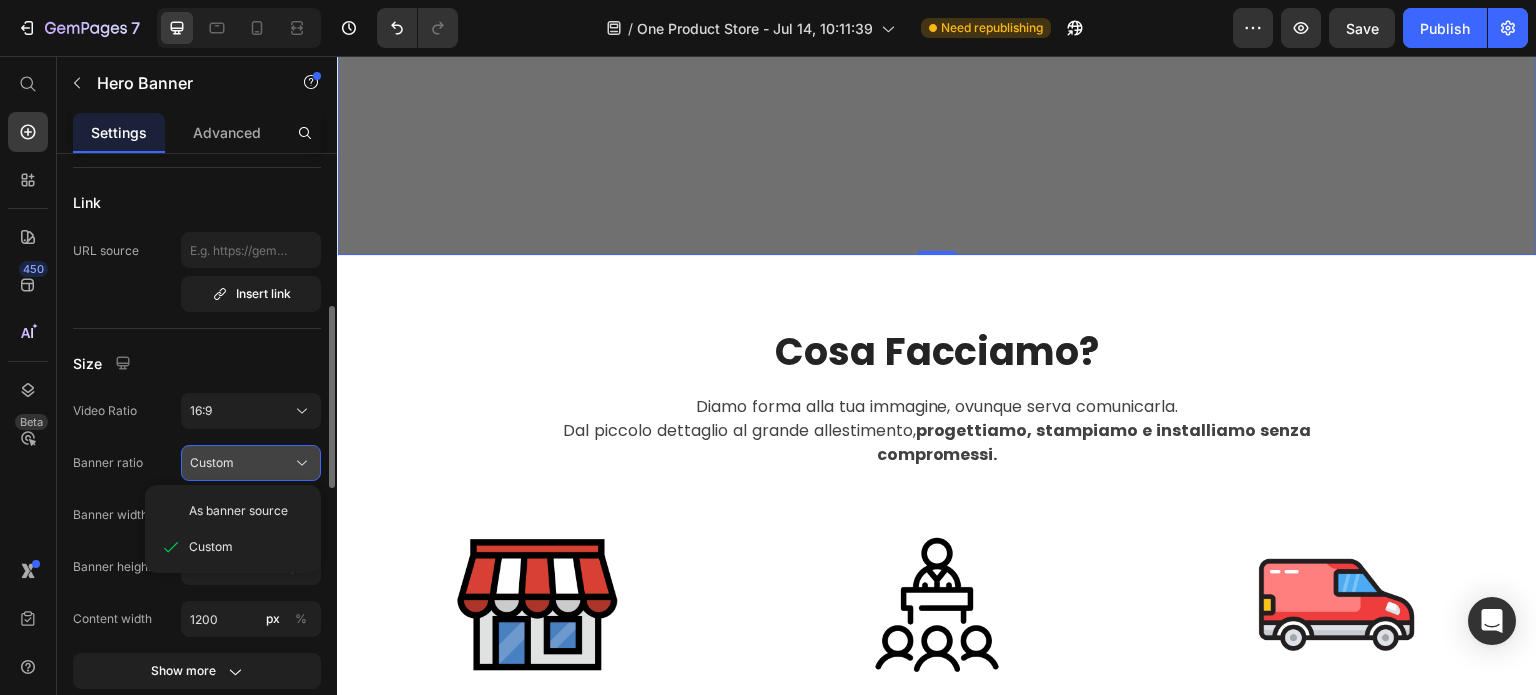 click on "Custom" 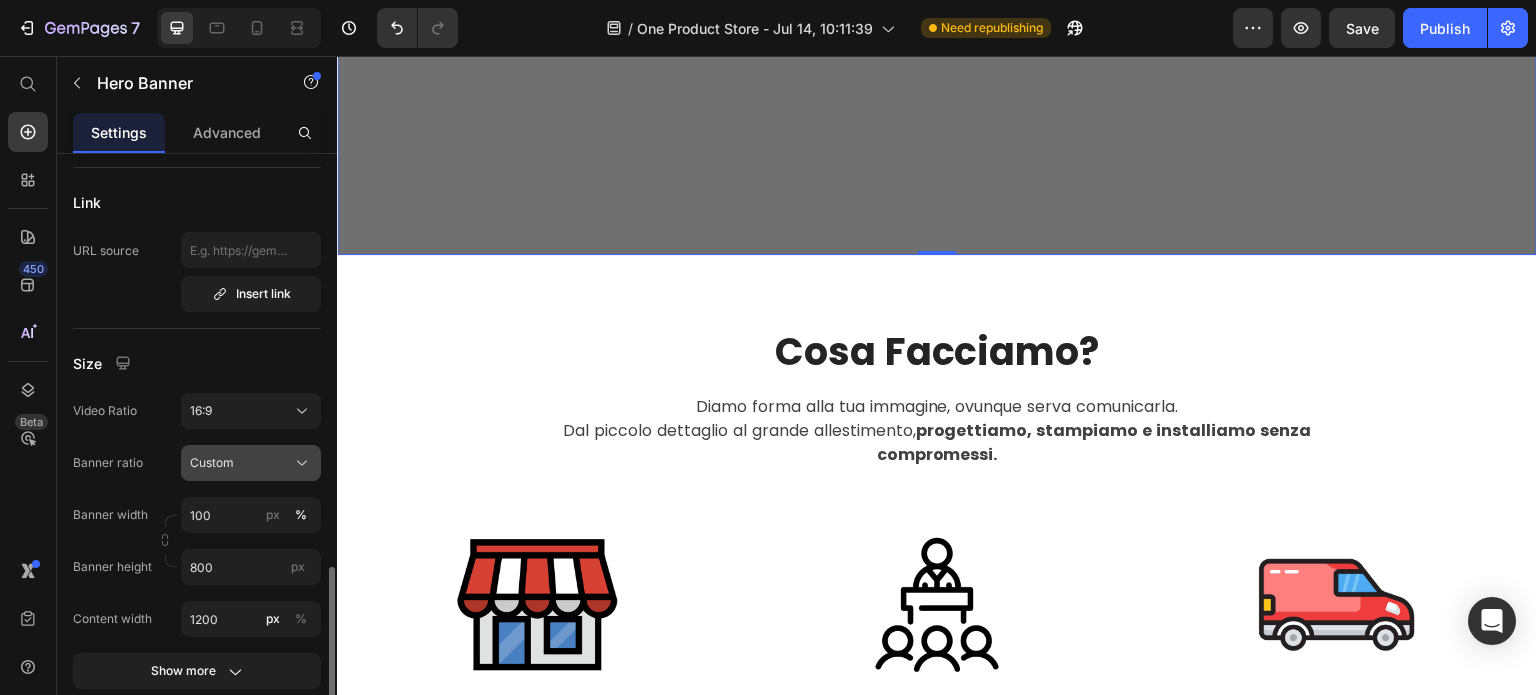 scroll, scrollTop: 800, scrollLeft: 0, axis: vertical 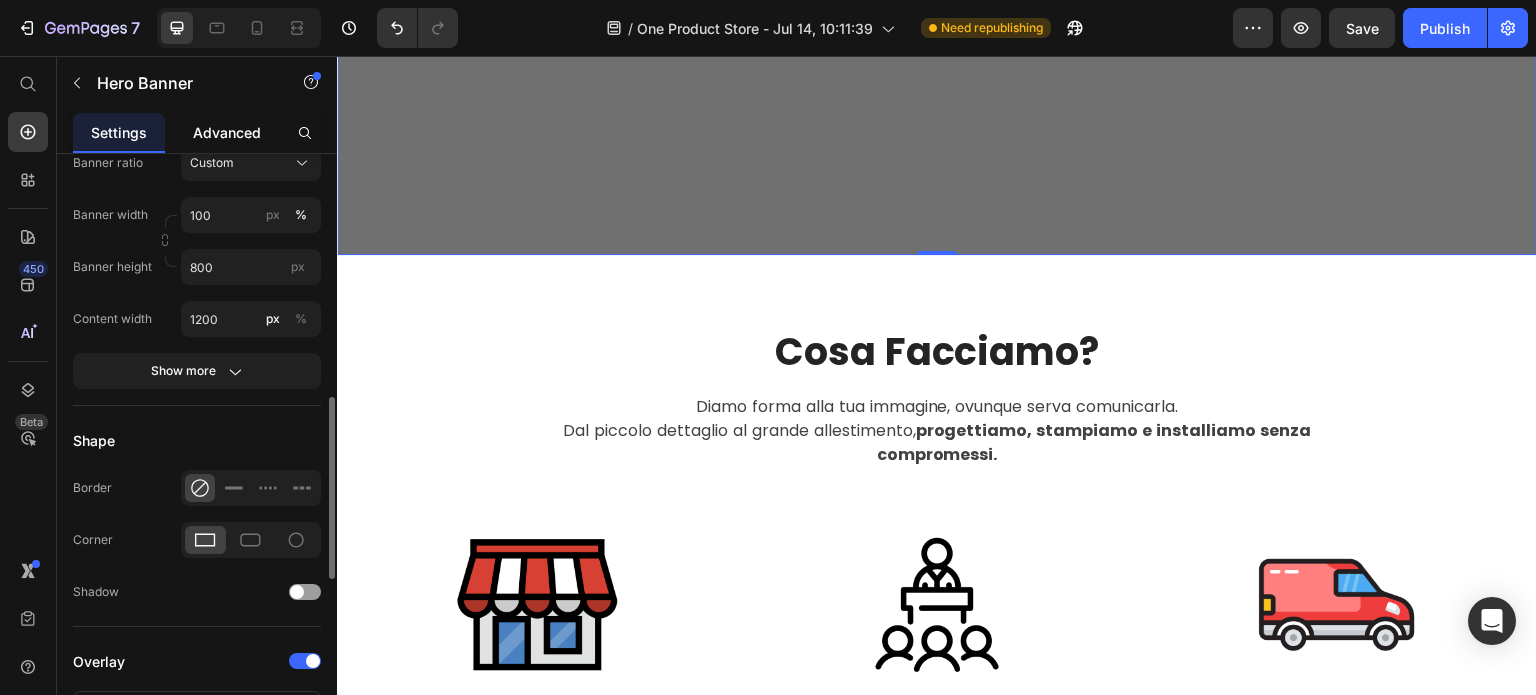 click on "Advanced" at bounding box center (227, 132) 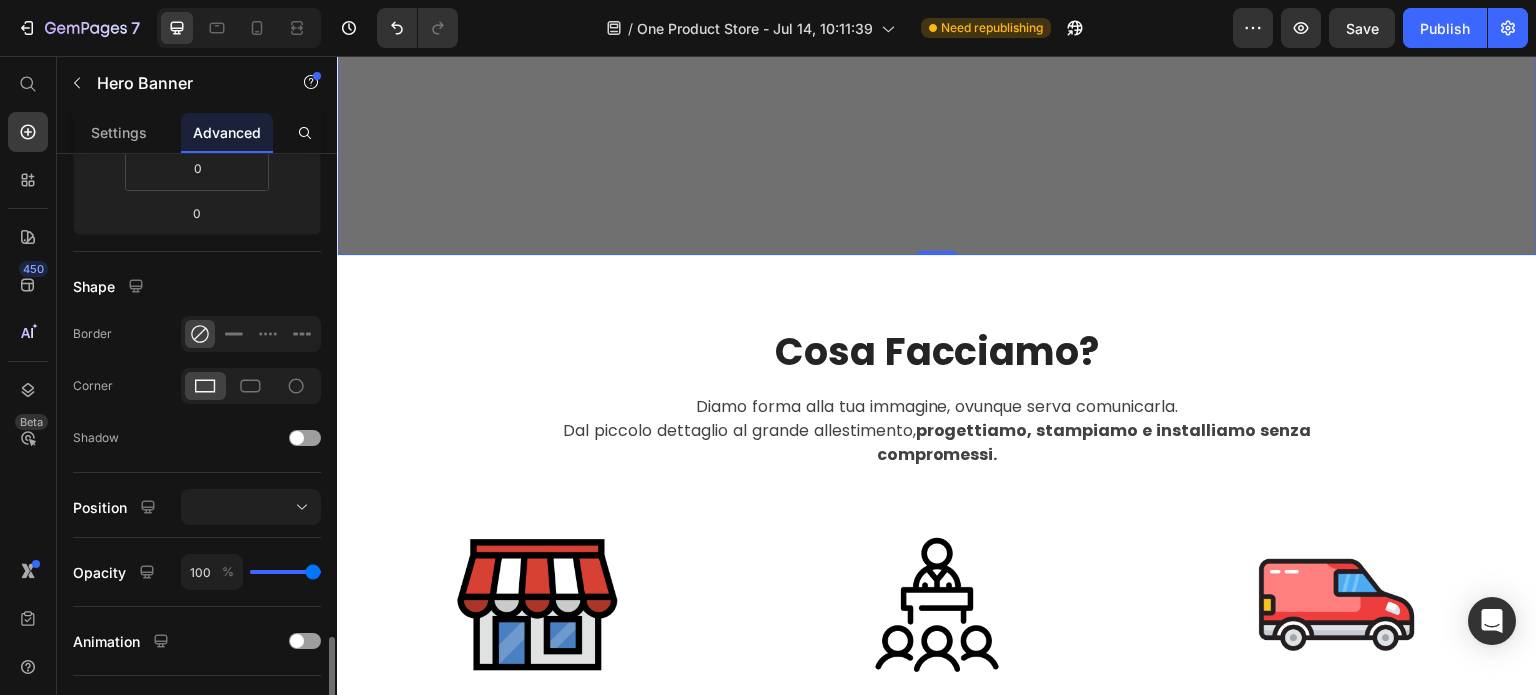 scroll, scrollTop: 600, scrollLeft: 0, axis: vertical 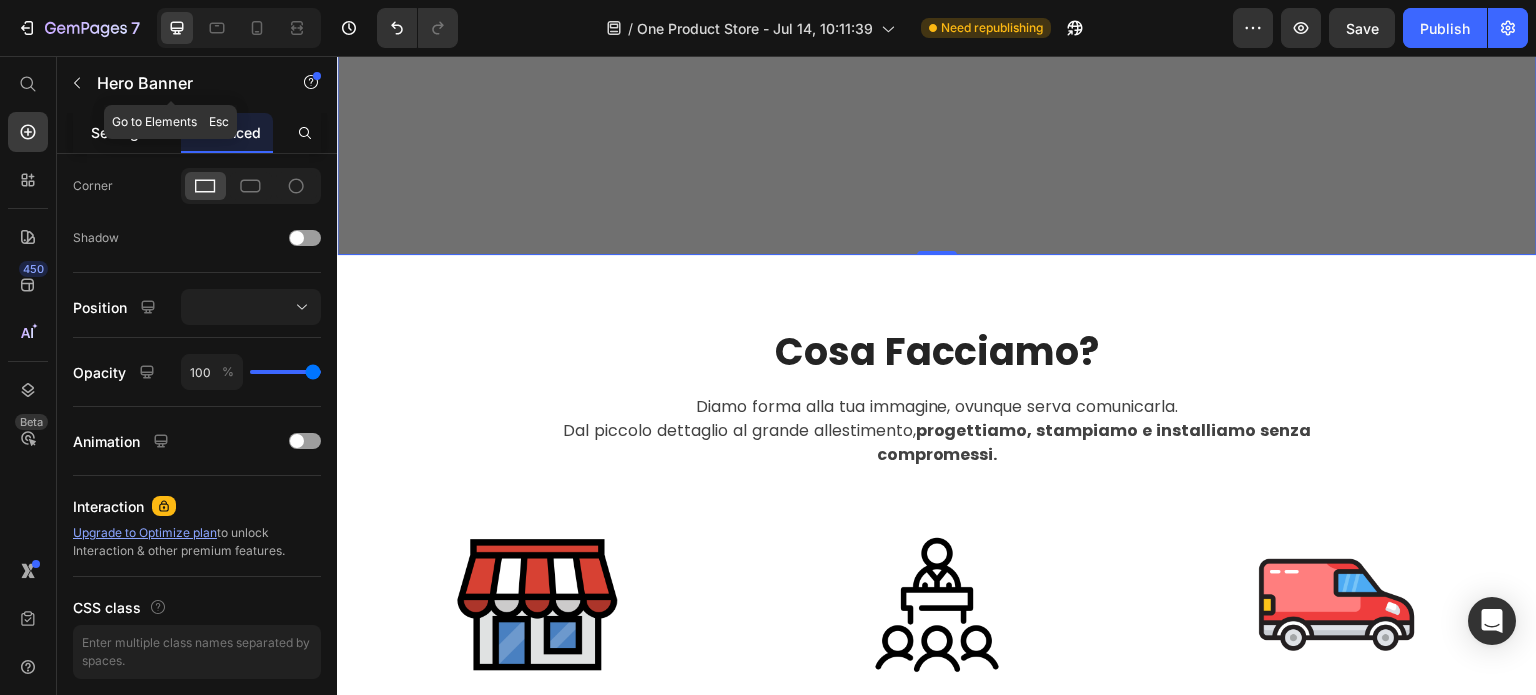 click on "Settings" 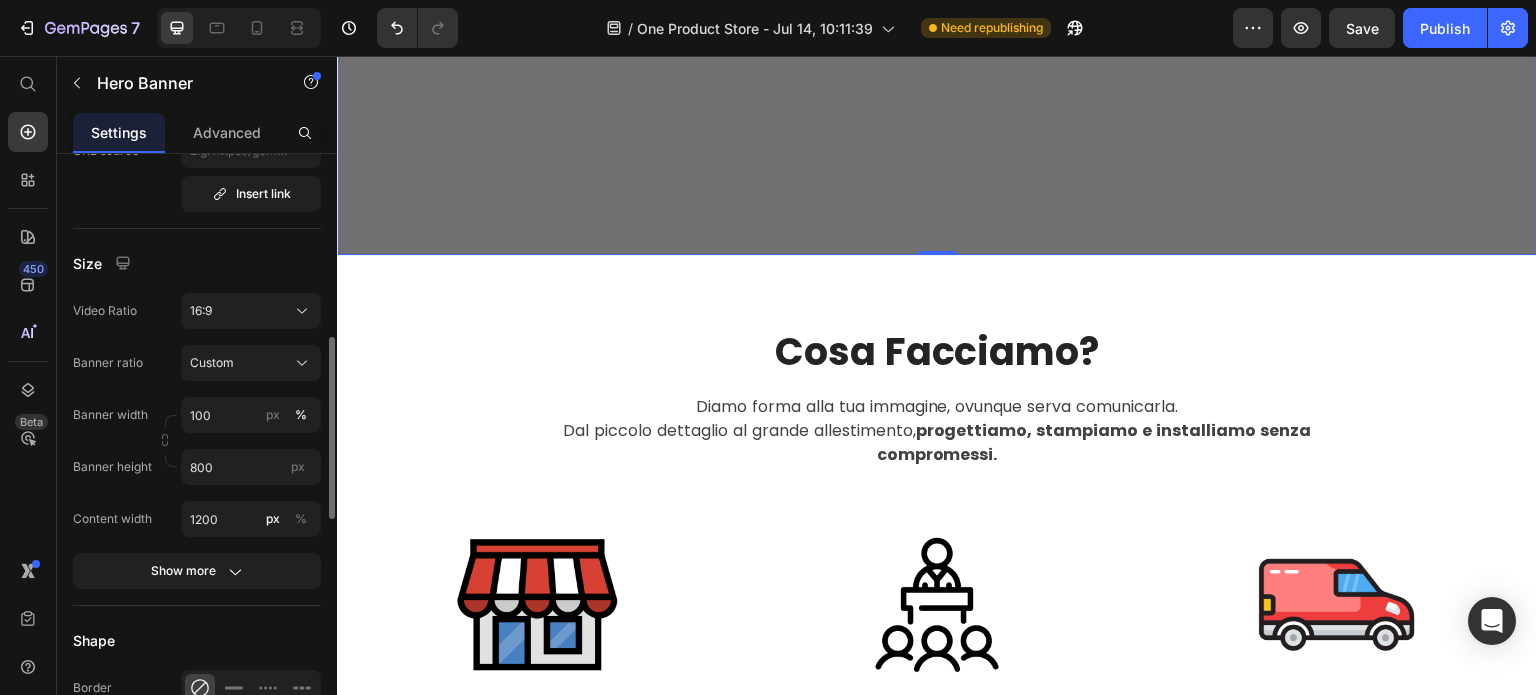 scroll, scrollTop: 0, scrollLeft: 0, axis: both 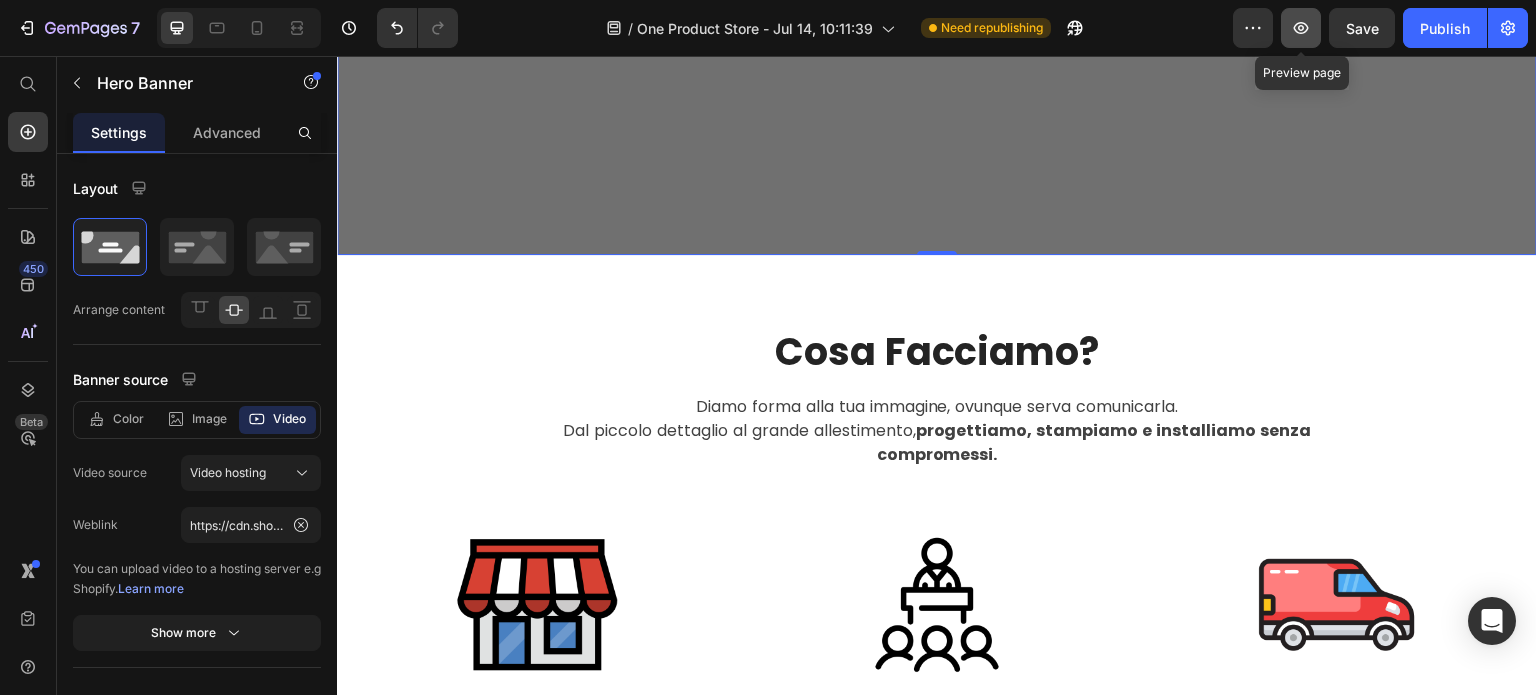 click 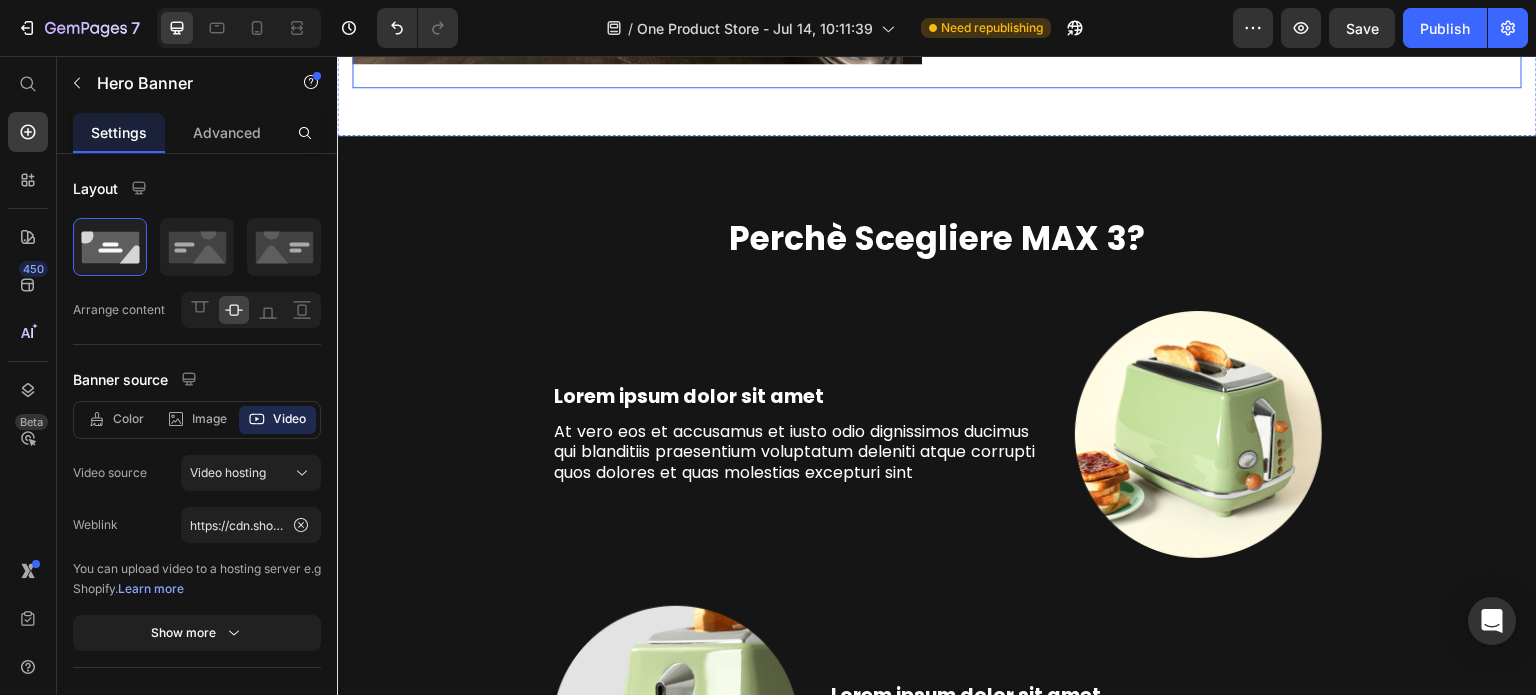 scroll, scrollTop: 4142, scrollLeft: 0, axis: vertical 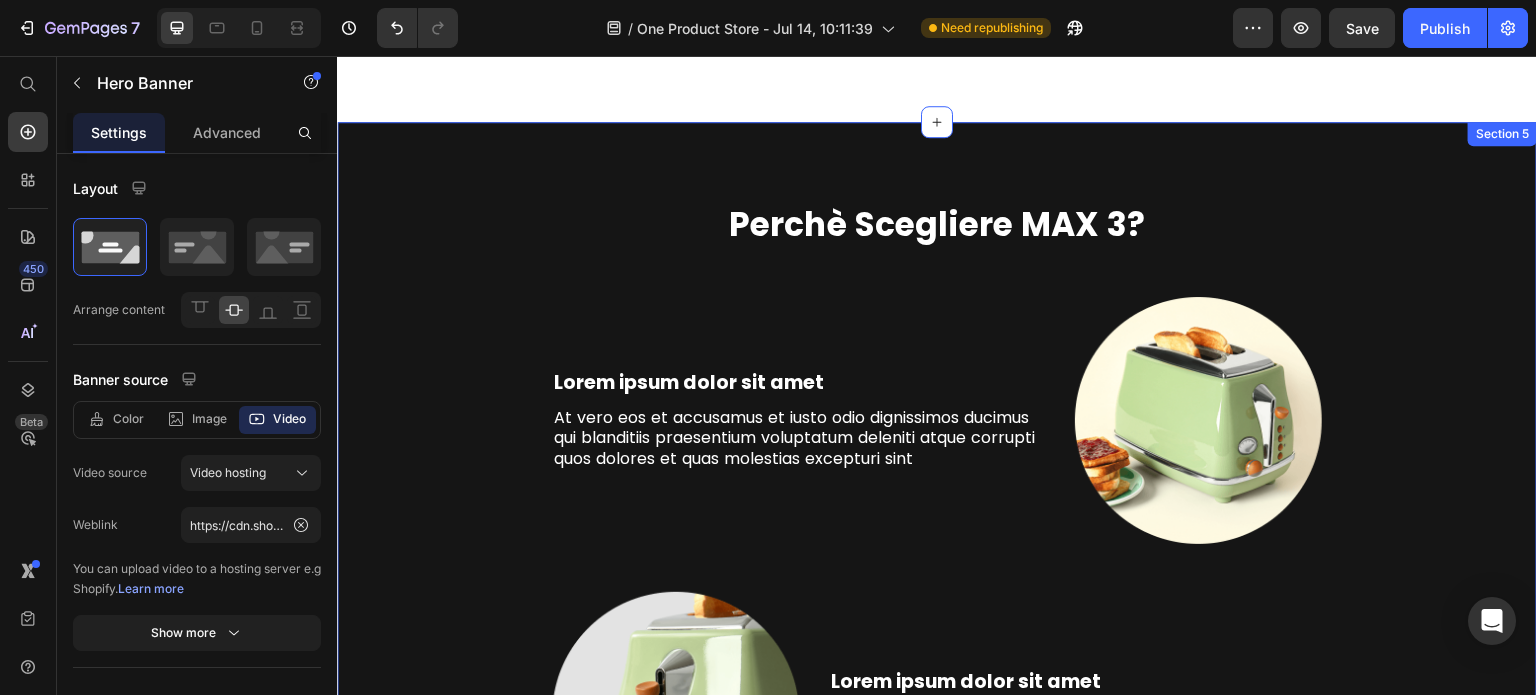 click on "Perchè Scegliere MAX 3? Heading Row Lorem ipsum dolor sit amet Text Block At vero eos et accusamus et iusto odio dignissimos ducimus qui blanditiis praesentium voluptatum deleniti atque corrupti quos dolores et quas molestias excepturi sint Text Block Image Row Image Lorem ipsum dolor sit amet Text Block At vero eos et accusamus et iusto odio dignissimos ducimus qui blanditiis praesentium voluptatum deleniti atque corrupti quos dolores et quas molestias excepturi sint Text Block Row Lorem ipsum dolor sit amet Text Block At vero eos et accusamus et iusto odio dignissimos ducimus qui blanditiis praesentium voluptatum deleniti atque corrupti quos dolores et quas molestias excepturi sint Text Block Image Row Image Lorem ipsum dolor sit amet Text Block At vero eos et accusamus et iusto odio dignissimos ducimus qui blanditiis praesentium voluptatum deleniti atque corrupti quos dolores et quas molestias excepturi sint Text Block Row
Shop Now Button LIMITED TIME OFFER Text Block Row Section 5" at bounding box center (937, 891) 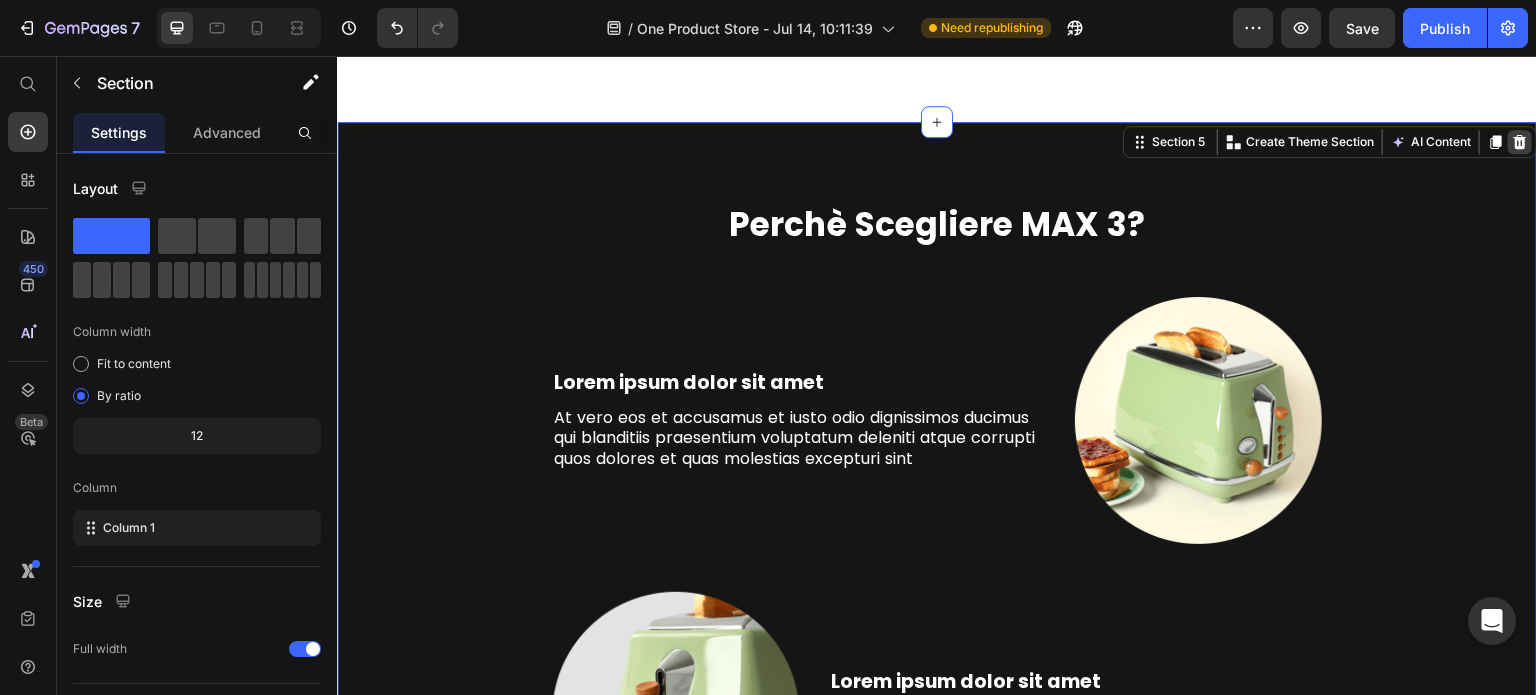 click 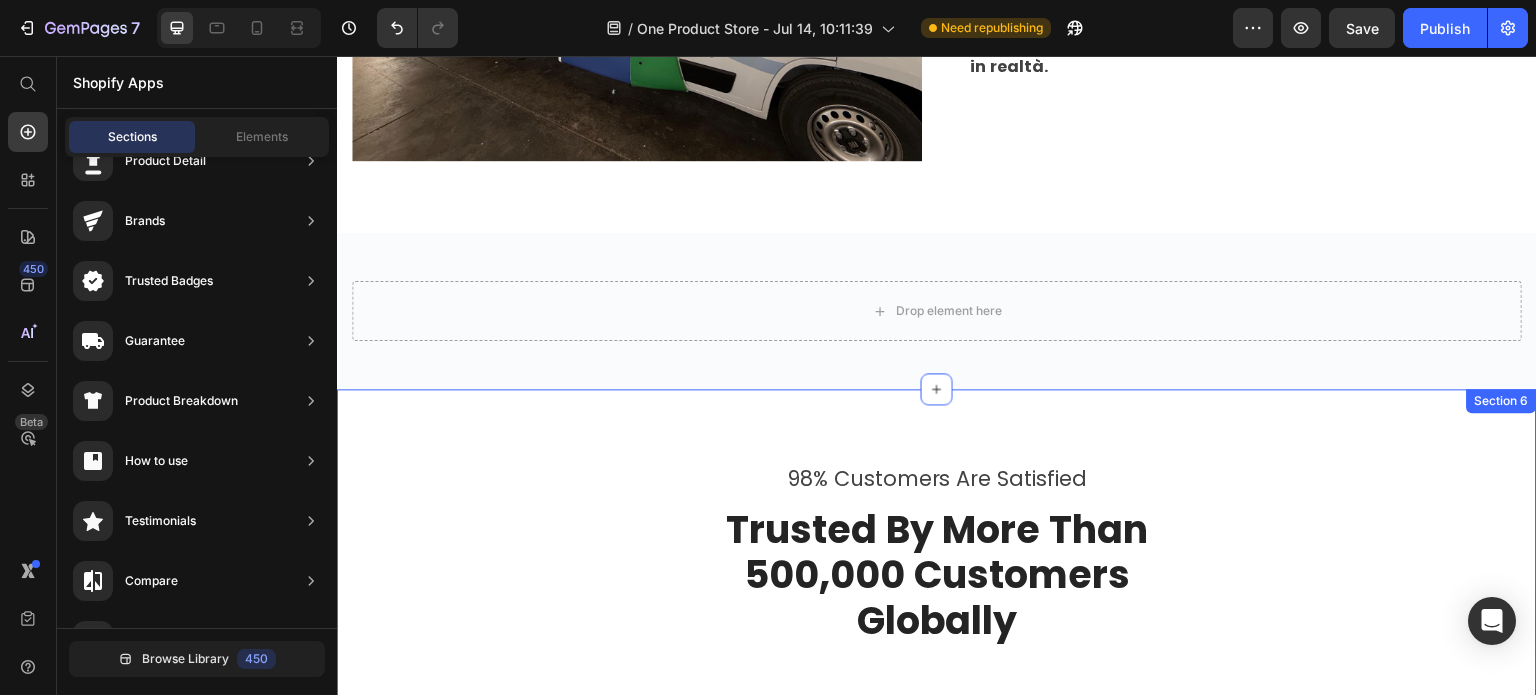 scroll, scrollTop: 3865, scrollLeft: 0, axis: vertical 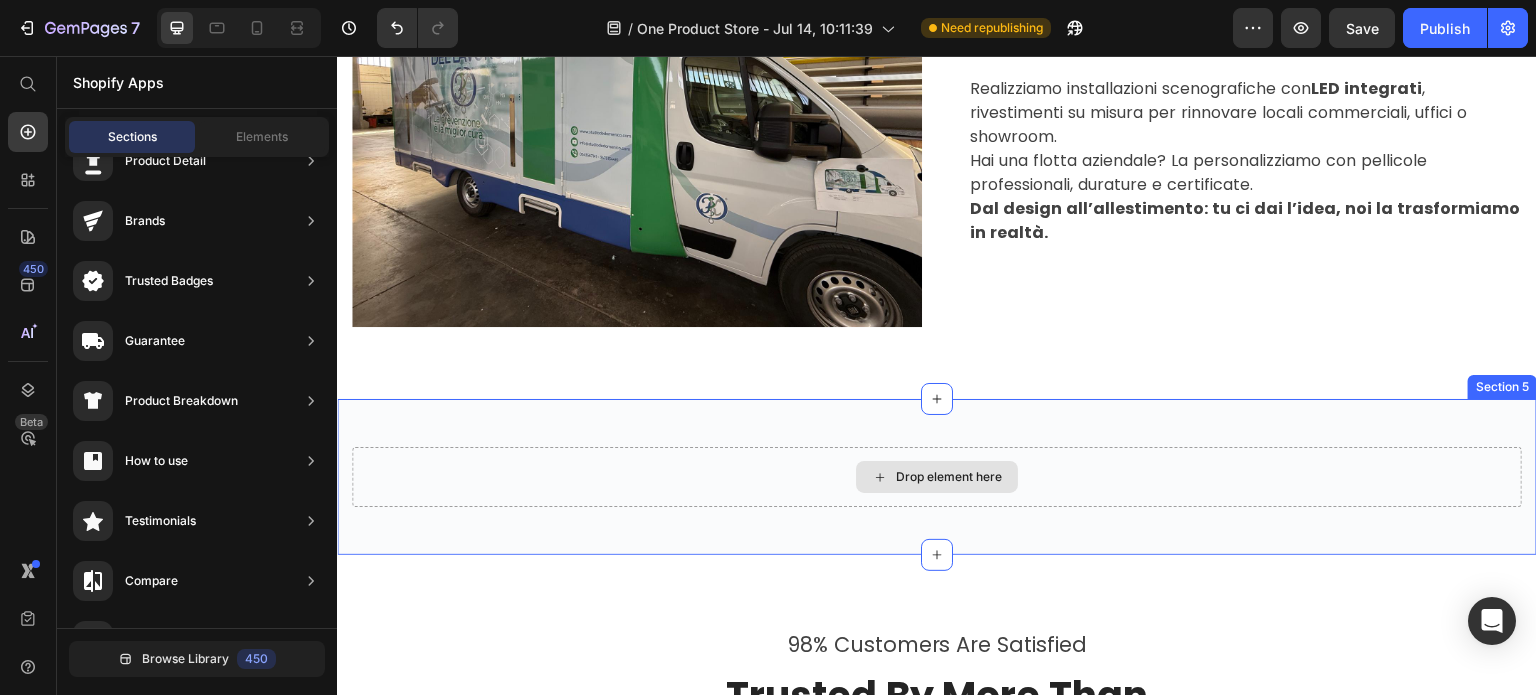 click on "Drop element here" at bounding box center [937, 477] 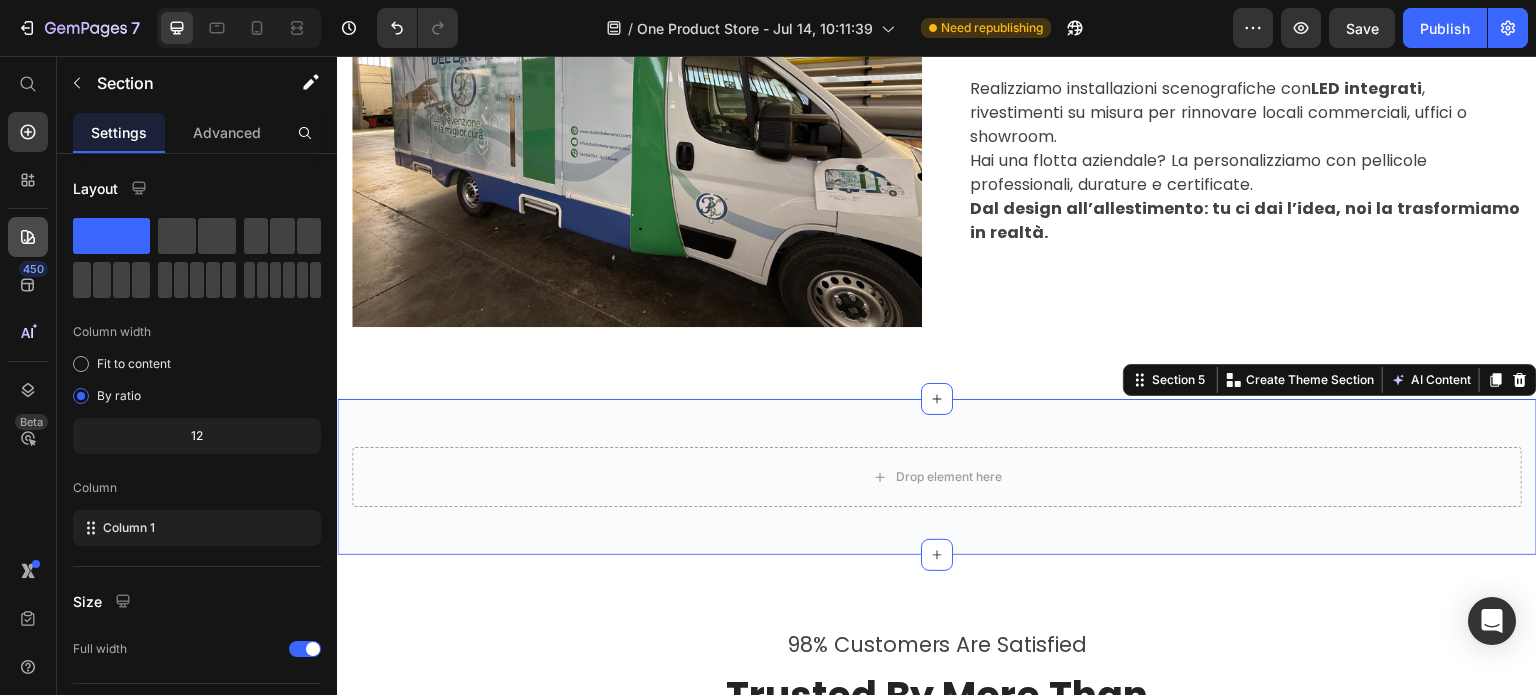 click 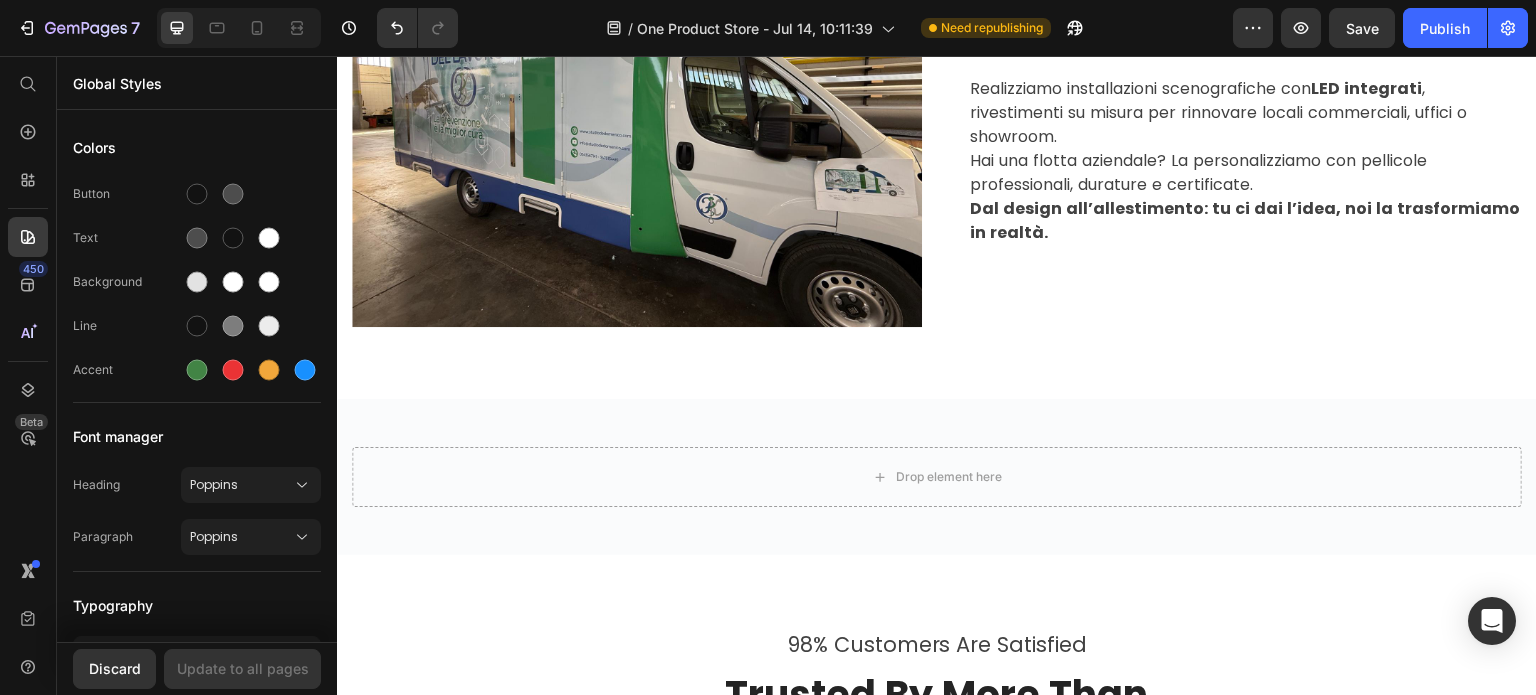 click on "450 Beta" at bounding box center (28, 307) 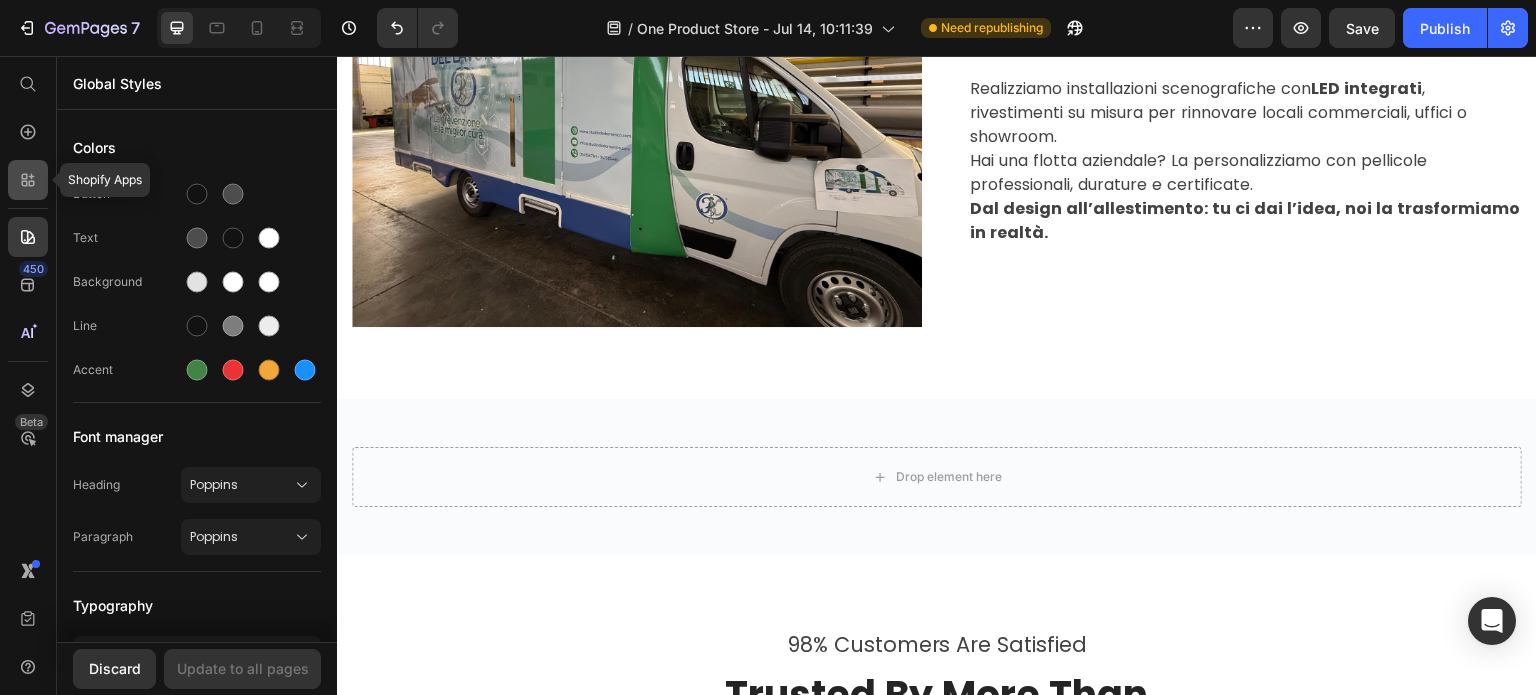 click 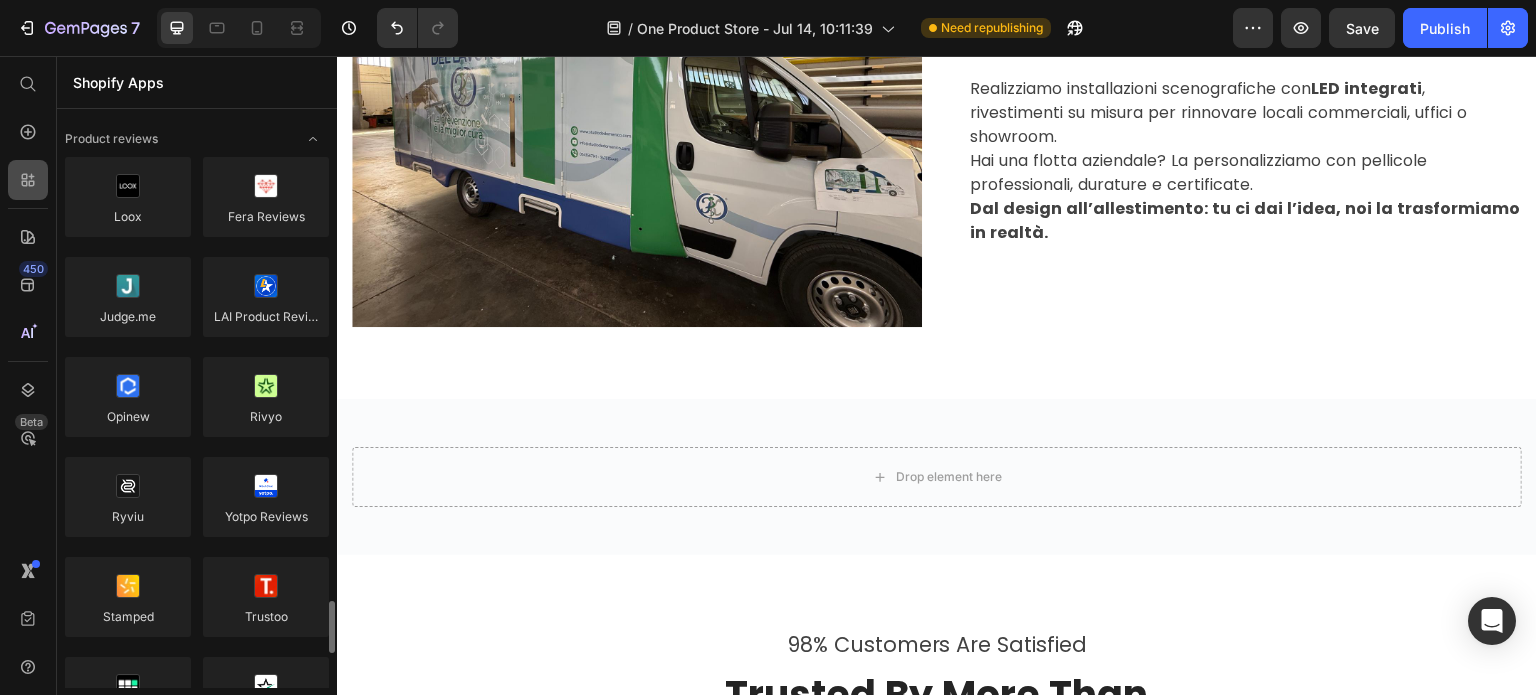 scroll, scrollTop: 448, scrollLeft: 0, axis: vertical 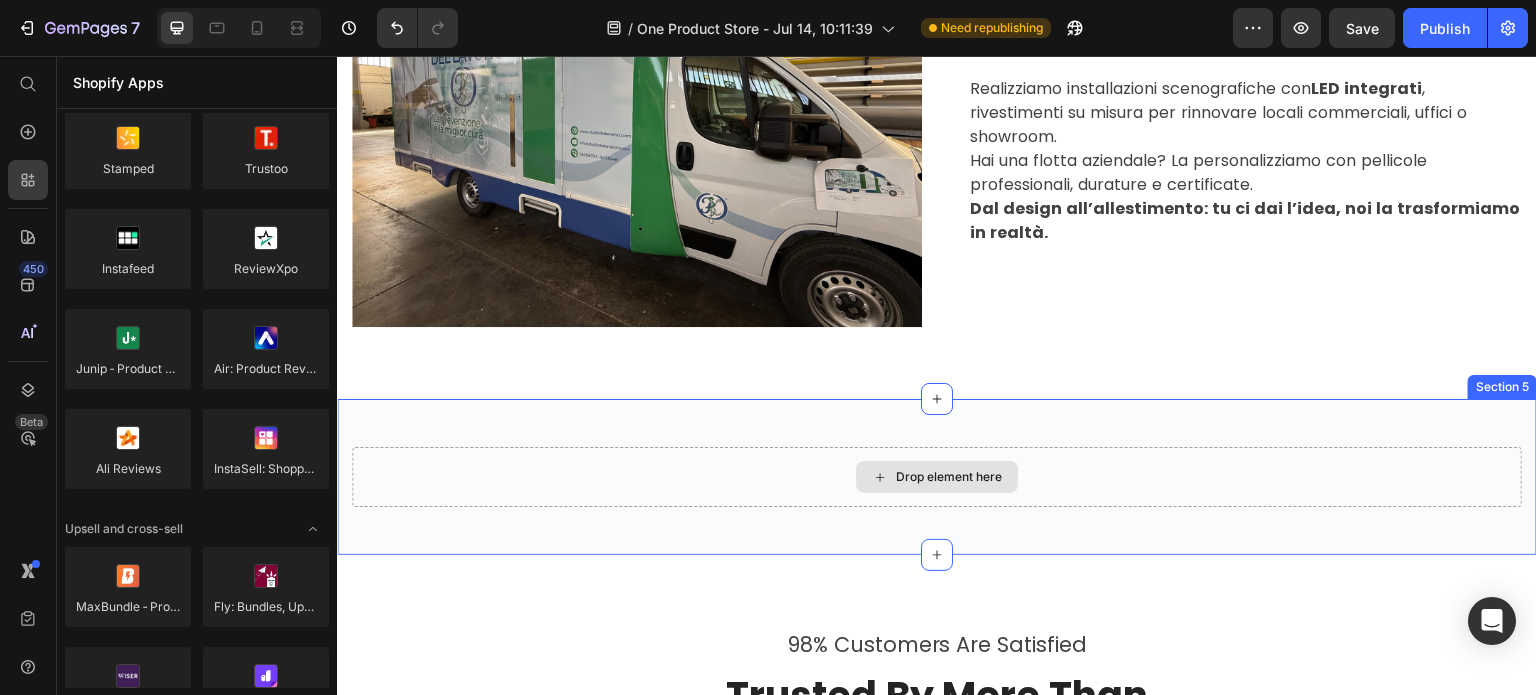 click on "Drop element here" at bounding box center (949, 477) 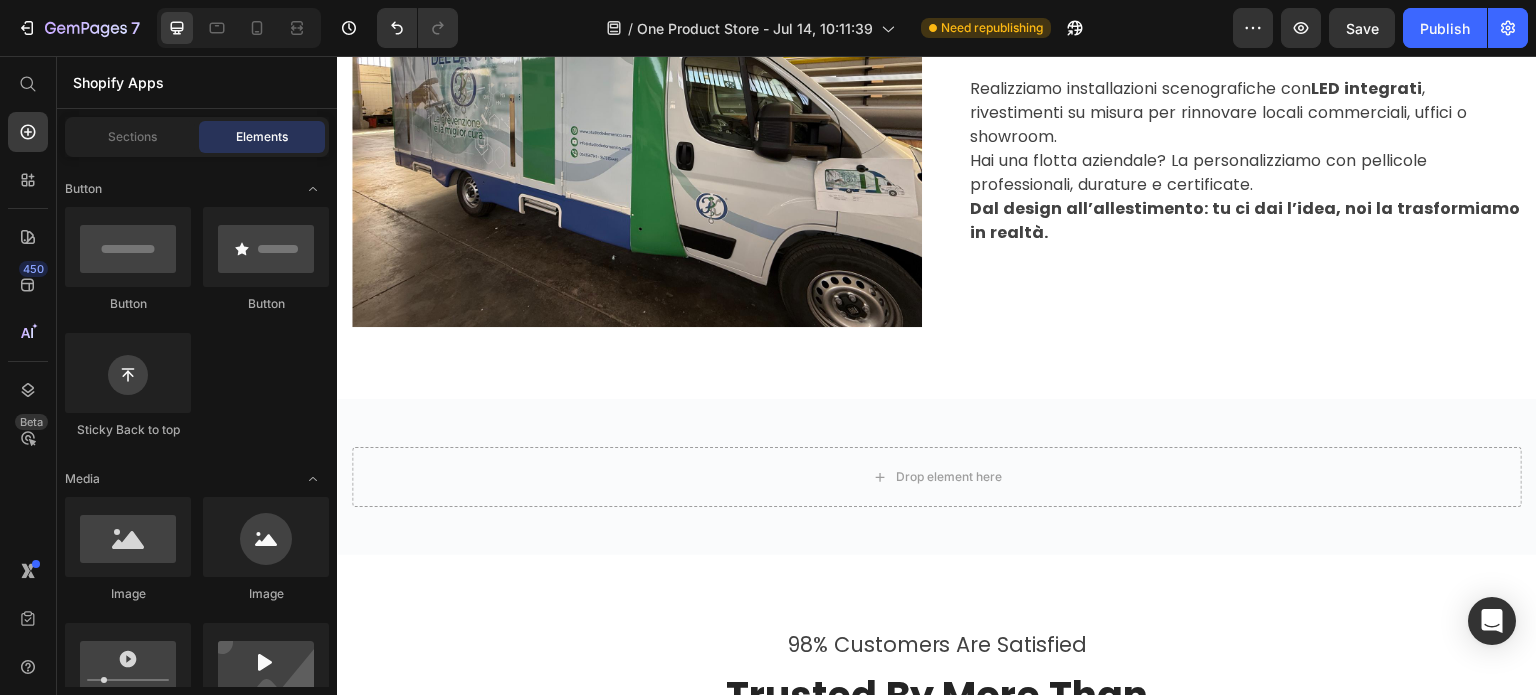 click on "Sections Elements" at bounding box center (197, 137) 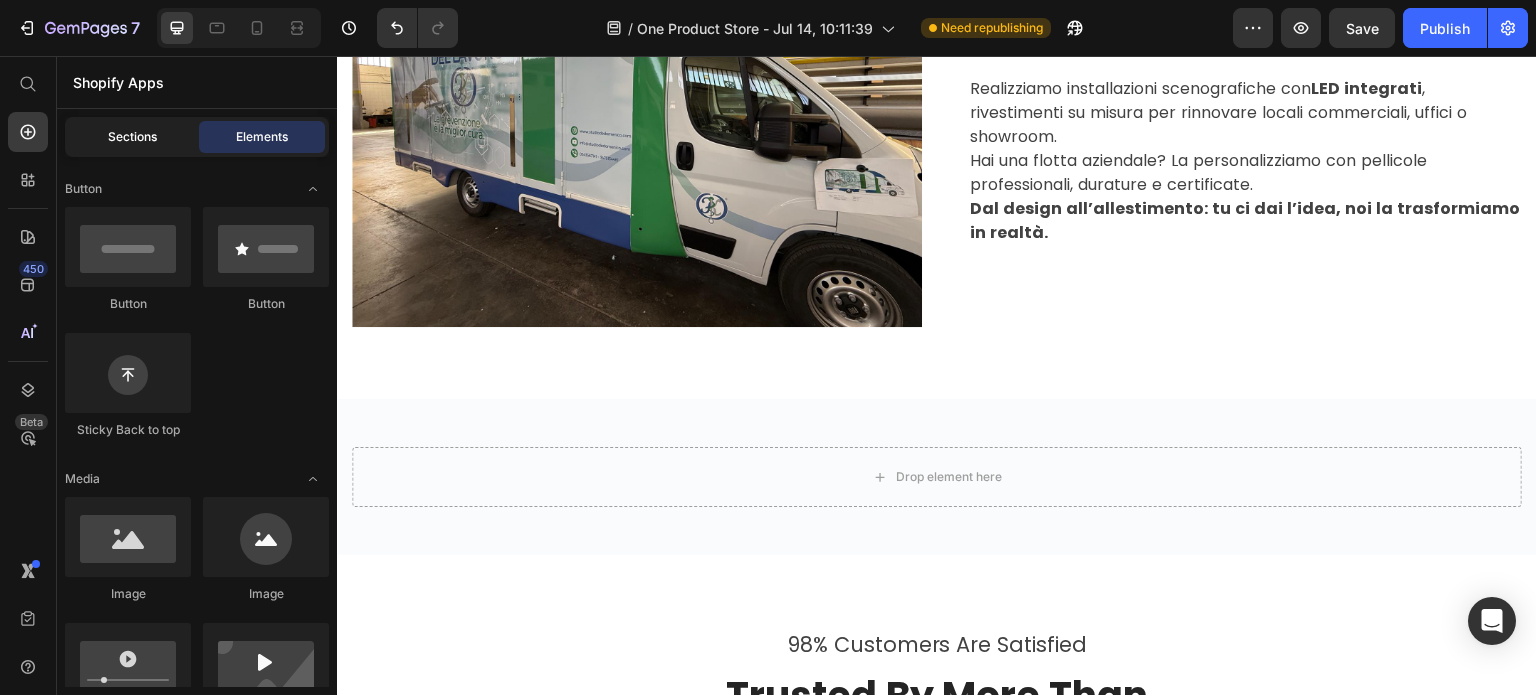 click on "Sections" 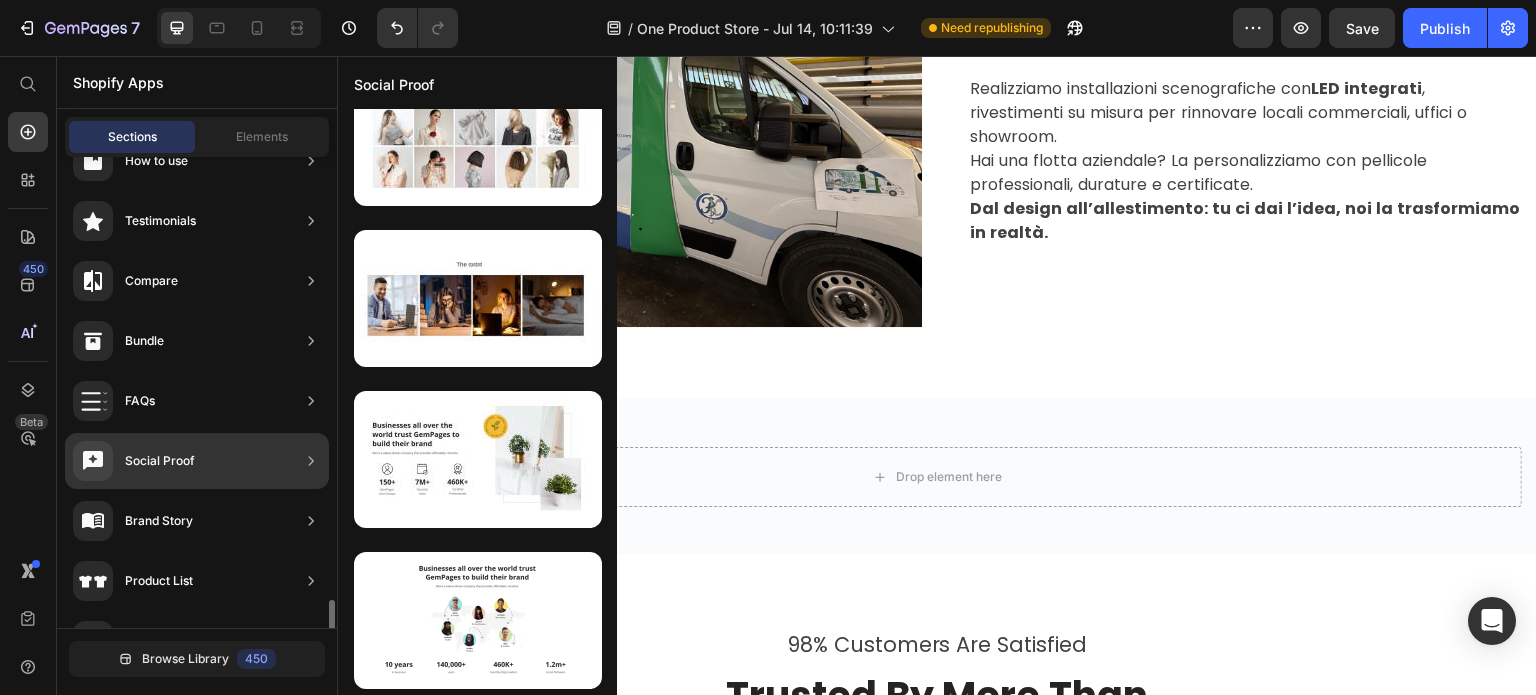 scroll, scrollTop: 688, scrollLeft: 0, axis: vertical 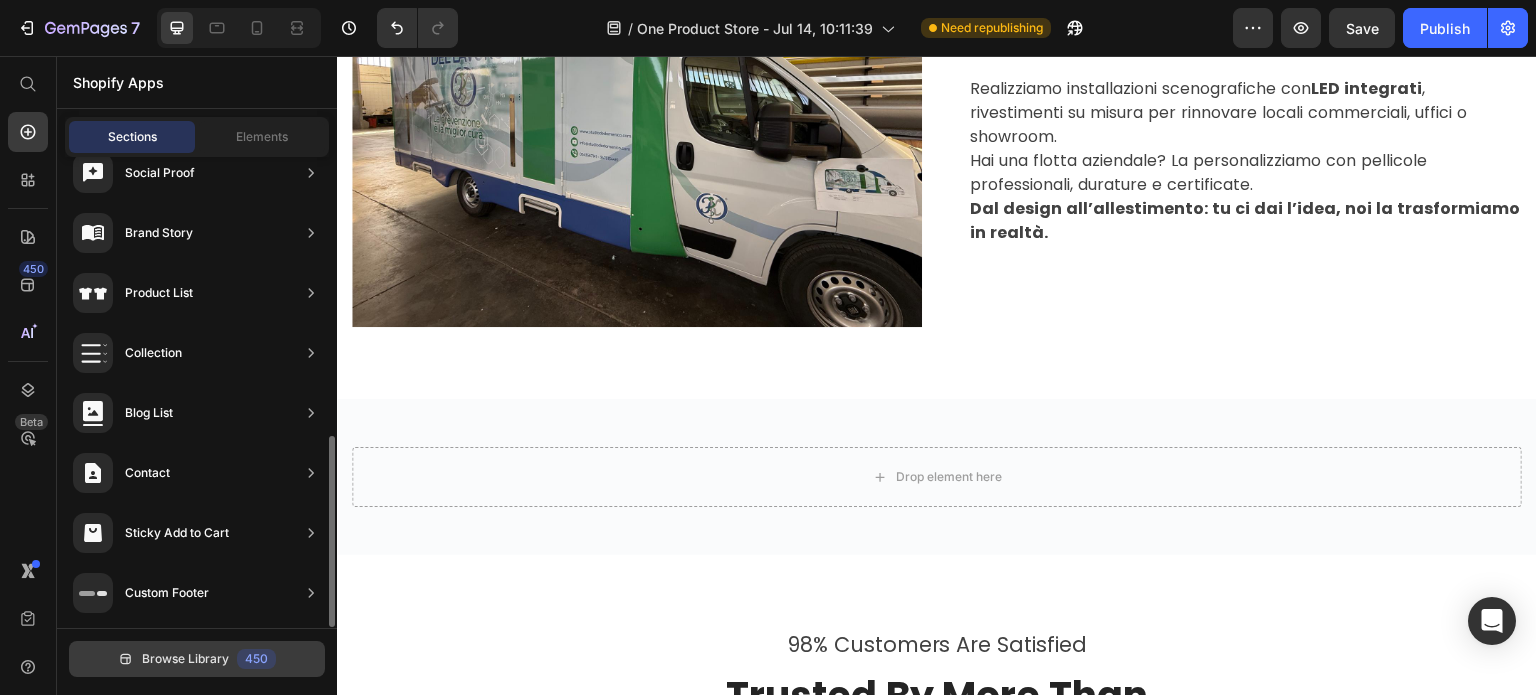 click on "Browse Library 450" at bounding box center [197, 659] 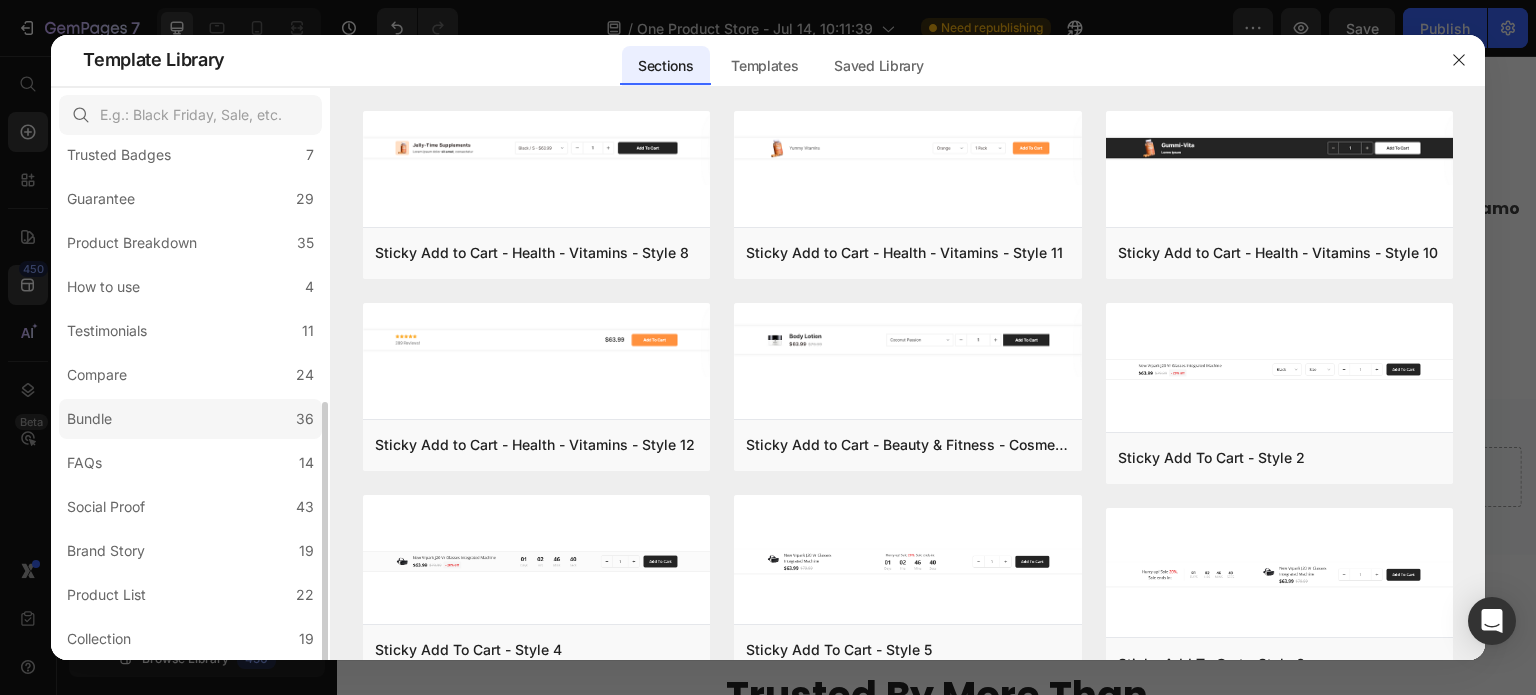 scroll, scrollTop: 300, scrollLeft: 0, axis: vertical 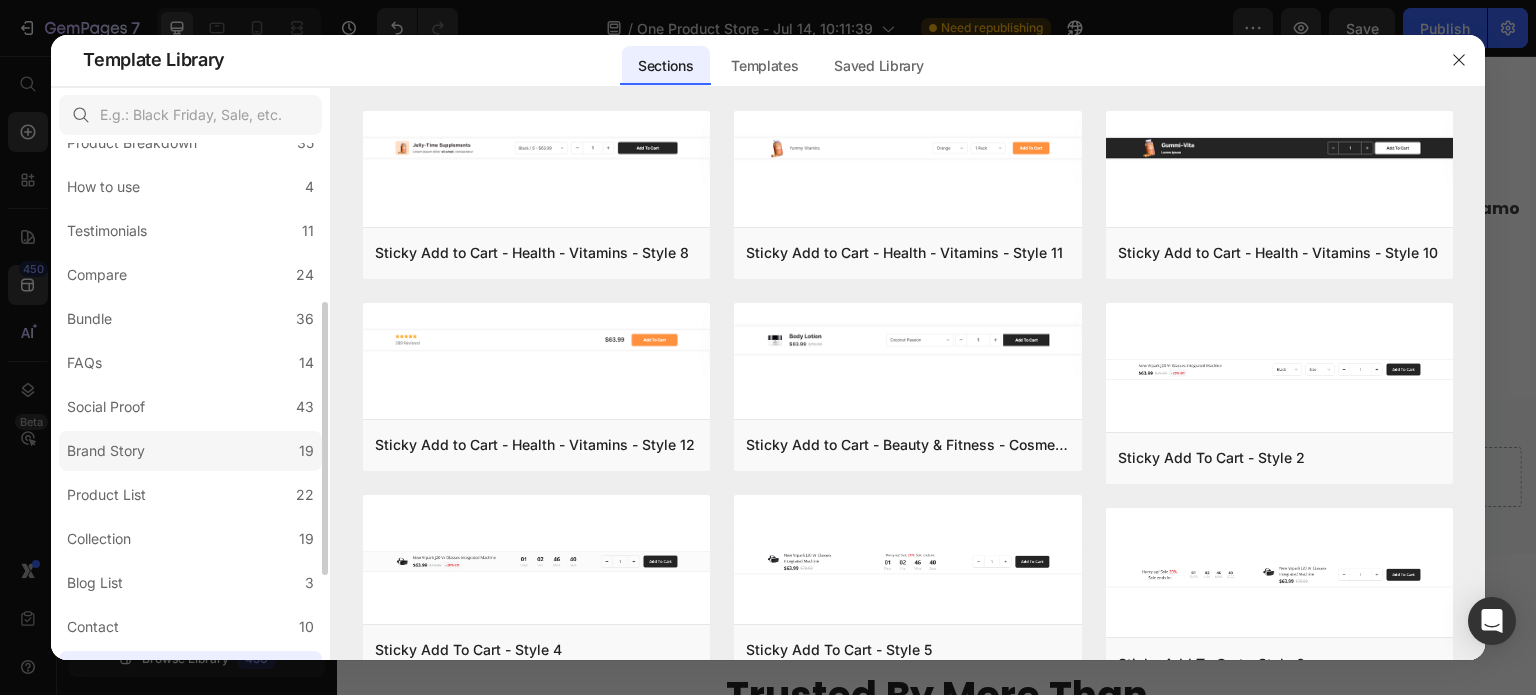 click on "Brand Story 19" 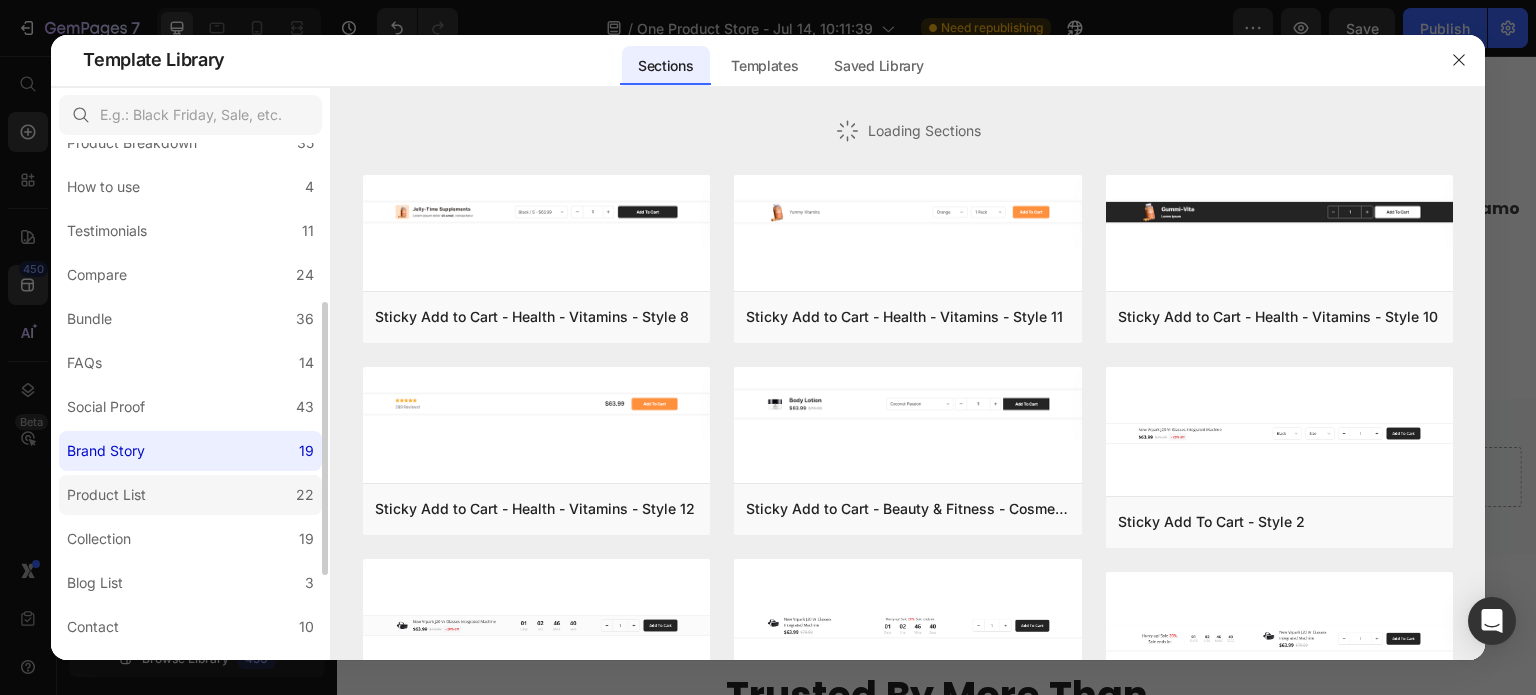 click on "Product List 22" 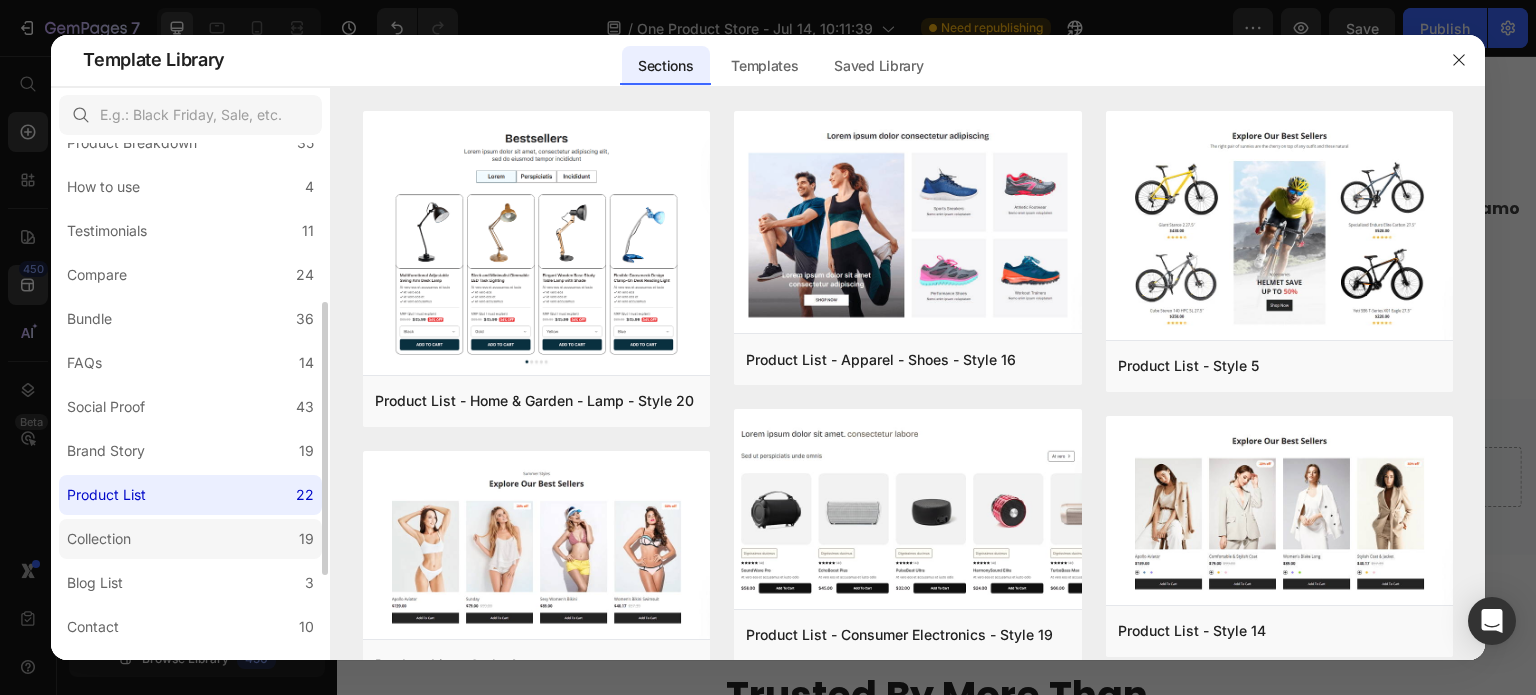 click on "Collection 19" 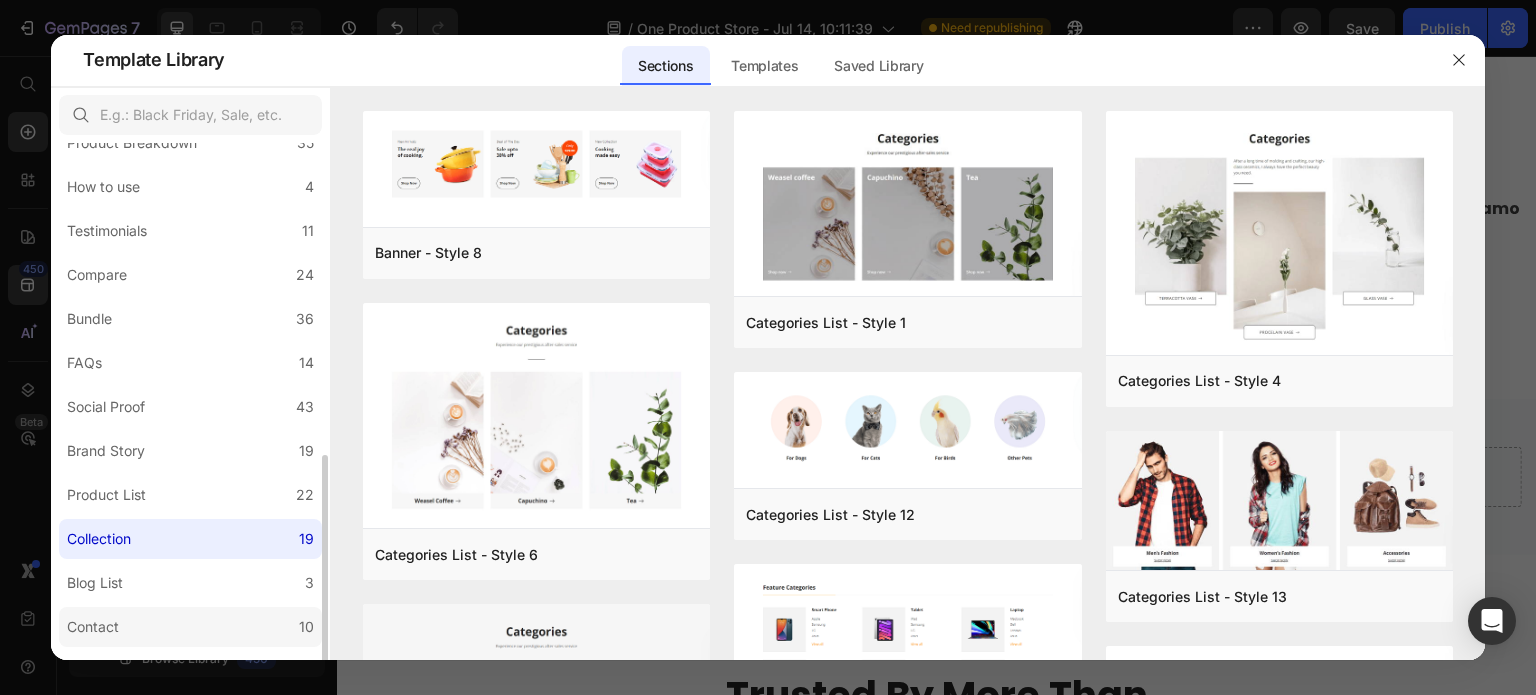 scroll, scrollTop: 400, scrollLeft: 0, axis: vertical 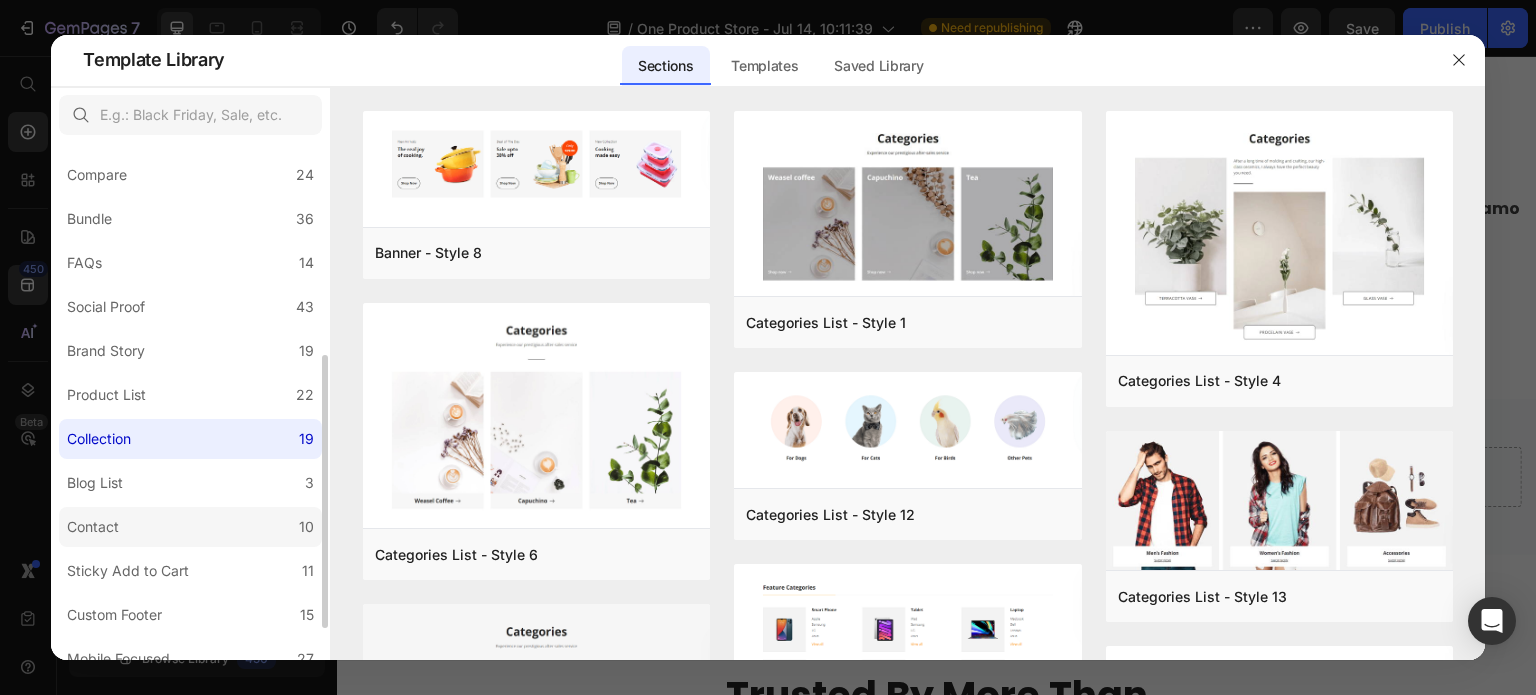 click on "Contact 10" 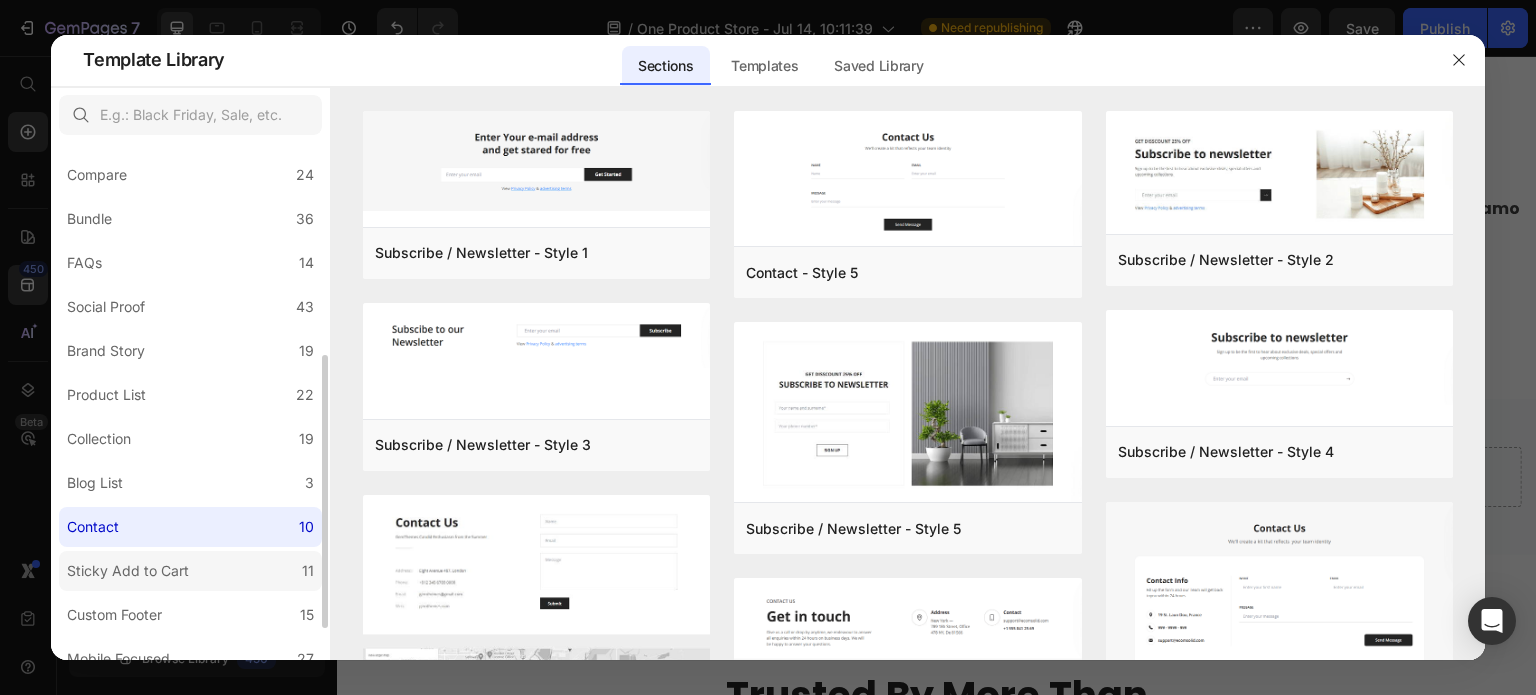 click on "Sticky Add to Cart 11" 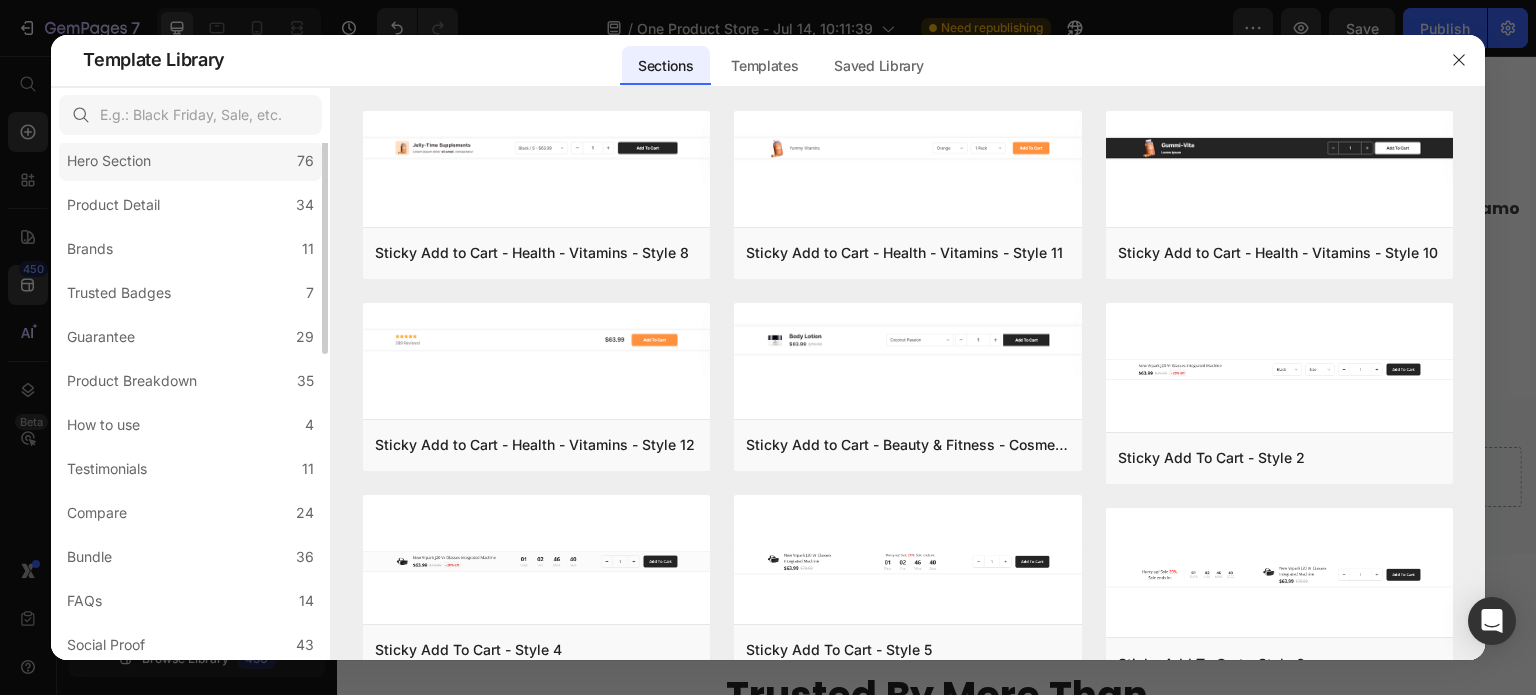 scroll, scrollTop: 0, scrollLeft: 0, axis: both 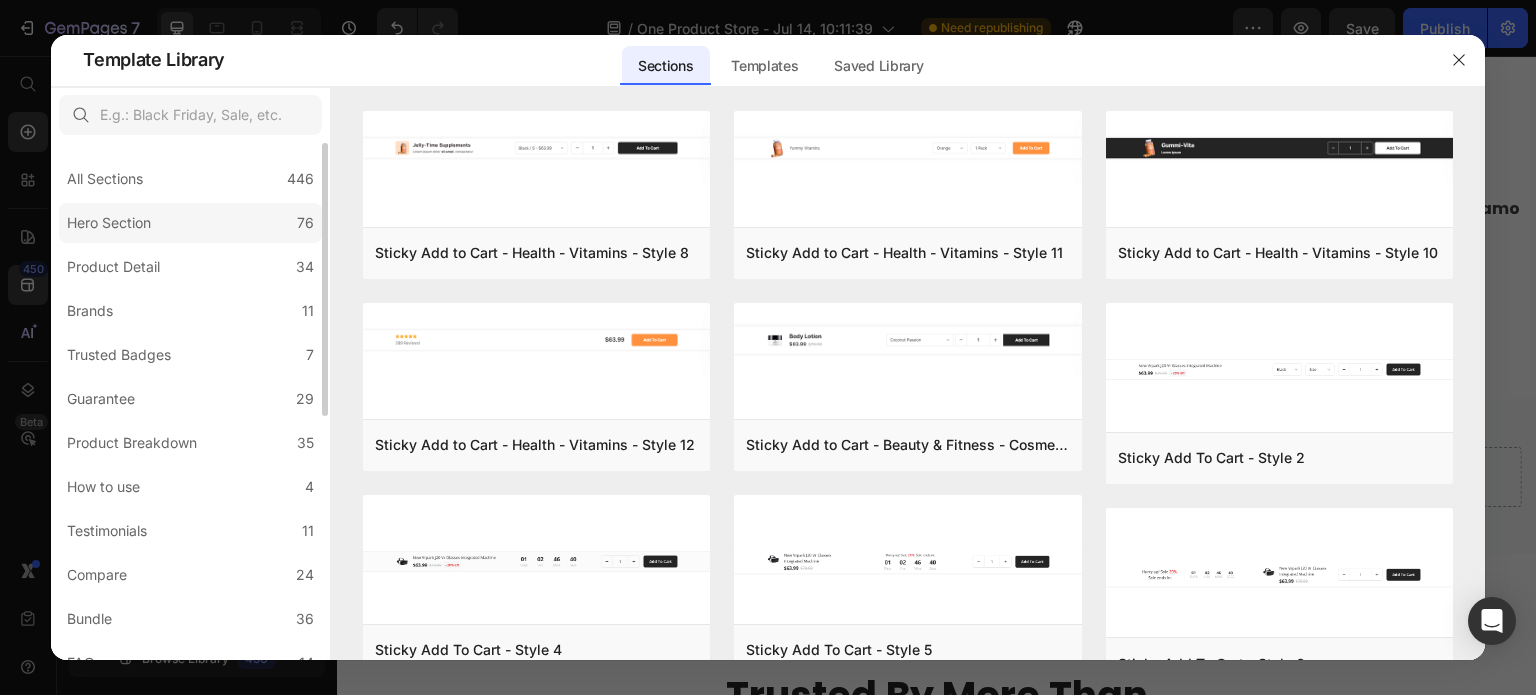 click on "Hero Section 76" 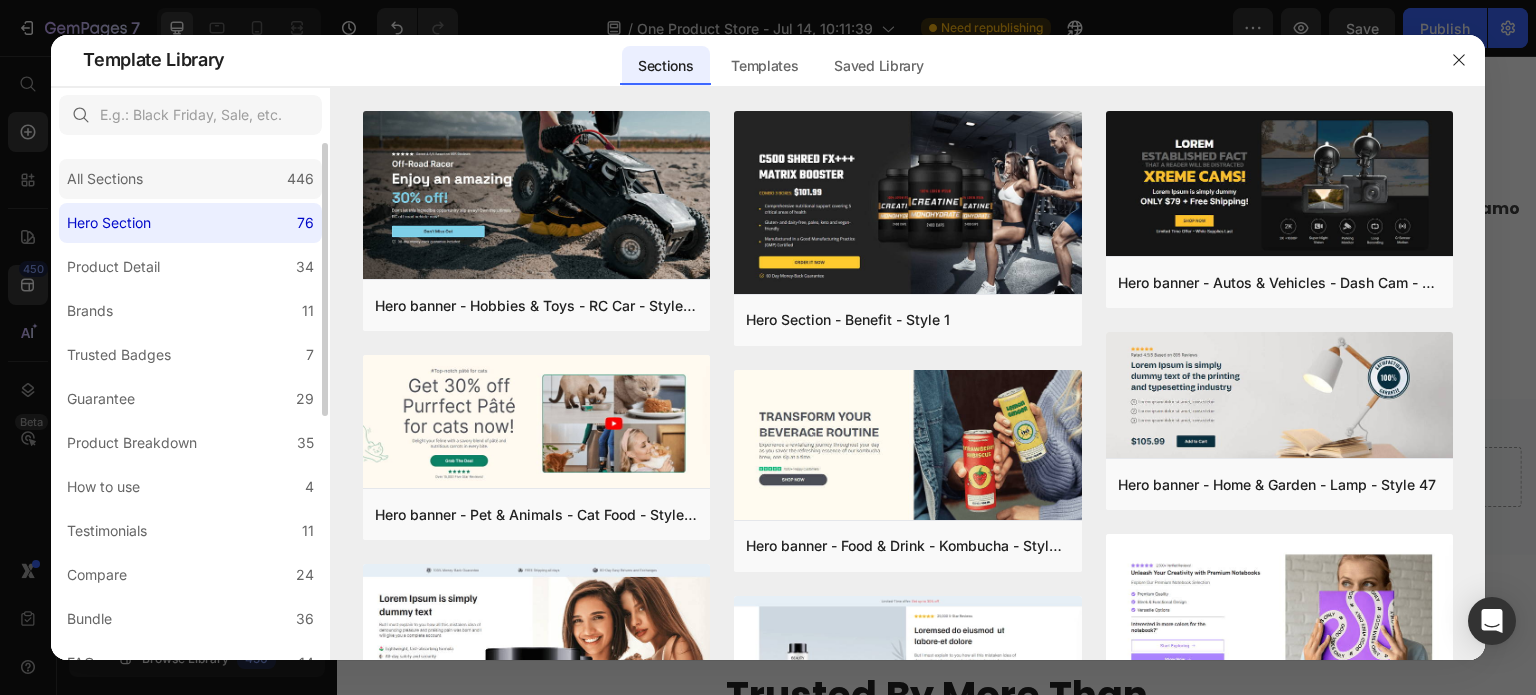 click on "All Sections 446" 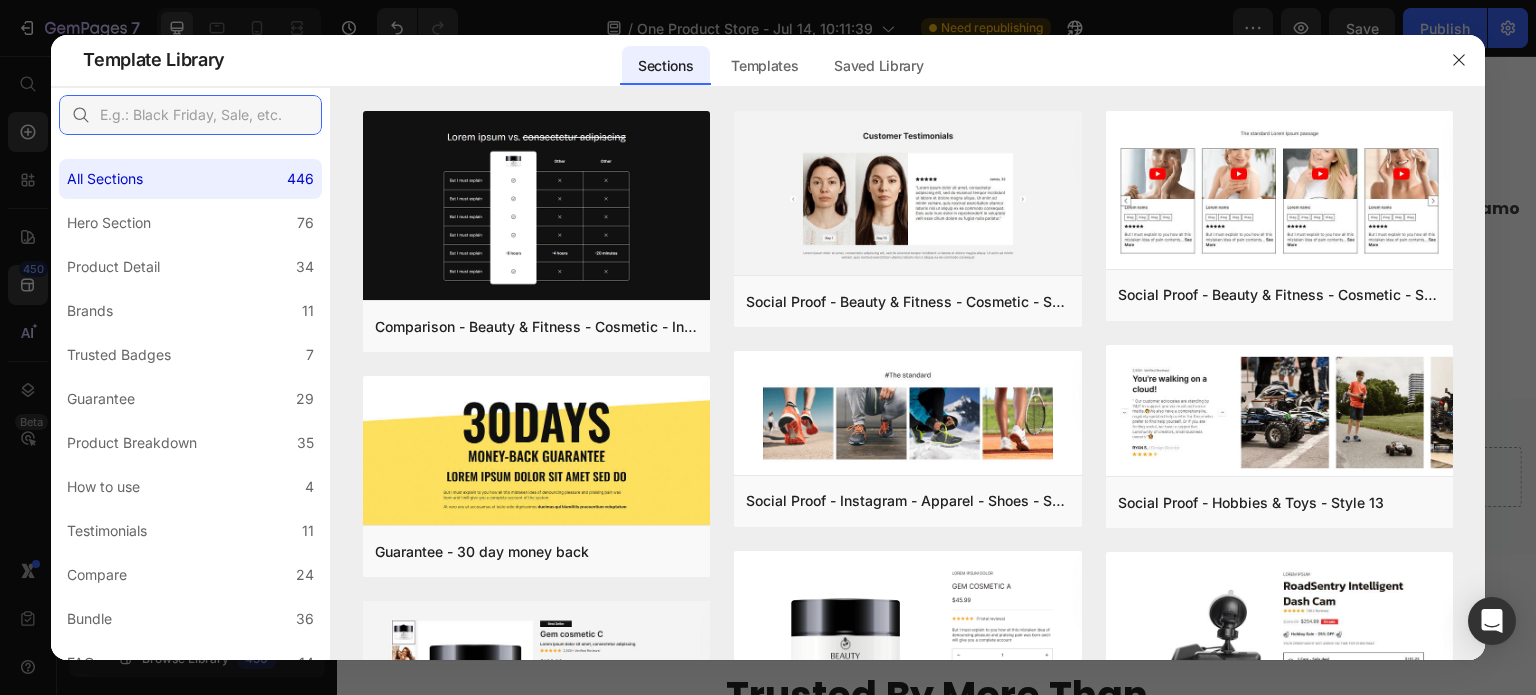 click at bounding box center [190, 115] 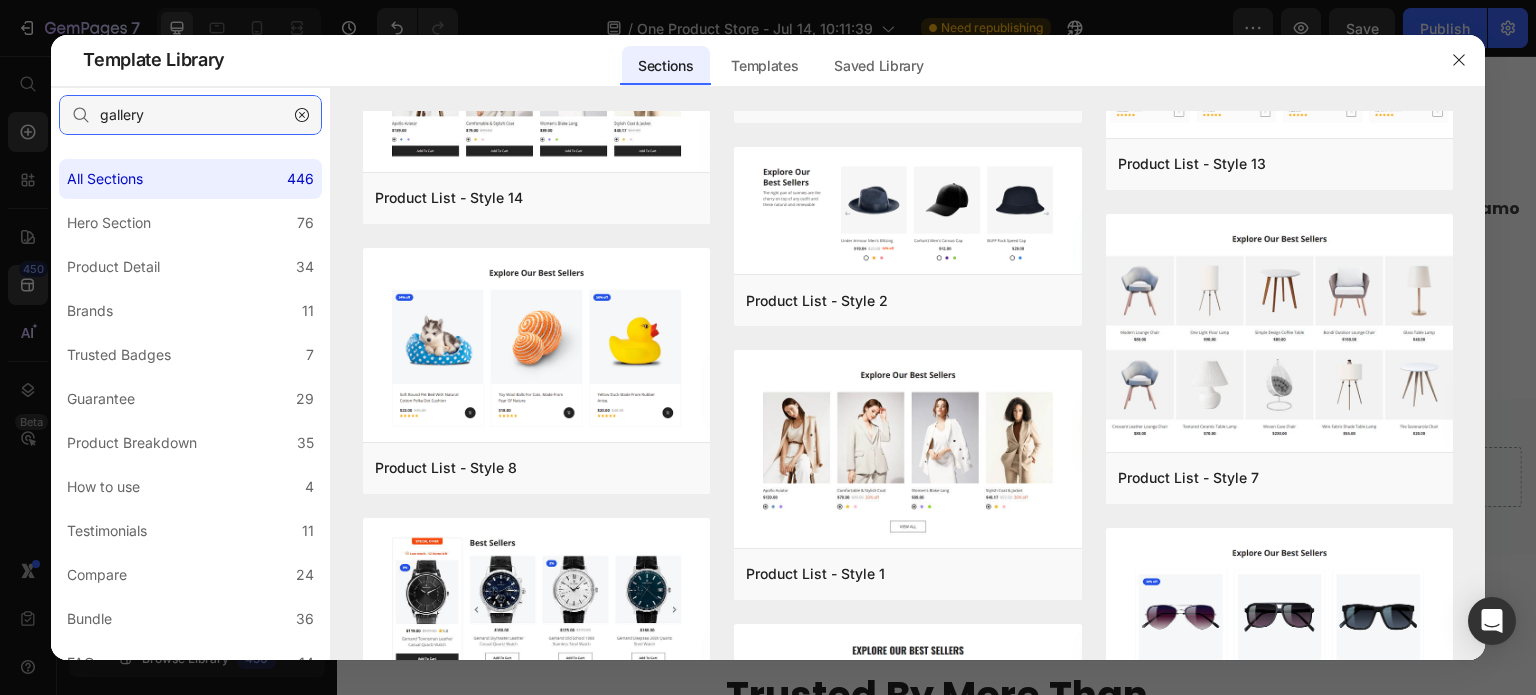 scroll, scrollTop: 1060, scrollLeft: 0, axis: vertical 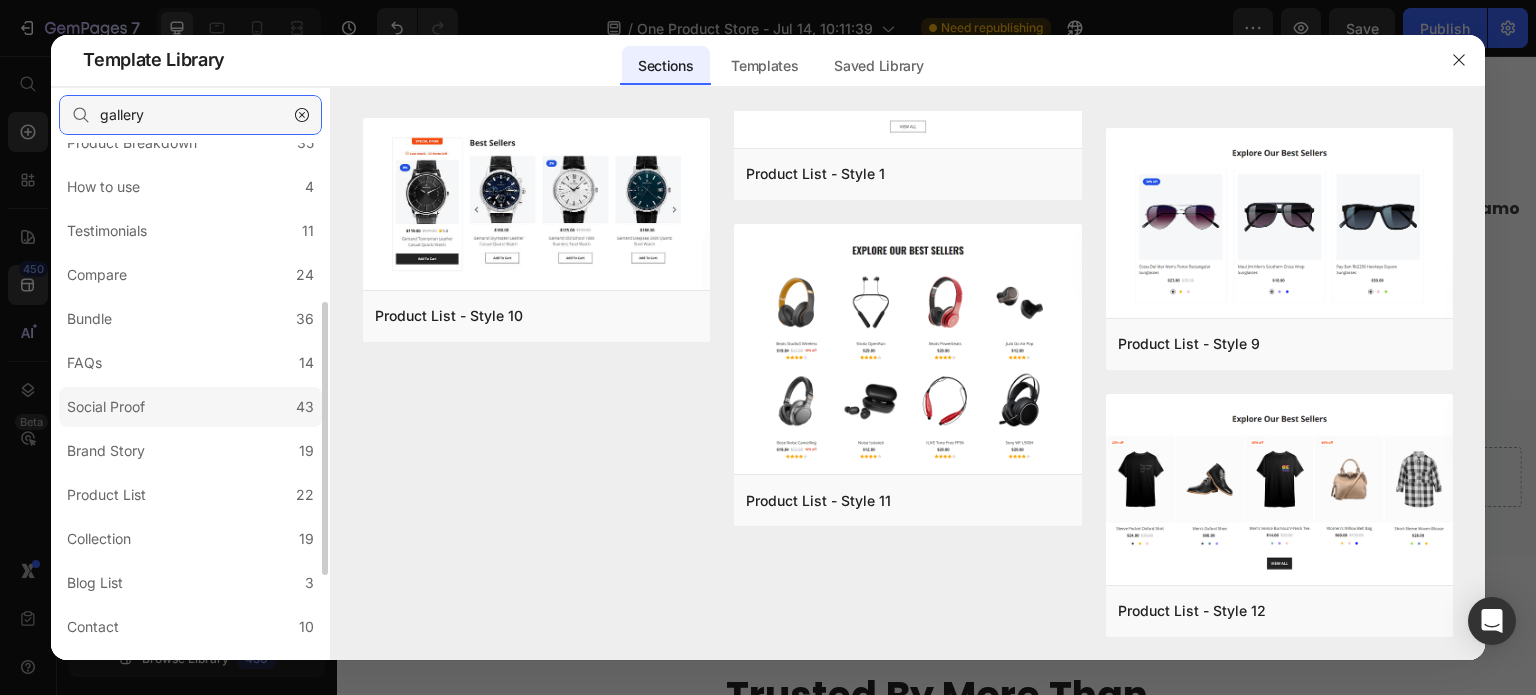 type on "gallery" 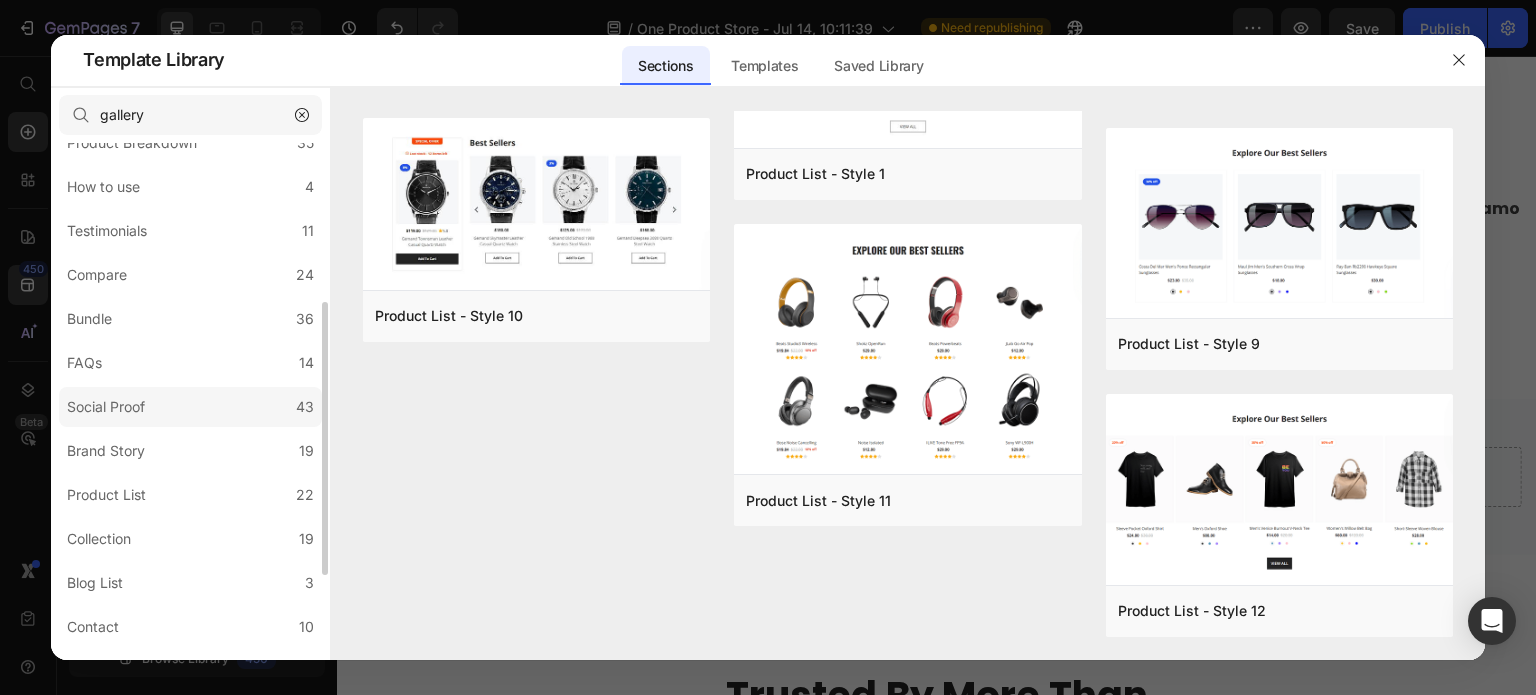 click on "Social Proof 43" 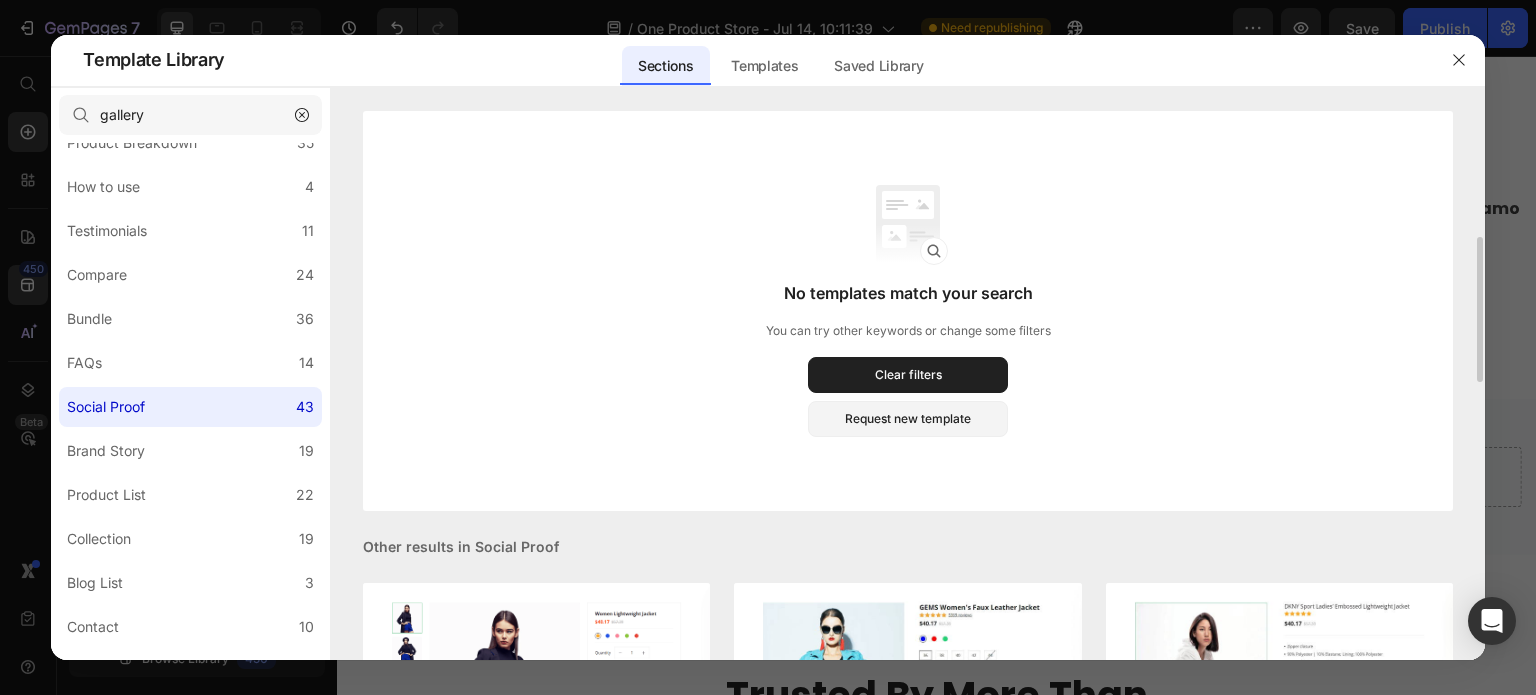 scroll, scrollTop: 100, scrollLeft: 0, axis: vertical 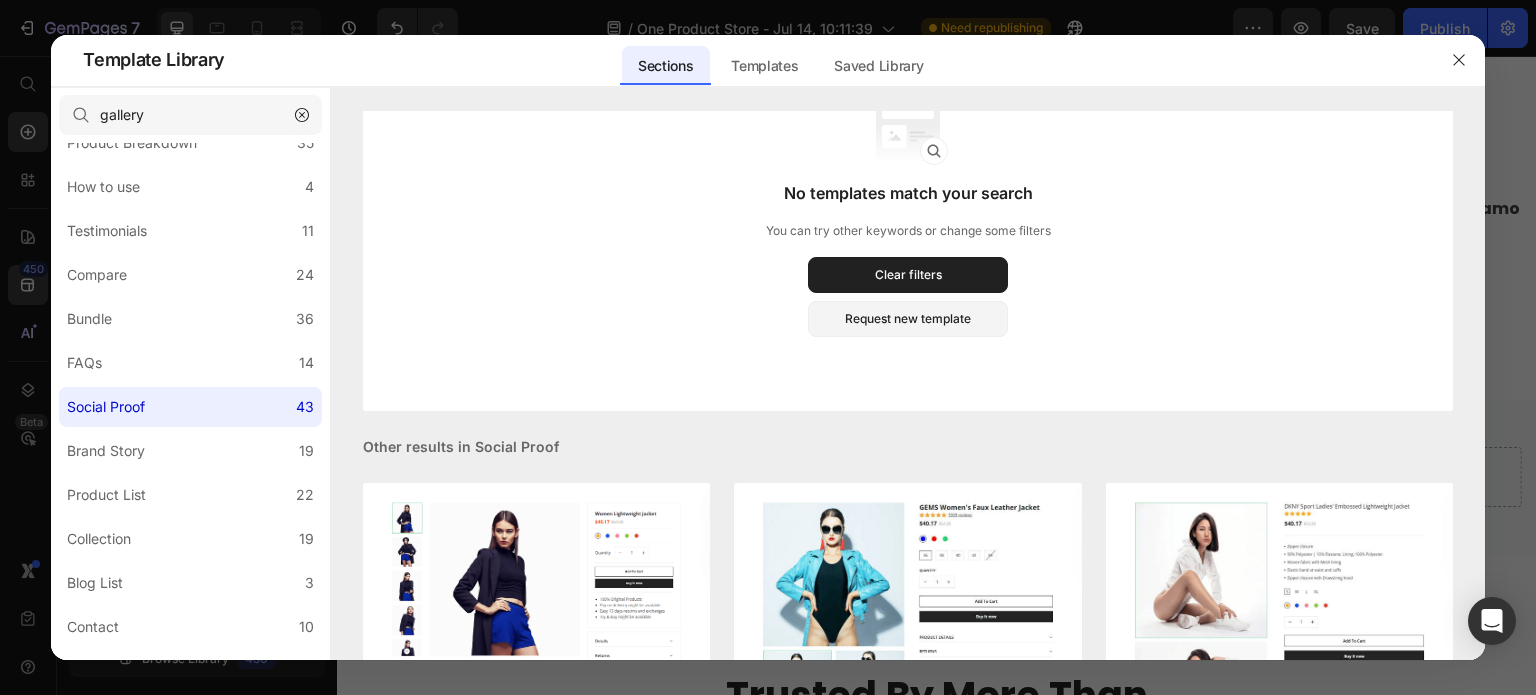 click 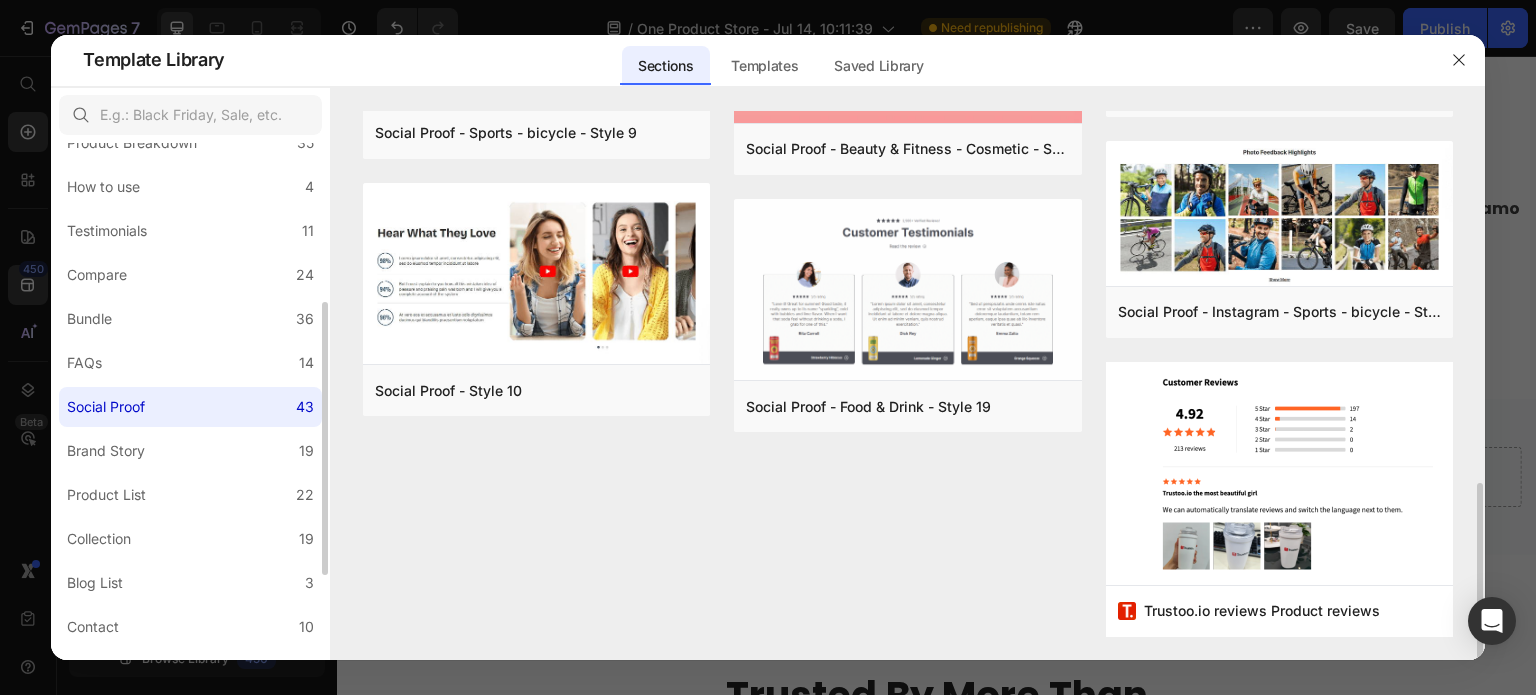 scroll, scrollTop: 740, scrollLeft: 0, axis: vertical 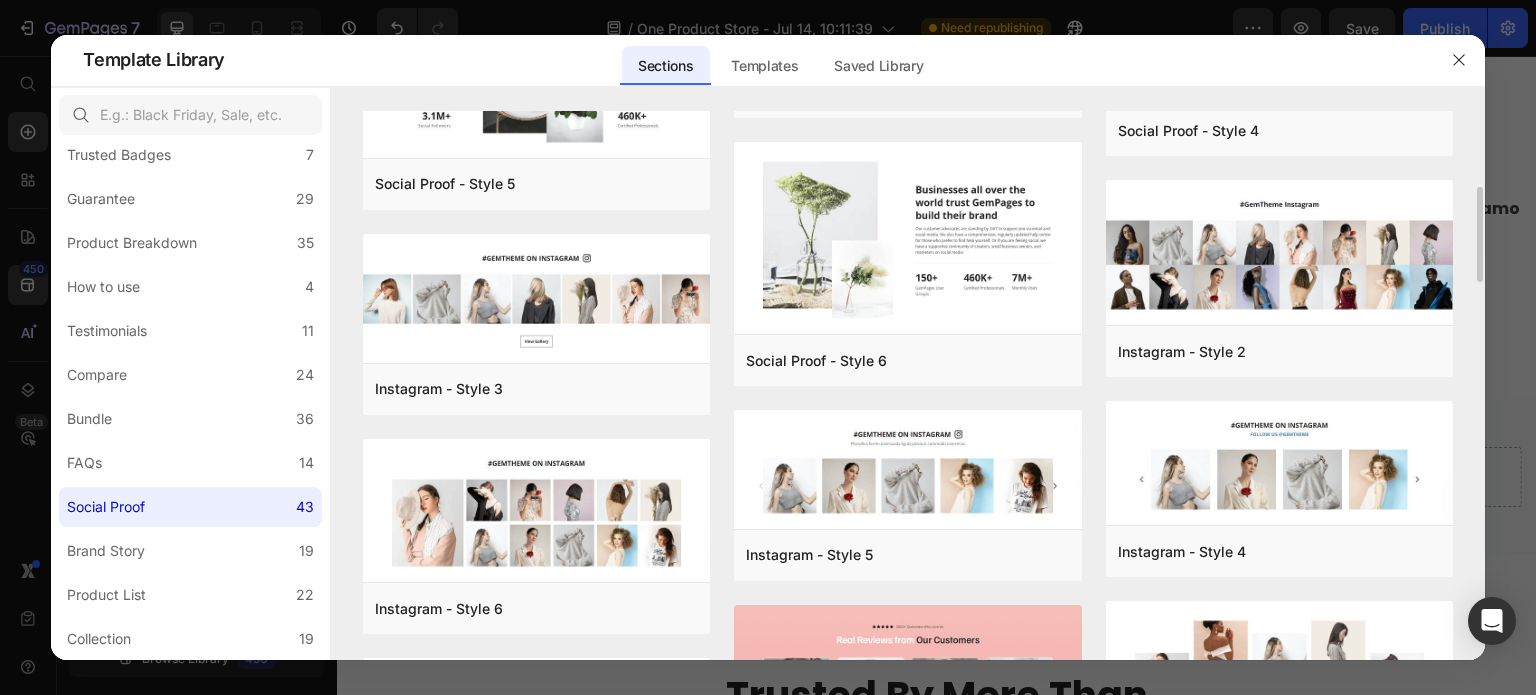 click 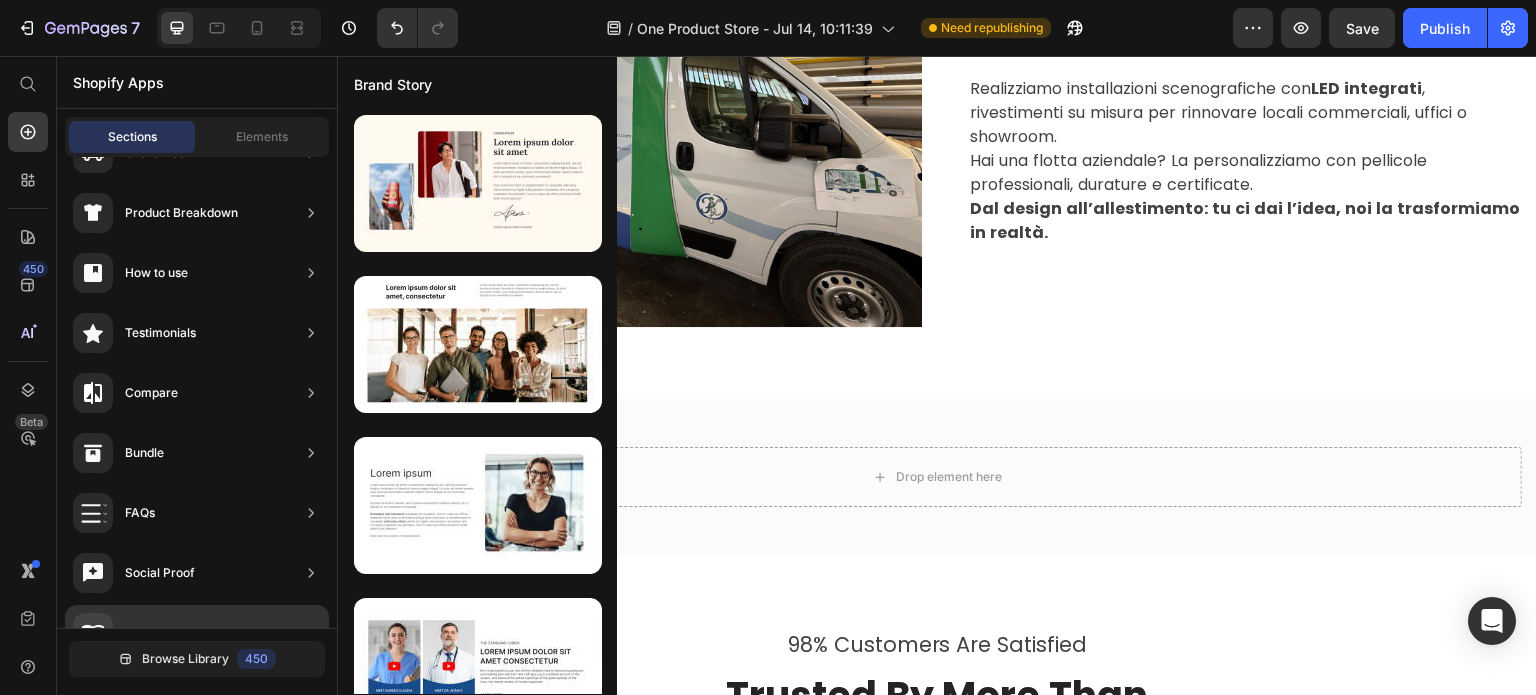 scroll, scrollTop: 0, scrollLeft: 0, axis: both 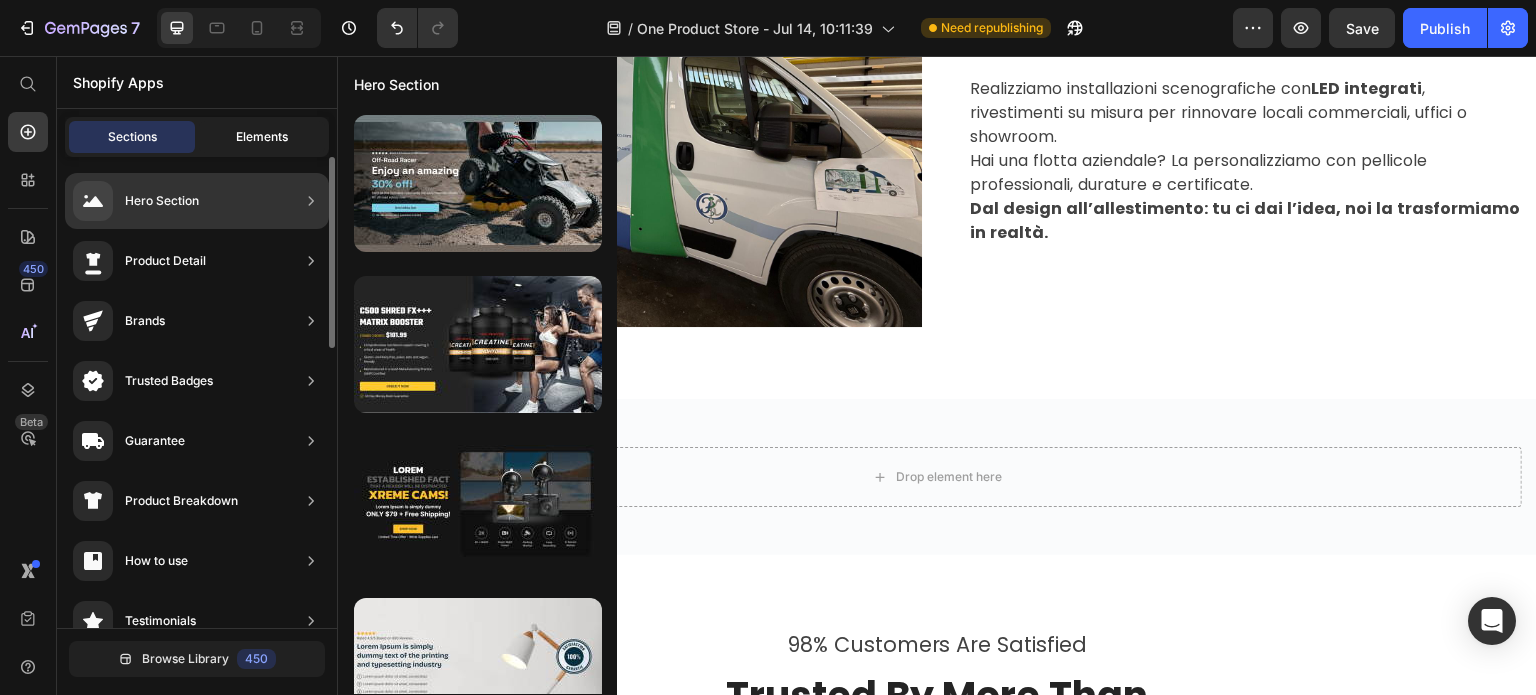 click on "Elements" at bounding box center [262, 137] 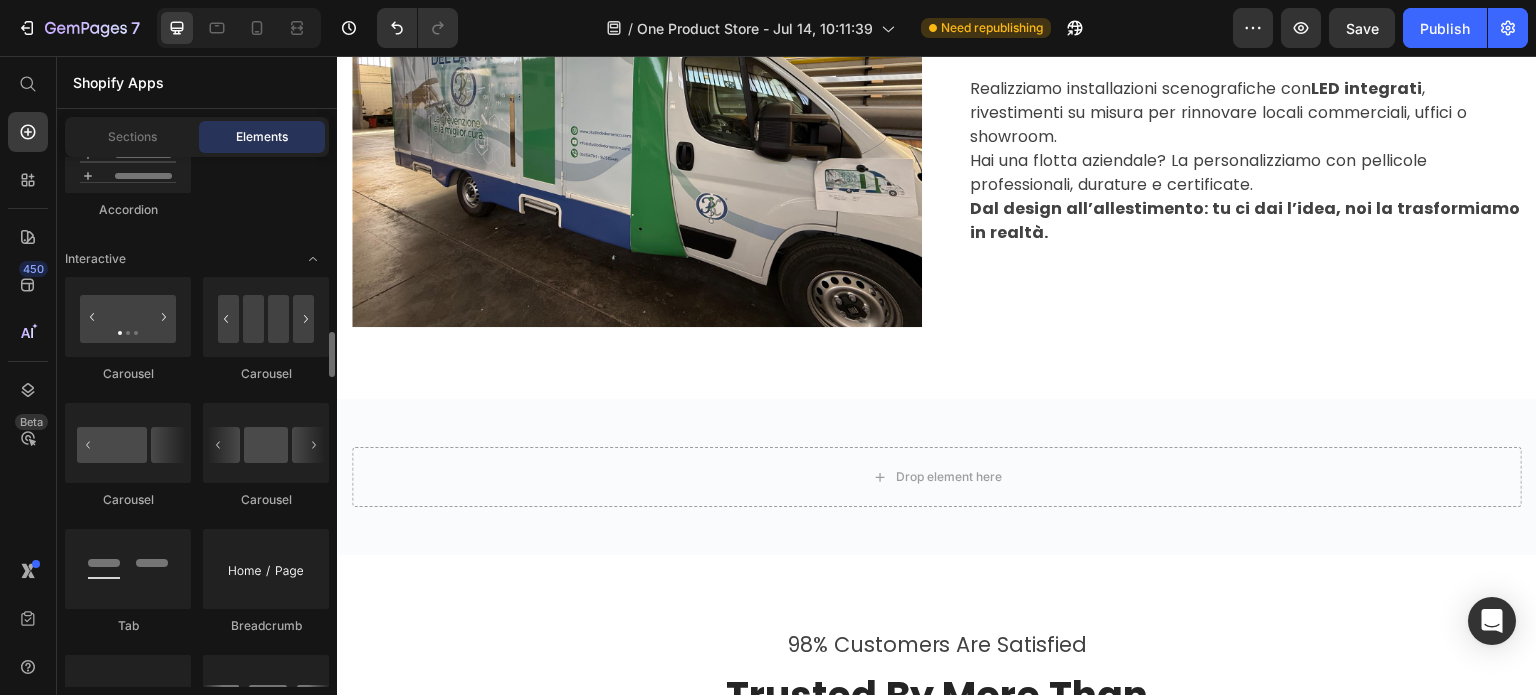 scroll, scrollTop: 2148, scrollLeft: 0, axis: vertical 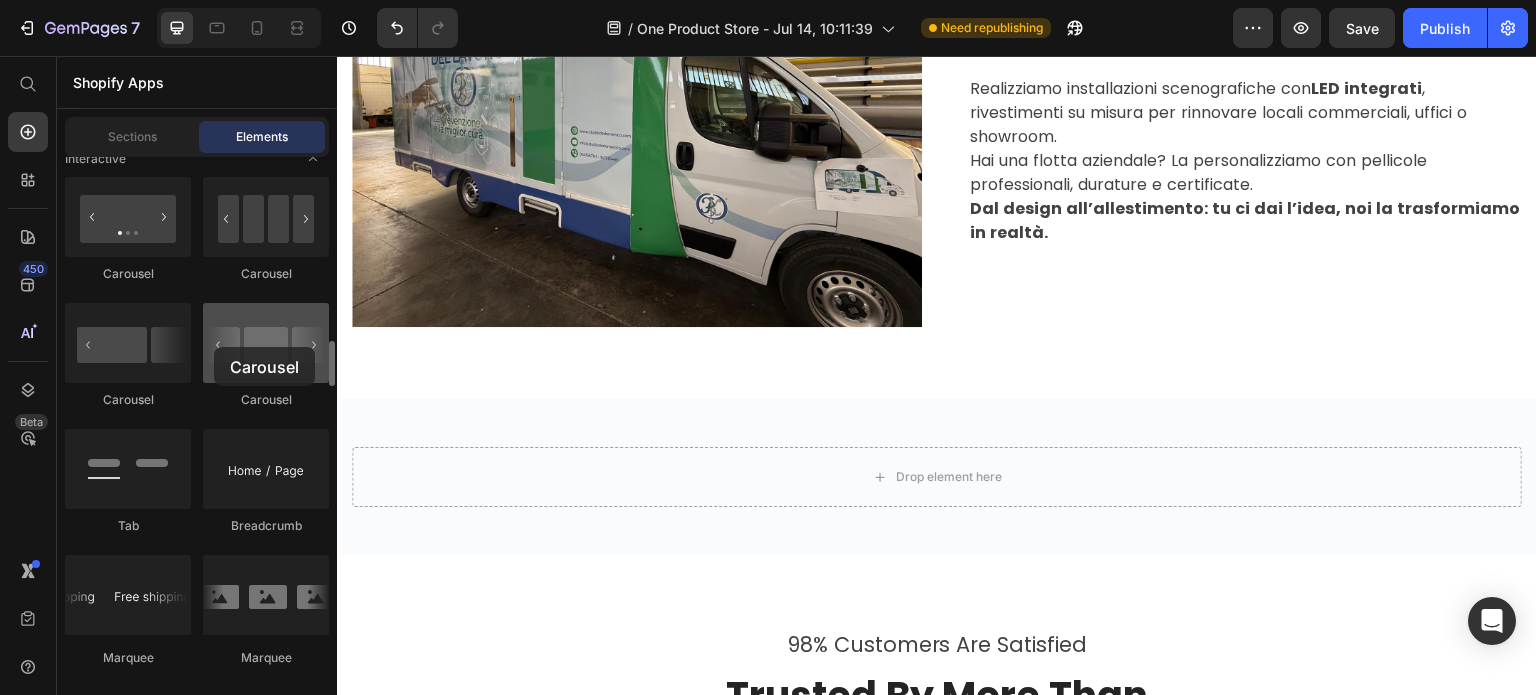 drag, startPoint x: 283, startPoint y: 365, endPoint x: 214, endPoint y: 347, distance: 71.30919 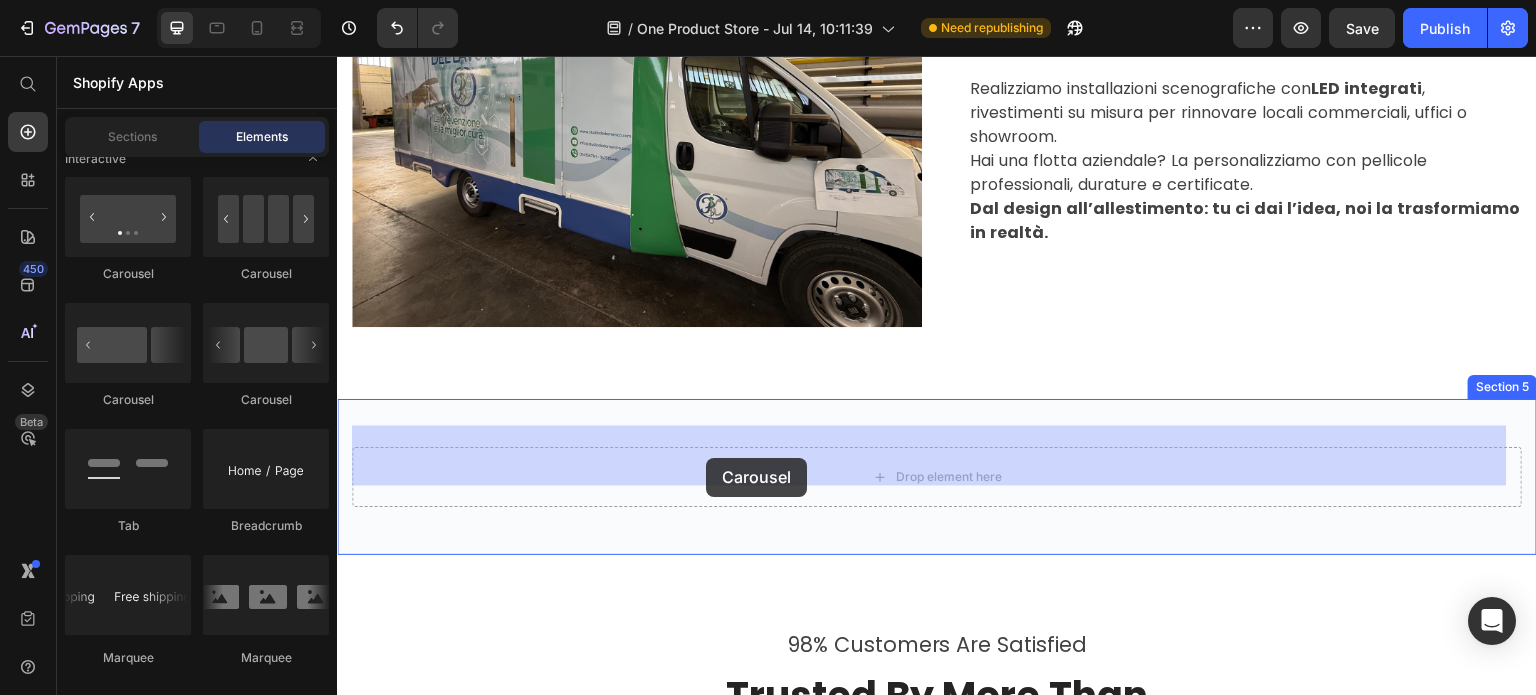 drag, startPoint x: 593, startPoint y: 281, endPoint x: 706, endPoint y: 458, distance: 209.99524 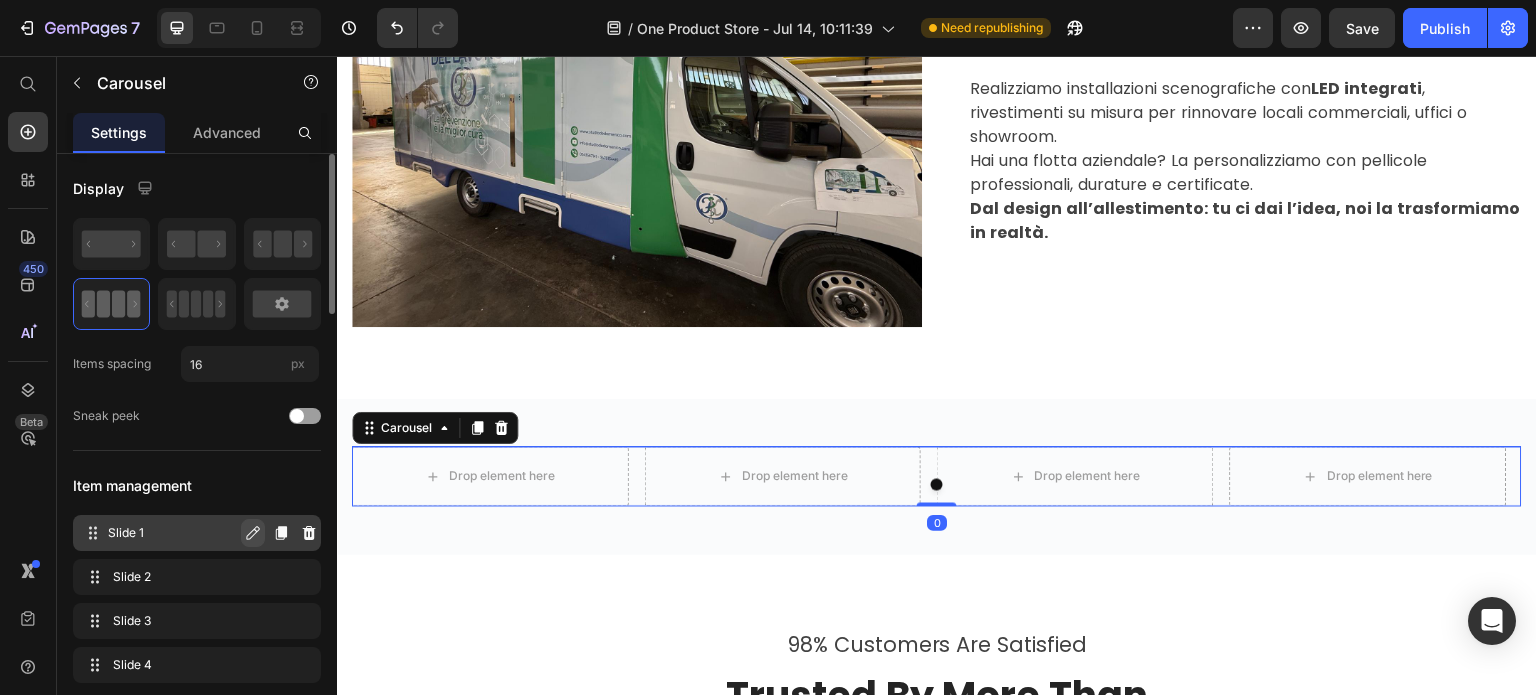 click 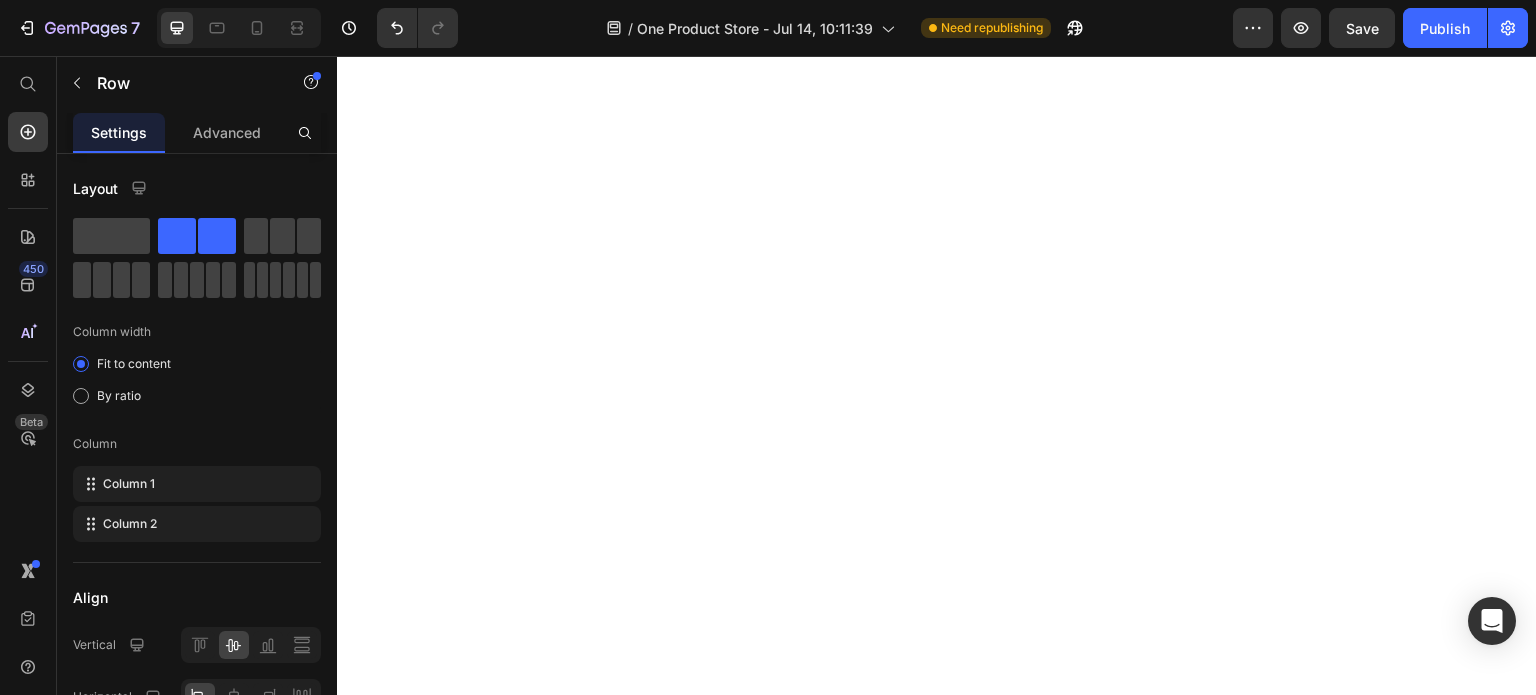scroll, scrollTop: 0, scrollLeft: 0, axis: both 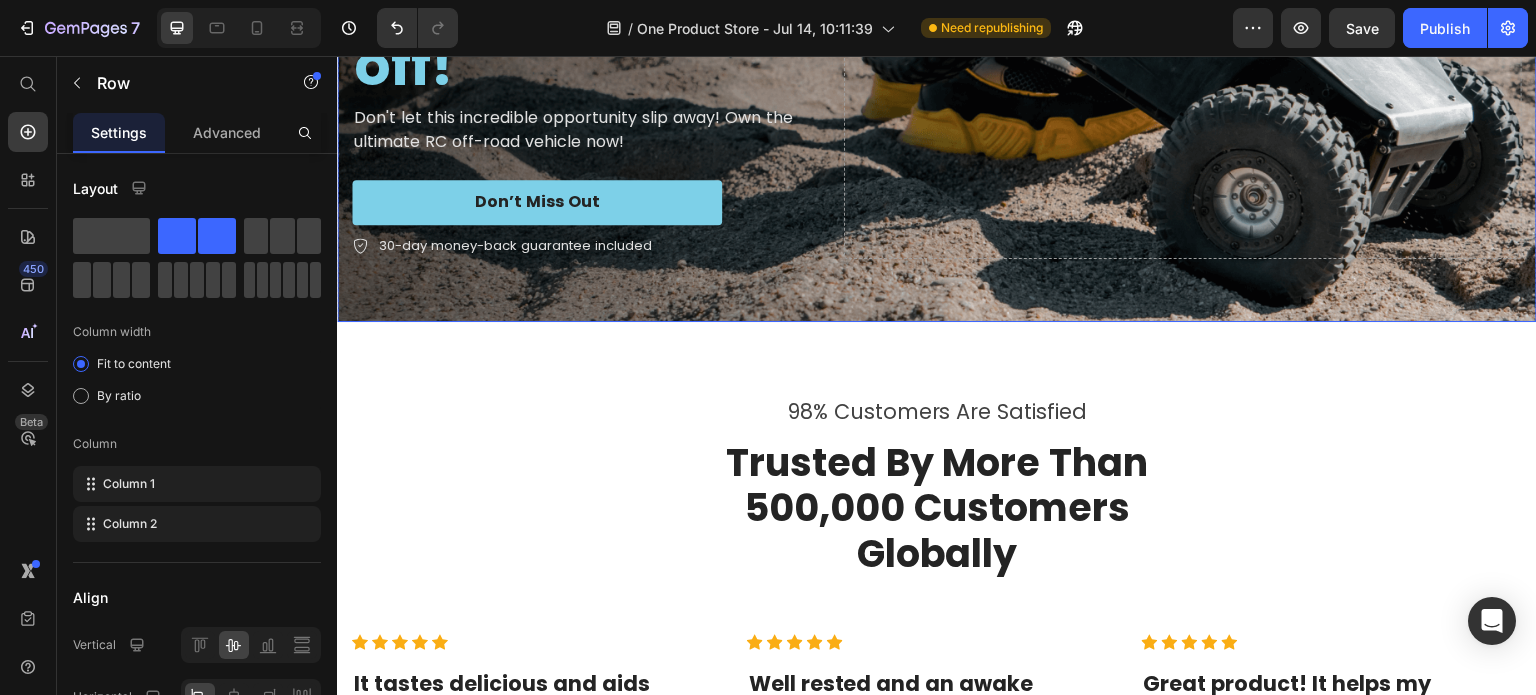 click on "Icon Icon Icon Icon Icon Icon List Rated 4.5/5 Based on 895 Reviews Text Block Row   8 Off-Road Racer Text Block Enjoy an amazing  30% off! Heading Don't let this incredible opportunity slip away! Own the ultimate RC off-road vehicle now! Text Block Don’t Miss Out Button
30-day money-back guarantee included  Item List
Drop element here Row" at bounding box center [937, 30] 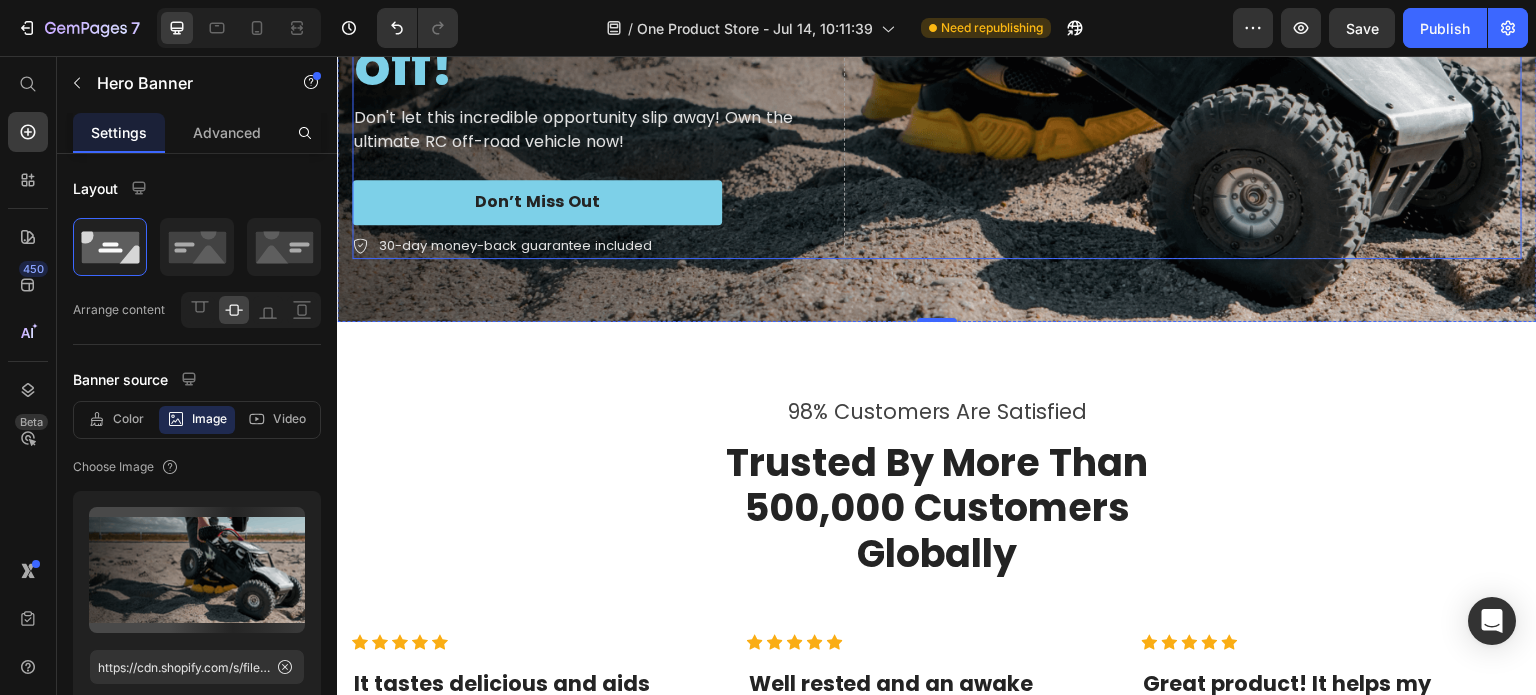 click on "Drop element here" at bounding box center [1183, 30] 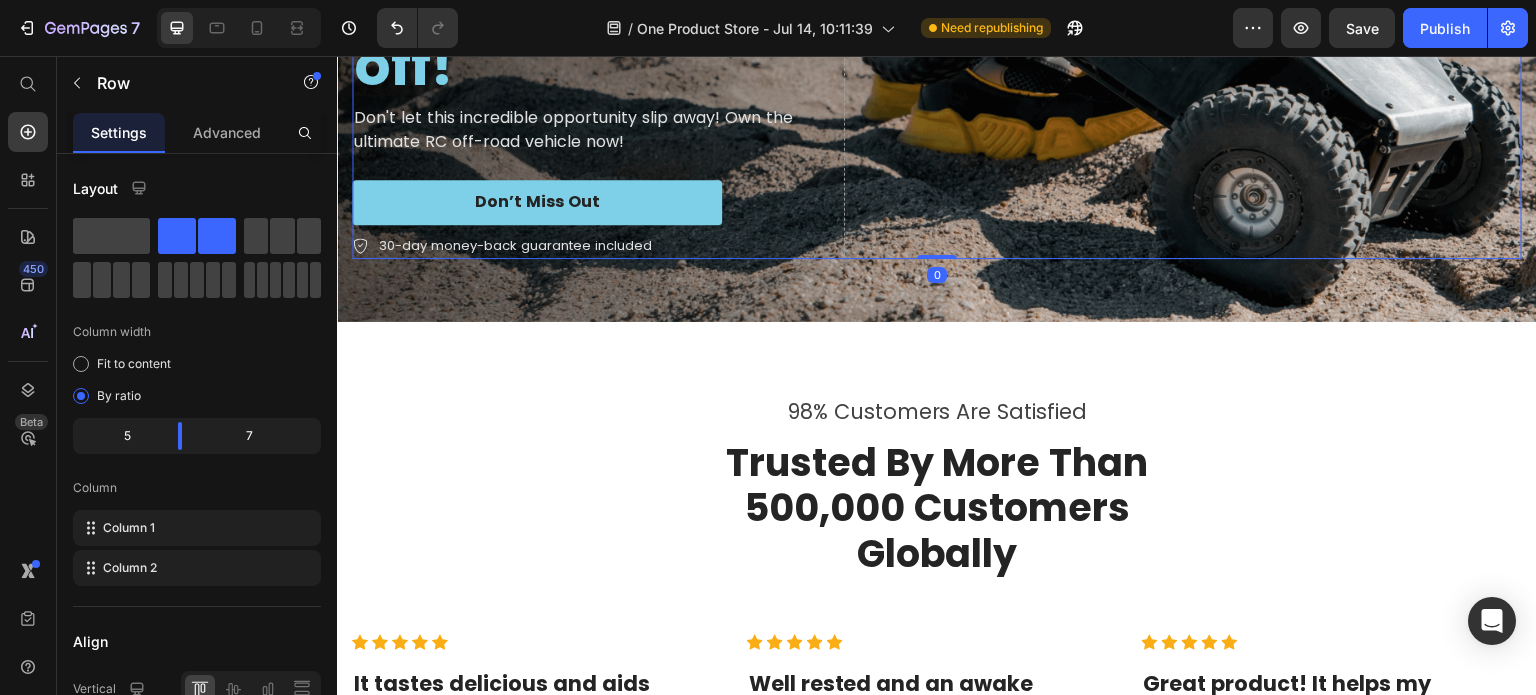 click 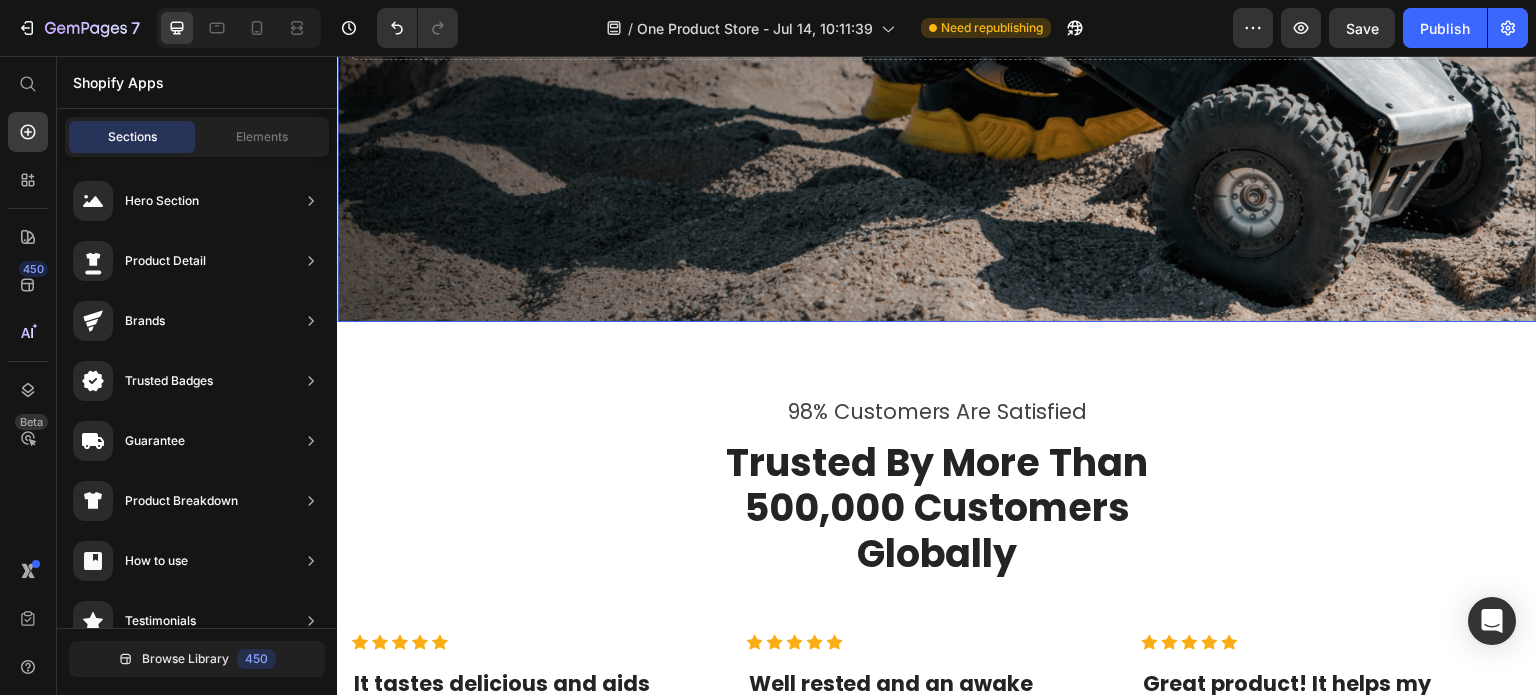 click at bounding box center (937, 30) 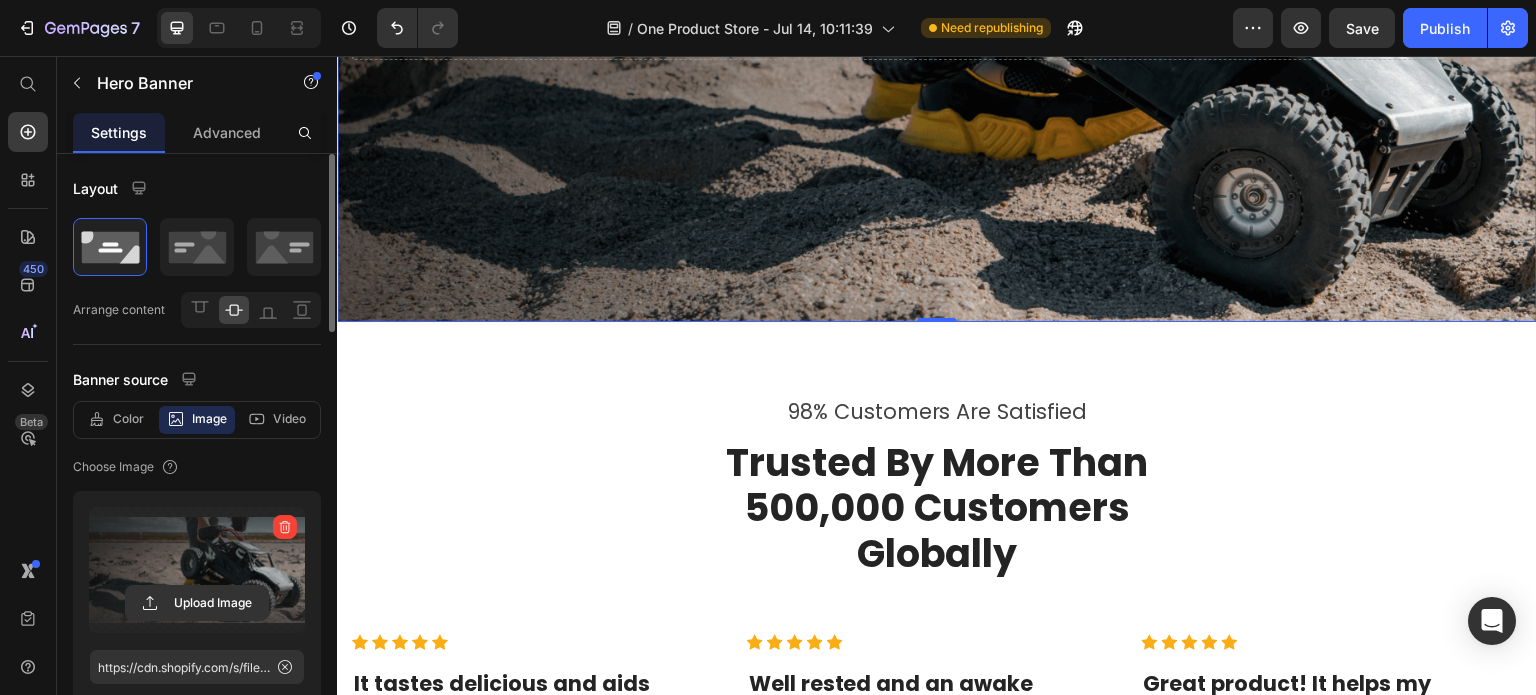 scroll, scrollTop: 400, scrollLeft: 0, axis: vertical 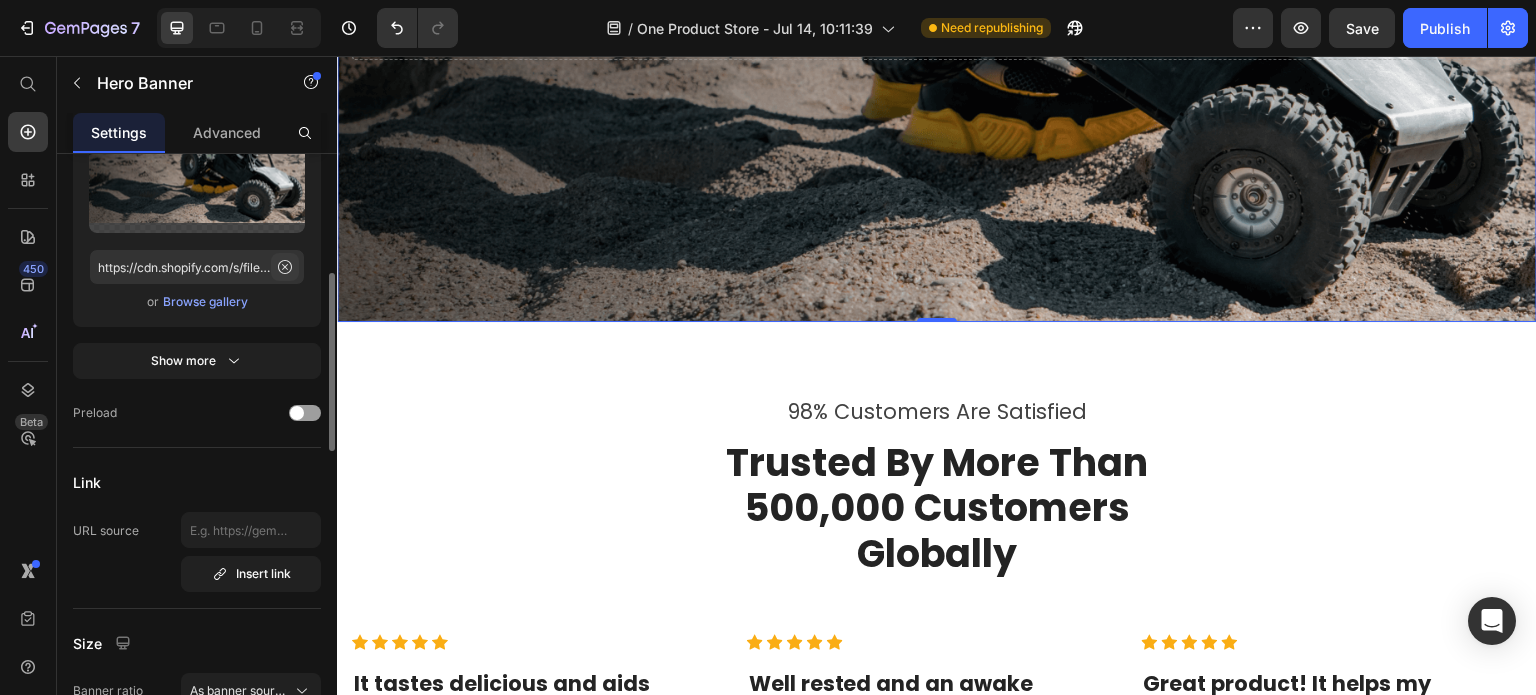click 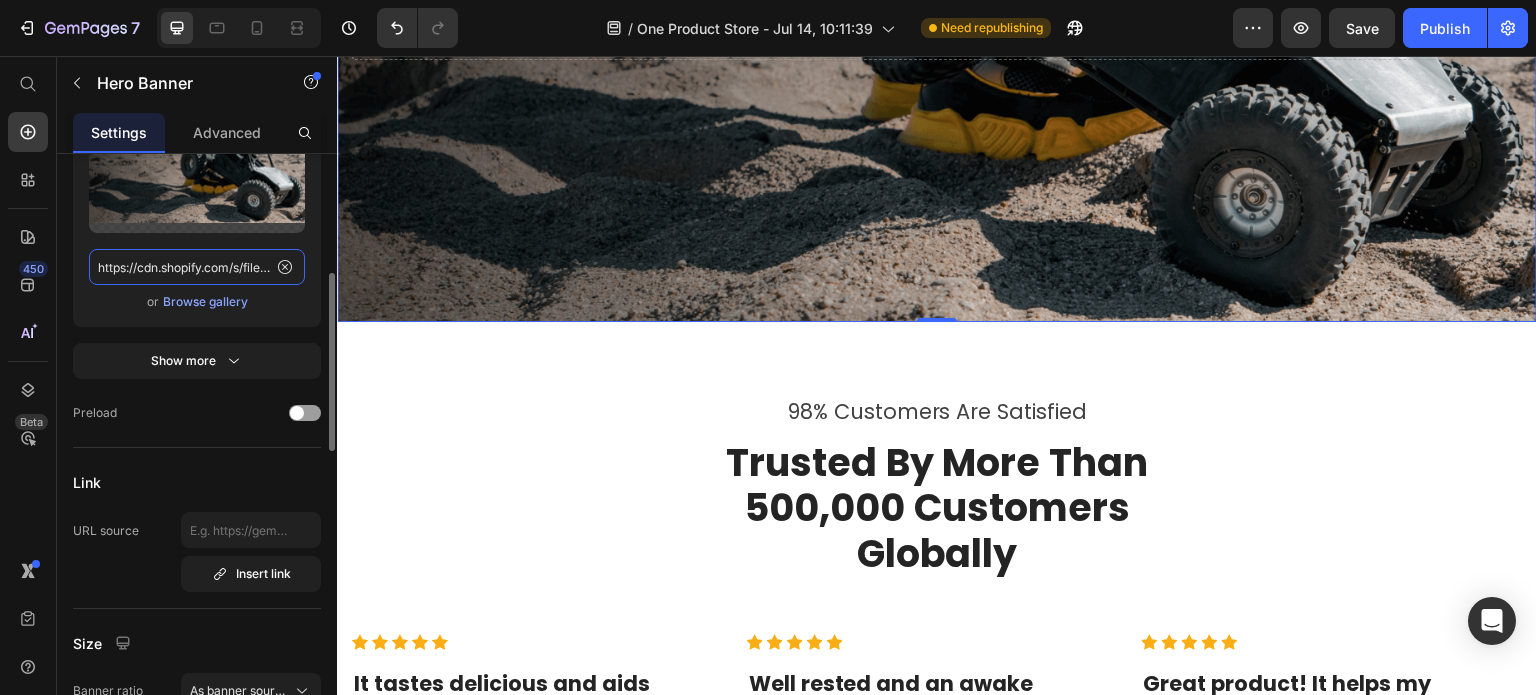type 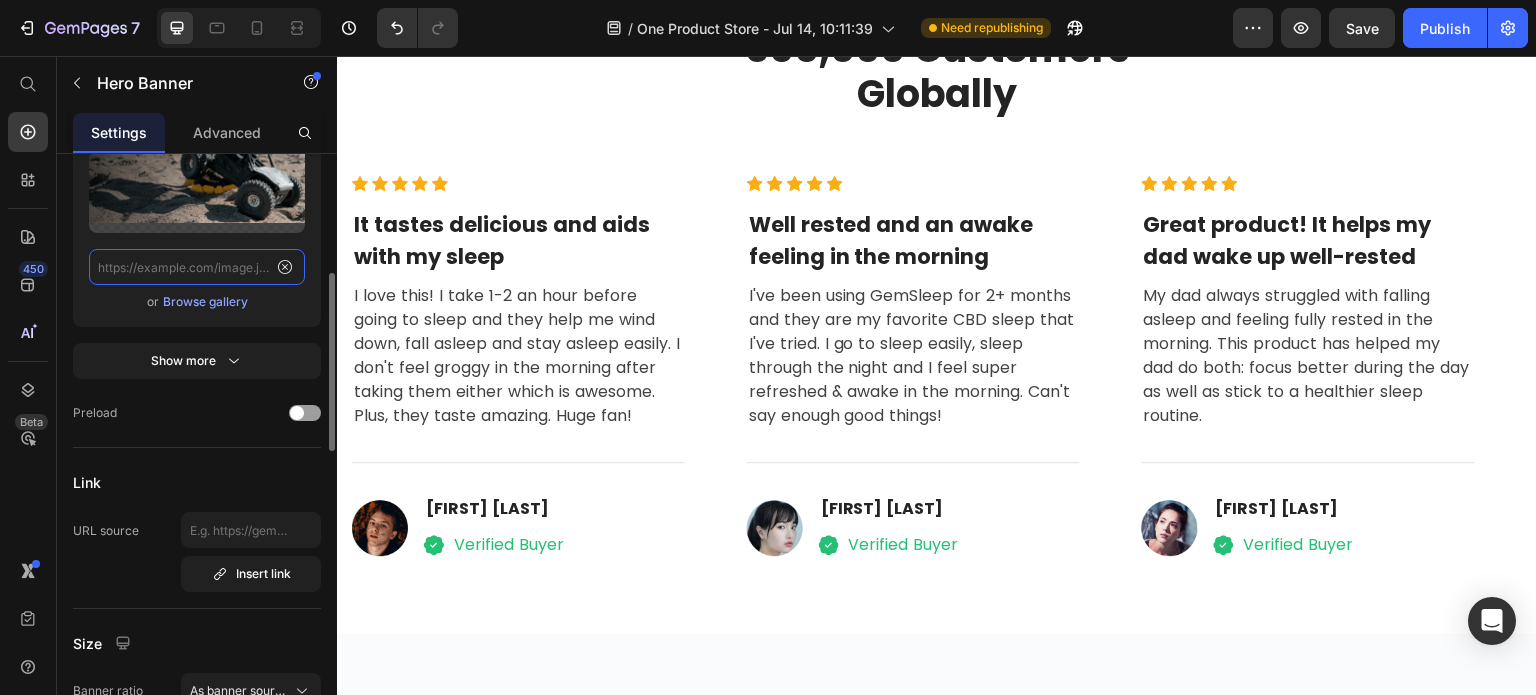 scroll, scrollTop: 0, scrollLeft: 0, axis: both 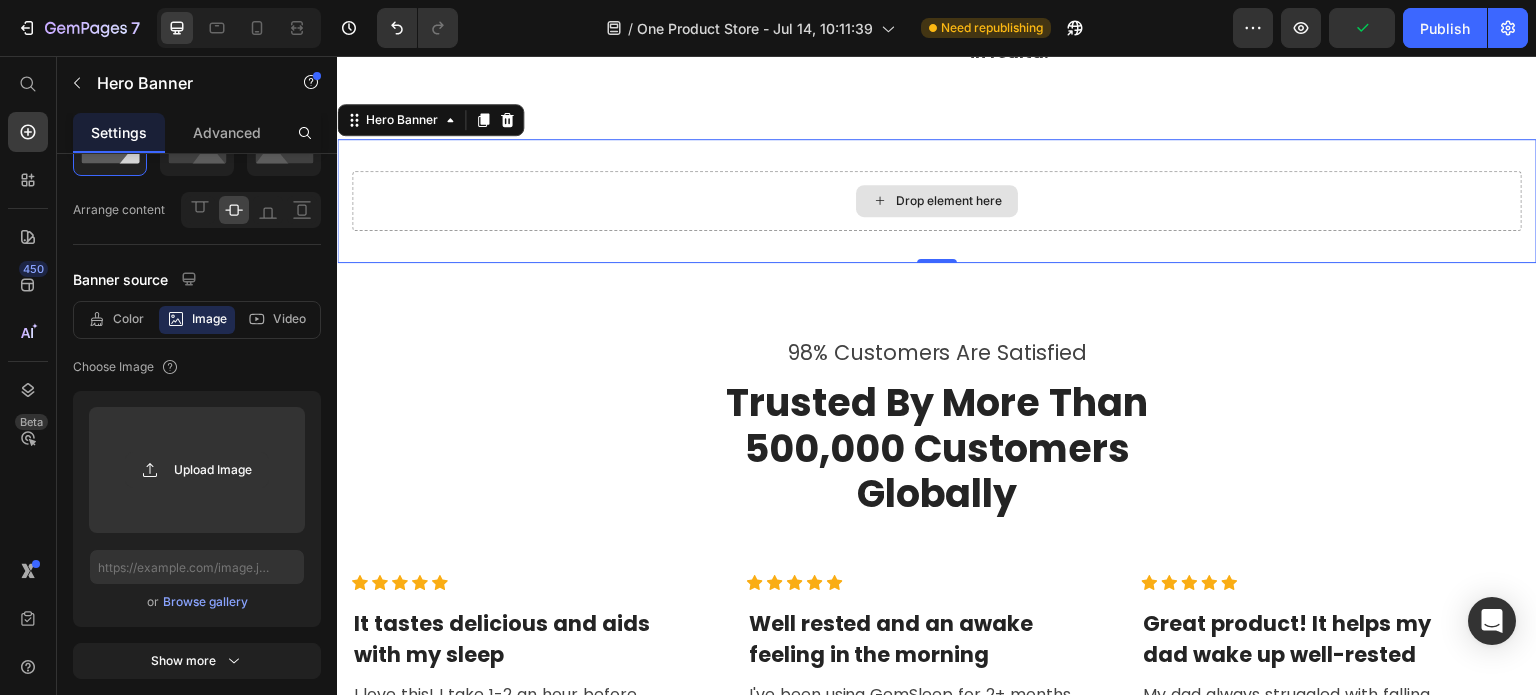 click on "Drop element here" at bounding box center [937, 201] 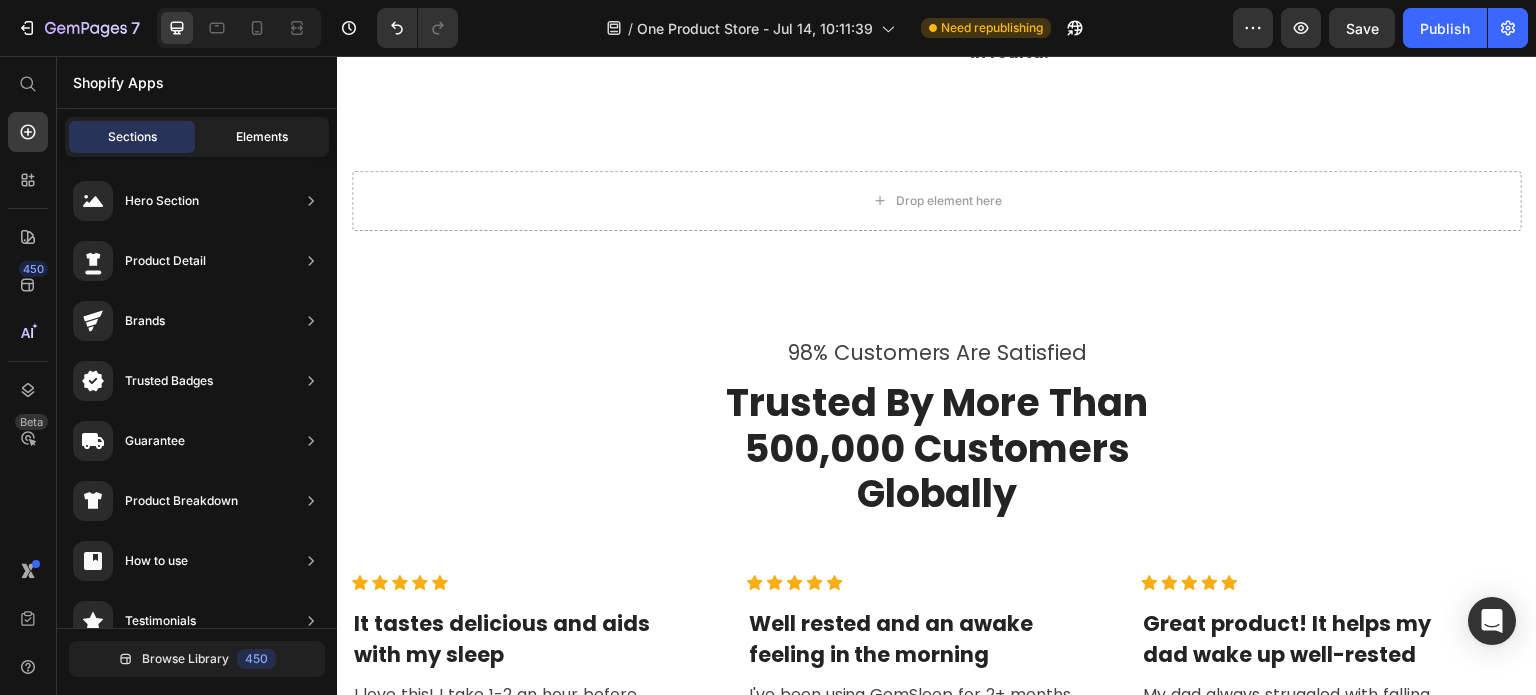 click on "Elements" 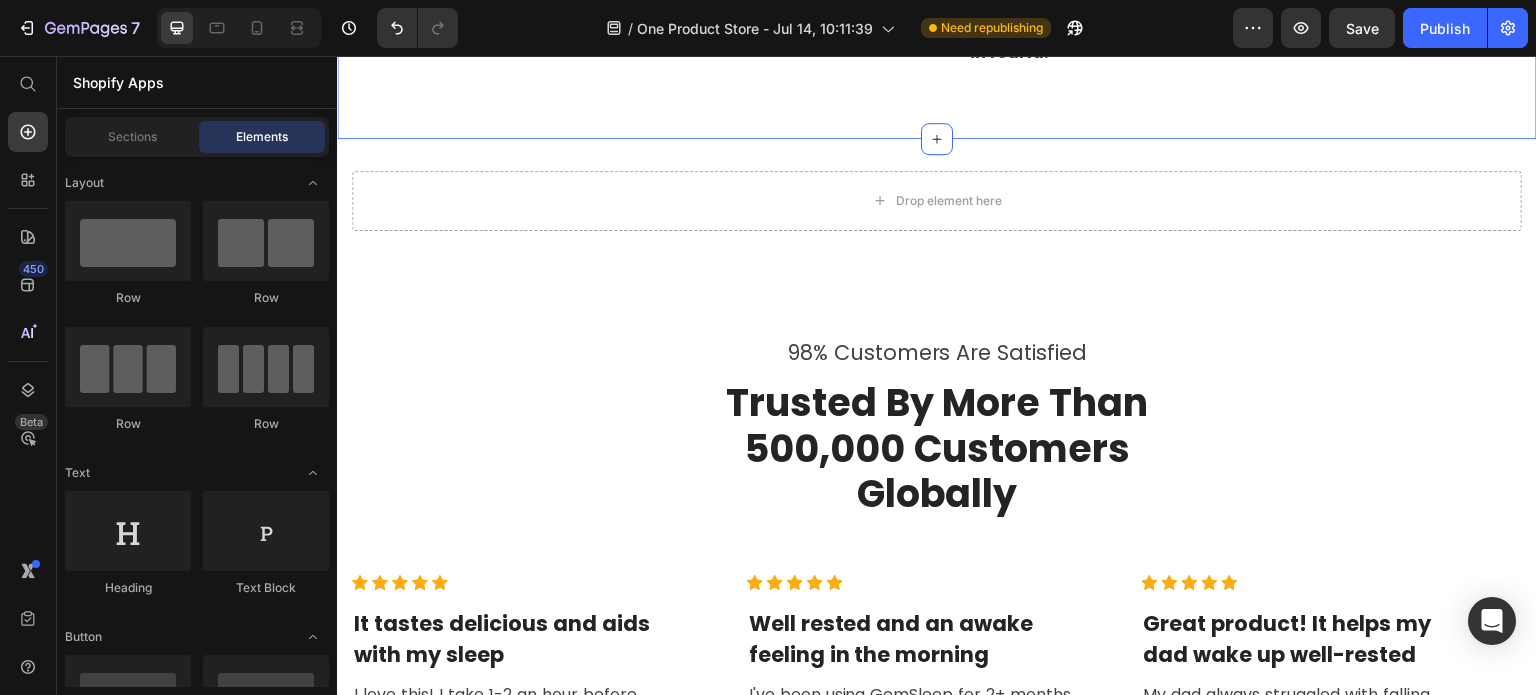 click on "Non solo stampa, ma trasformazione Heading Guarda cosa succede quando un progetto prende vita sul campo. Text block Row Prima Dopo Image Comparison Hai uno spazio anonimo o poco valorizzato? Heading Pareti bianche, vetrine spente, ambienti che non dicono nulla… ogni metro che non comunica, è un'opportunità sprecata. È il momento di trasformarlo in qualcosa che cattura sguardi e racconta chi sei. Text block Row Row Non sai da dove cominciare? Heading Nessun problema.  Ti guidiamo noi, passo dopo passo. Dalla progettazione alla stampa, fino al montaggio finale:  ci occupiamo di tutto , con precisione, creatività e zero stress per te. Text block Row Image Row Image Dobbiamo rinnovare i tuoi spazi o i tuoi veicoli? Heading Realizziamo installazioni scenografiche con  LED integrati , rivestimenti su misura per rinnovare locali commerciali, uffici o showroom. Hai una flotta aziendale? La personalizziamo con pellicole professionali, durature e certificate. Text block Row Row Row Section 4" at bounding box center [937, -619] 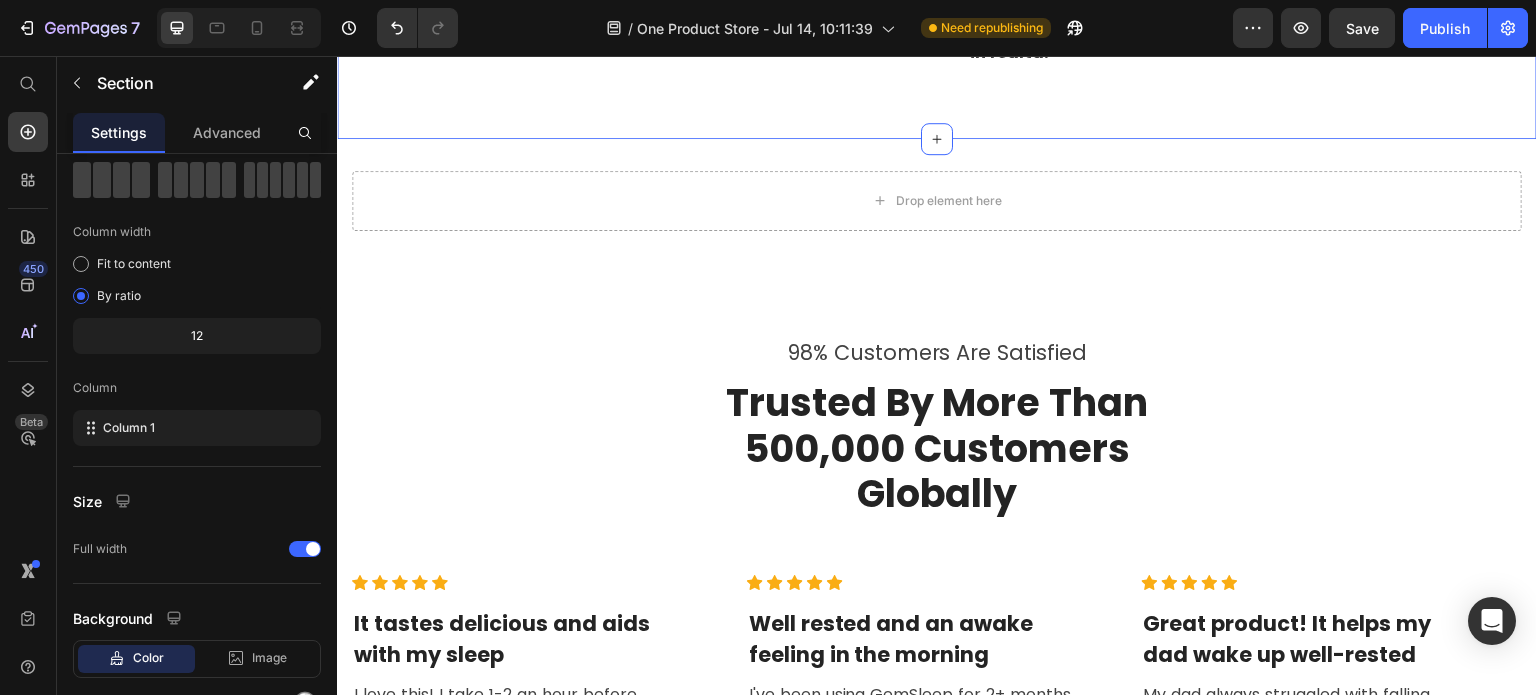 scroll, scrollTop: 0, scrollLeft: 0, axis: both 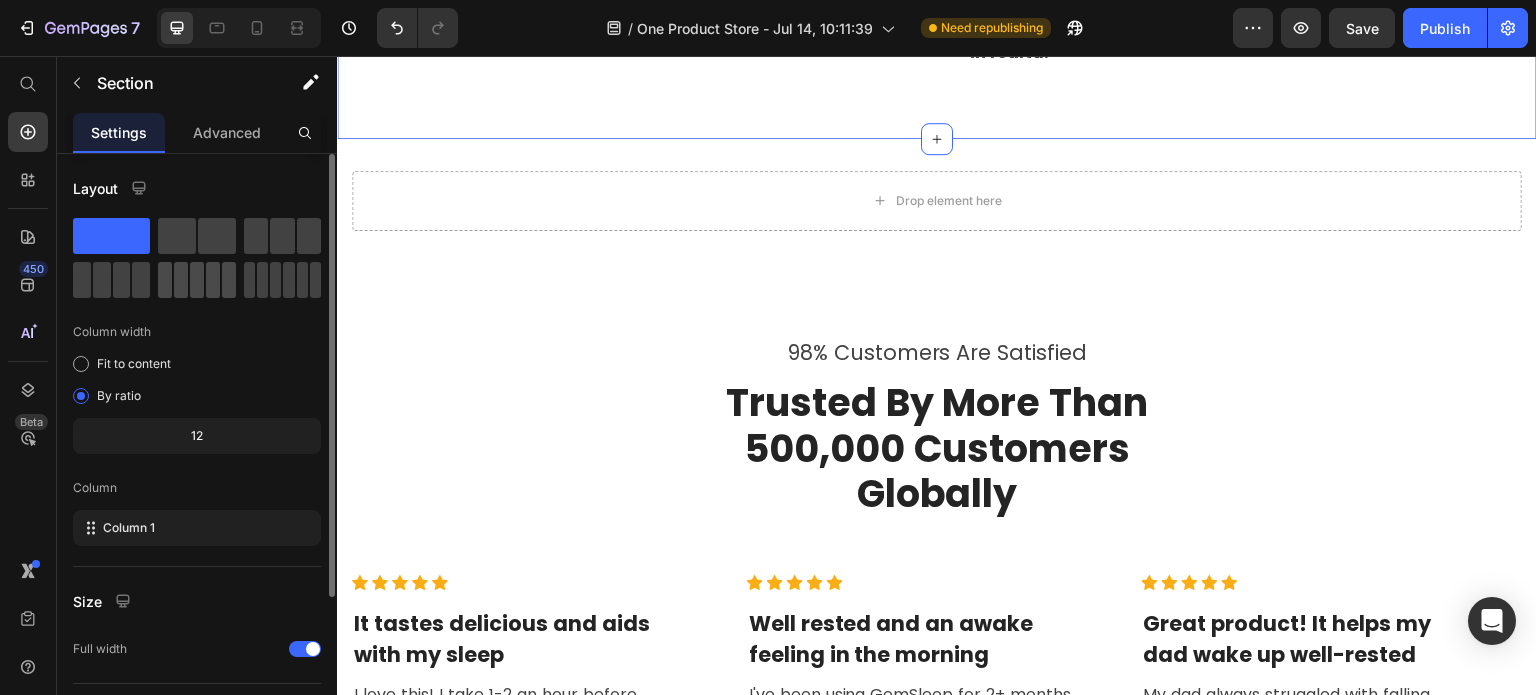 drag, startPoint x: 67, startPoint y: 340, endPoint x: 234, endPoint y: 279, distance: 177.792 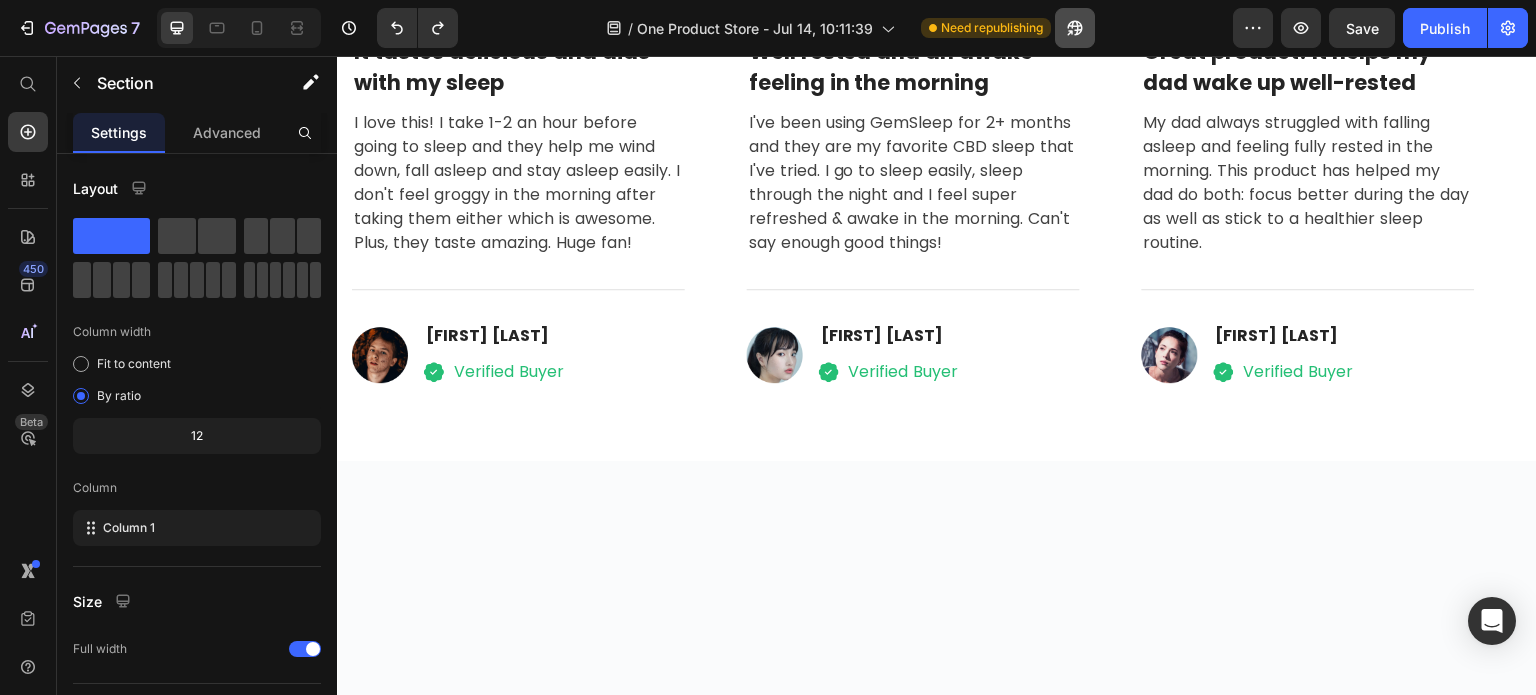scroll, scrollTop: 3644, scrollLeft: 0, axis: vertical 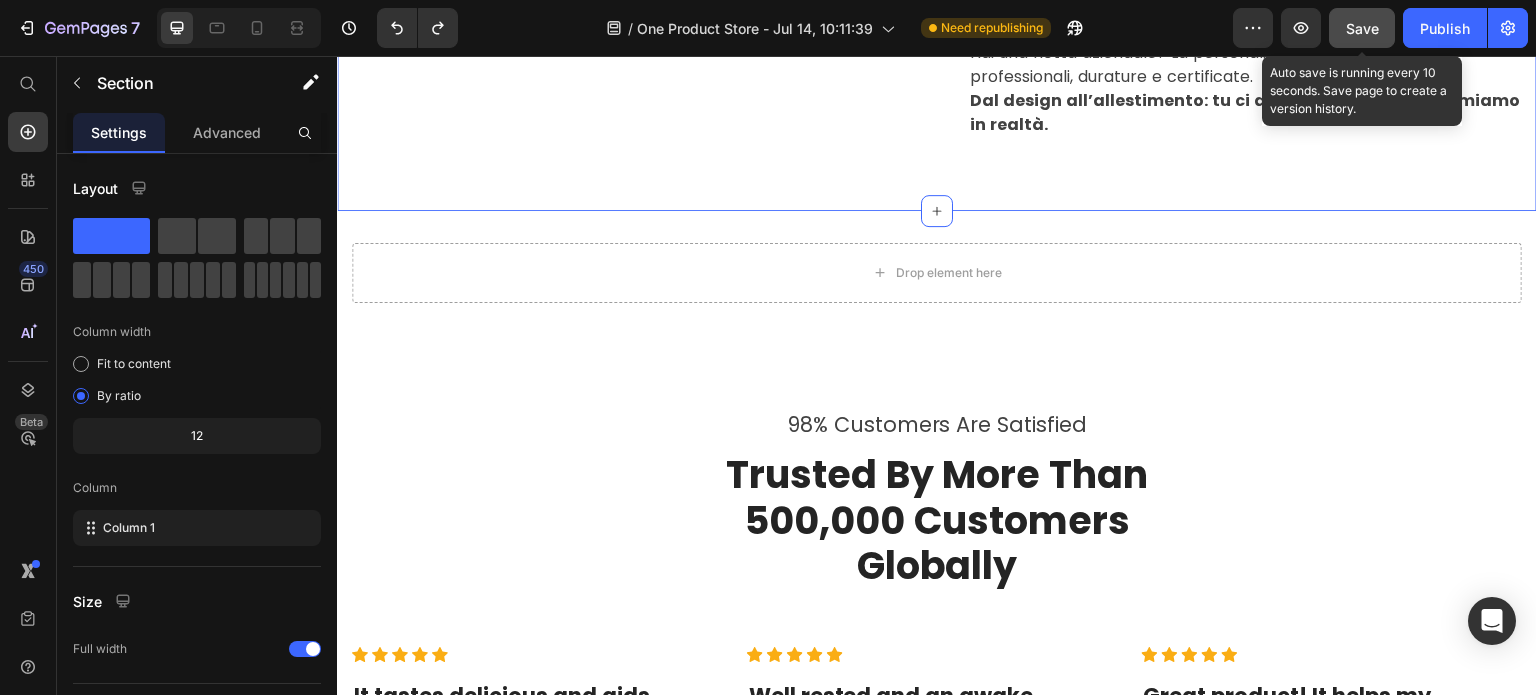 click on "Save" at bounding box center [1362, 28] 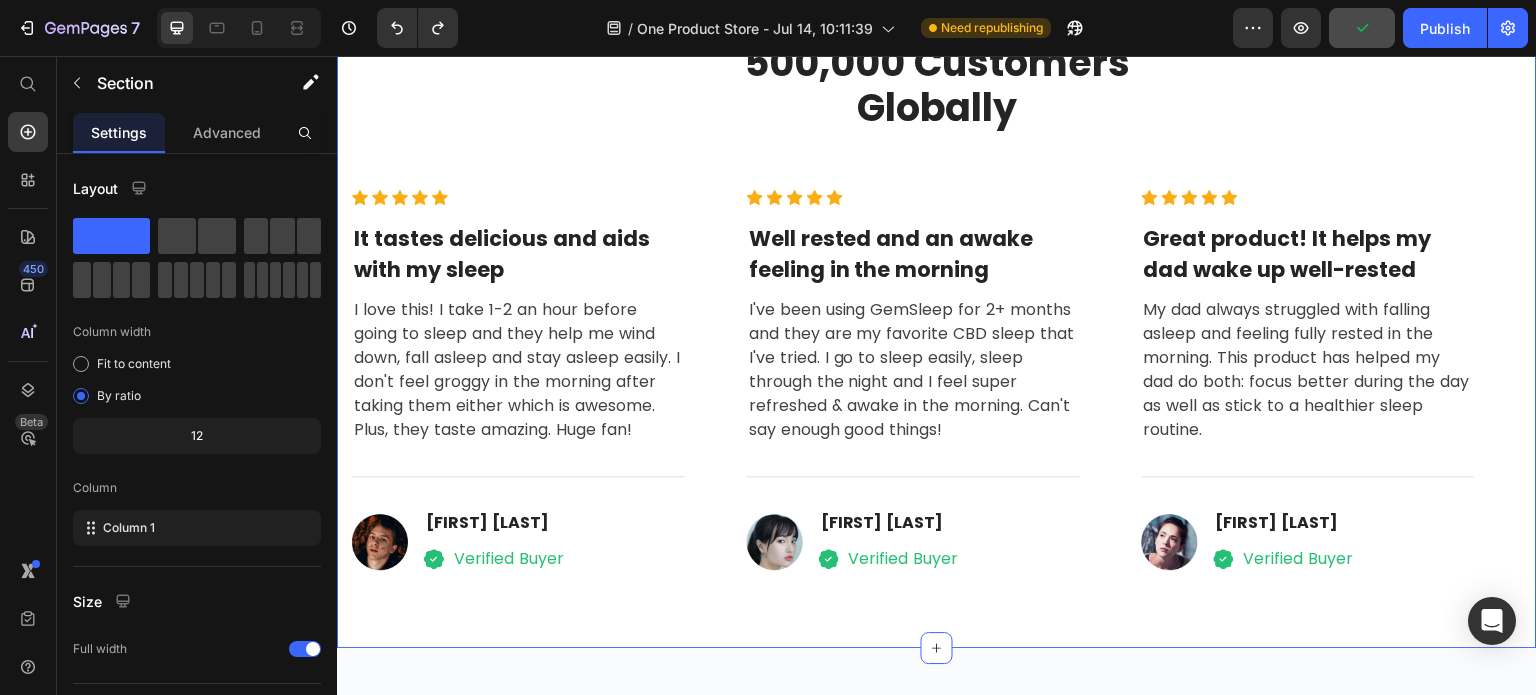 scroll, scrollTop: 4100, scrollLeft: 0, axis: vertical 